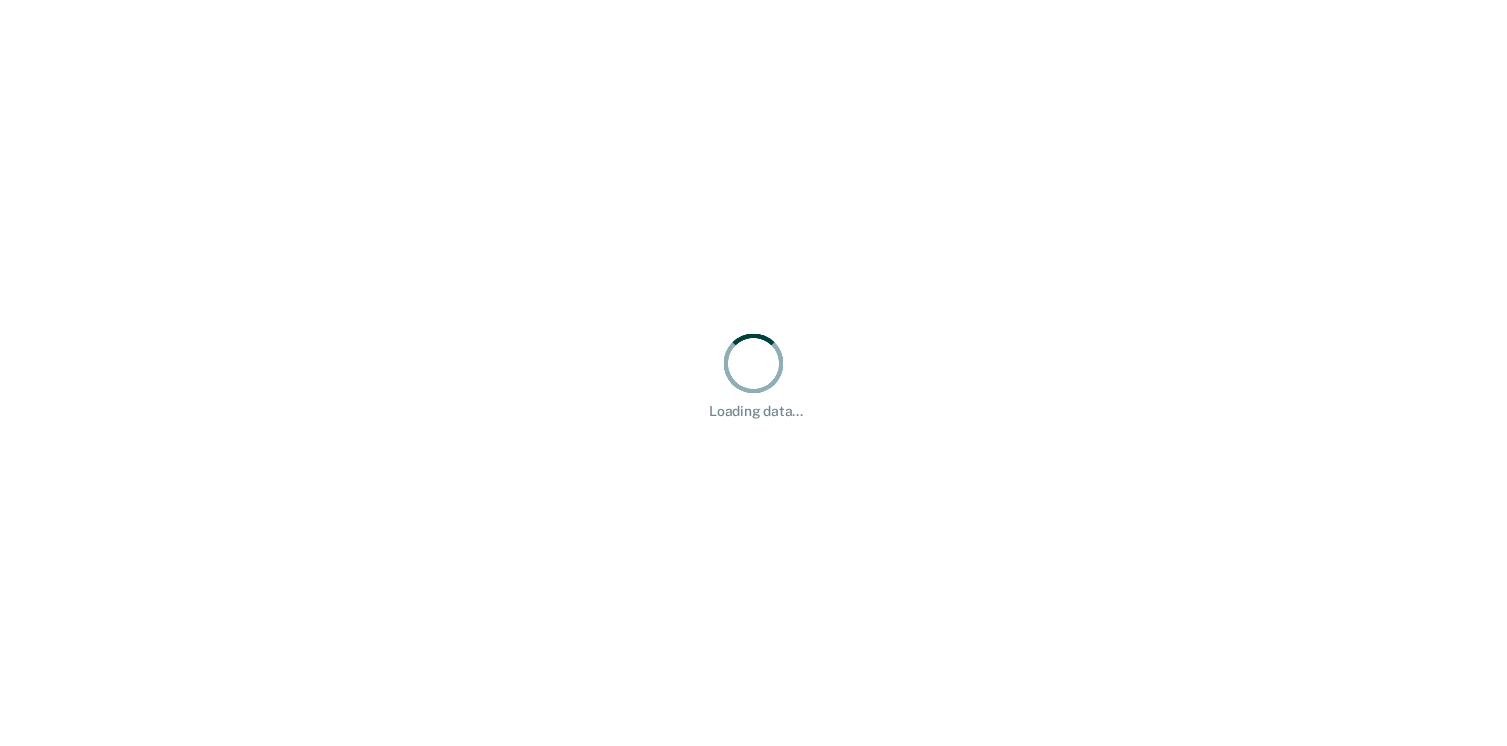scroll, scrollTop: 0, scrollLeft: 0, axis: both 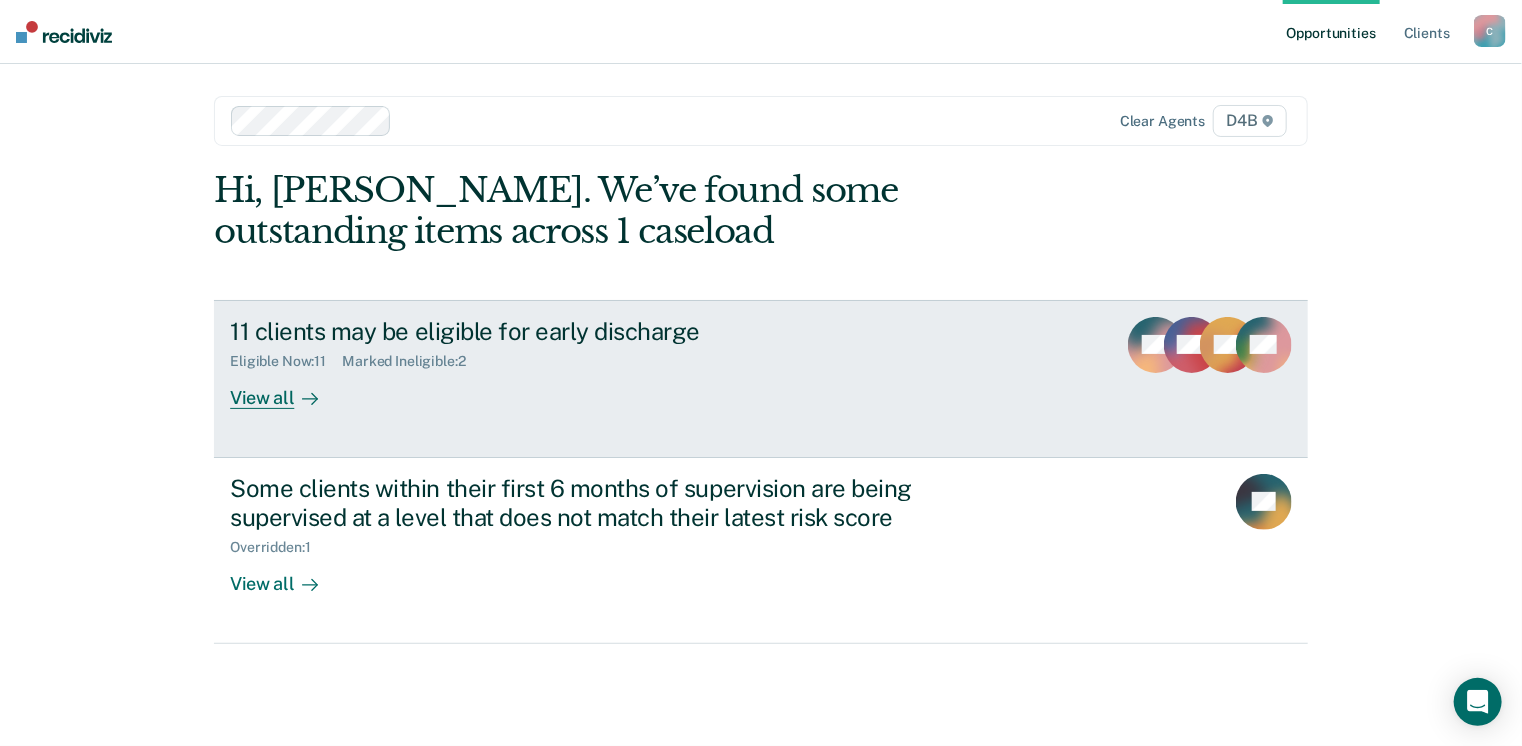 click on "View all" at bounding box center [286, 389] 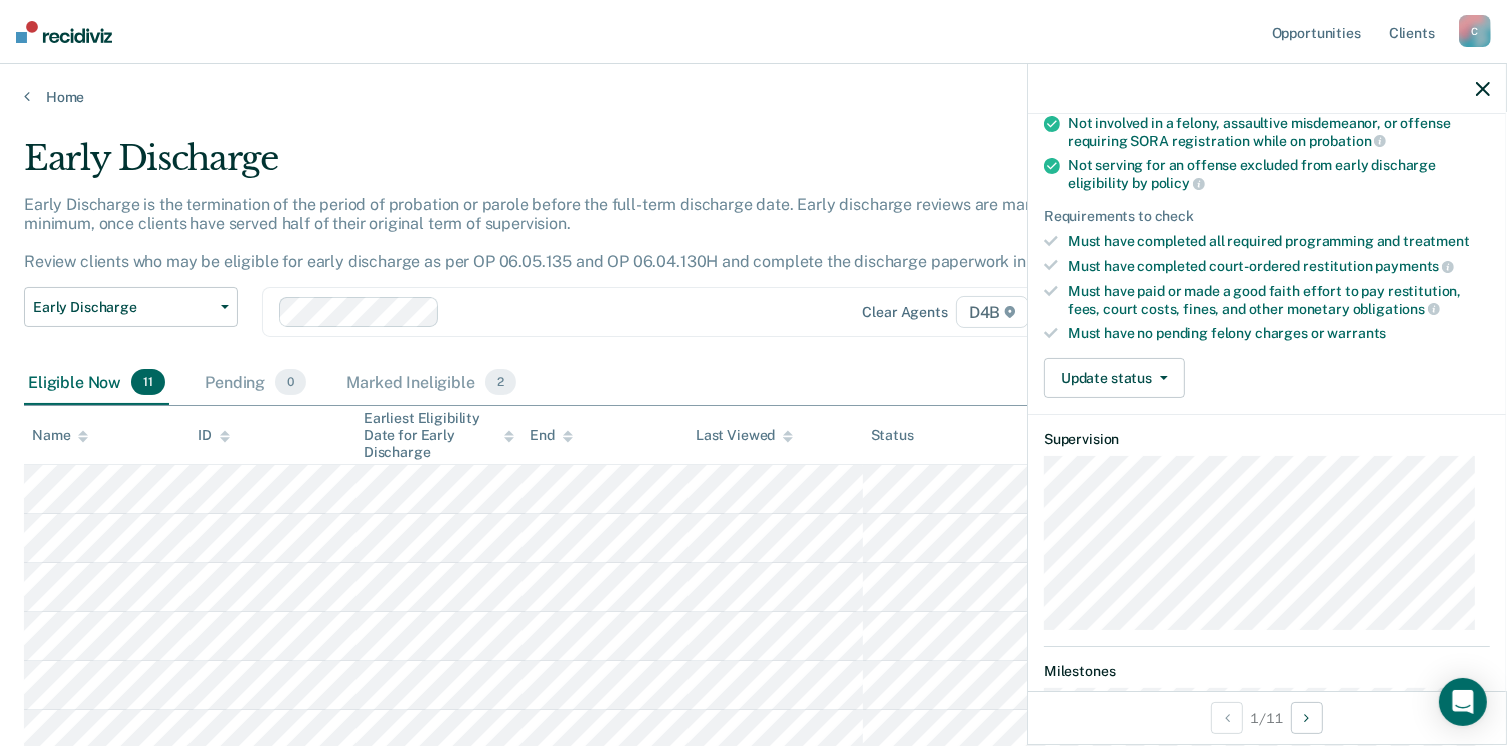 scroll, scrollTop: 240, scrollLeft: 0, axis: vertical 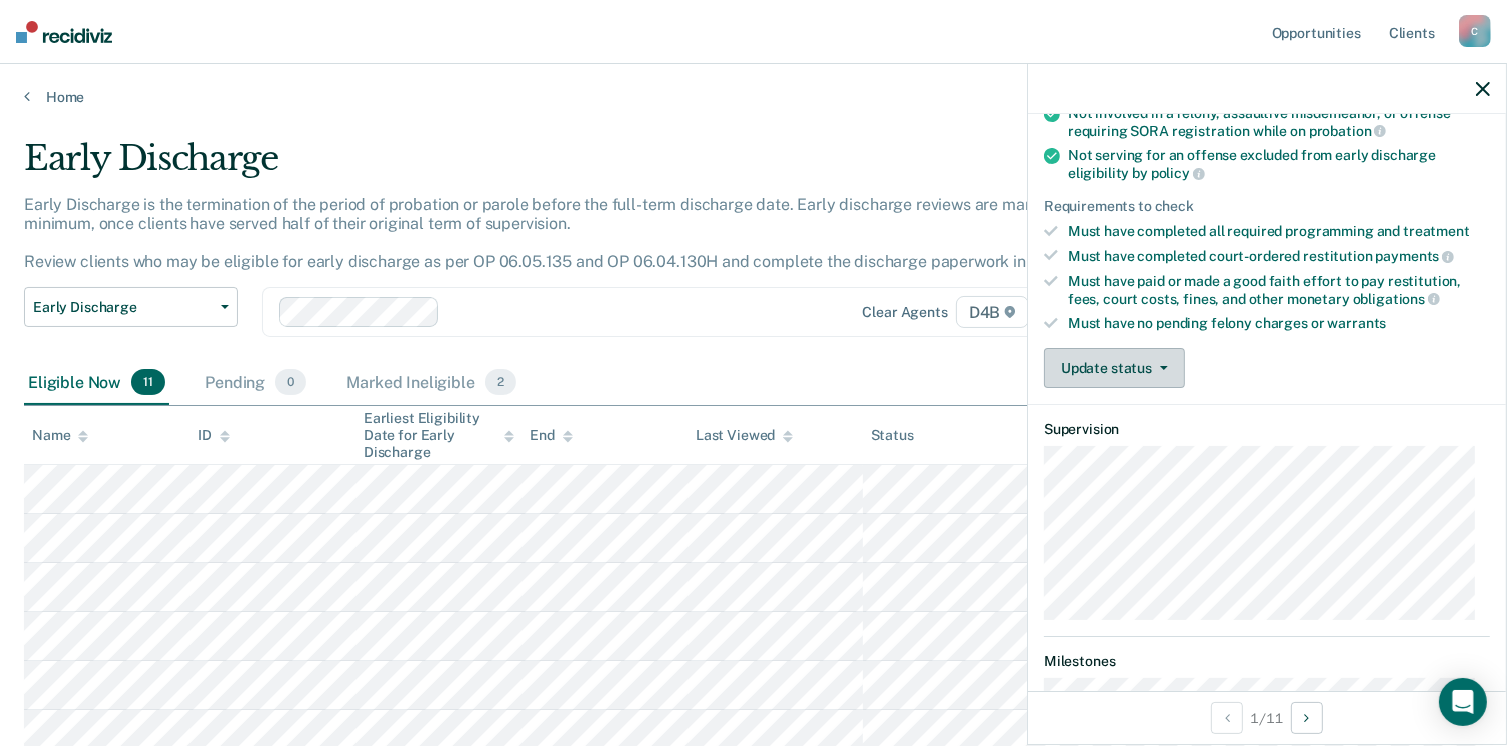 click on "Update status" at bounding box center (1114, 368) 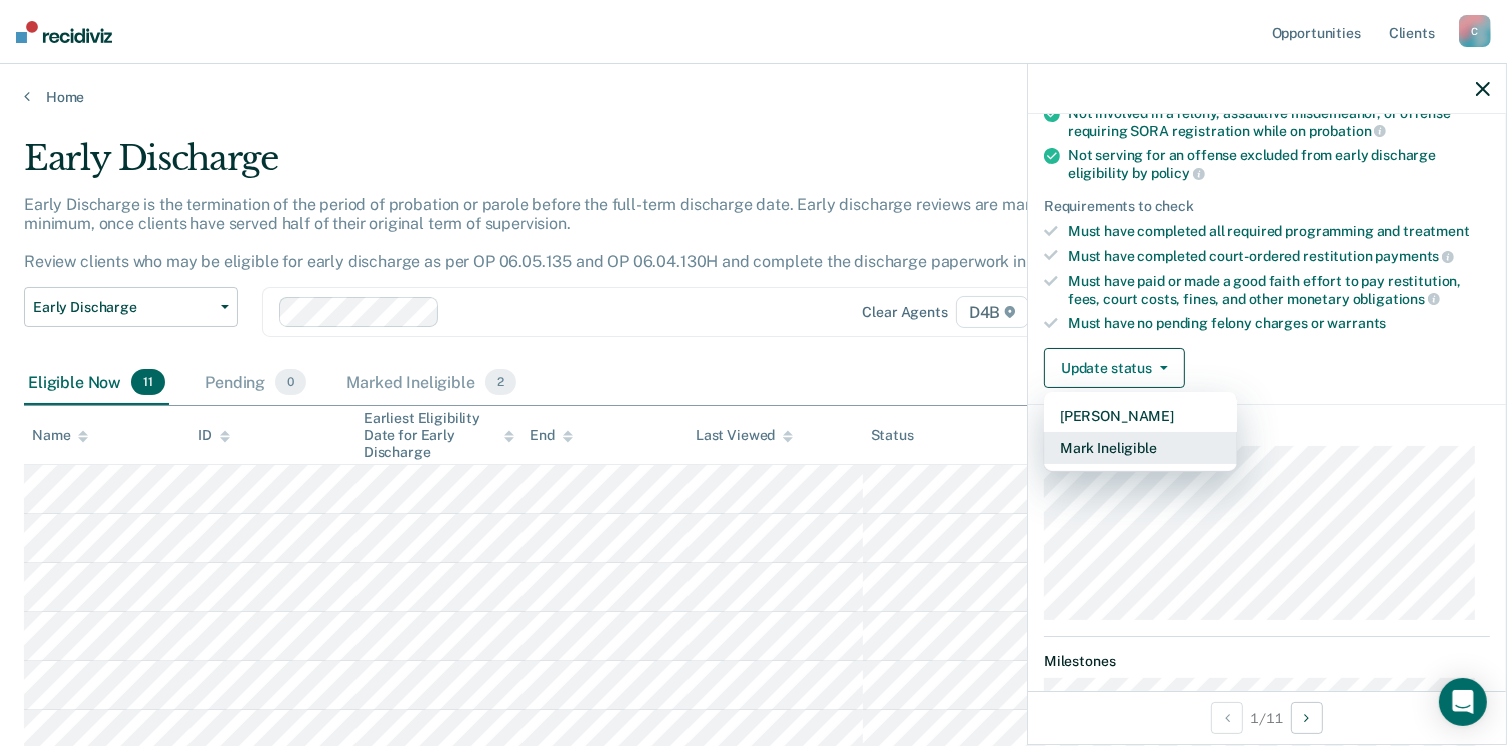 click on "Mark Ineligible" at bounding box center (1140, 448) 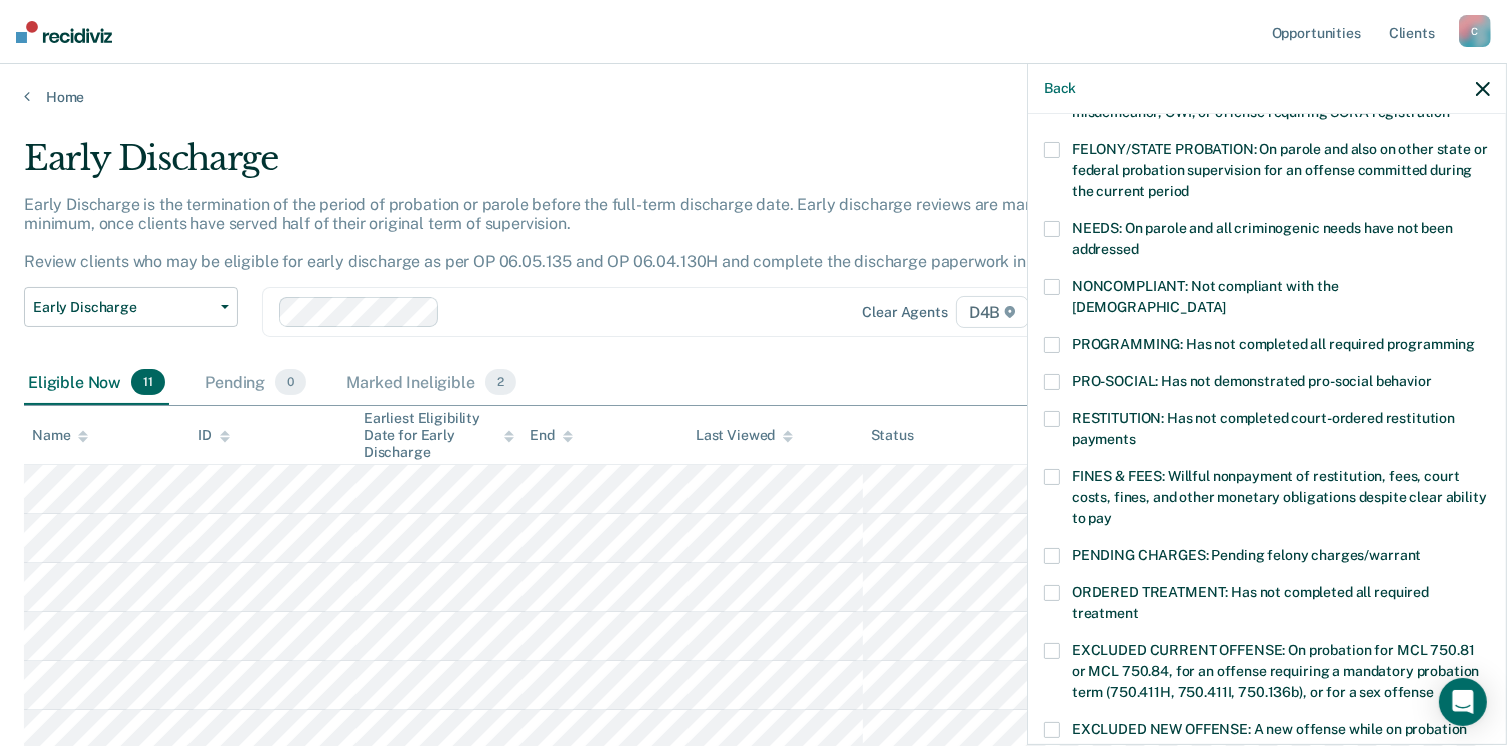 click on "PROGRAMMING: Has not completed all required programming" at bounding box center (1267, 347) 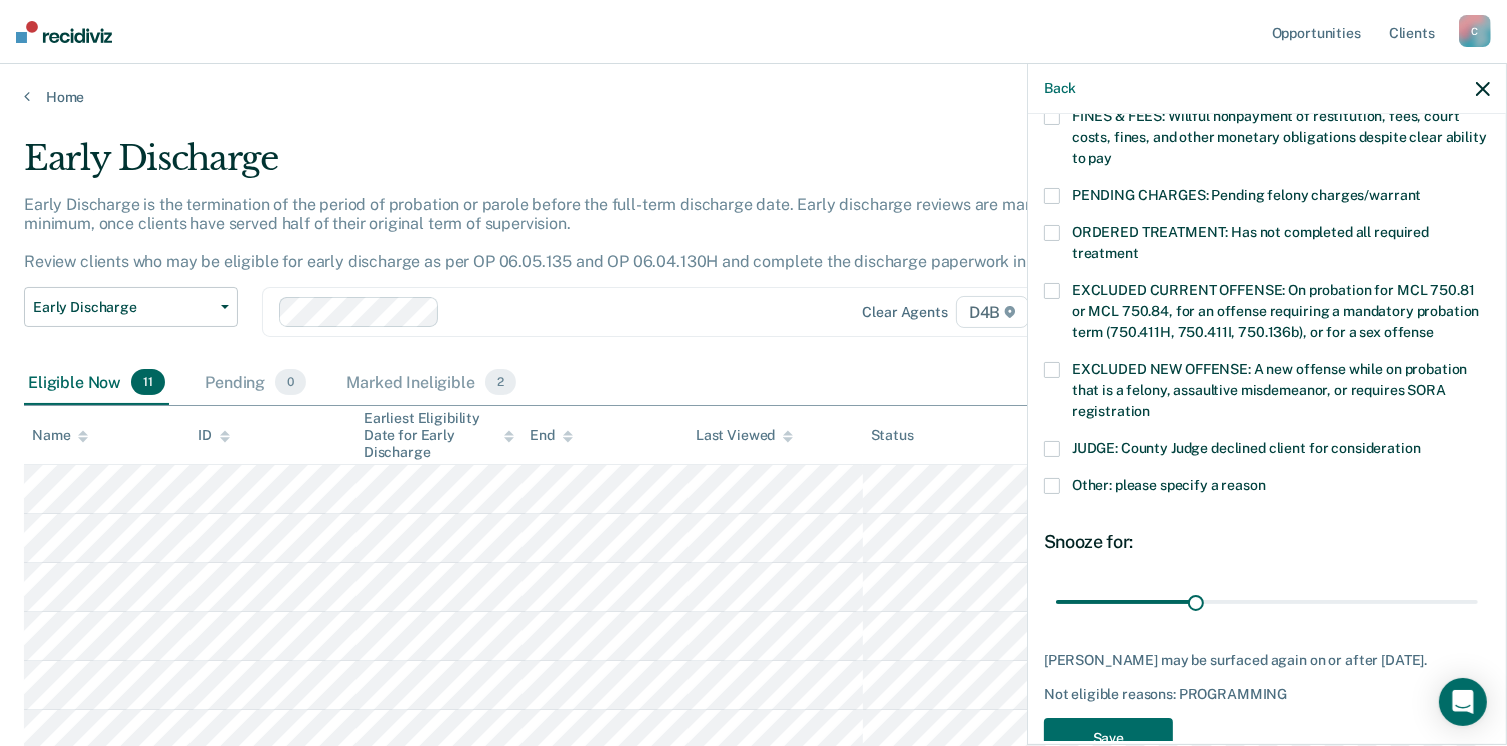 scroll, scrollTop: 630, scrollLeft: 0, axis: vertical 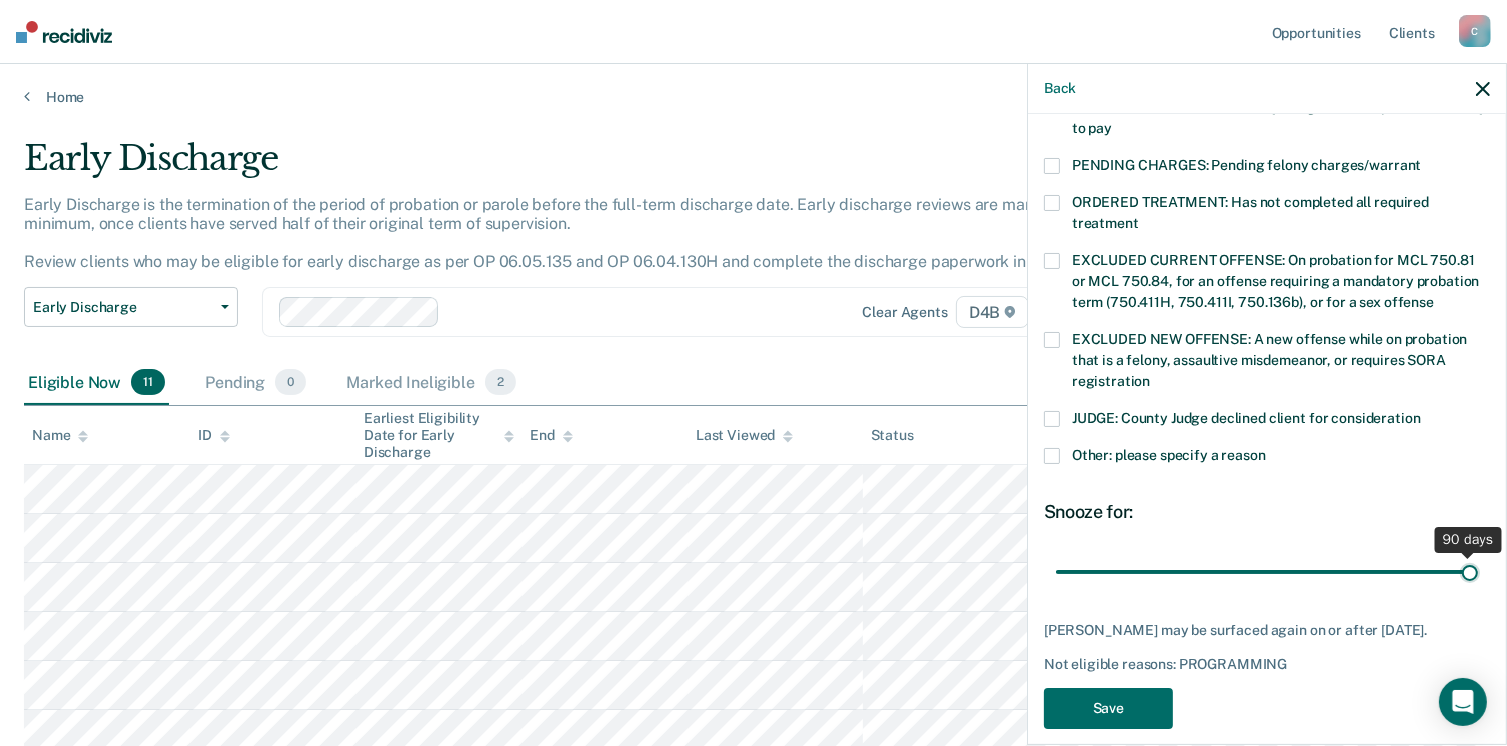 drag, startPoint x: 1188, startPoint y: 550, endPoint x: 1528, endPoint y: 542, distance: 340.09412 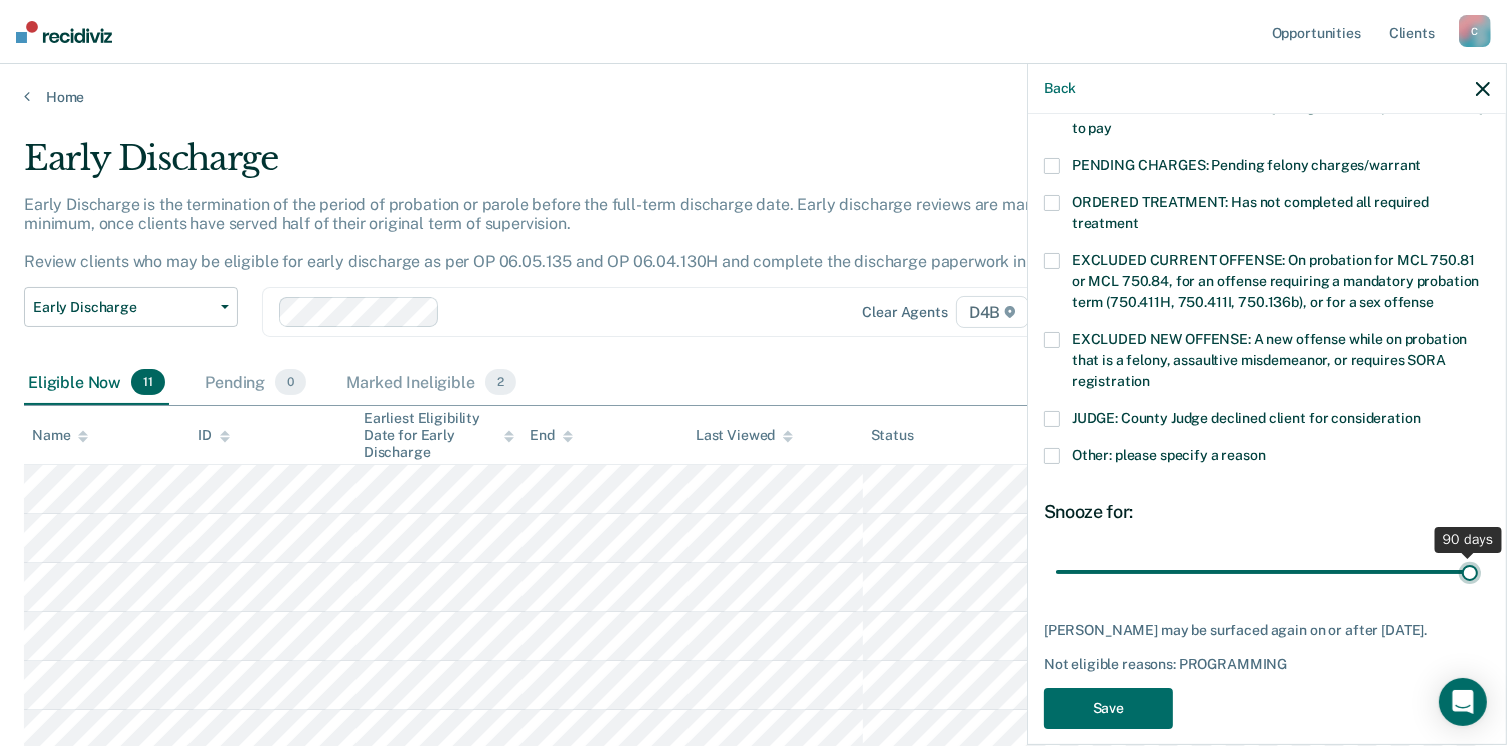 type on "90" 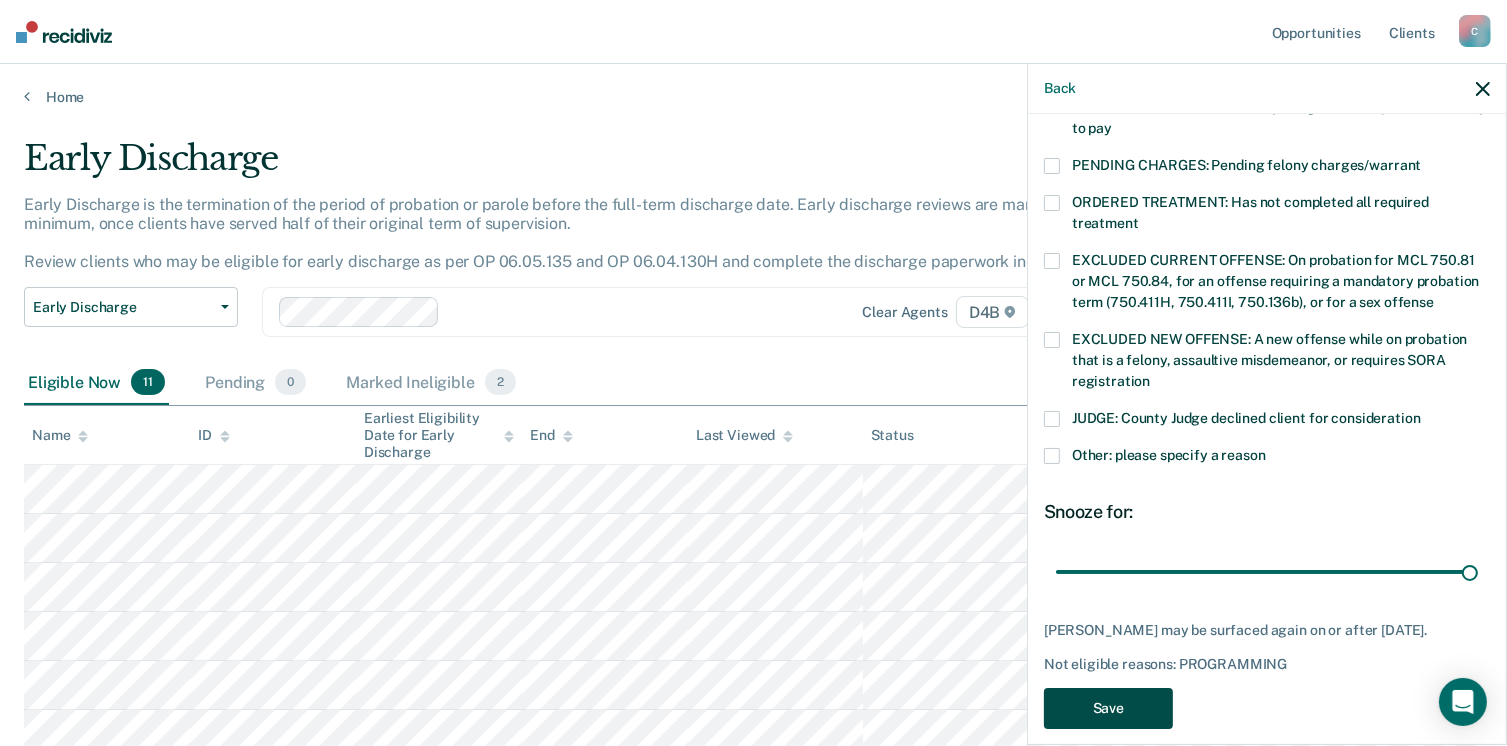 click on "Save" at bounding box center [1108, 708] 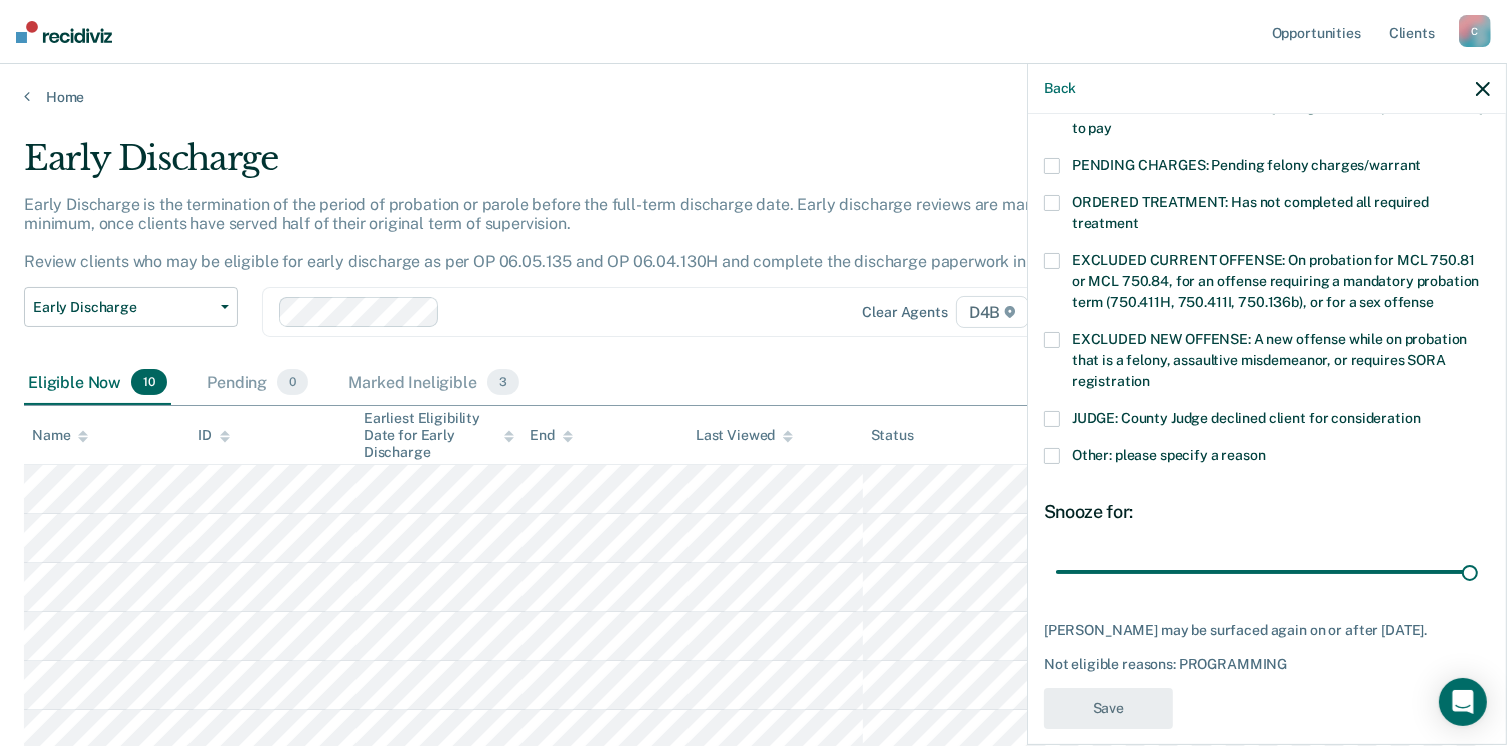 scroll, scrollTop: 540, scrollLeft: 0, axis: vertical 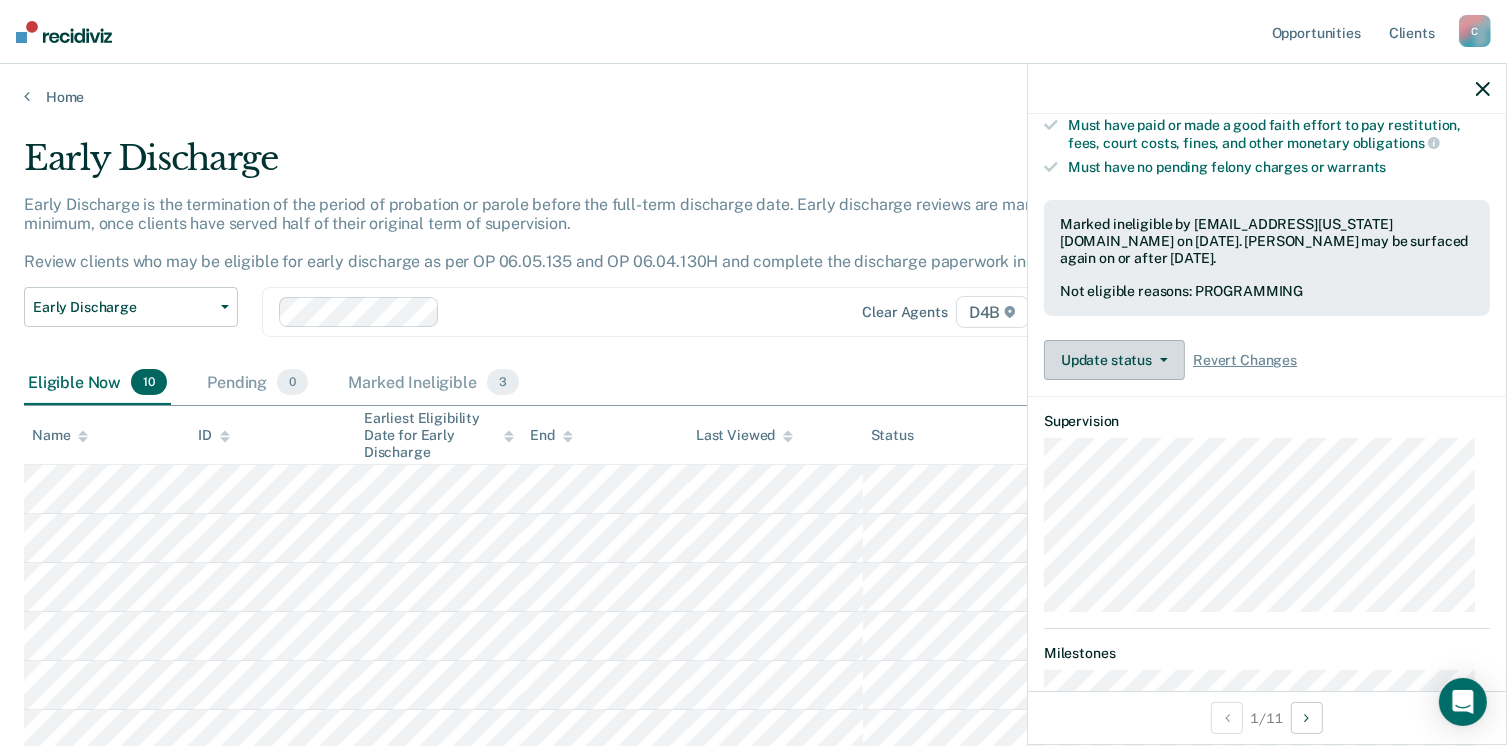 click on "Update status" at bounding box center (1114, 360) 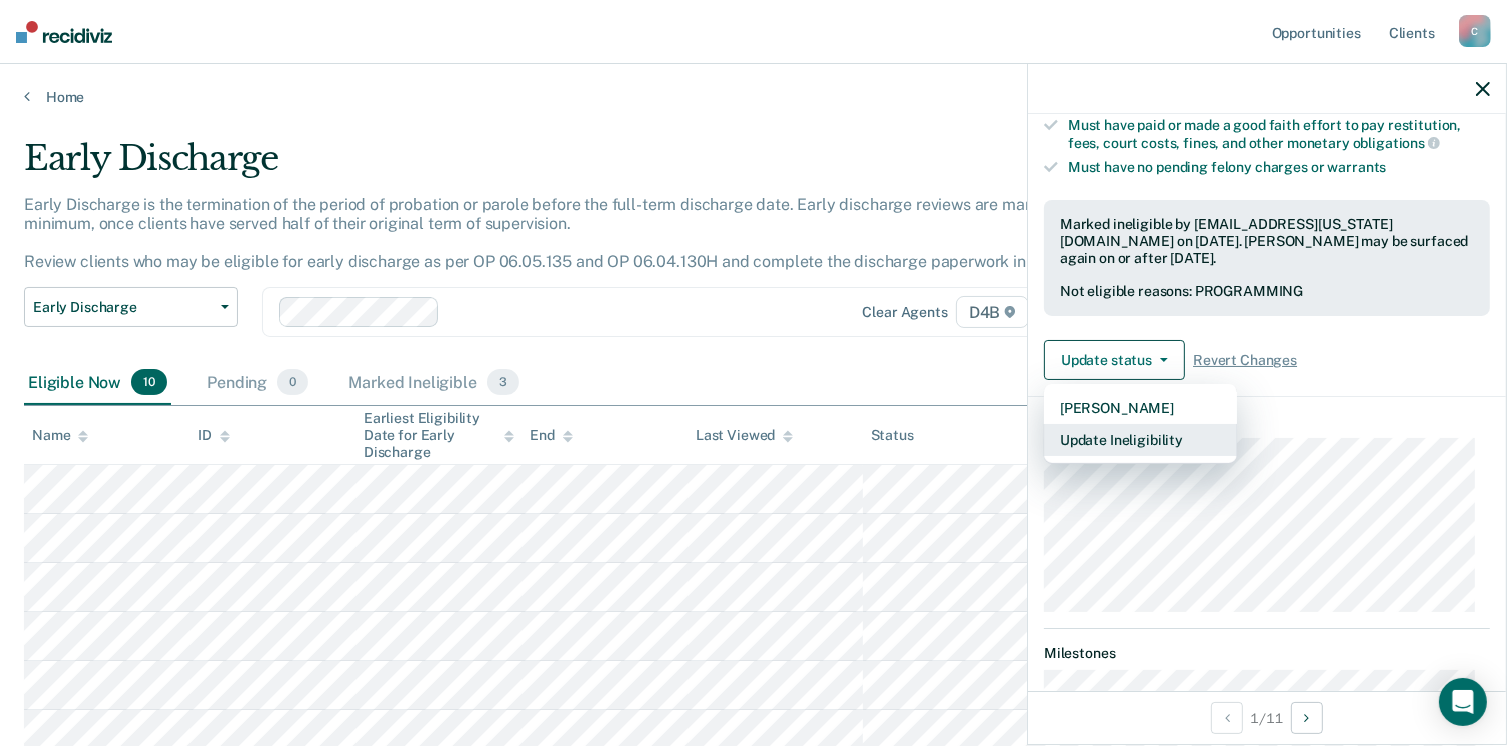 click on "Update Ineligibility" at bounding box center (1140, 440) 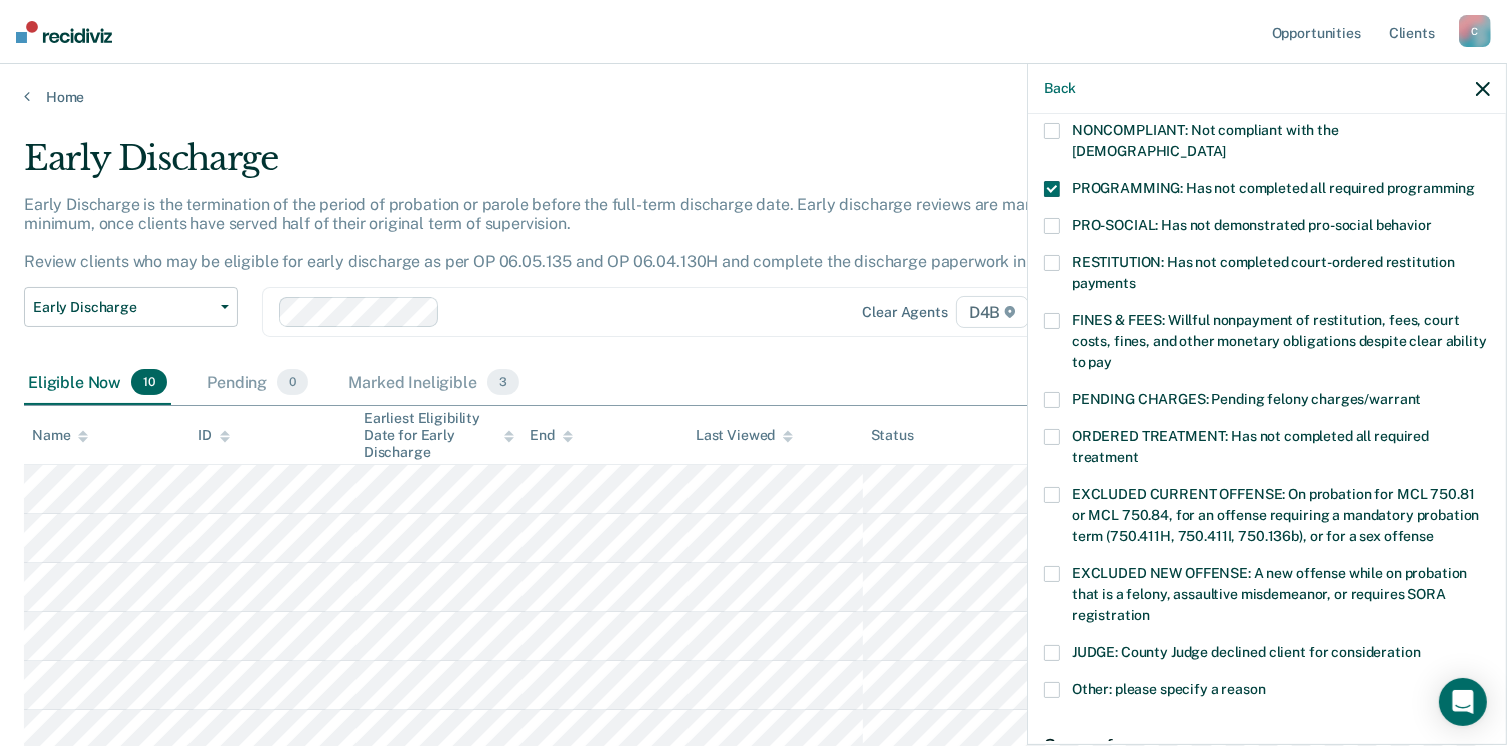 click on "SH   Which of the following requirements has [PERSON_NAME] not met? [MEDICAL_DATA] ORDER: [MEDICAL_DATA] prevention order filed during supervision period SUSPECTED OFFENSE: Suspected of a felony, assaultive misdemeanor, OWI, or offense requiring SORA registration FELONY/STATE PROBATION: On parole and also on other state or federal probation supervision for an offense committed during the current period NEEDS: On parole and all criminogenic needs have not been addressed NONCOMPLIANT: Not compliant with the [DEMOGRAPHIC_DATA] PROGRAMMING: Has not completed all required programming PRO-SOCIAL: Has not demonstrated pro-social behavior RESTITUTION: Has not completed court-ordered restitution payments FINES & FEES: Willful nonpayment of restitution, fees, court costs, fines, and other monetary obligations despite clear ability to pay PENDING CHARGES: Pending felony charges/warrant ORDERED TREATMENT: Has not completed all required treatment JUDGE: County Judge declined client for consideration Other: please specify a reason" at bounding box center [1267, 427] 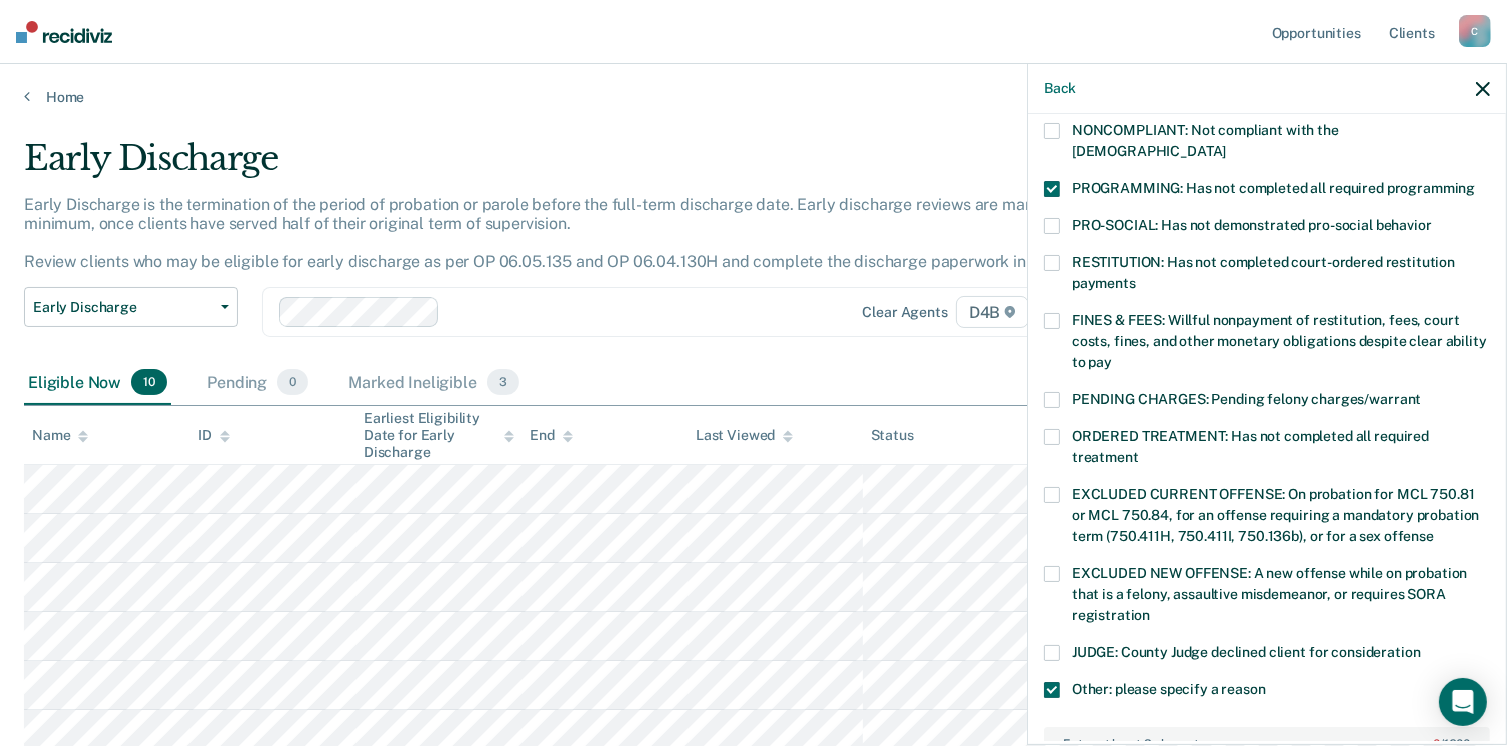 scroll, scrollTop: 749, scrollLeft: 0, axis: vertical 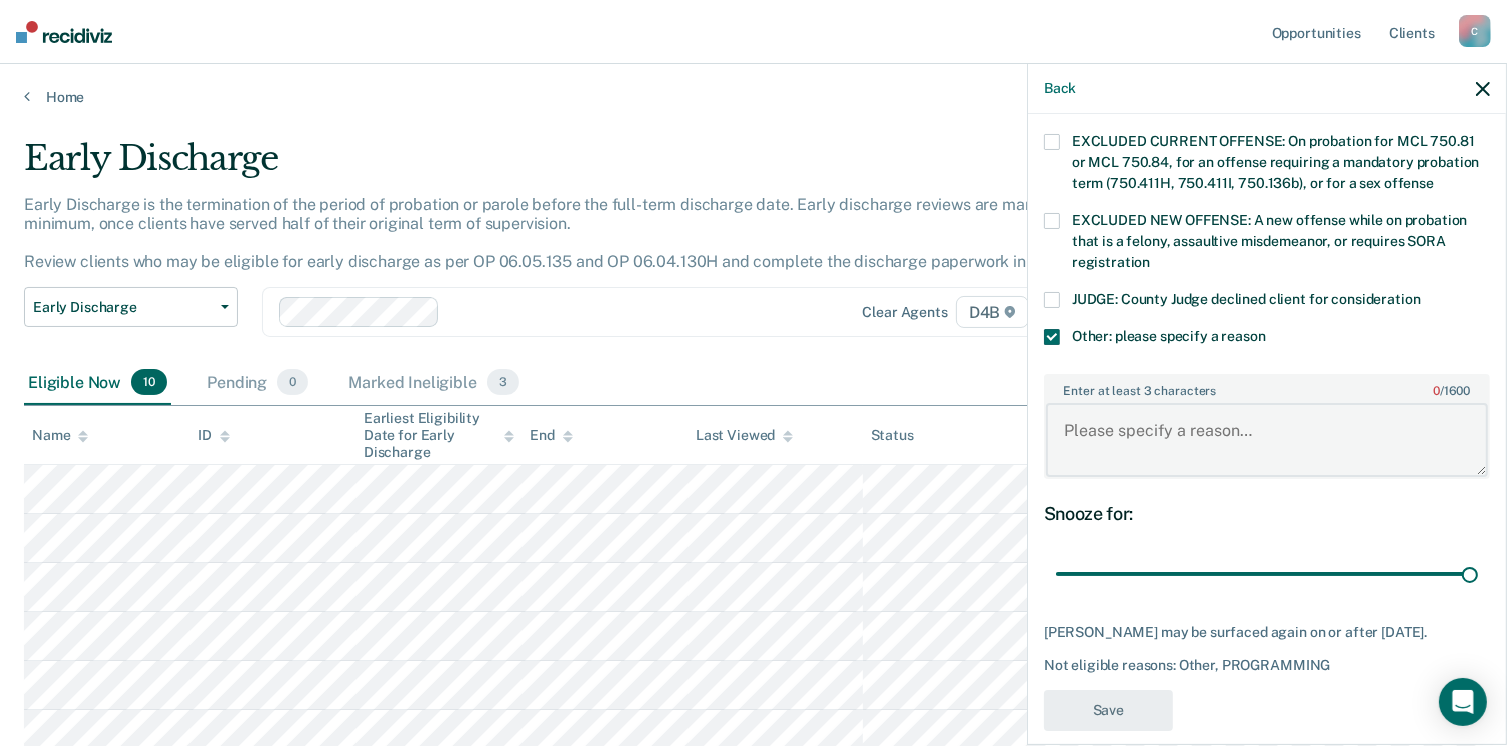 click on "Enter at least 3 characters 0  /  1600" at bounding box center [1267, 440] 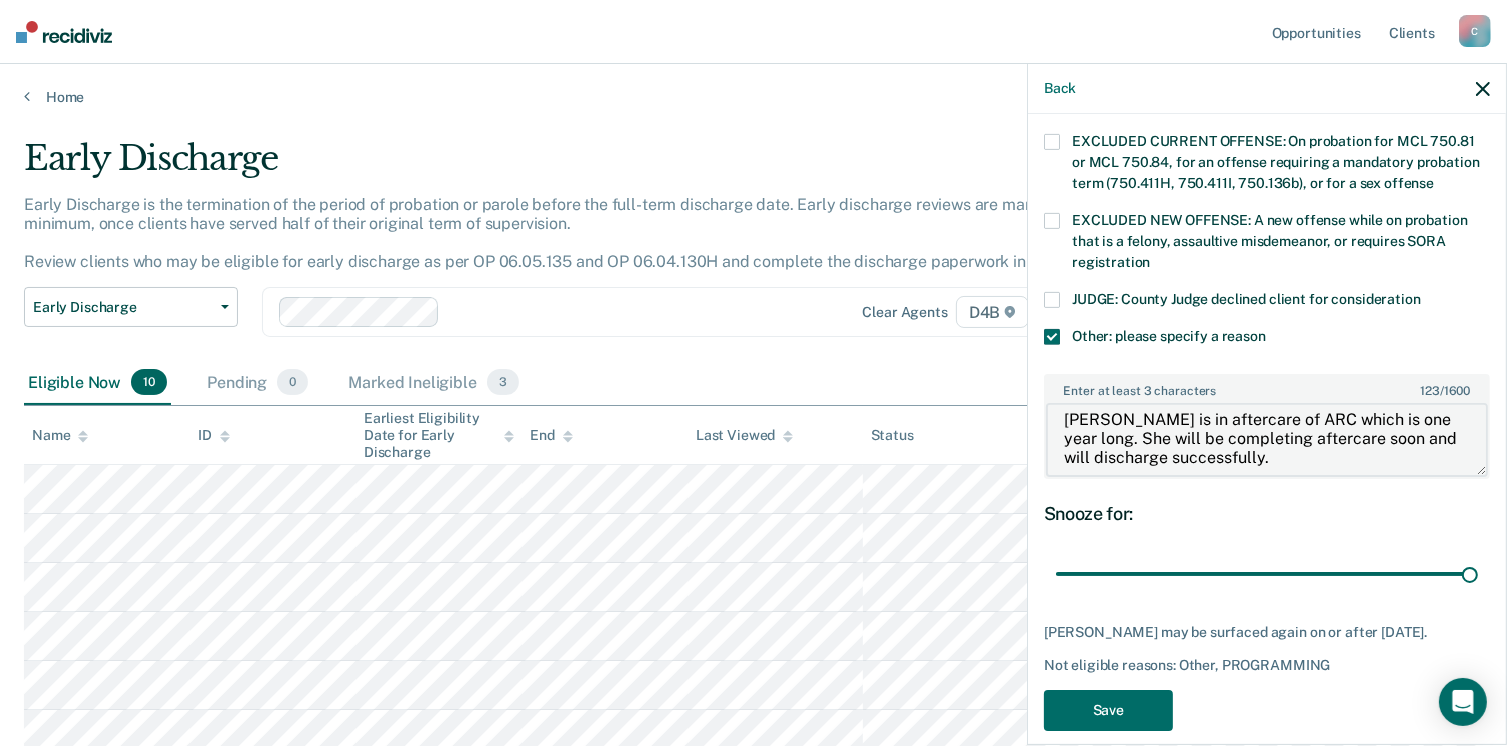 scroll, scrollTop: 0, scrollLeft: 0, axis: both 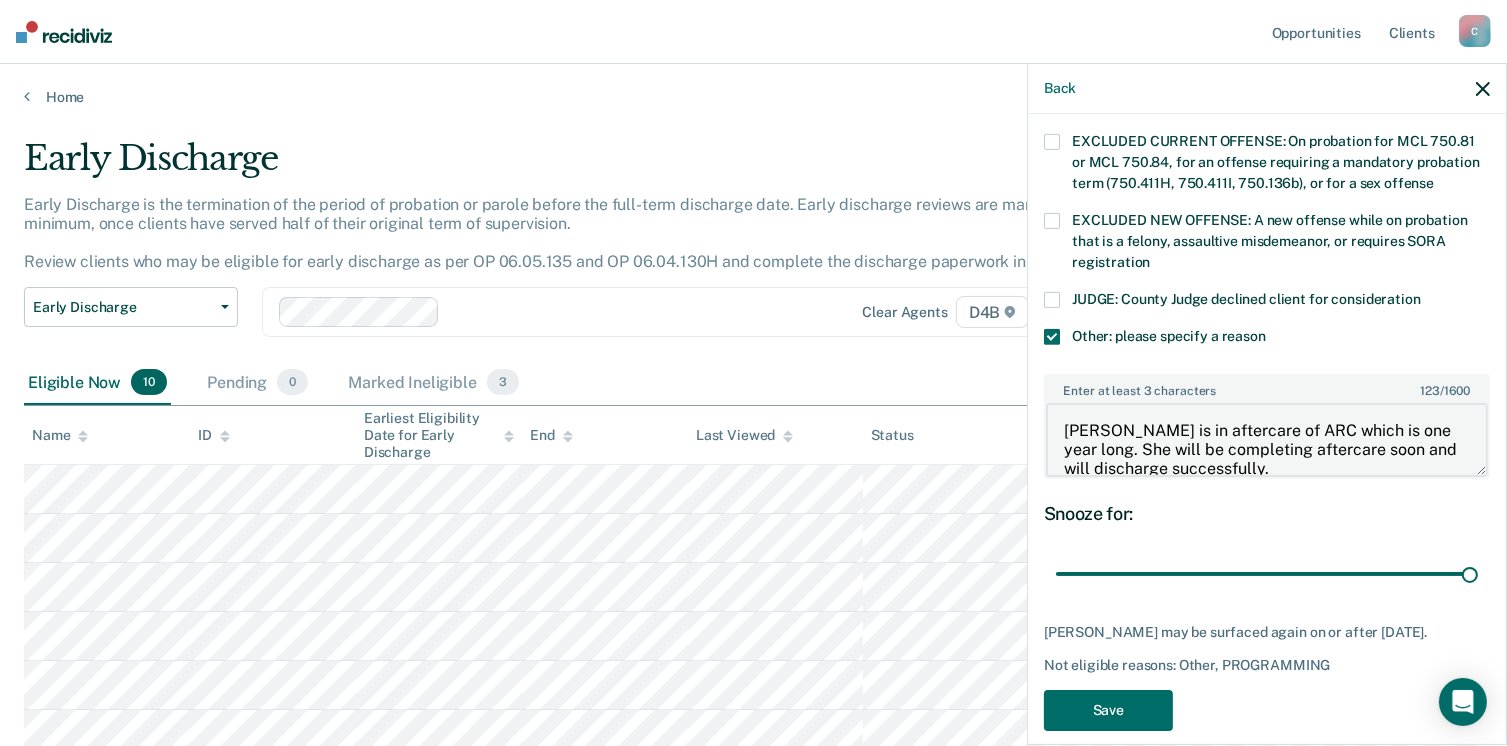 drag, startPoint x: 1258, startPoint y: 443, endPoint x: 969, endPoint y: 376, distance: 296.6648 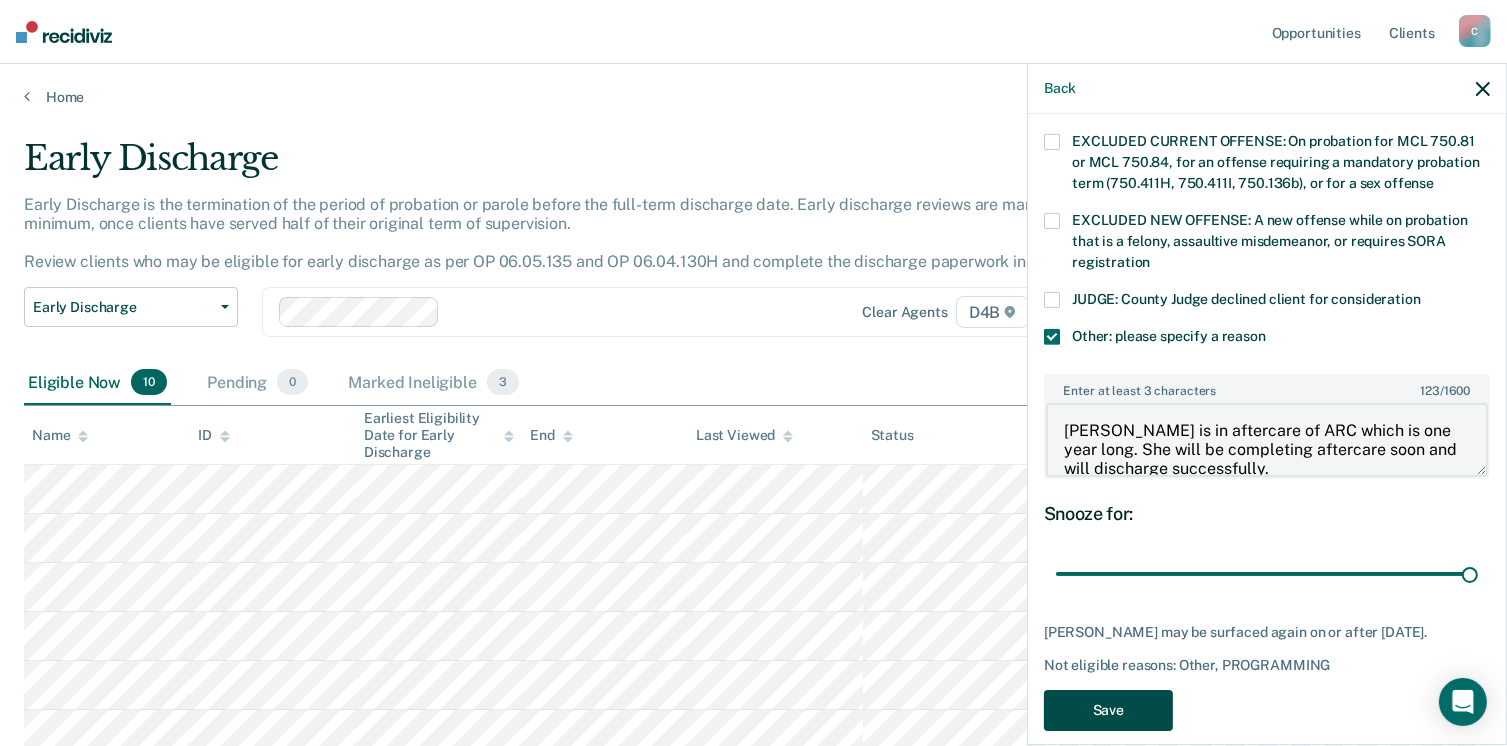 type on "[PERSON_NAME] is in aftercare of ARC which is one year long. She will be completing aftercare soon and will discharge successfully." 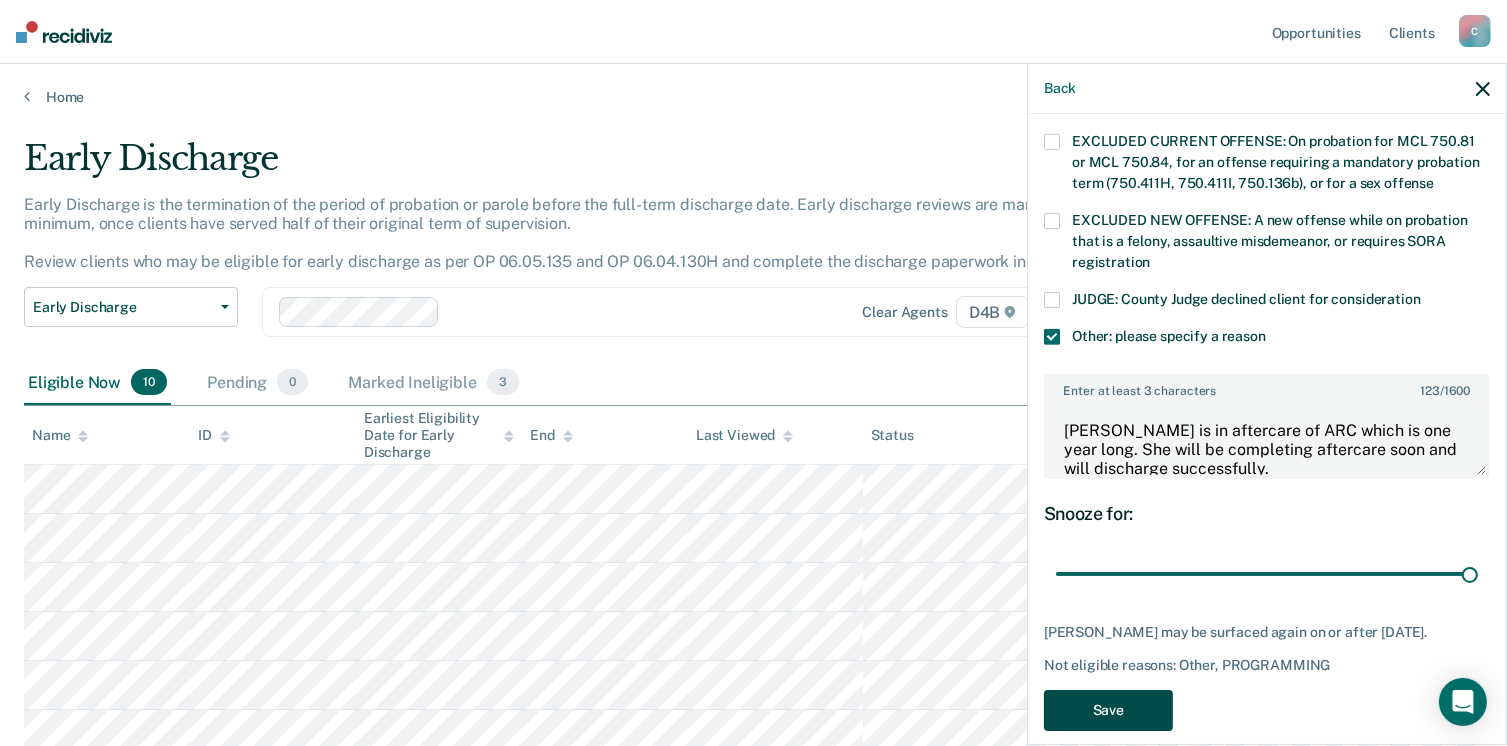 click on "Save" at bounding box center (1108, 710) 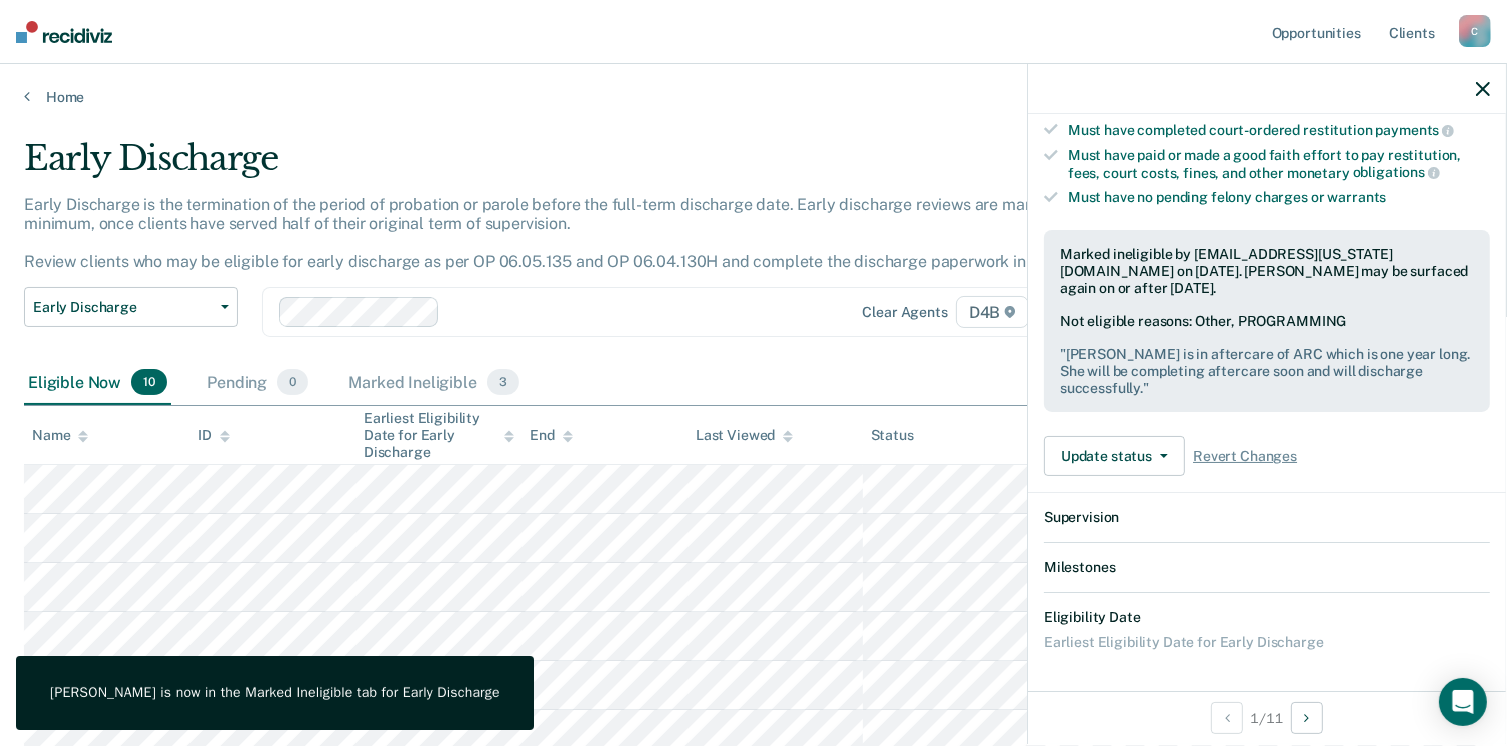 scroll, scrollTop: 589, scrollLeft: 0, axis: vertical 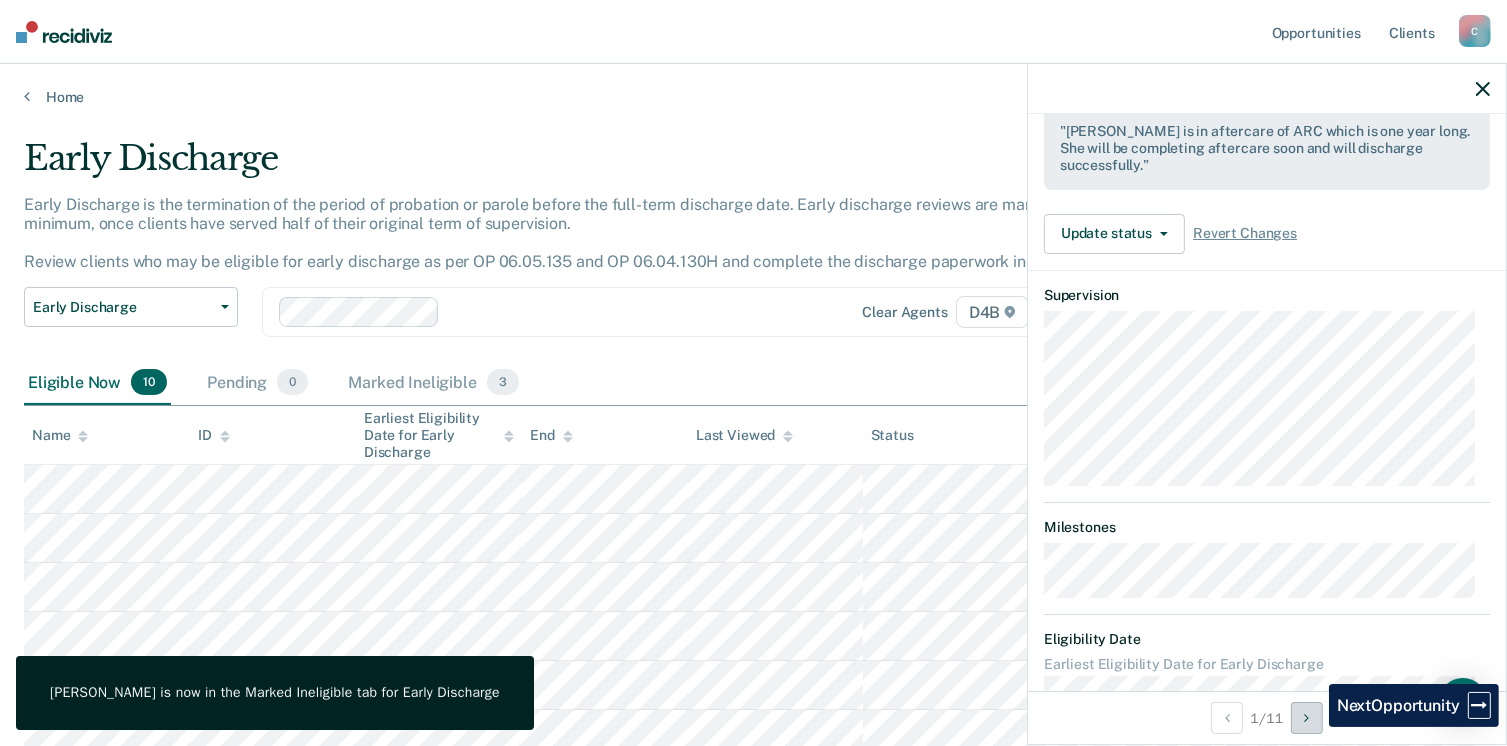 click at bounding box center [1307, 718] 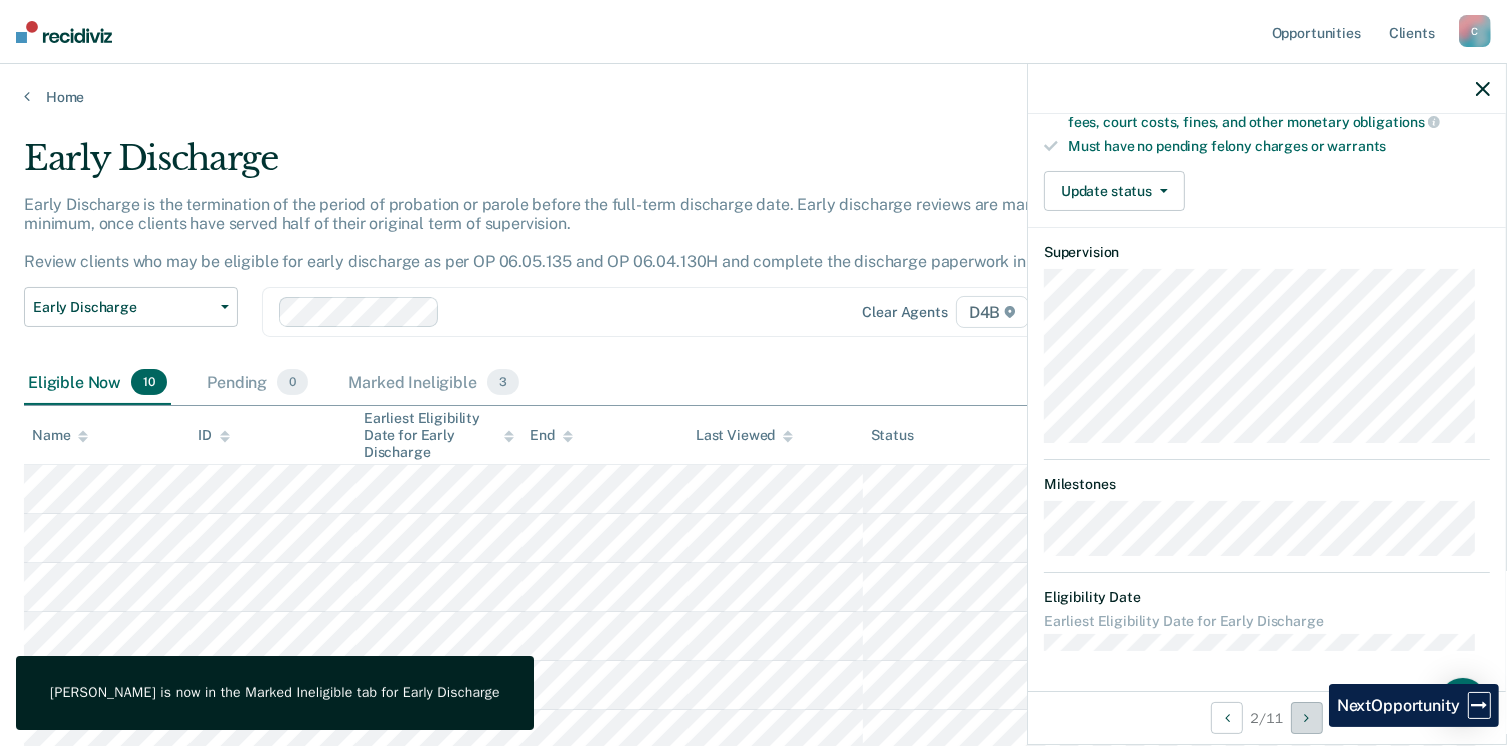 scroll, scrollTop: 371, scrollLeft: 0, axis: vertical 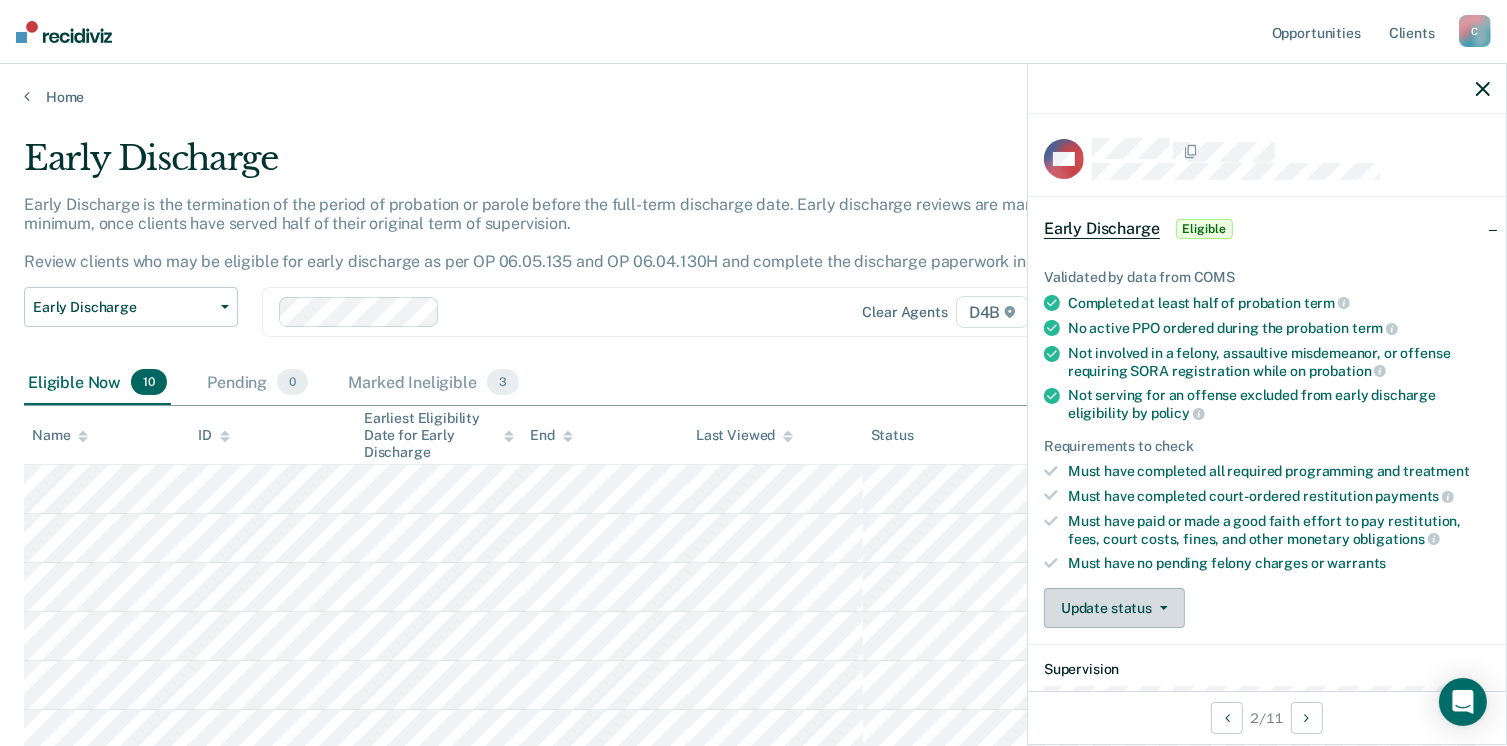 click on "Update status" at bounding box center [1114, 608] 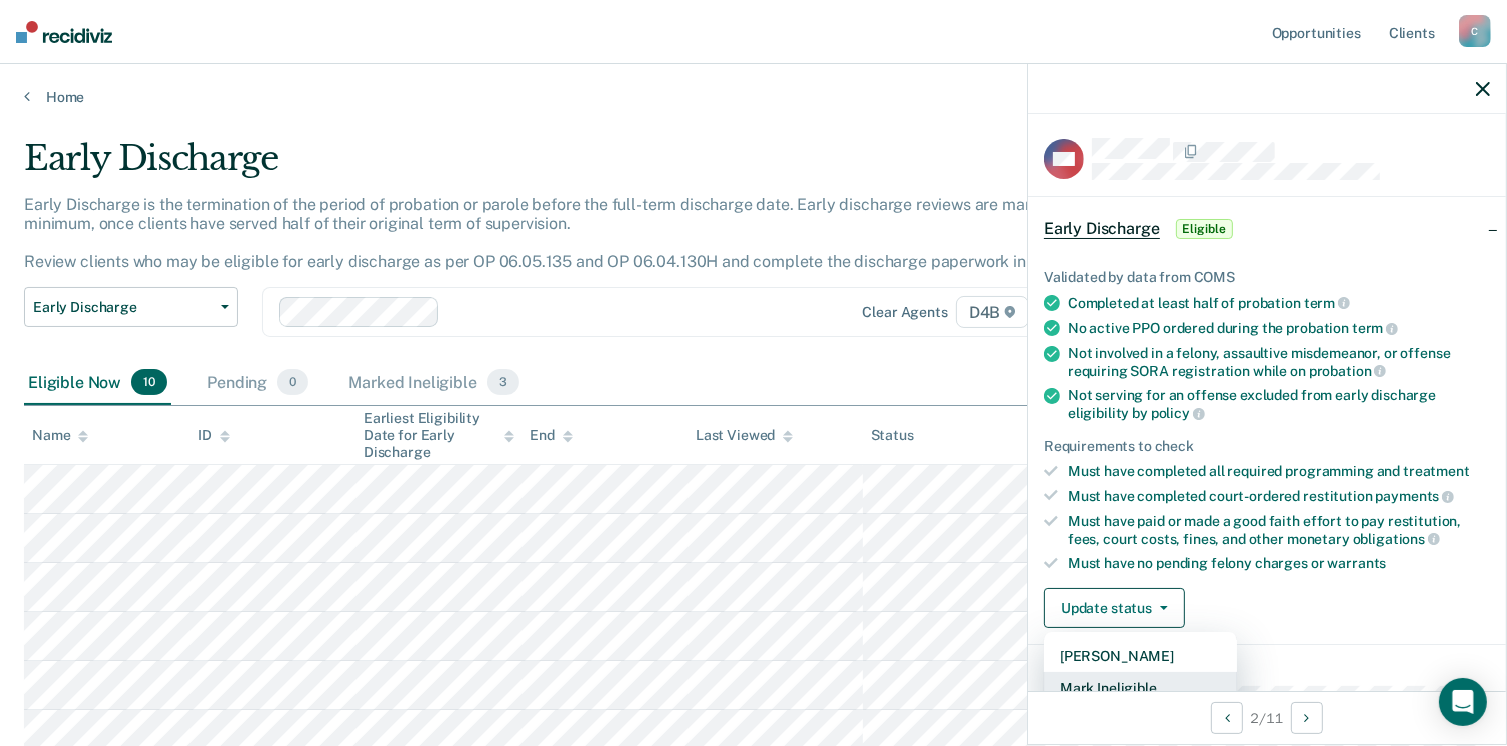 scroll, scrollTop: 5, scrollLeft: 0, axis: vertical 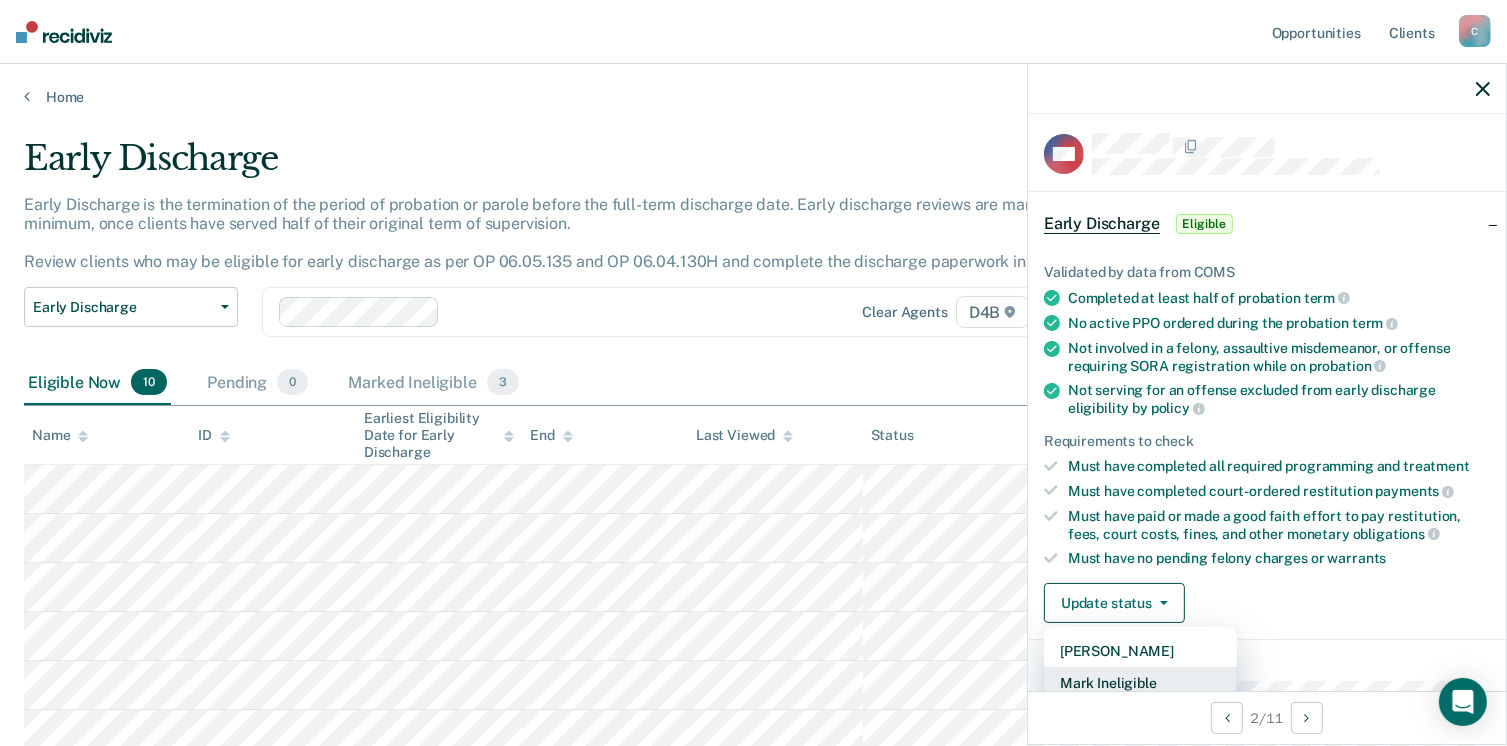 click on "Mark Ineligible" at bounding box center [1140, 683] 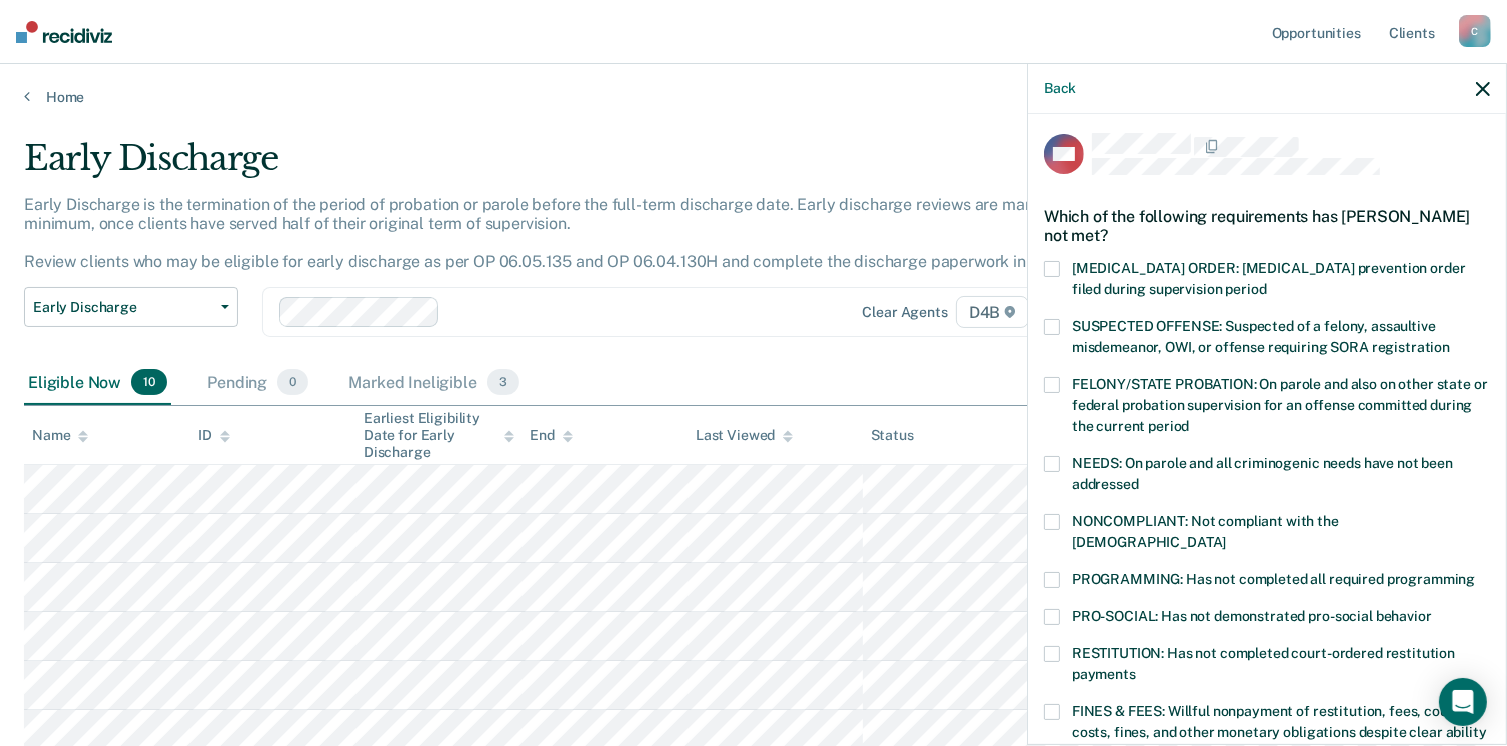 click at bounding box center [1052, 580] 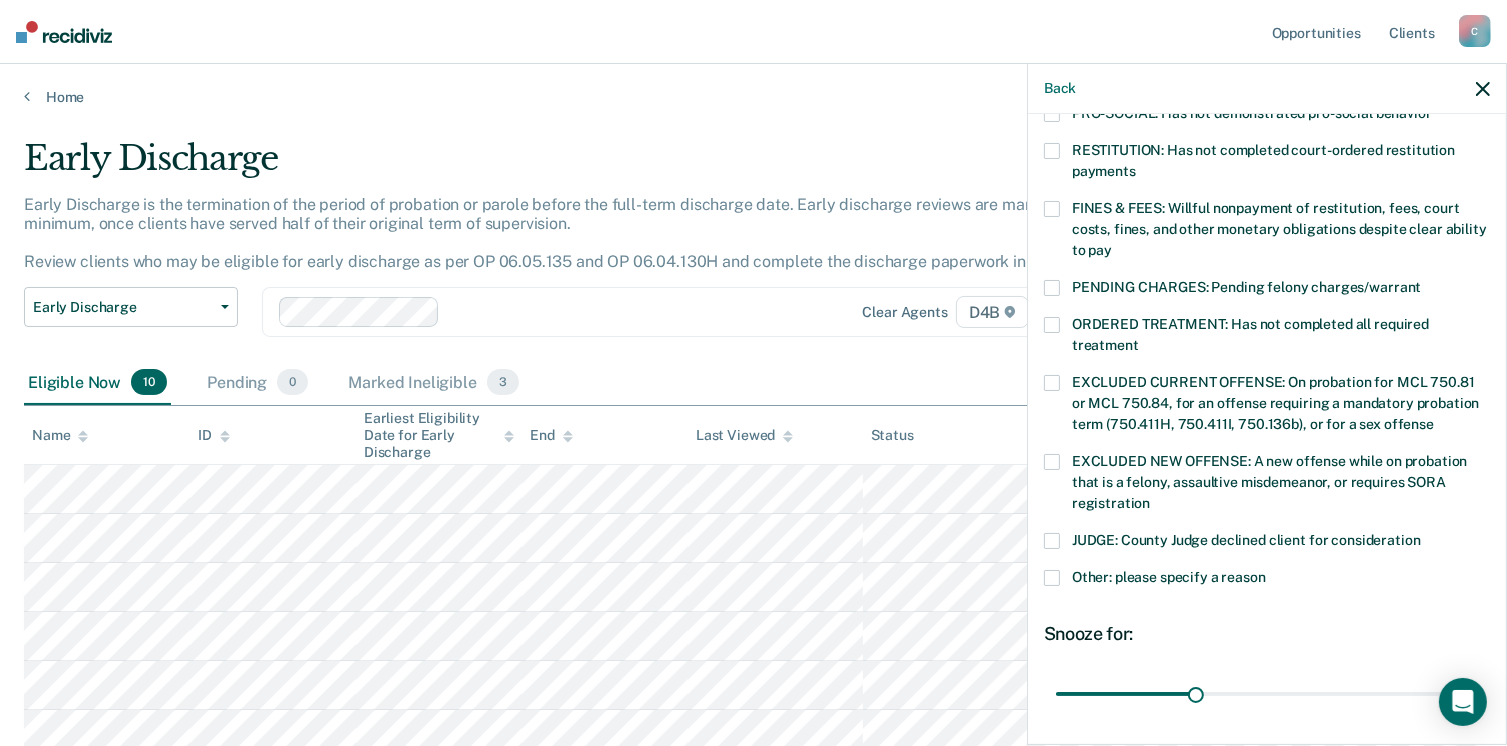 scroll, scrollTop: 512, scrollLeft: 0, axis: vertical 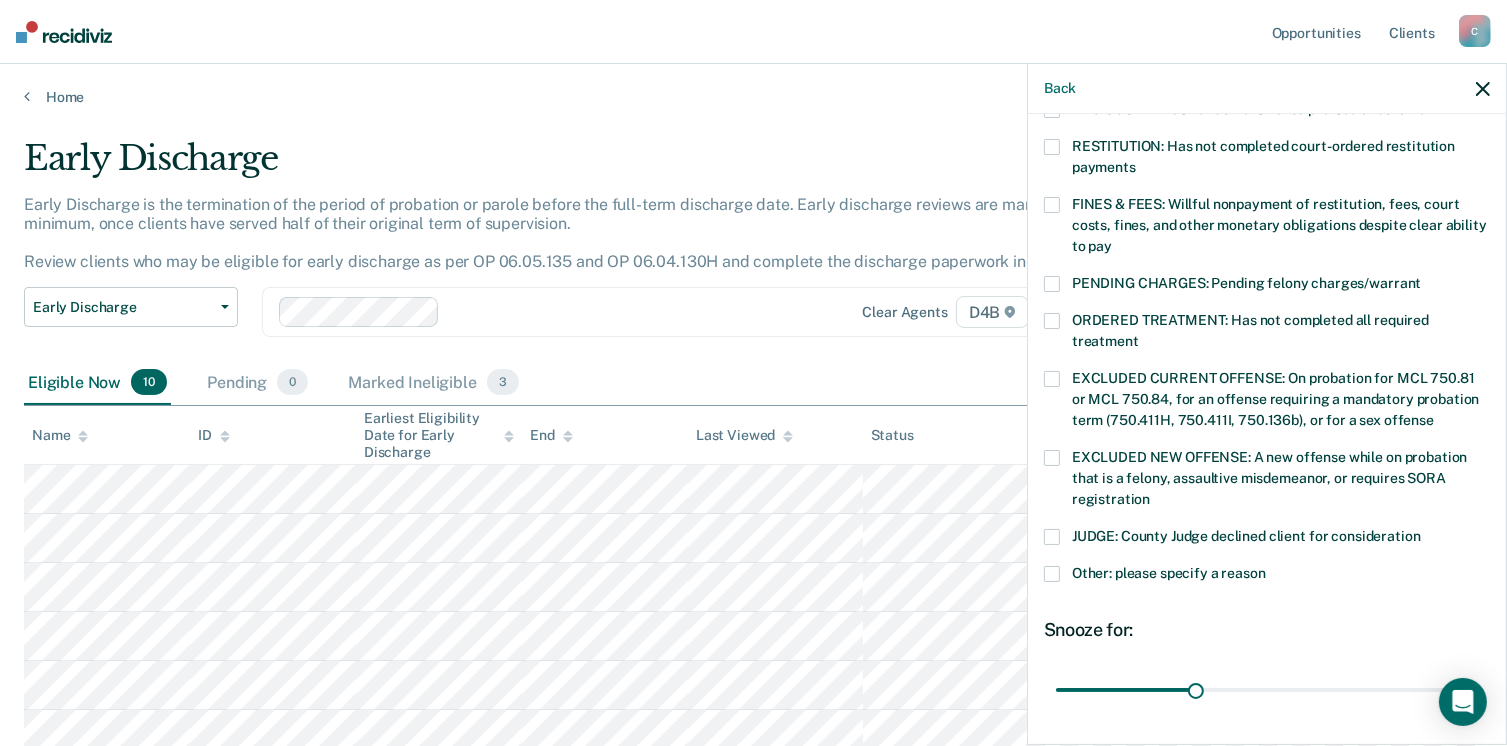 click at bounding box center [1052, 574] 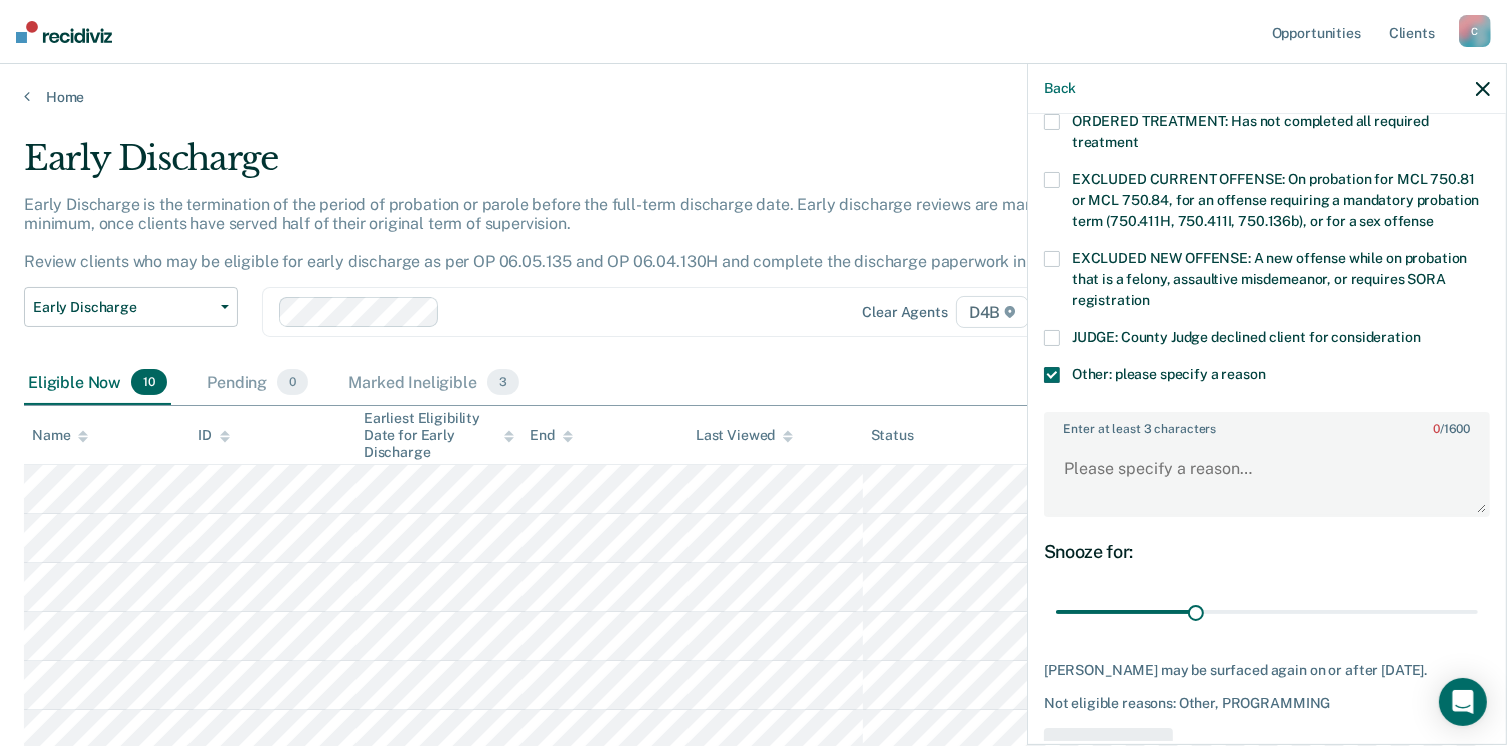 scroll, scrollTop: 749, scrollLeft: 0, axis: vertical 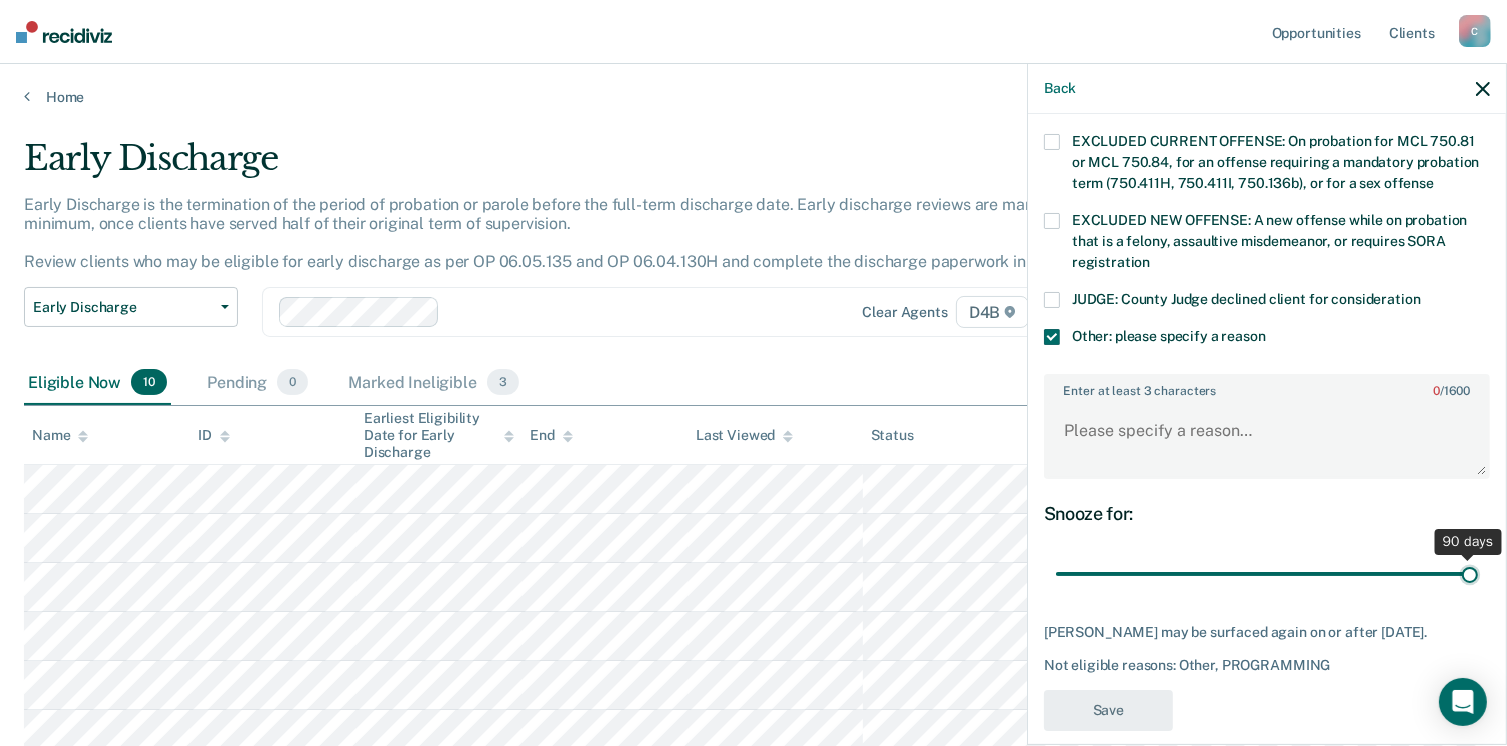 drag, startPoint x: 1193, startPoint y: 547, endPoint x: 1528, endPoint y: 555, distance: 335.09552 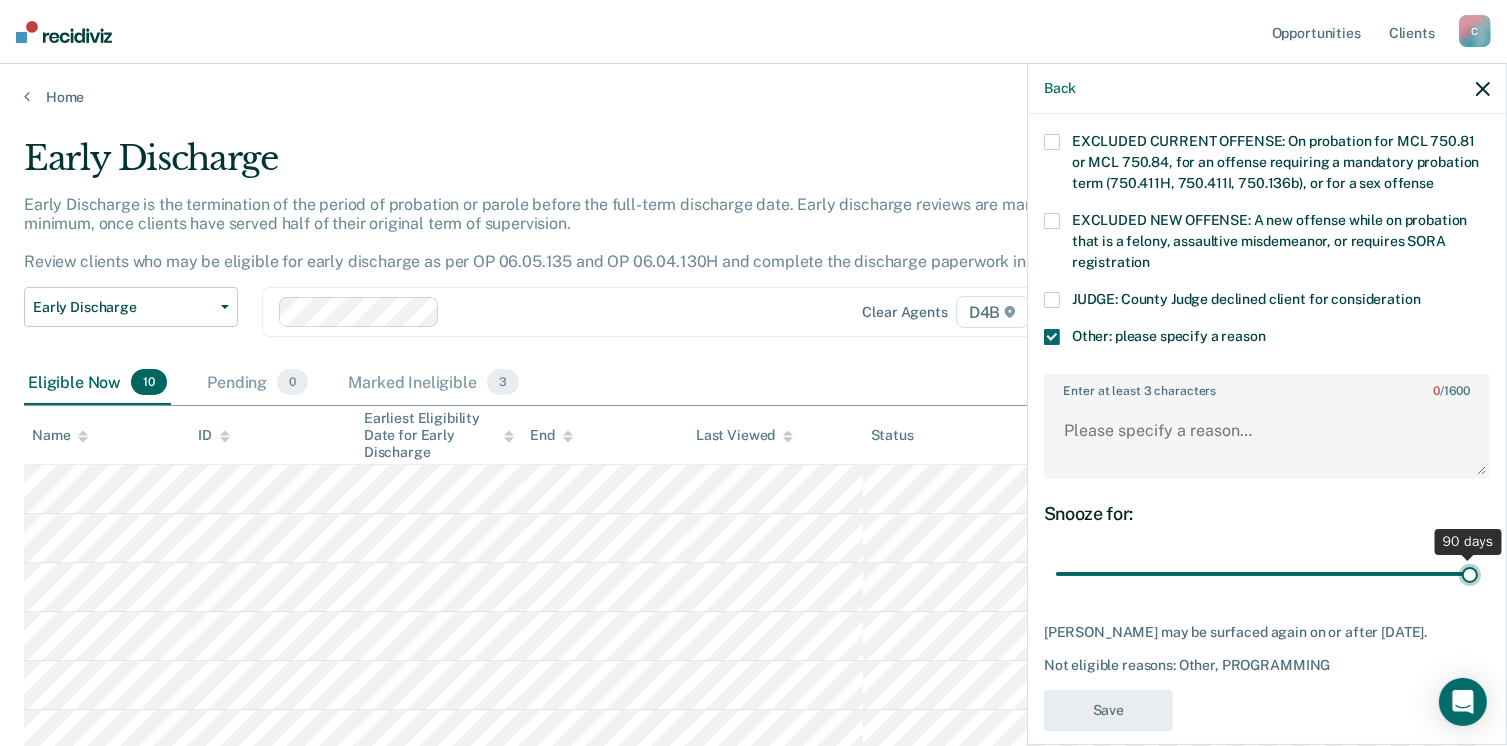 type on "90" 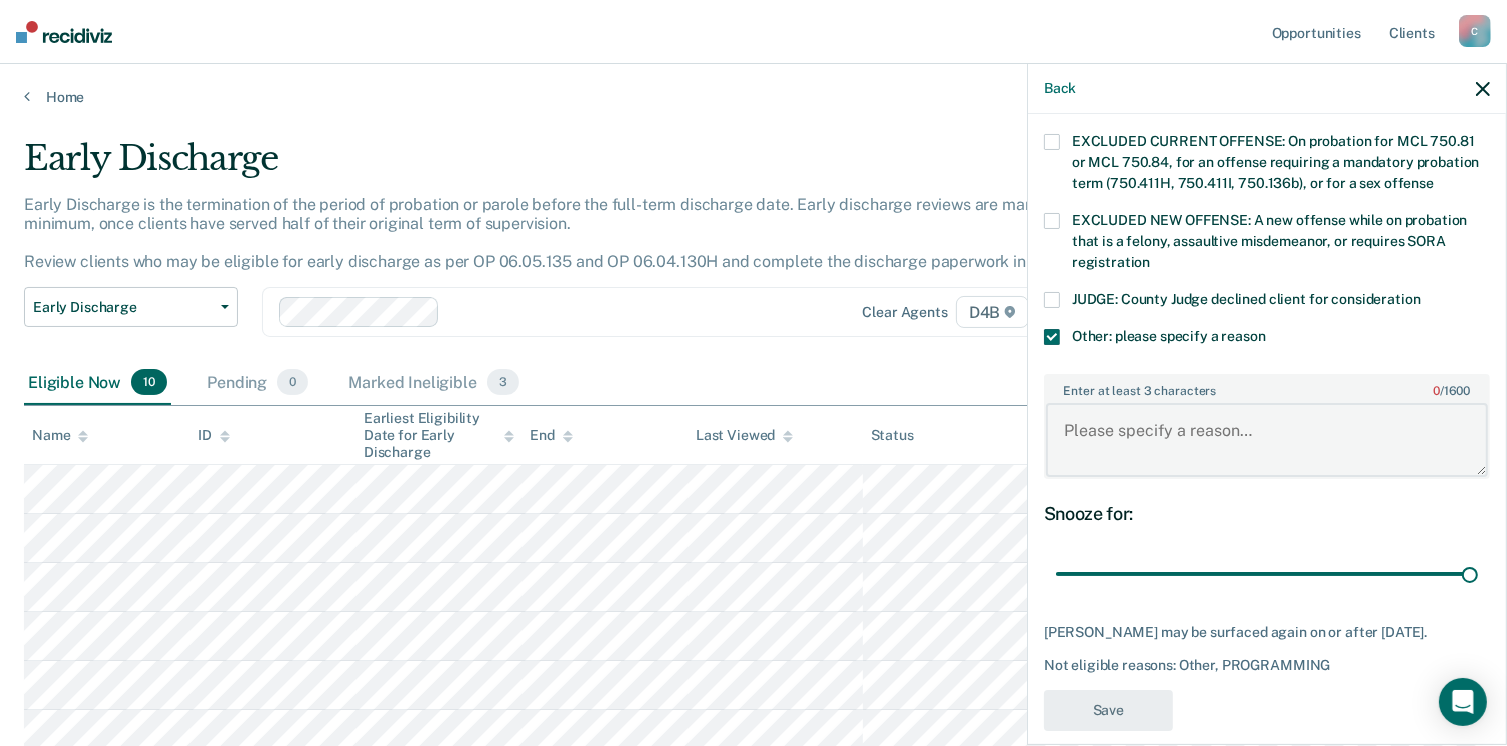 click on "Enter at least 3 characters 0  /  1600" at bounding box center (1267, 440) 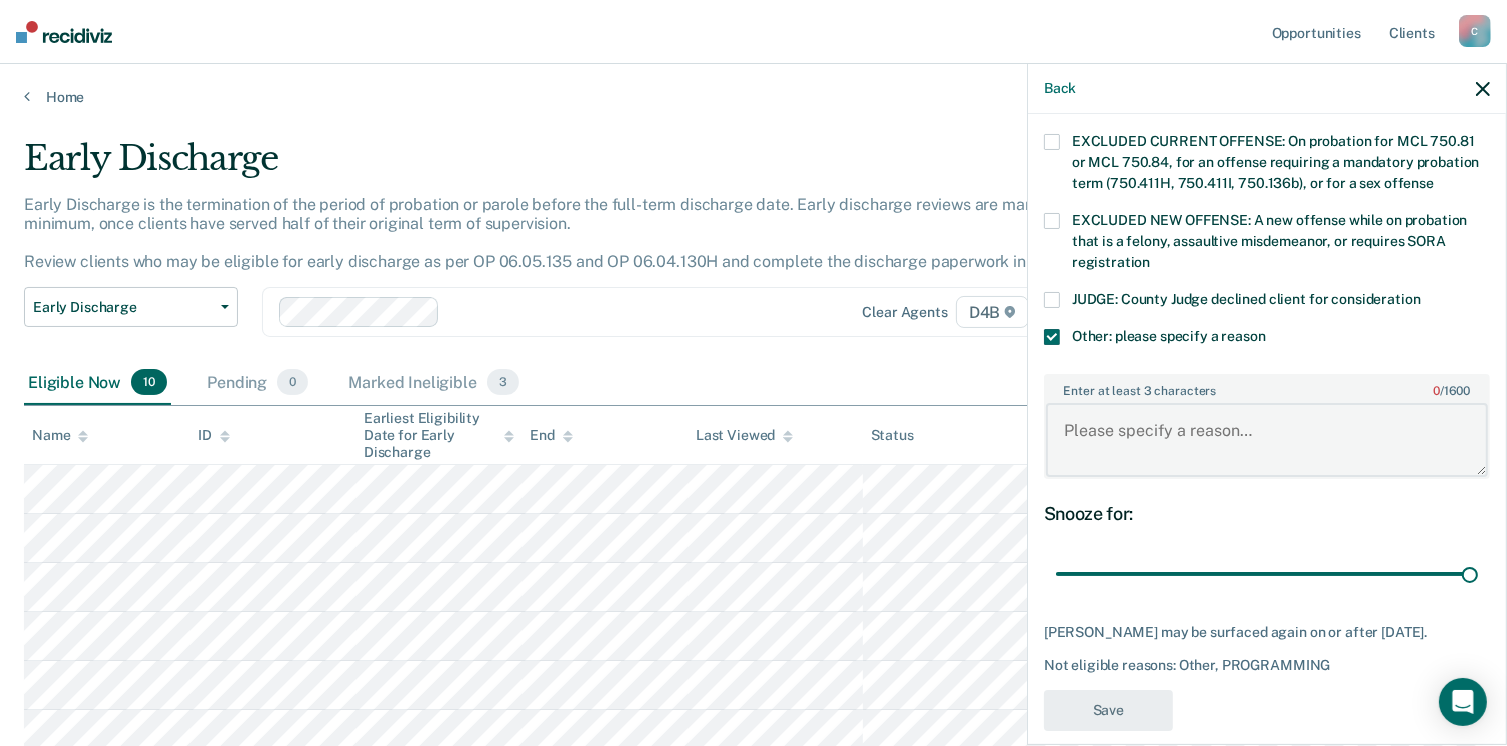 paste on "[PERSON_NAME] is in aftercare of ARC which is one year long. She will be completing aftercare soon and will discharge successfully." 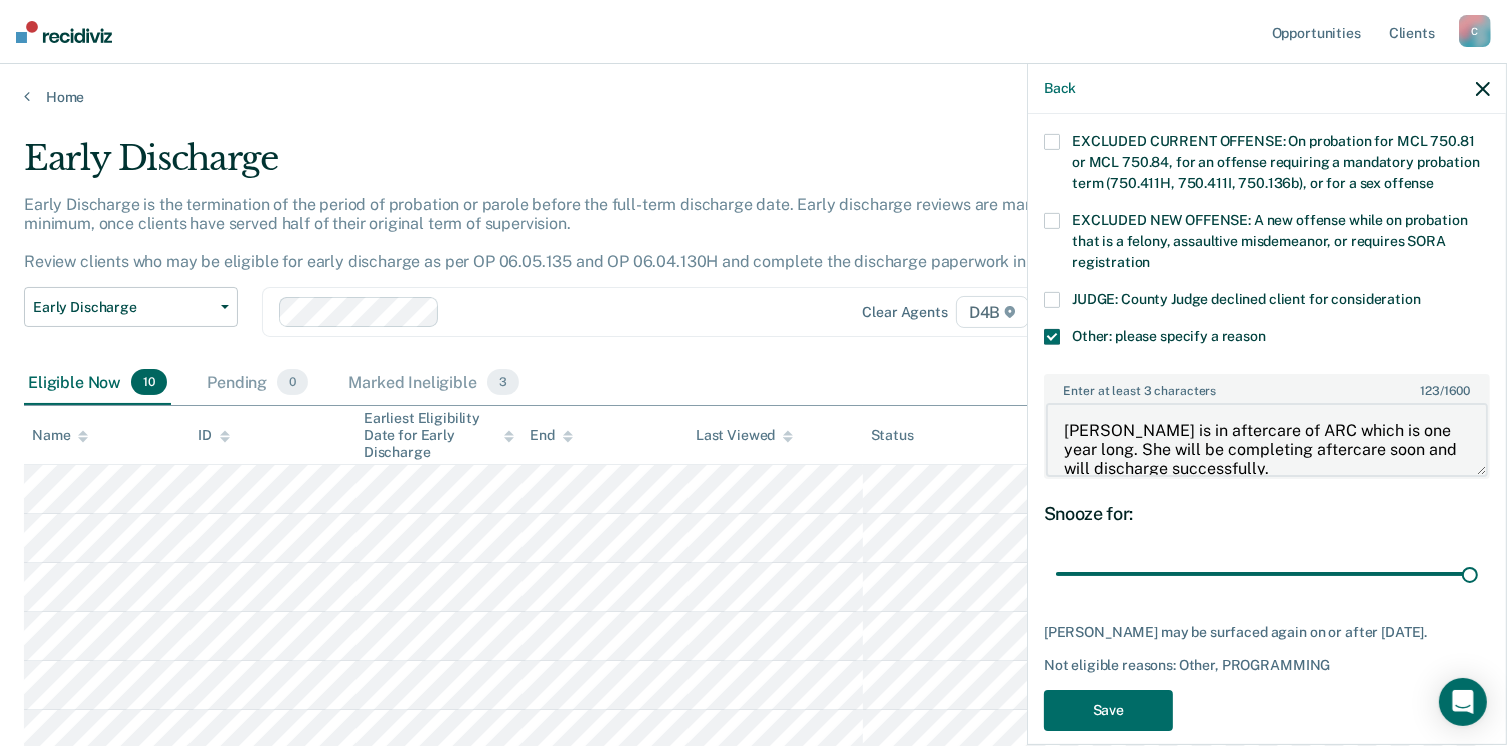 scroll, scrollTop: 3, scrollLeft: 0, axis: vertical 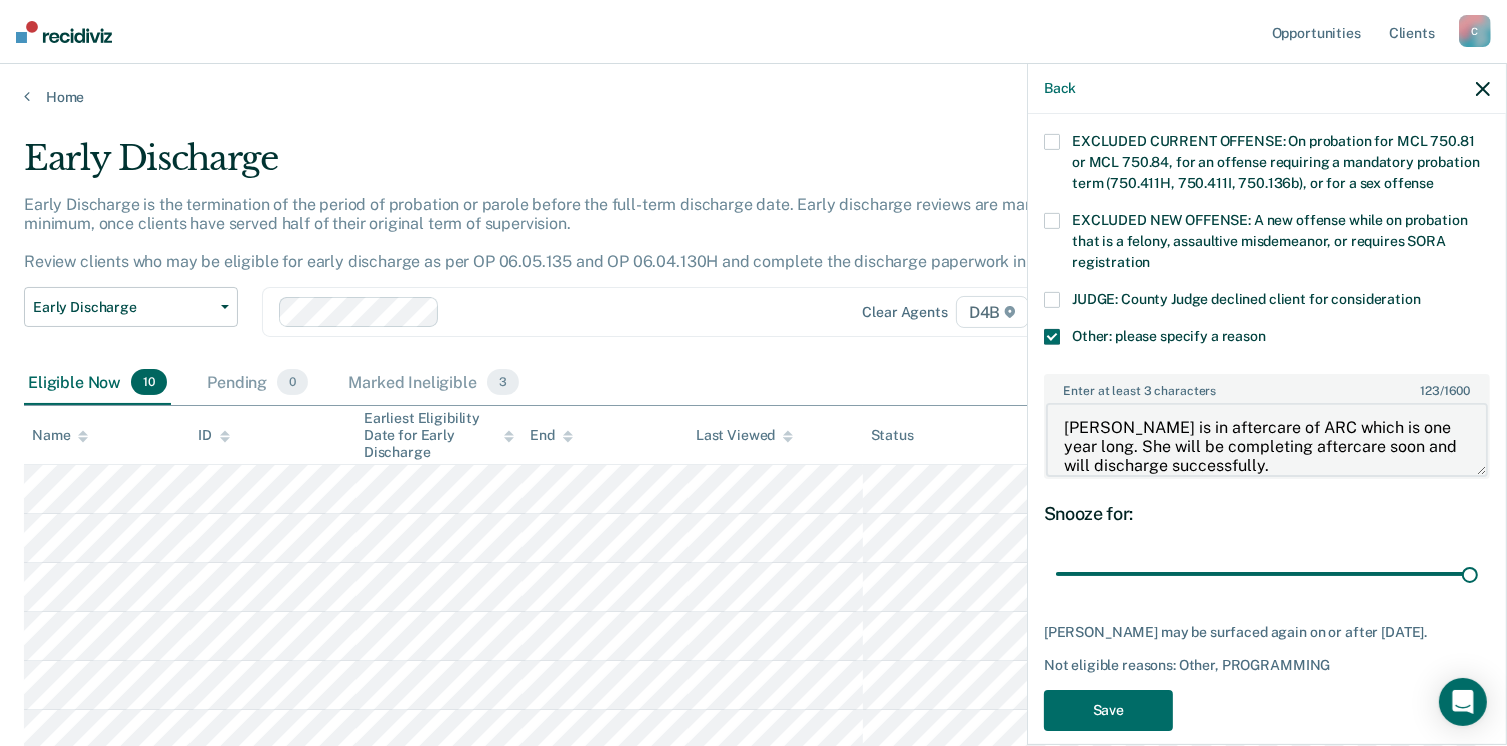 drag, startPoint x: 1096, startPoint y: 399, endPoint x: 1002, endPoint y: 393, distance: 94.19129 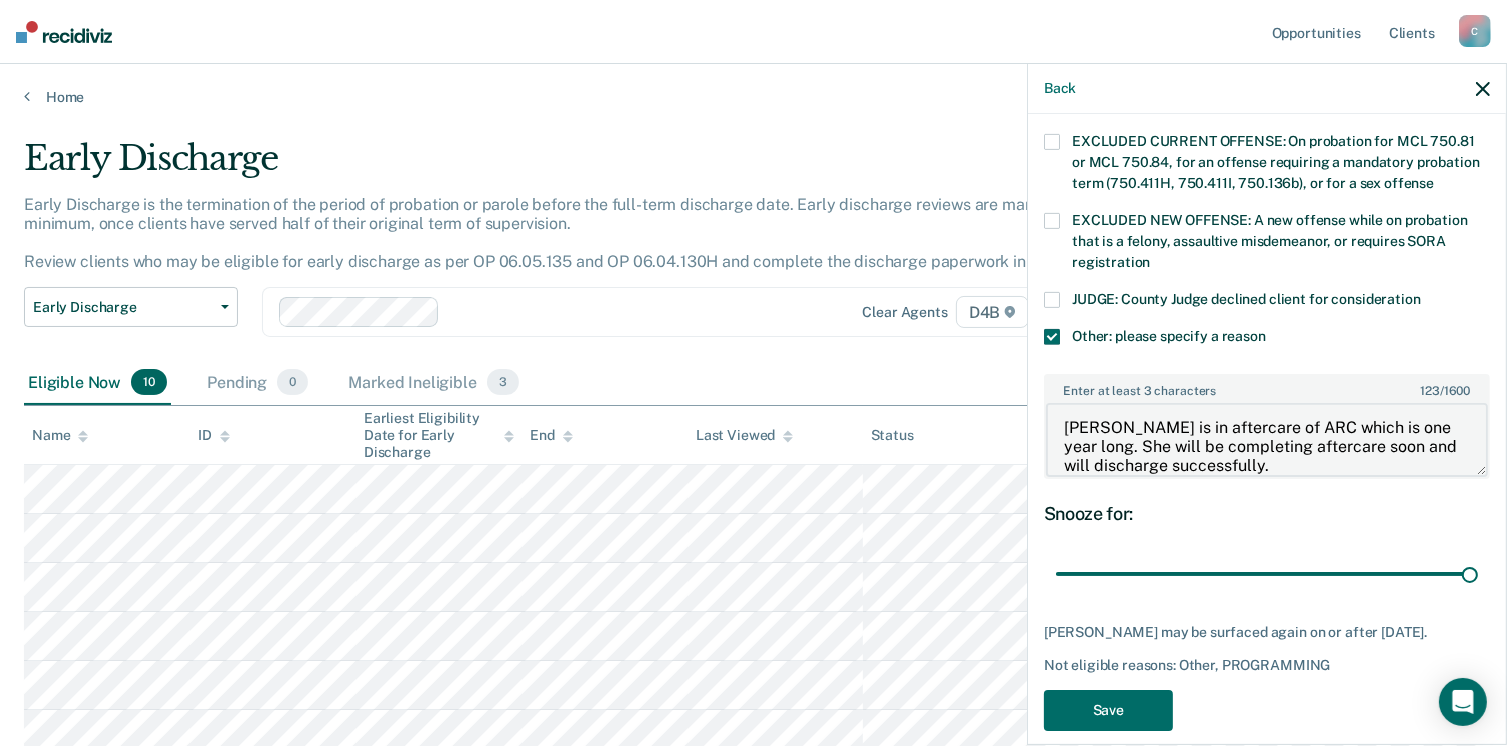 click on "Looks like you’re using Internet Explorer 11. For faster loading and a better experience, use Microsoft Edge, Google Chrome, or Firefox. × Opportunities Client s [EMAIL_ADDRESS][US_STATE][DOMAIN_NAME] C Profile How it works Log Out Home Early Discharge   Early Discharge is the termination of the period of probation or parole before the full-term discharge date. Early discharge reviews are mandated, at minimum, once clients have served half of their original term of supervision. Review clients who may be eligible for early discharge as per OP 06.05.135 and OP 06.04.130H and complete the discharge paperwork in COMS. Early Discharge Classification Review Early Discharge Minimum Telephone Reporting Overdue for Discharge Supervision Level Mismatch Clear   agents D4B   Eligible Now 10 Pending 0 Marked Ineligible 3
To pick up a draggable item, press the space bar.
While dragging, use the arrow keys to move the item.
Press space again to drop the item in its new position, or press escape to cancel.
ID" at bounding box center [753, 373] 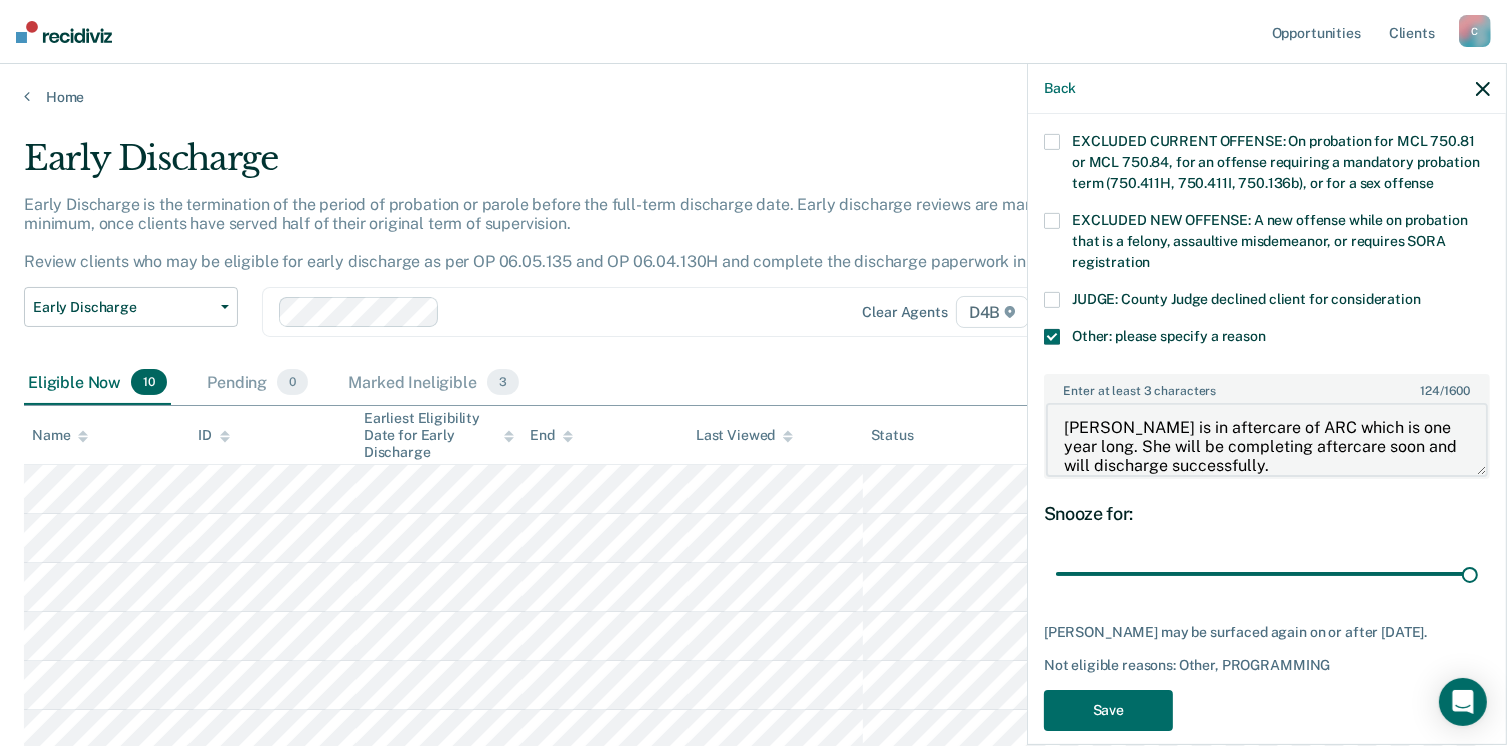scroll, scrollTop: 19, scrollLeft: 0, axis: vertical 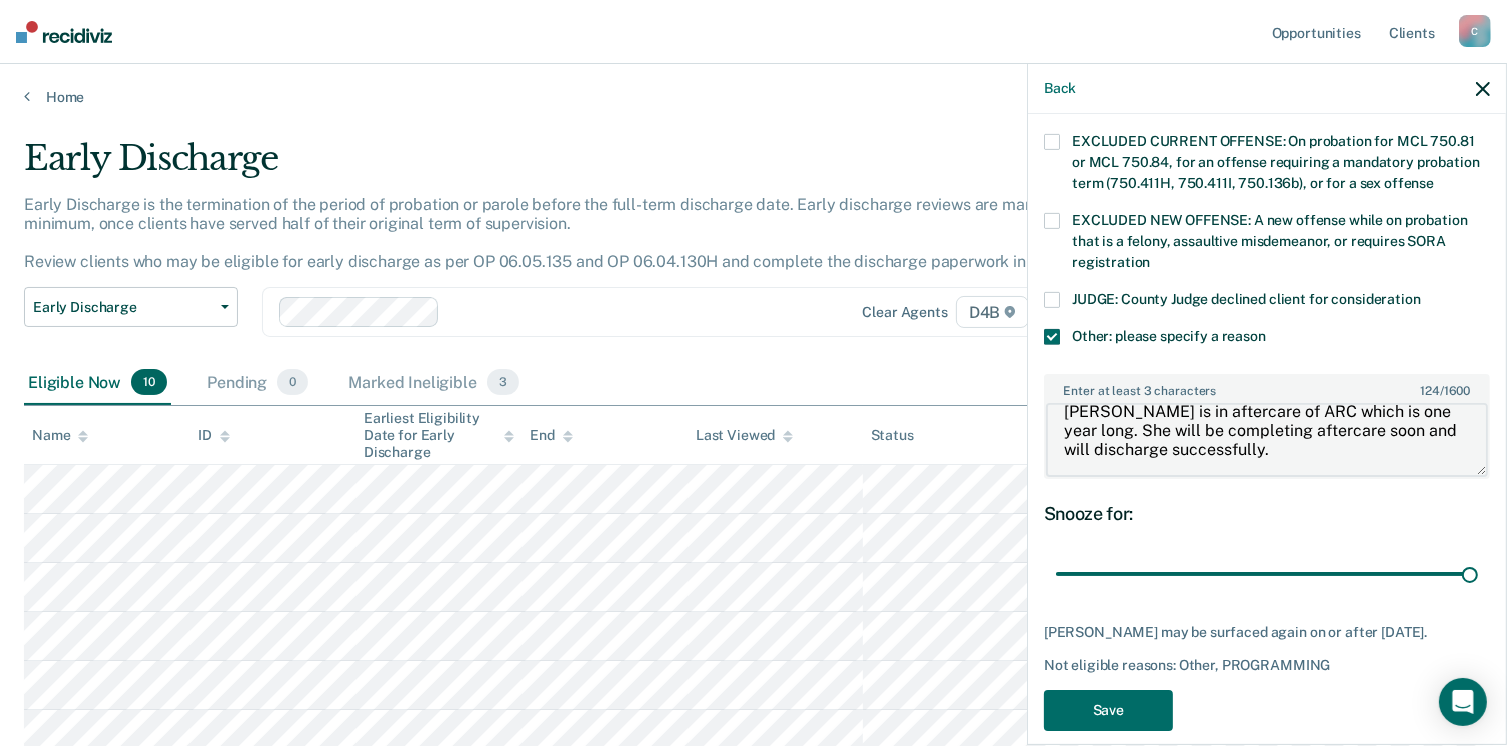 drag, startPoint x: 1340, startPoint y: 404, endPoint x: 1310, endPoint y: 404, distance: 30 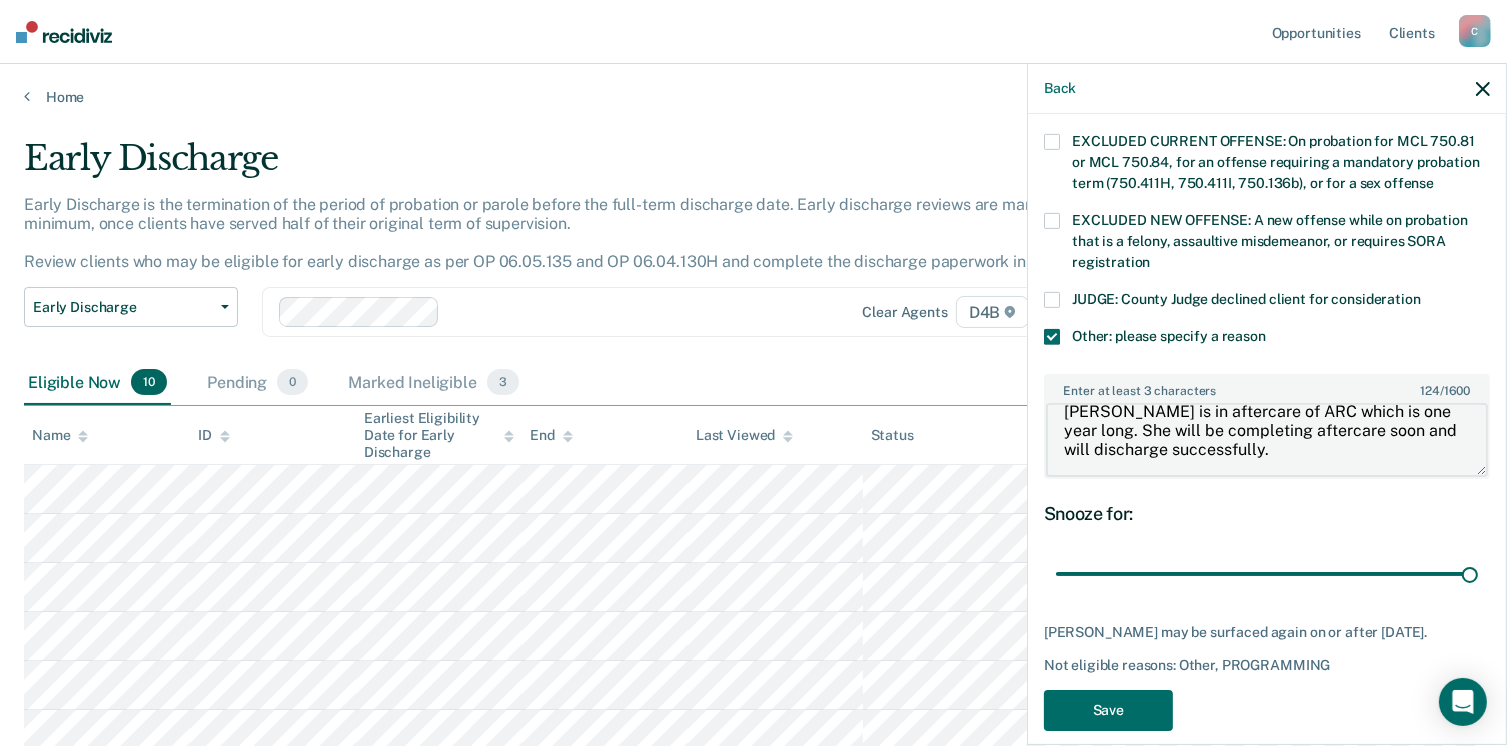 click on "[PERSON_NAME] is in aftercare of ARC which is one year long. She will be completing aftercare soon and will discharge successfully." at bounding box center (1267, 440) 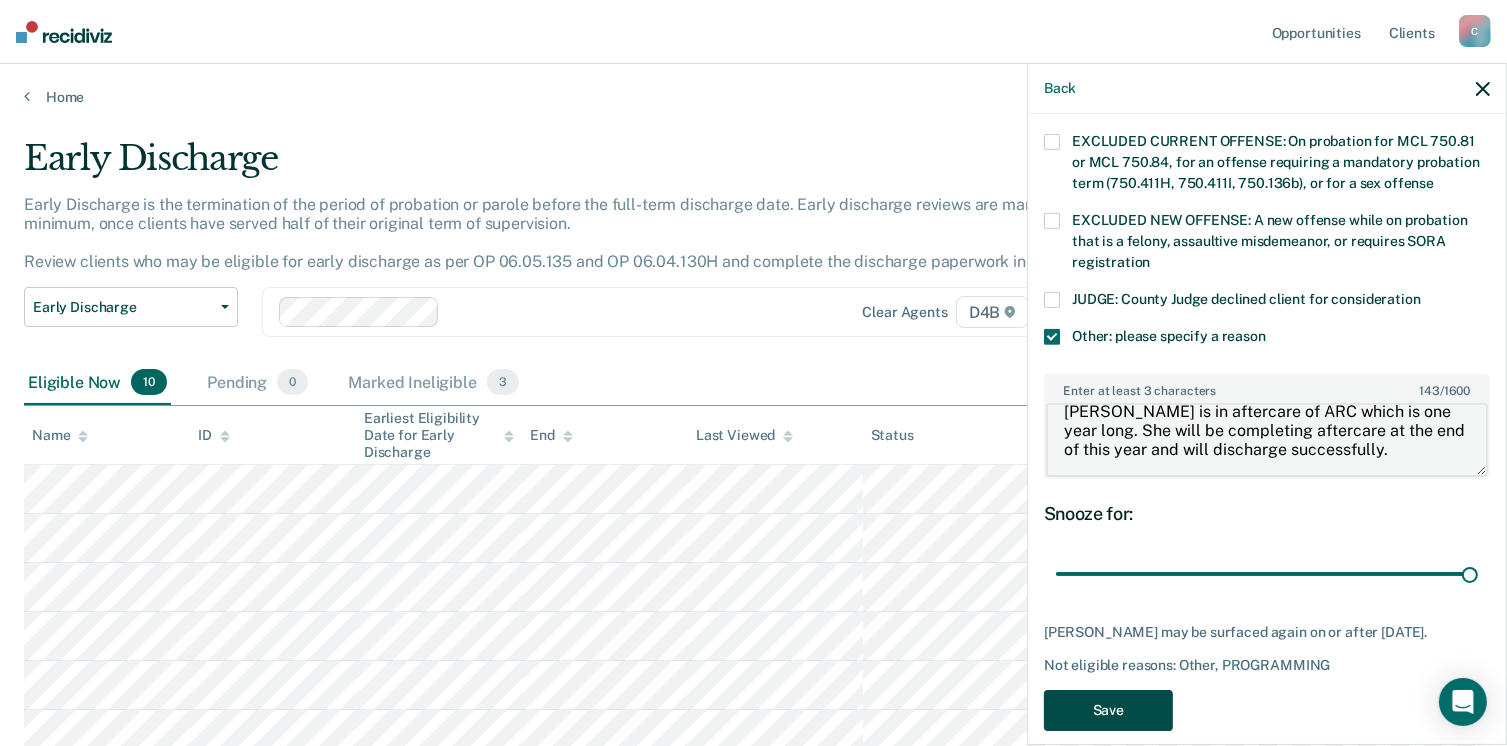 type on "[PERSON_NAME] is in aftercare of ARC which is one year long. She will be completing aftercare at the end of this year and will discharge successfully." 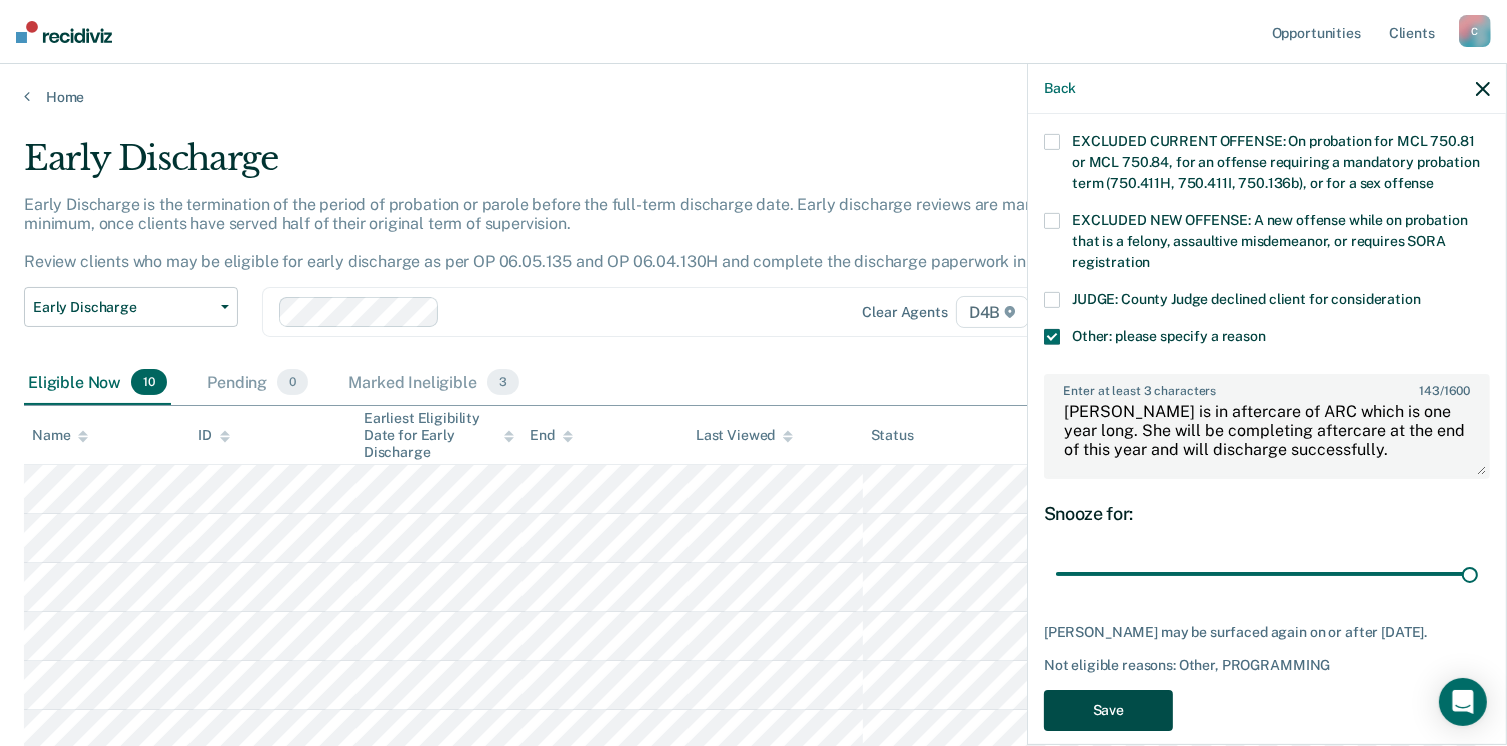 click on "Save" at bounding box center [1108, 710] 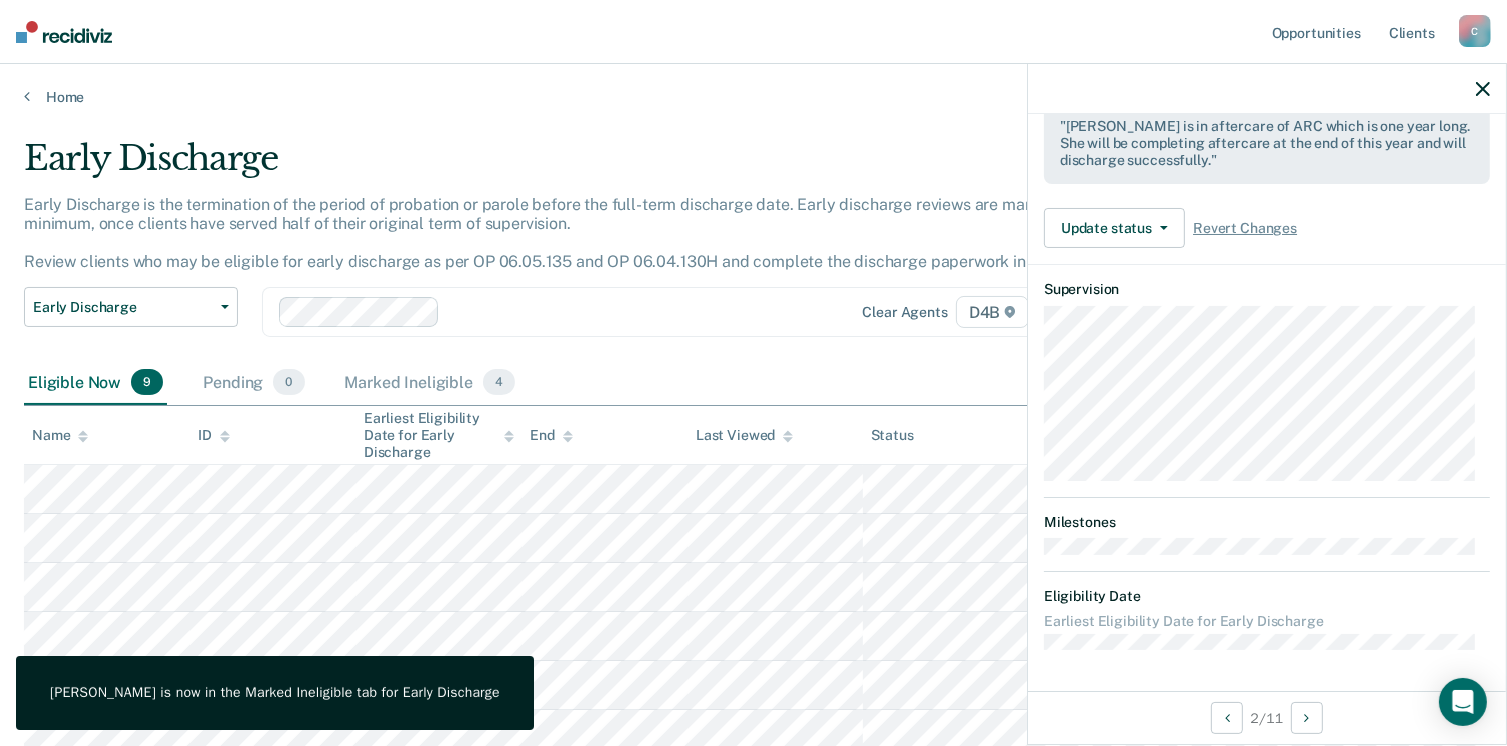 scroll, scrollTop: 585, scrollLeft: 0, axis: vertical 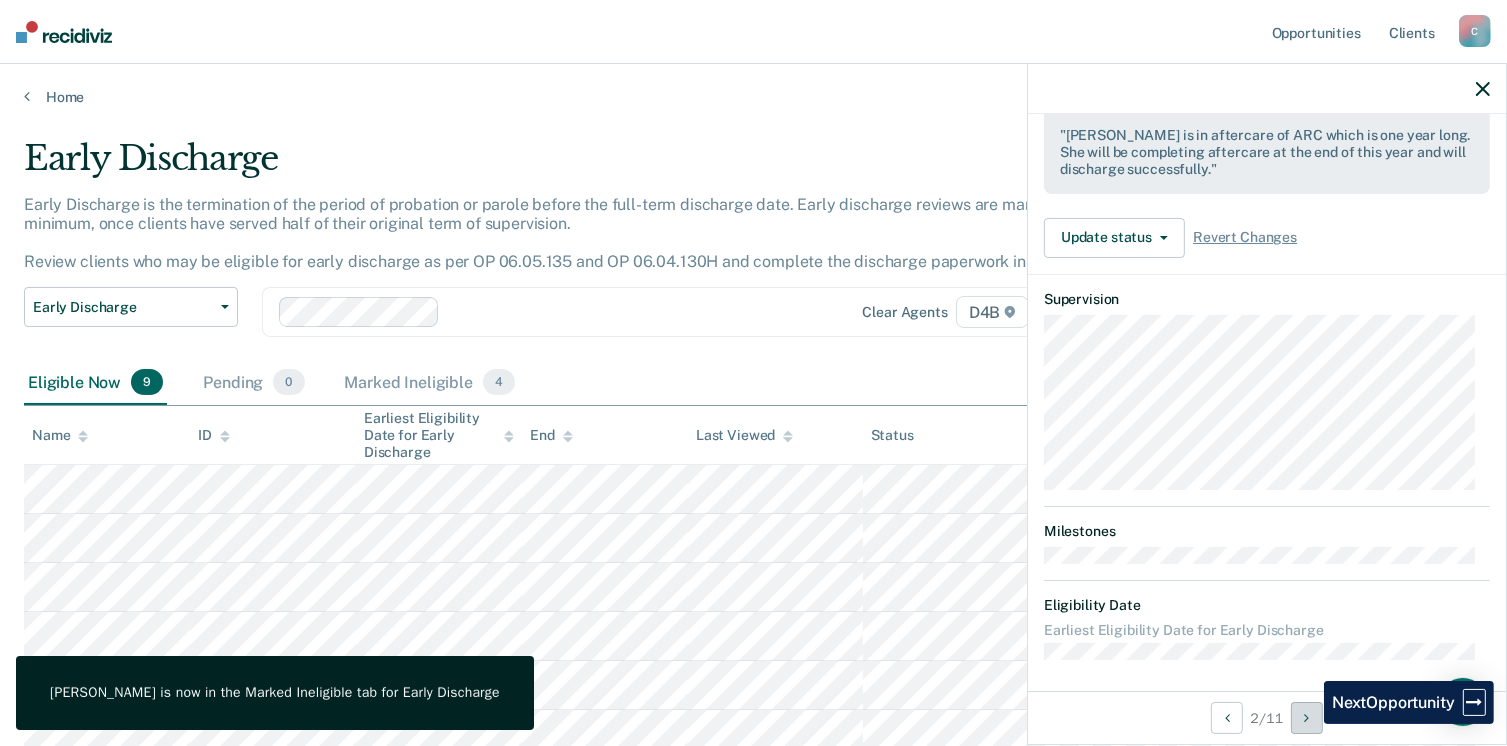 click at bounding box center [1306, 718] 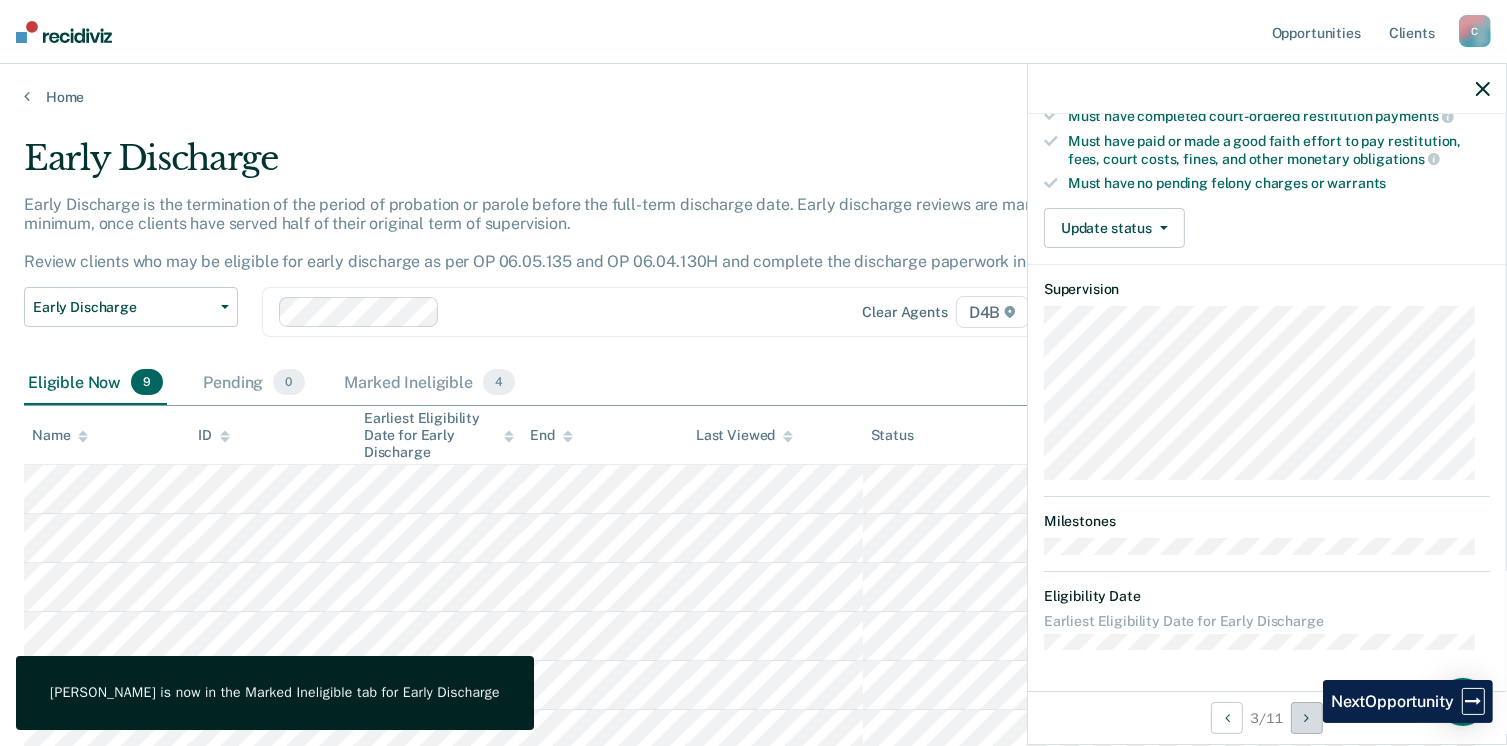 scroll, scrollTop: 371, scrollLeft: 0, axis: vertical 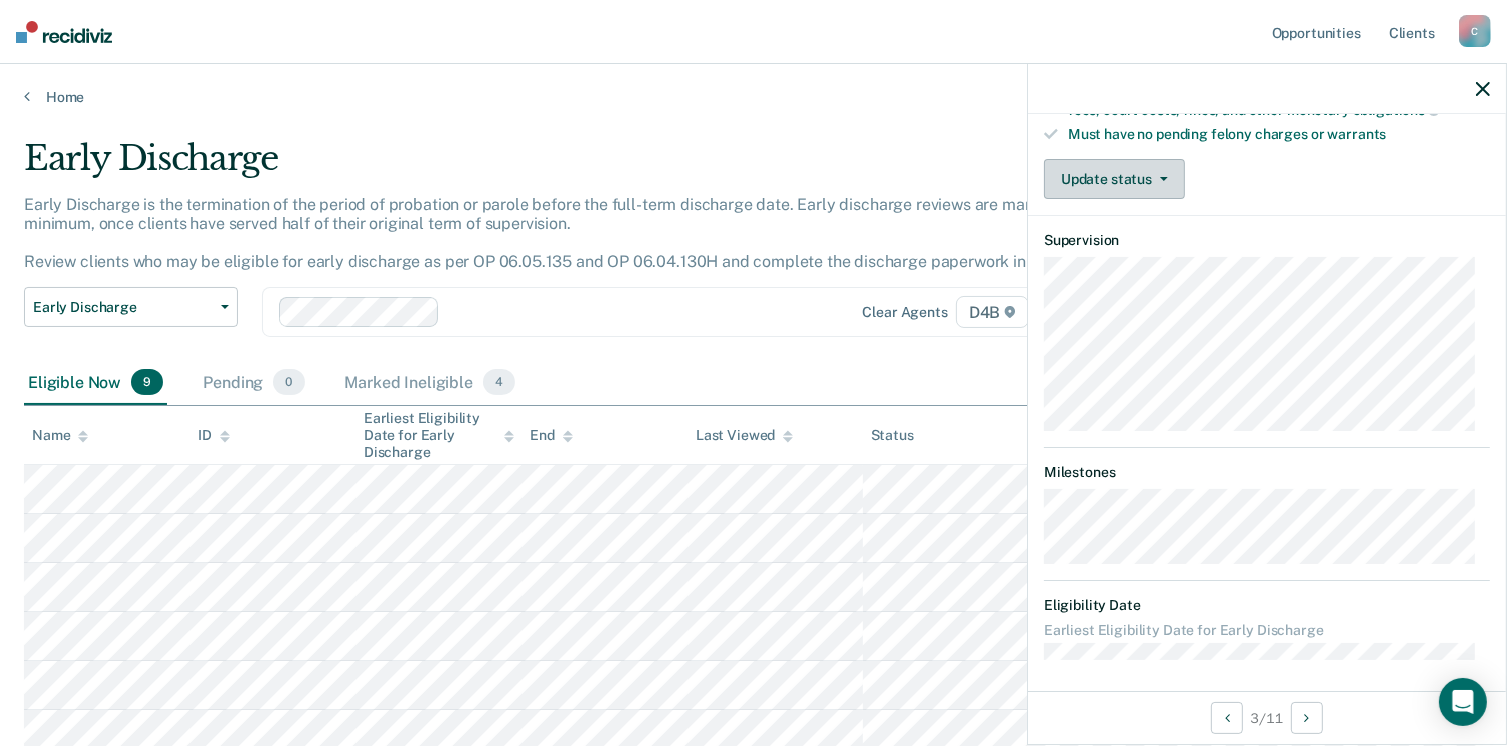 click on "Update status" at bounding box center (1114, 179) 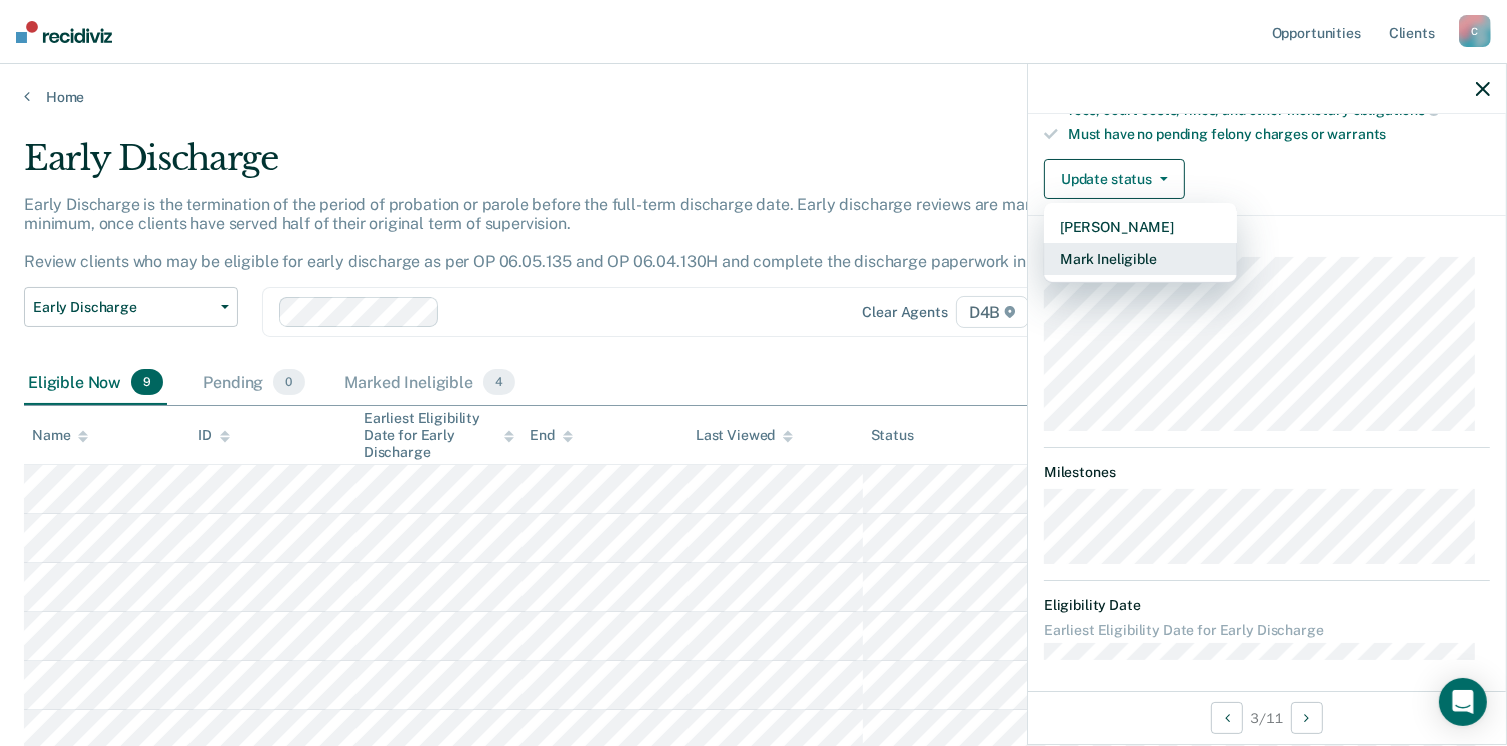 click on "Mark Ineligible" at bounding box center (1140, 259) 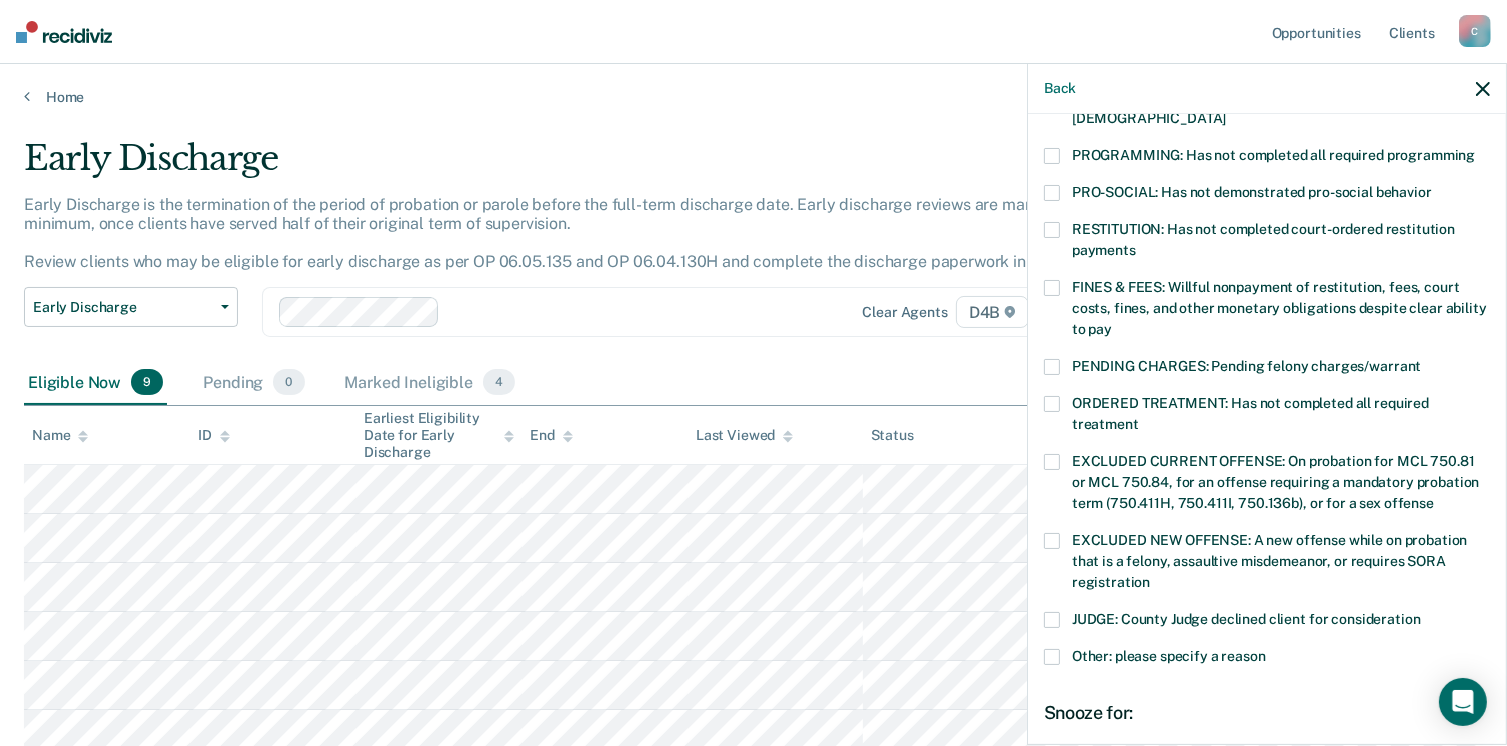 click at bounding box center [1052, 156] 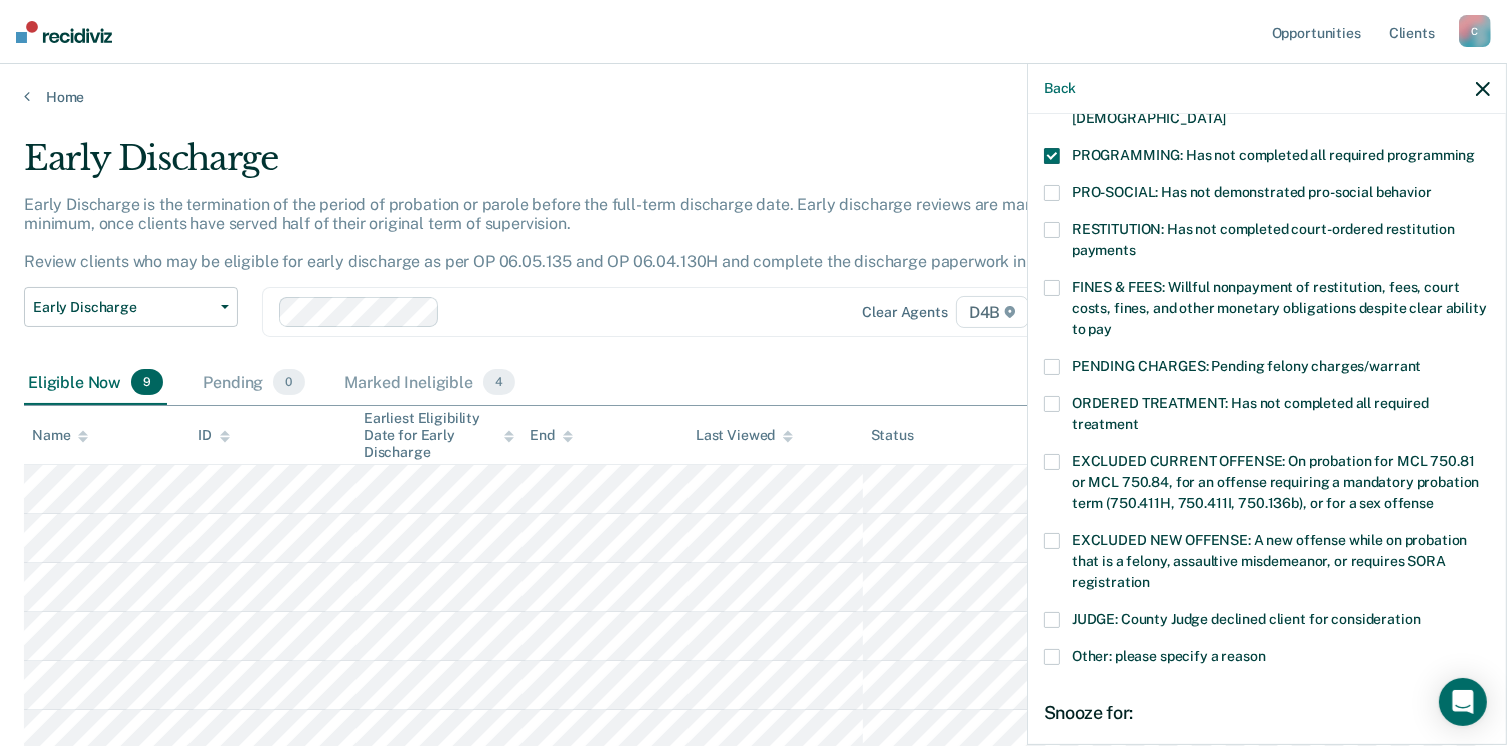 click at bounding box center (1052, 657) 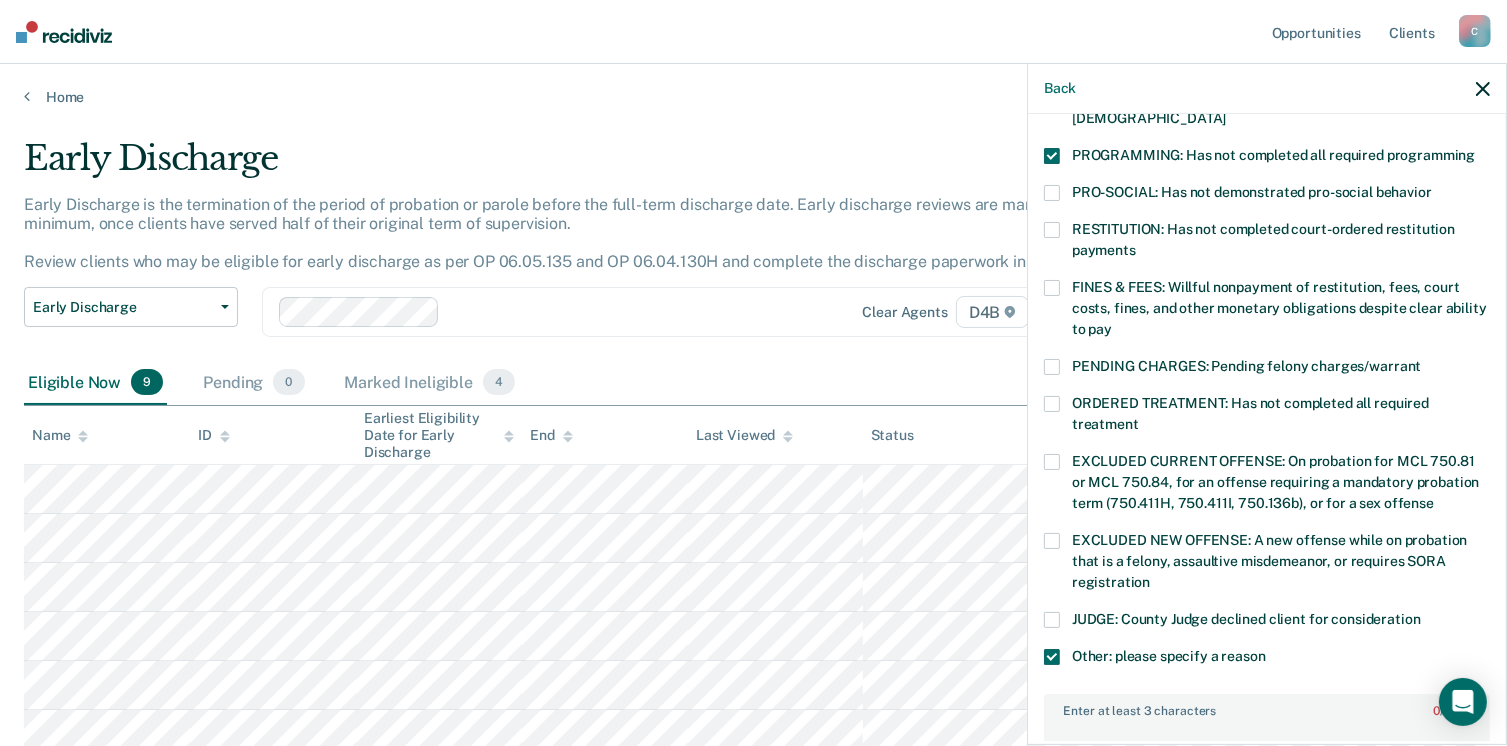 scroll, scrollTop: 749, scrollLeft: 0, axis: vertical 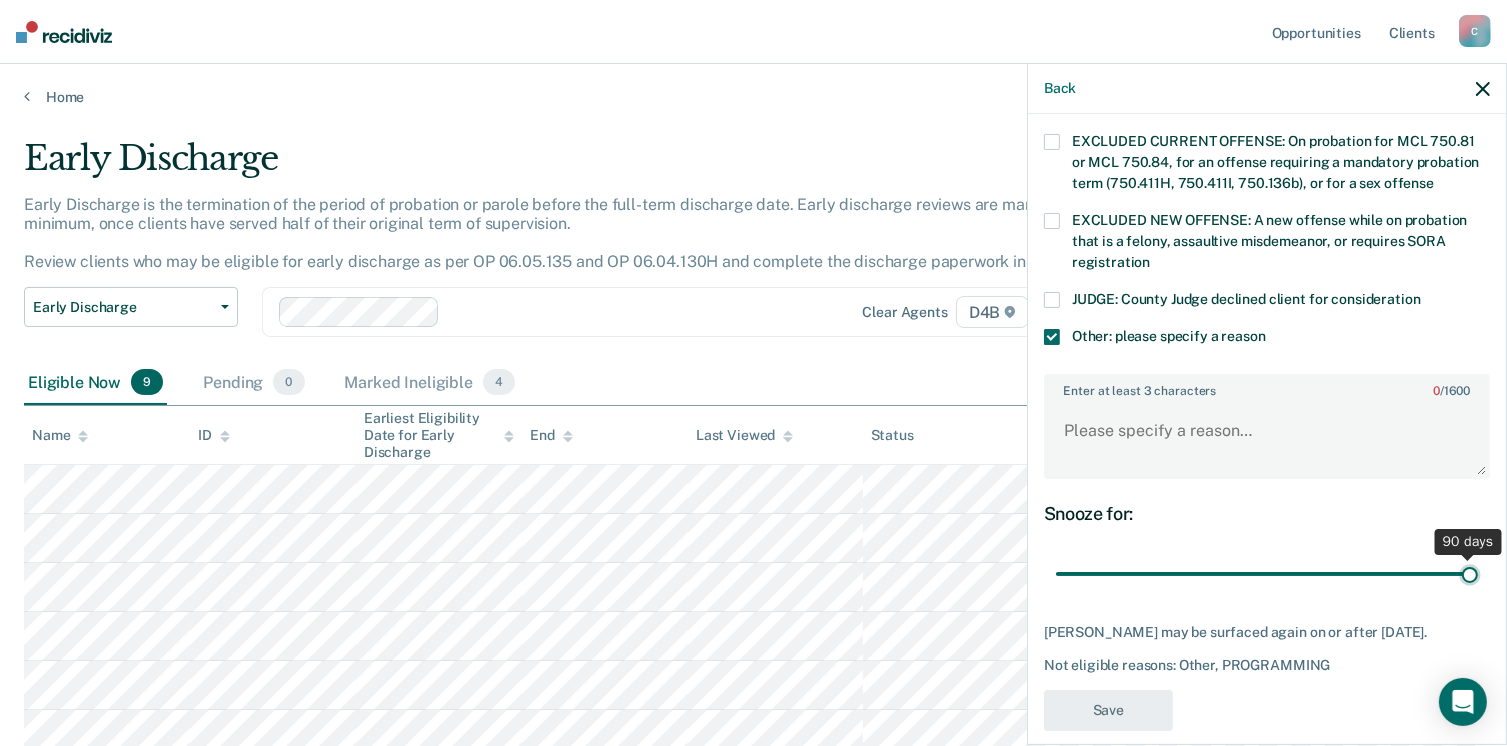 drag, startPoint x: 1188, startPoint y: 557, endPoint x: 1528, endPoint y: 573, distance: 340.37625 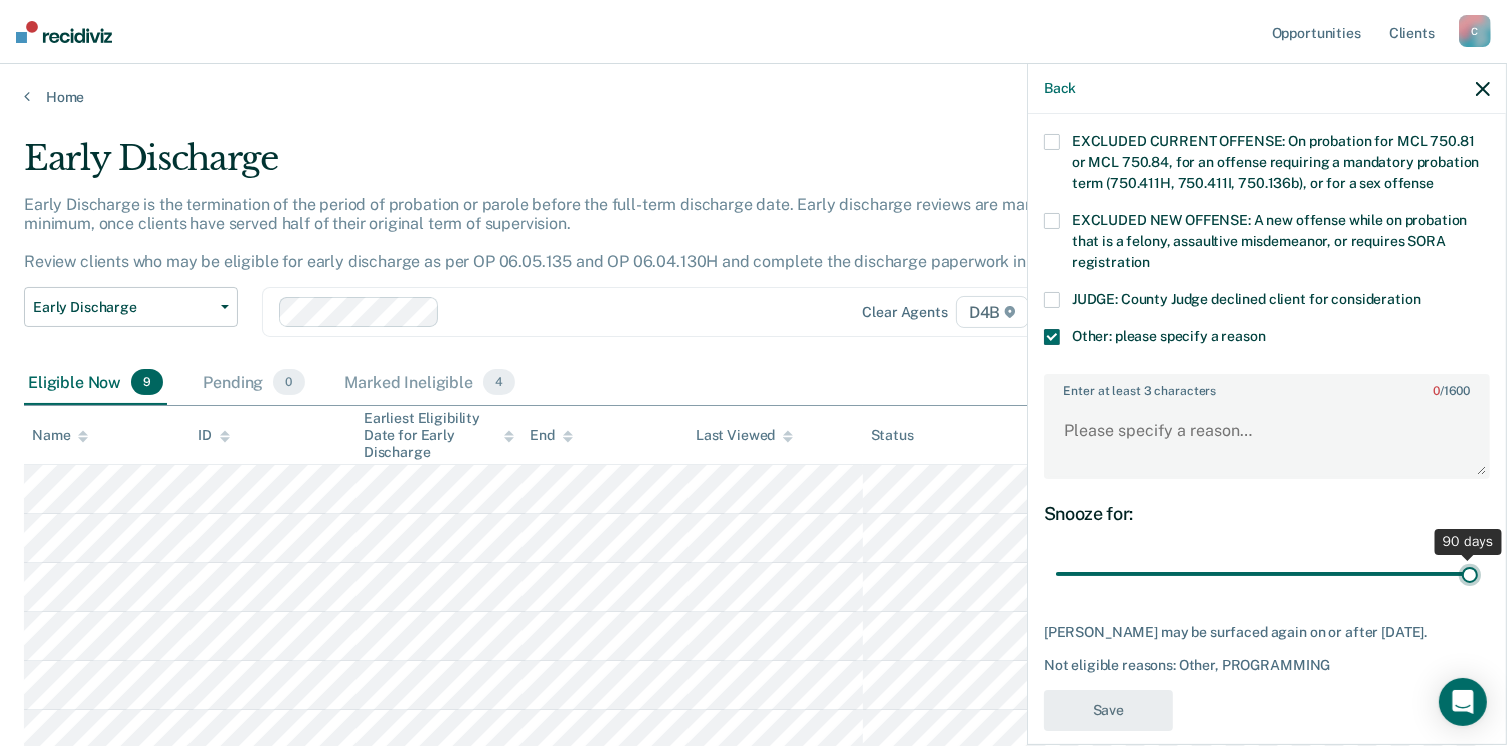 type on "90" 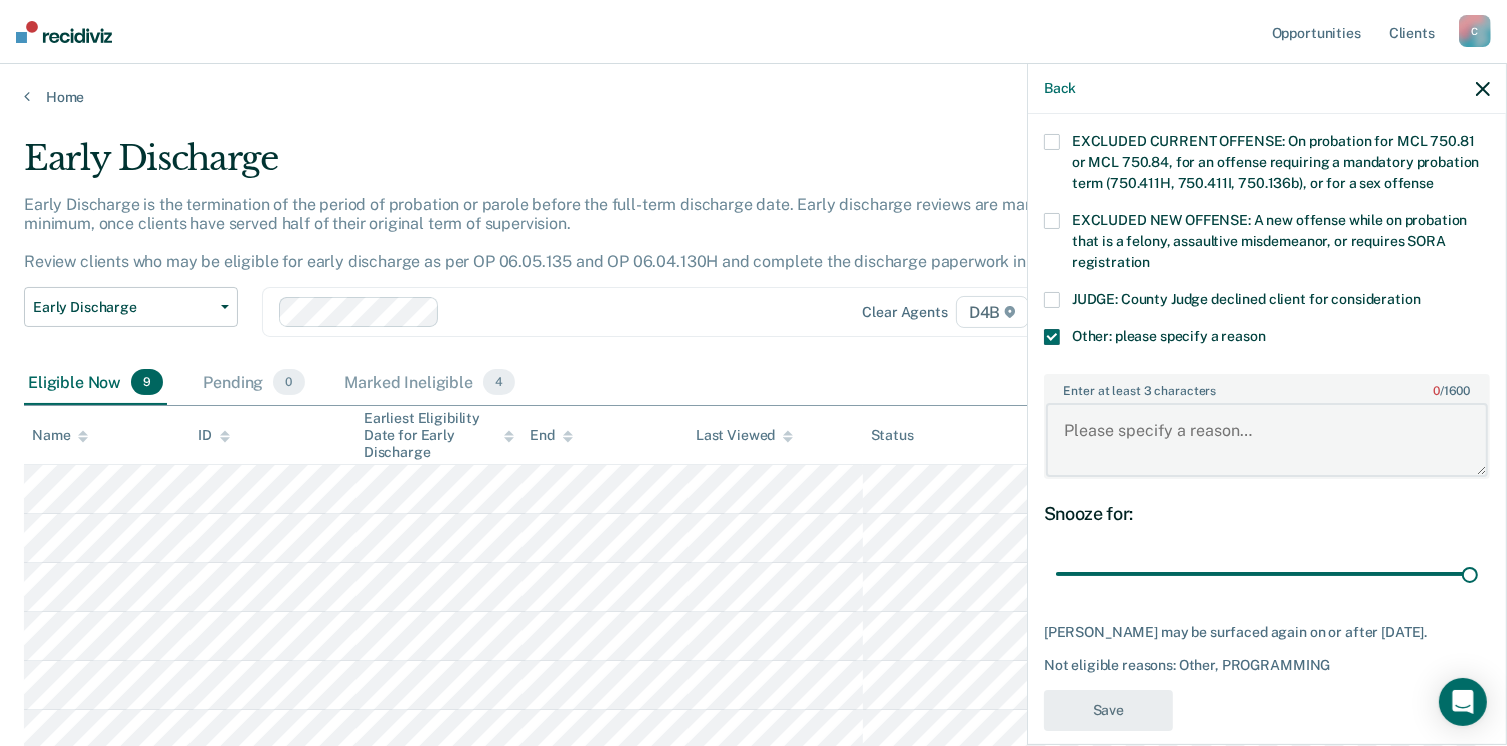 click on "Enter at least 3 characters 0  /  1600" at bounding box center (1267, 440) 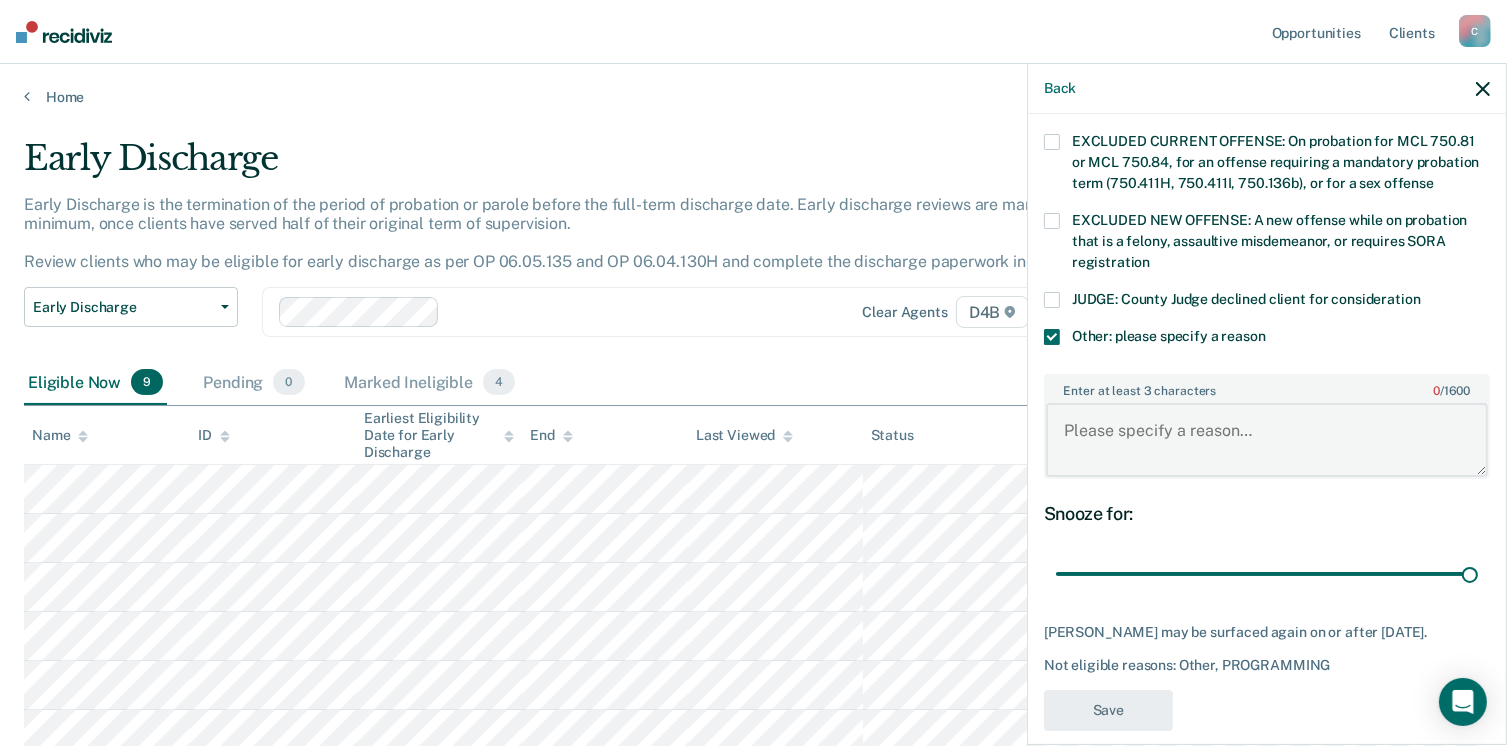 paste on "[PERSON_NAME] is in aftercare of ARC which is one year long. She will be completing aftercare soon and will discharge successfully." 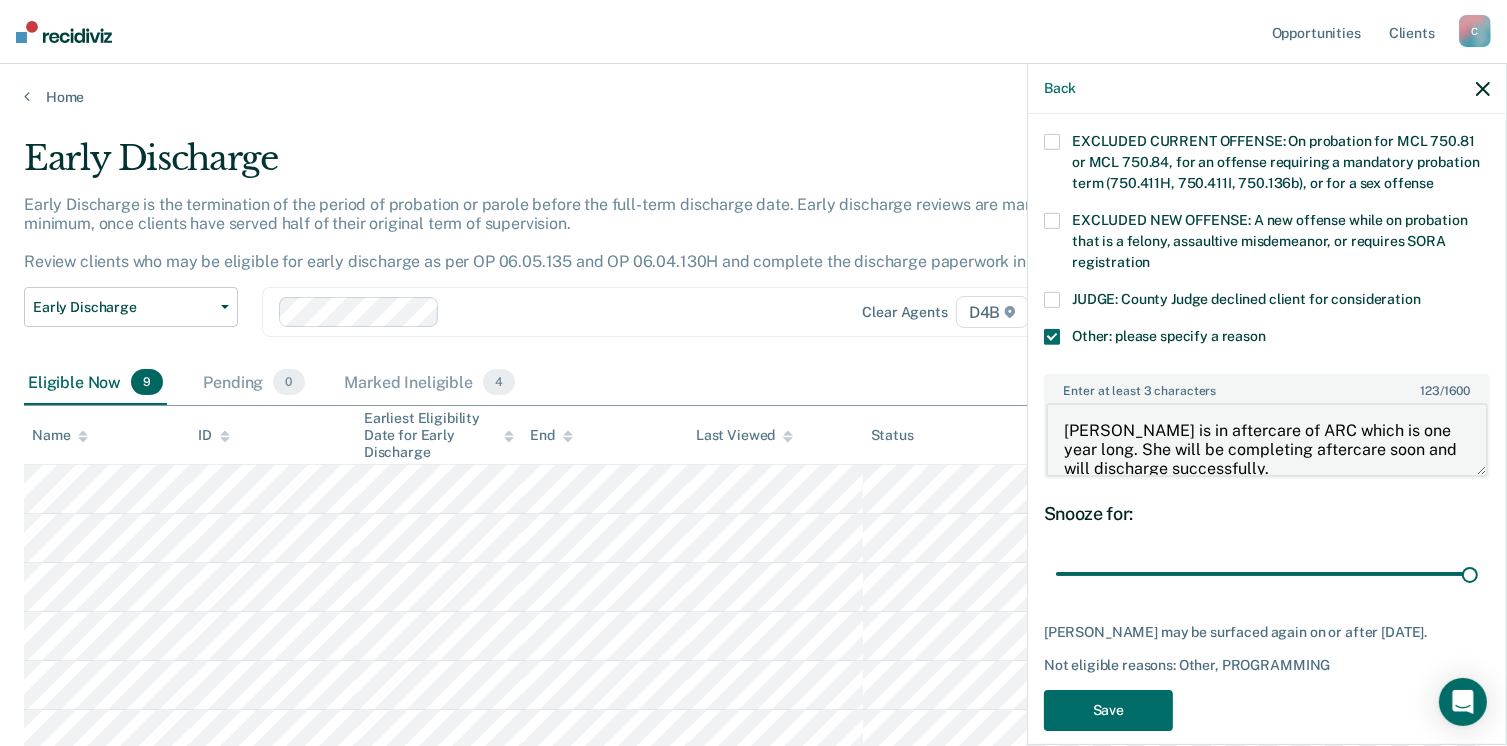 scroll, scrollTop: 3, scrollLeft: 0, axis: vertical 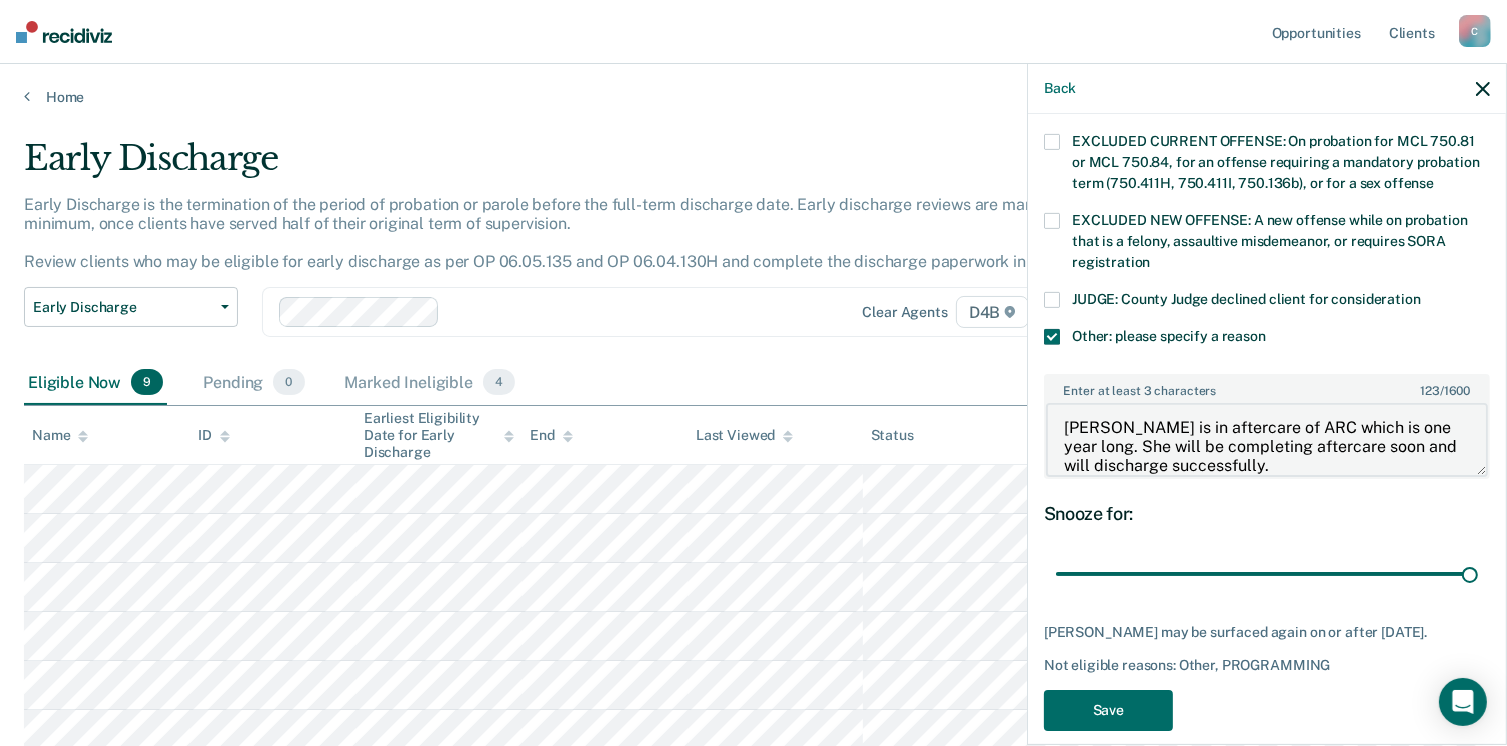 drag, startPoint x: 1090, startPoint y: 398, endPoint x: 1016, endPoint y: 399, distance: 74.00676 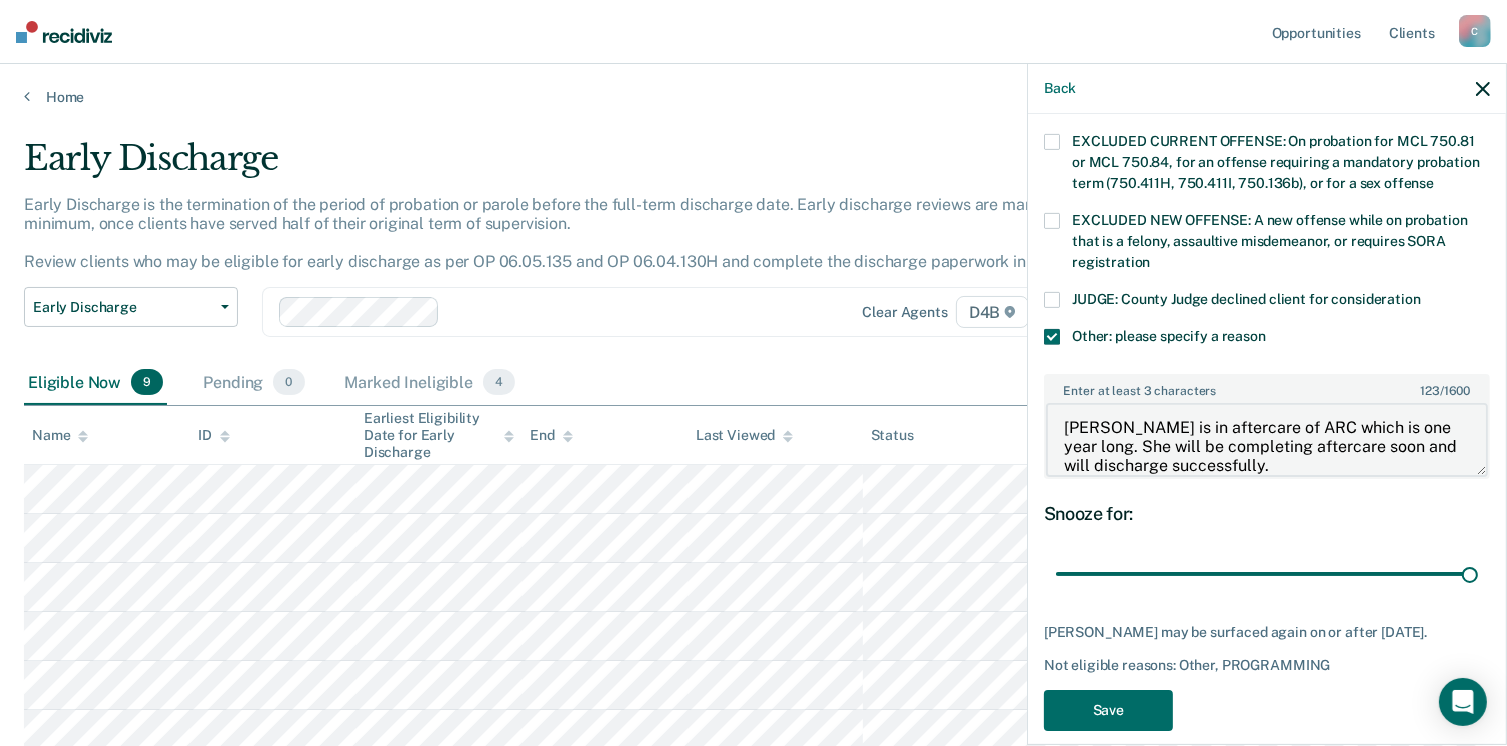 click on "Looks like you’re using Internet Explorer 11. For faster loading and a better experience, use Microsoft Edge, Google Chrome, or Firefox. × Opportunities Client s [EMAIL_ADDRESS][US_STATE][DOMAIN_NAME] C Profile How it works Log Out Home Early Discharge   Early Discharge is the termination of the period of probation or parole before the full-term discharge date. Early discharge reviews are mandated, at minimum, once clients have served half of their original term of supervision. Review clients who may be eligible for early discharge as per OP 06.05.135 and OP 06.04.130H and complete the discharge paperwork in COMS. Early Discharge Classification Review Early Discharge Minimum Telephone Reporting Overdue for Discharge Supervision Level Mismatch Clear   agents D4B   Eligible Now 9 Pending 0 Marked Ineligible 4
To pick up a draggable item, press the space bar.
While dragging, use the arrow keys to move the item.
Press space again to drop the item in its new position, or press escape to cancel.
Name" at bounding box center [753, 373] 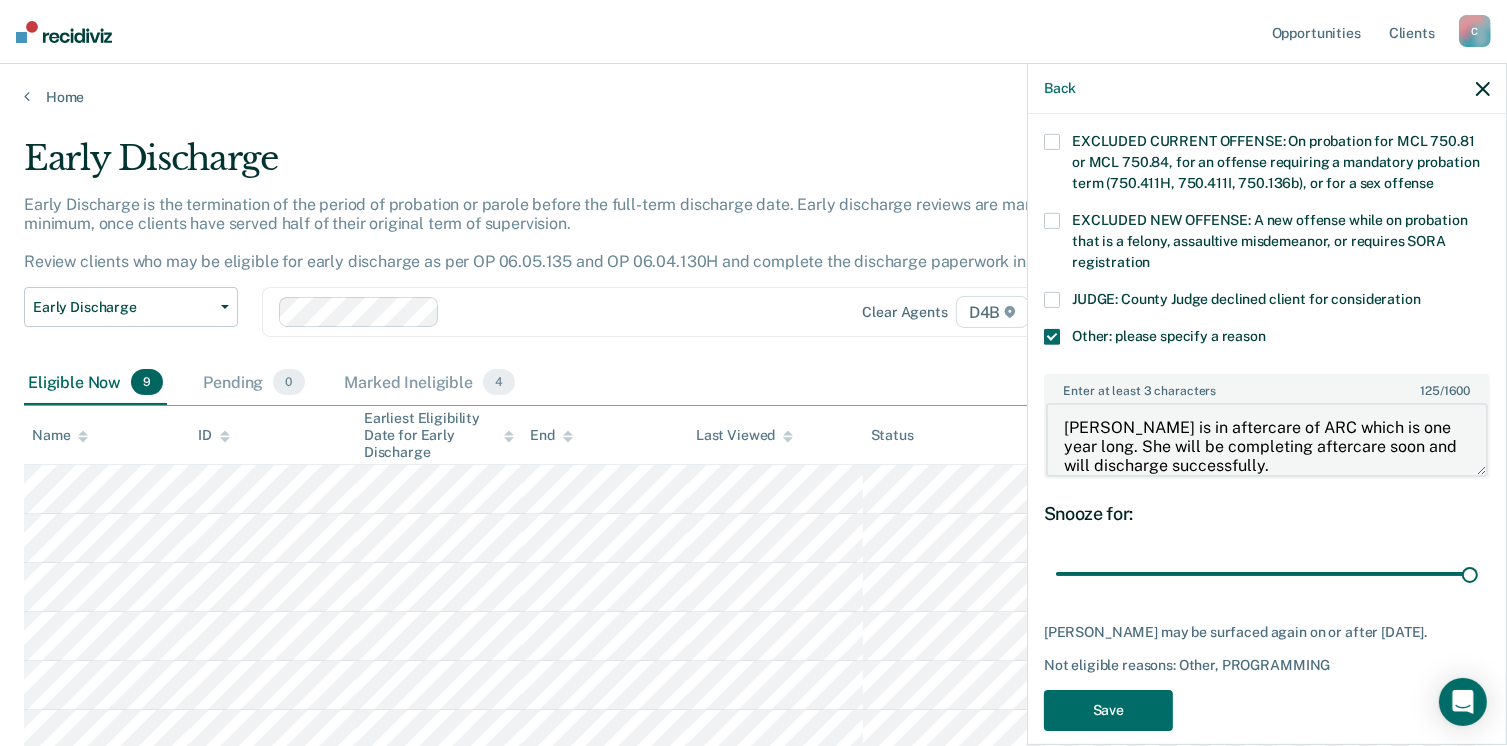 drag, startPoint x: 1144, startPoint y: 425, endPoint x: 1056, endPoint y: 426, distance: 88.005684 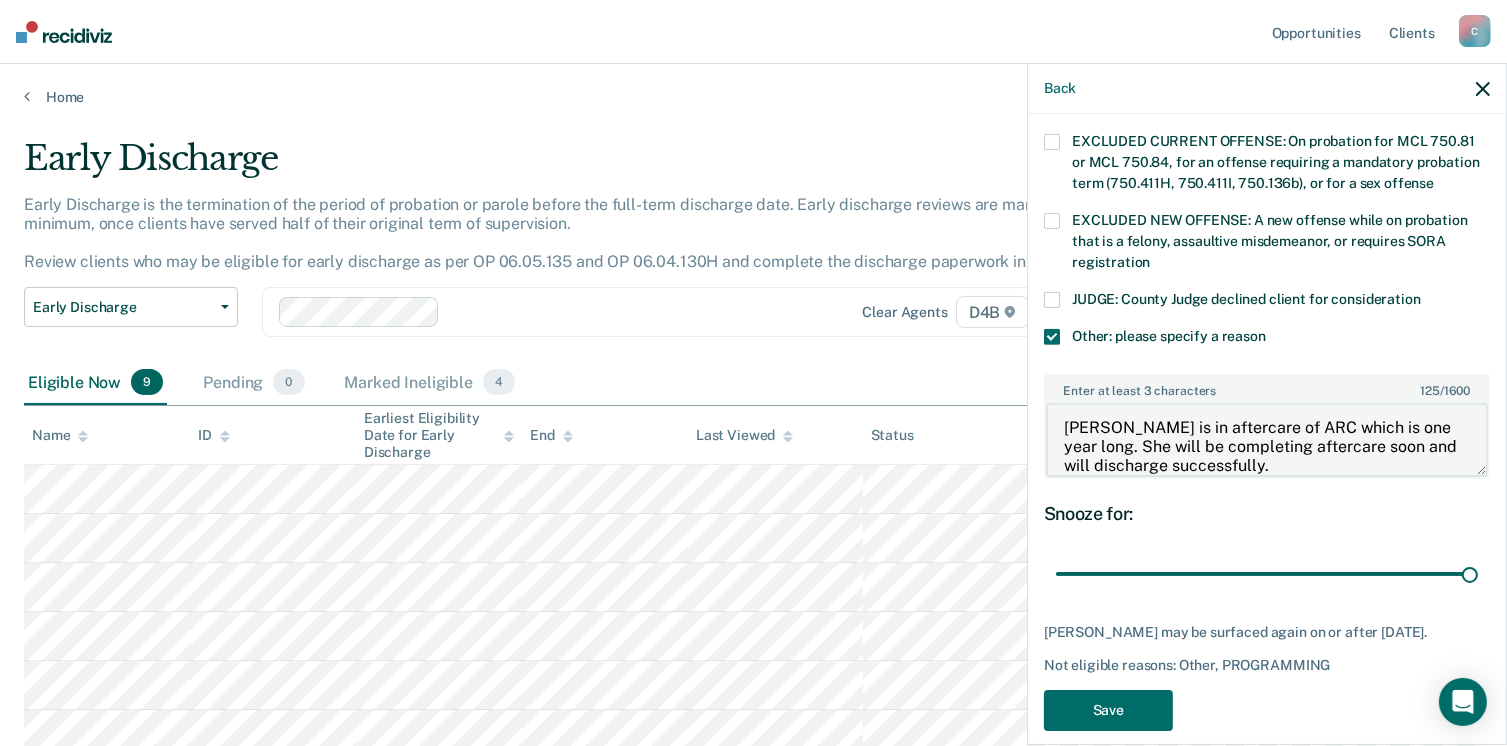 click on "[PERSON_NAME] is in aftercare of ARC which is one year long. She will be completing aftercare soon and will discharge successfully." at bounding box center (1267, 440) 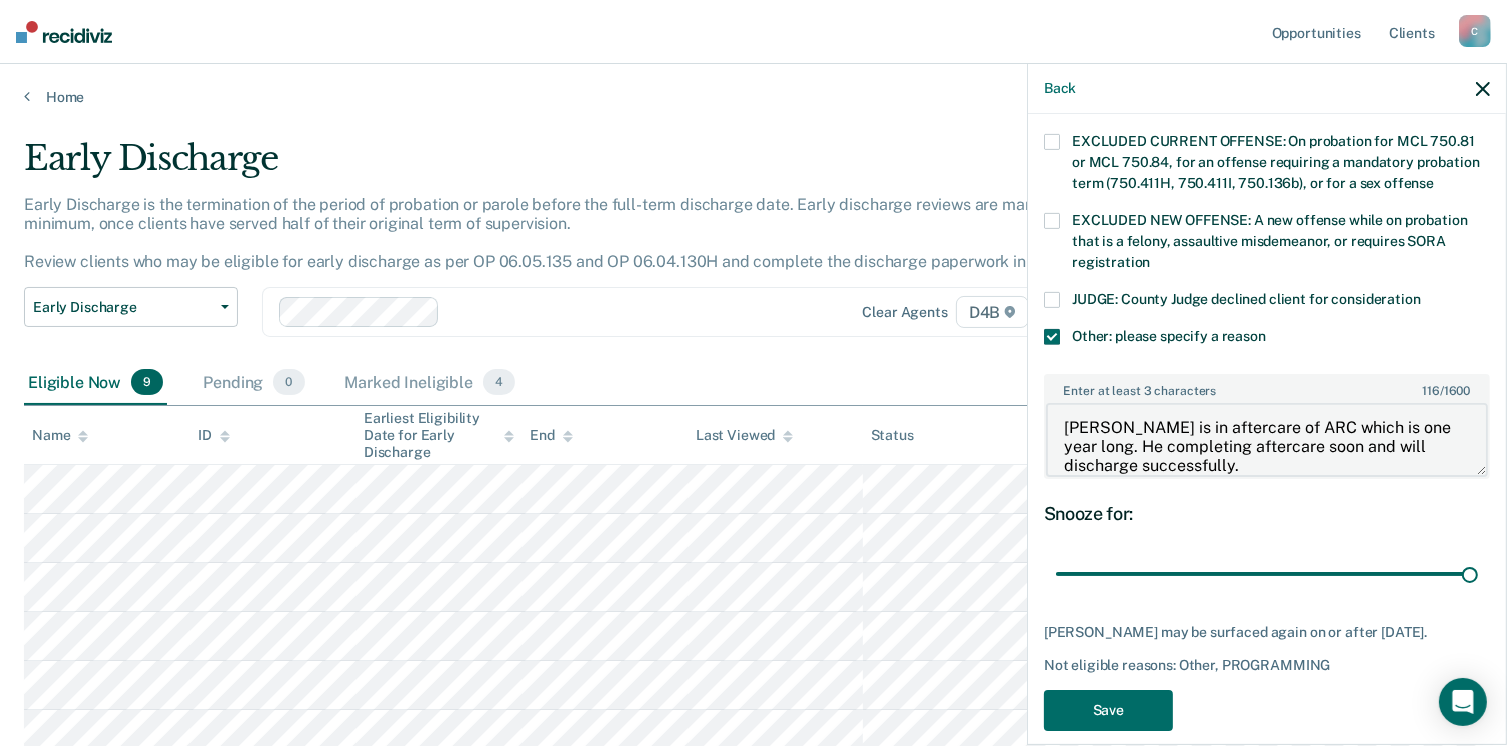 drag, startPoint x: 1176, startPoint y: 421, endPoint x: 1091, endPoint y: 421, distance: 85 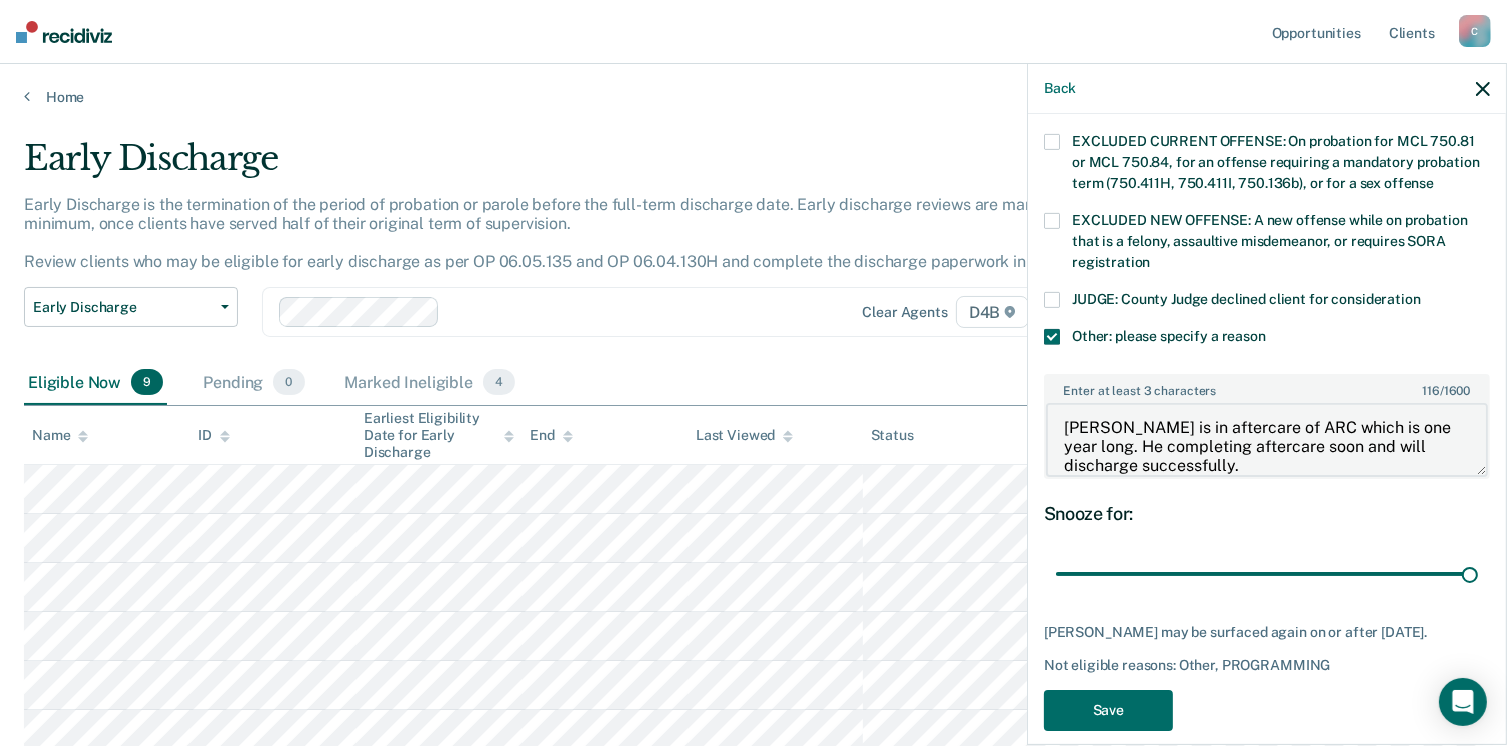 click on "[PERSON_NAME] is in aftercare of ARC which is one year long. He completing aftercare soon and will discharge successfully." at bounding box center (1267, 440) 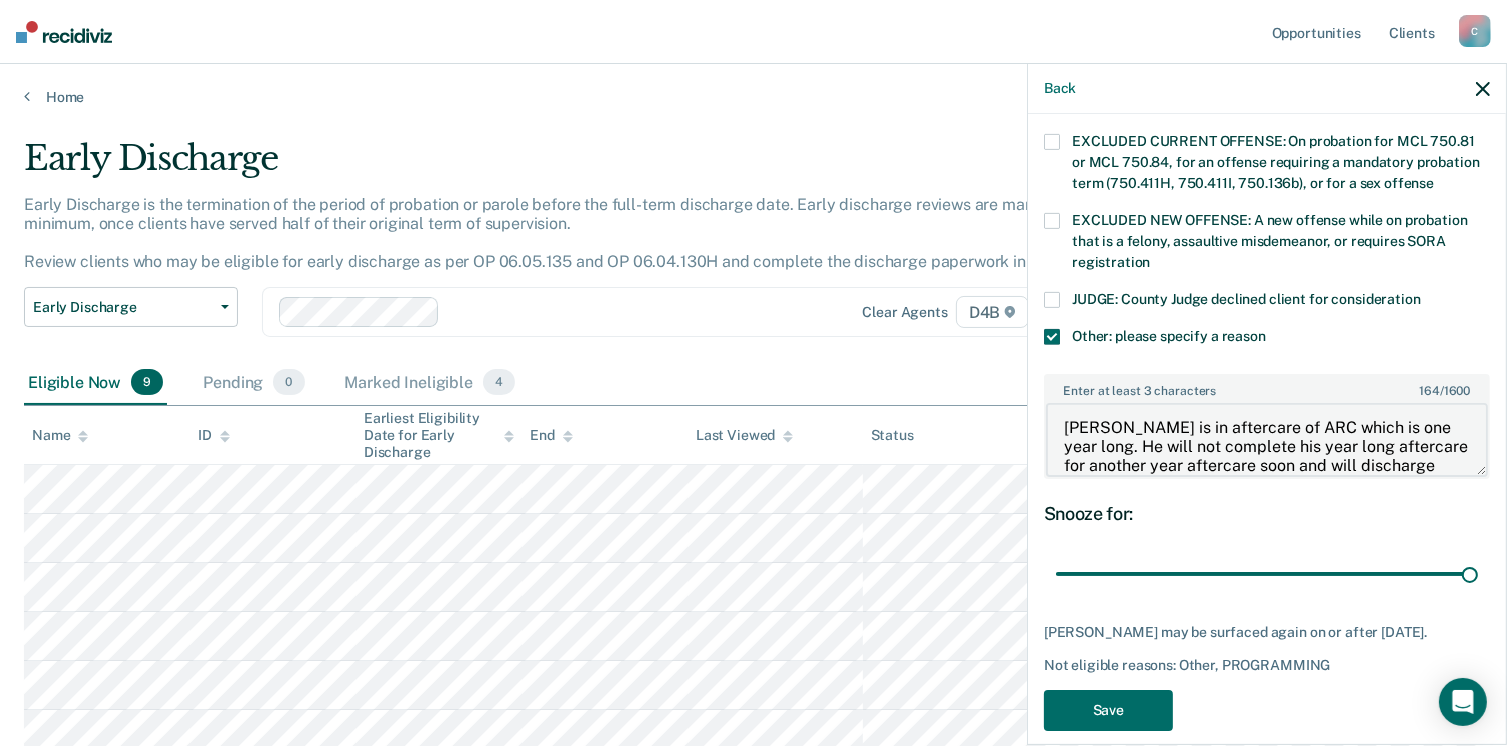 scroll, scrollTop: 38, scrollLeft: 0, axis: vertical 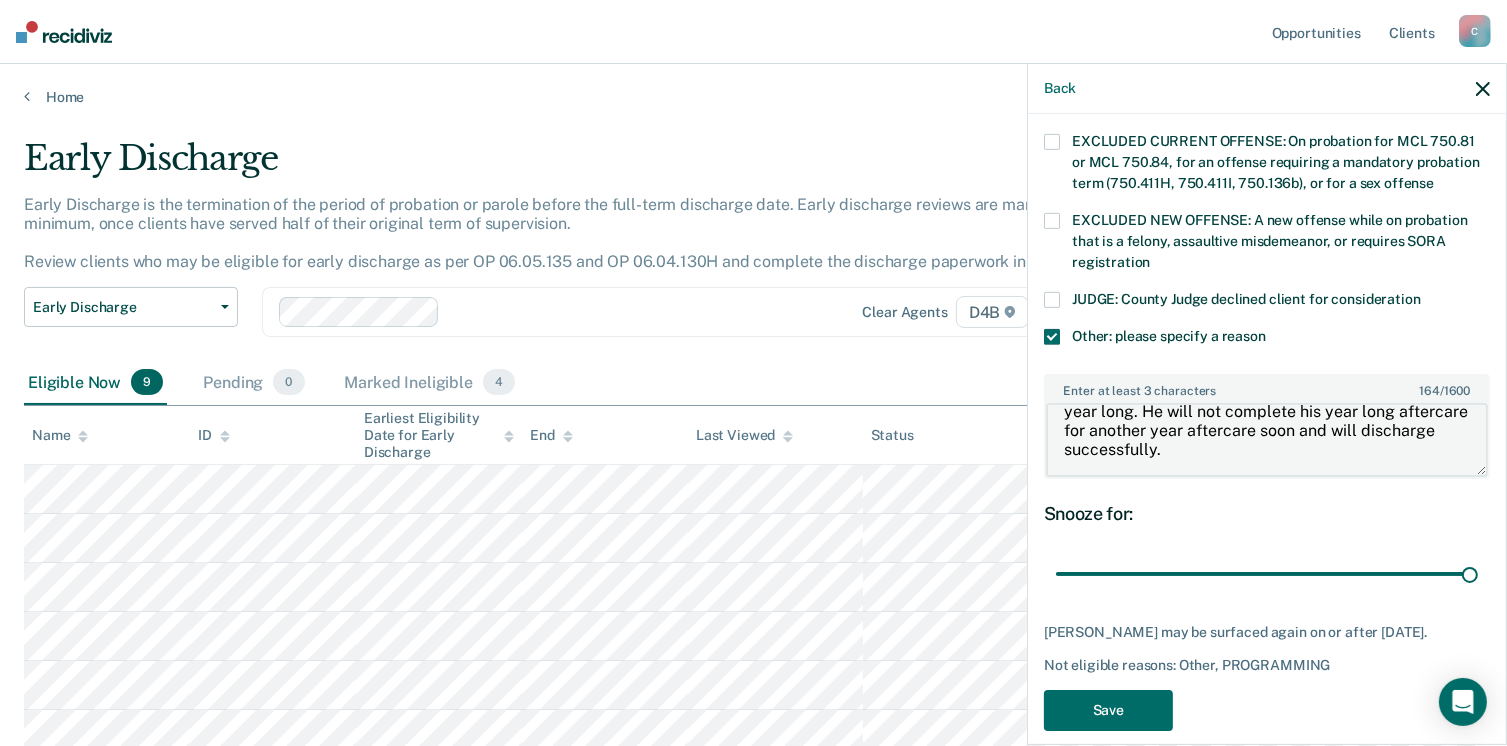drag, startPoint x: 1432, startPoint y: 444, endPoint x: 1165, endPoint y: 411, distance: 269.0316 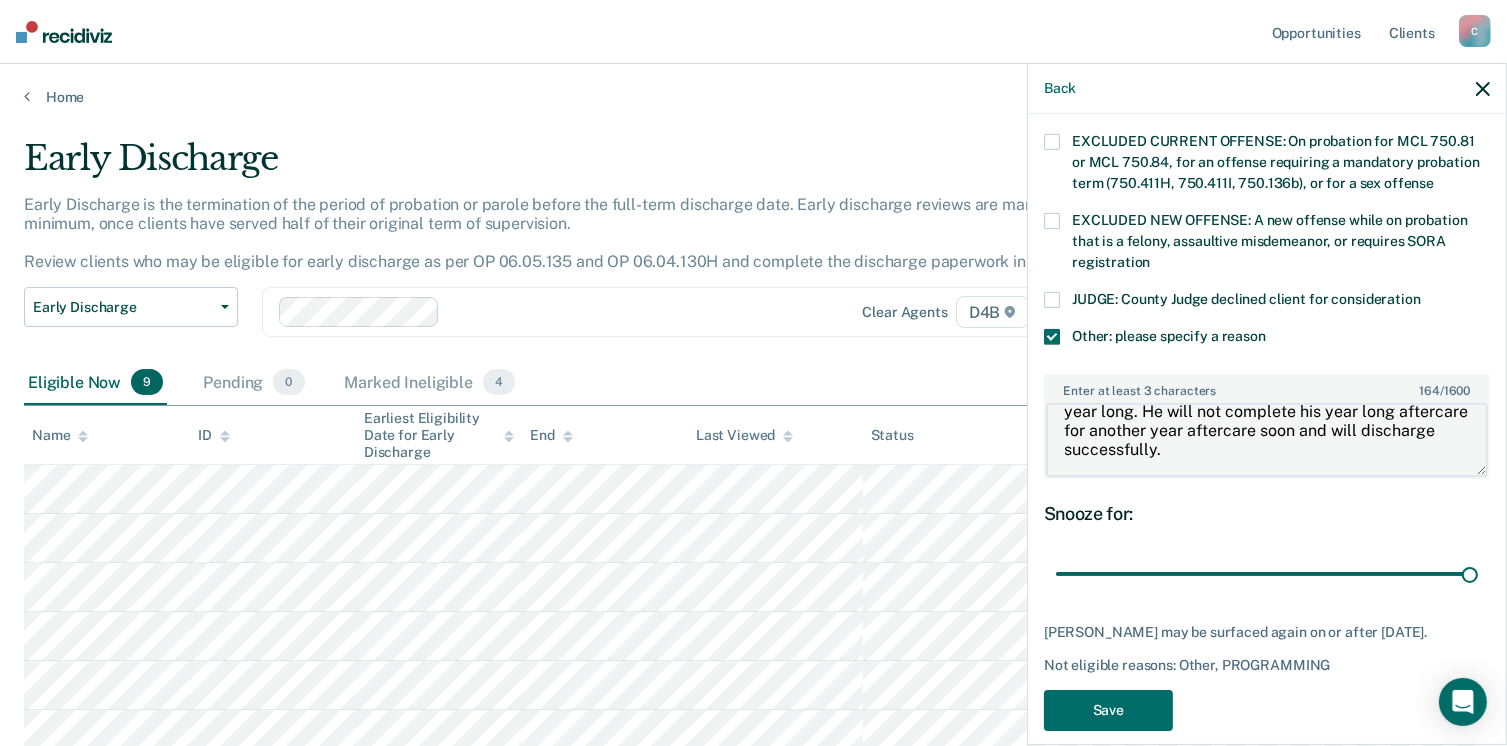 click on "[PERSON_NAME] is in aftercare of ARC which is one year long. He will not complete his year long aftercare for another year aftercare soon and will discharge successfully." at bounding box center (1267, 440) 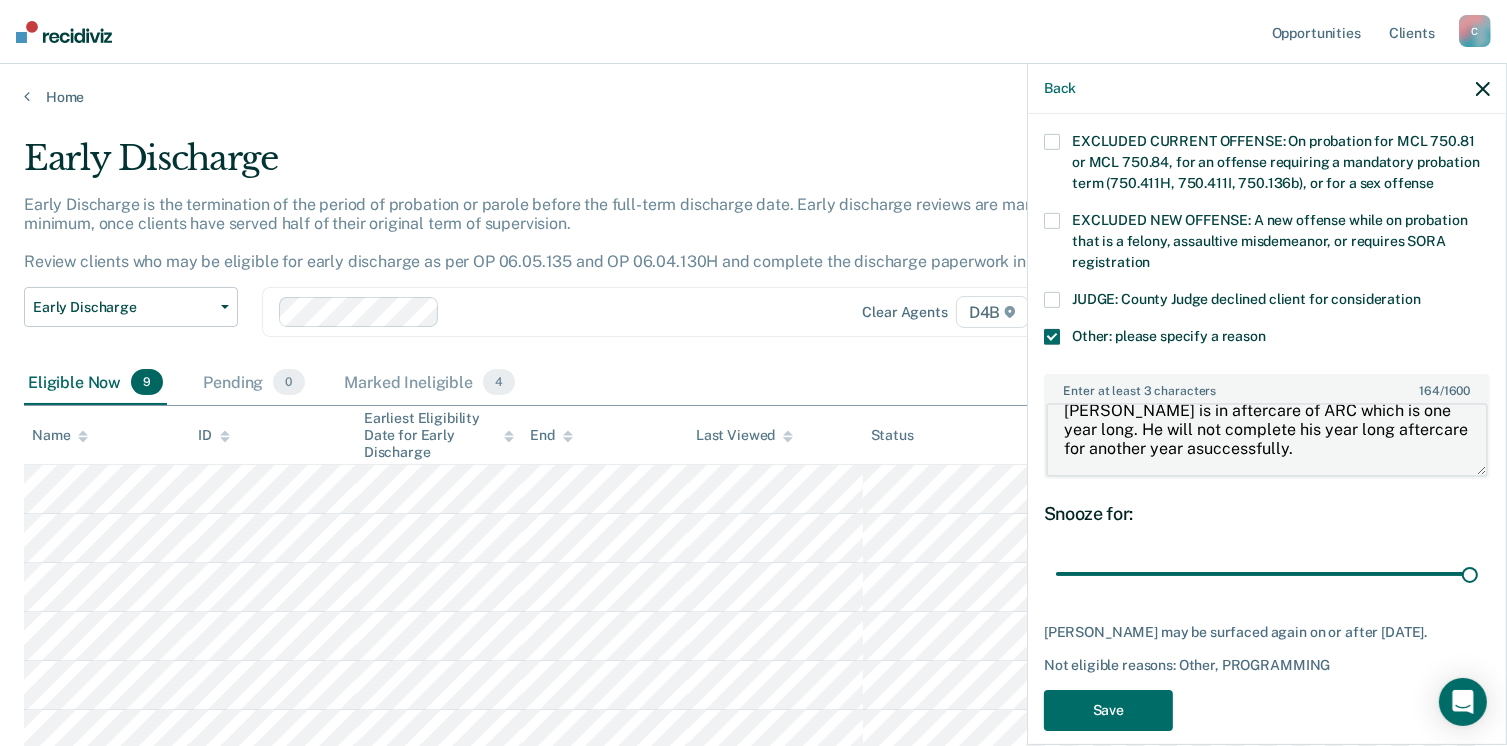 scroll, scrollTop: 19, scrollLeft: 0, axis: vertical 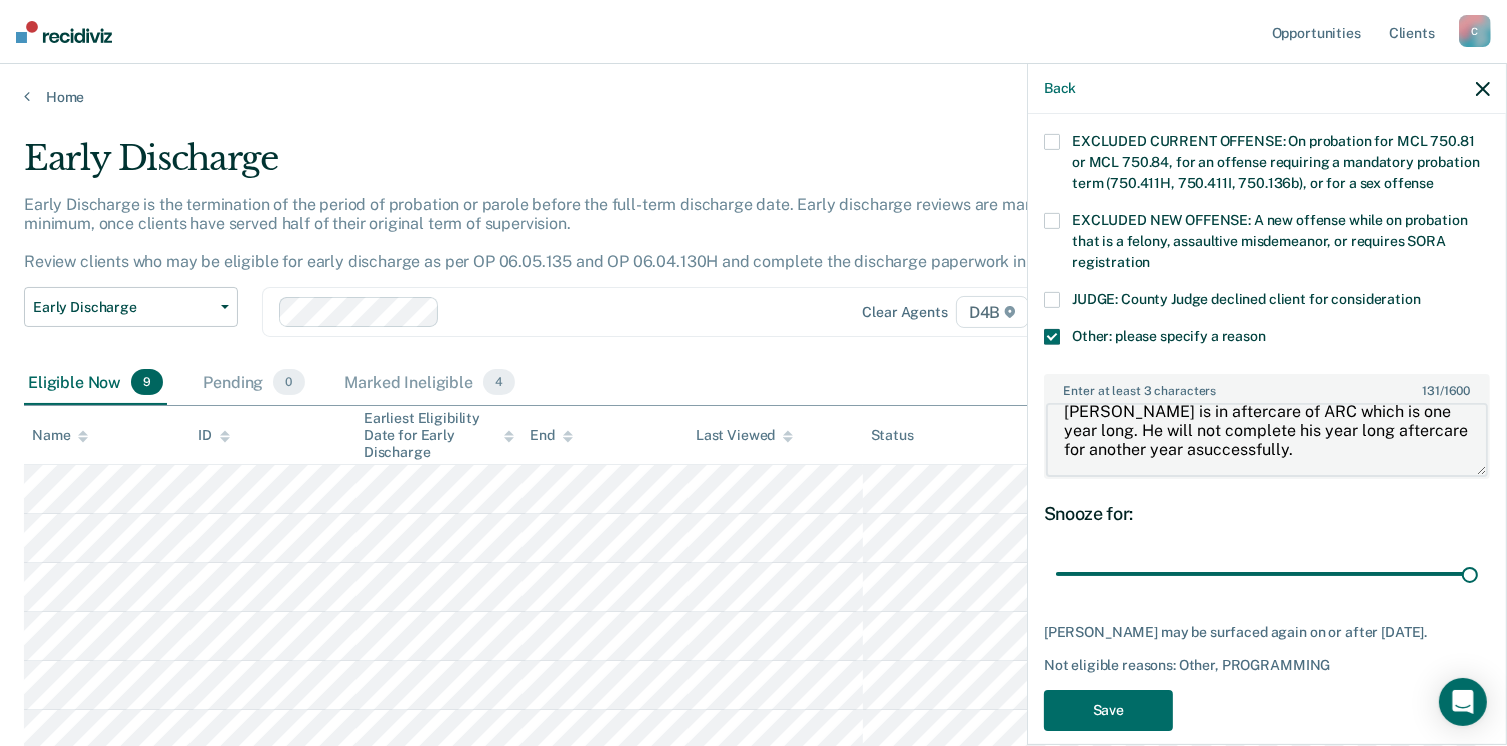 click on "[PERSON_NAME] is in aftercare of ARC which is one year long. He will not complete his year long aftercare for another year asuccessfully." at bounding box center (1267, 440) 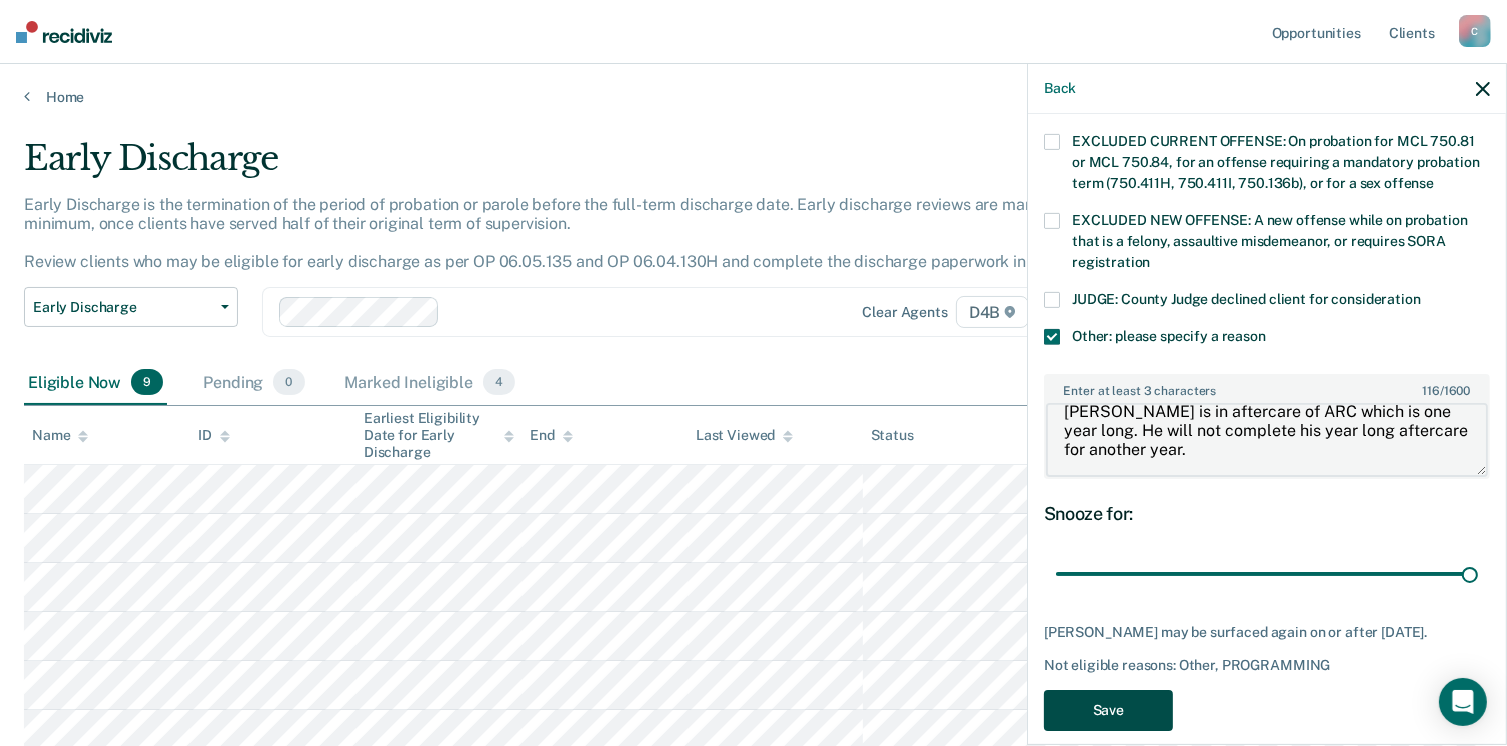 type on "[PERSON_NAME] is in aftercare of ARC which is one year long. He will not complete his year long aftercare for another year." 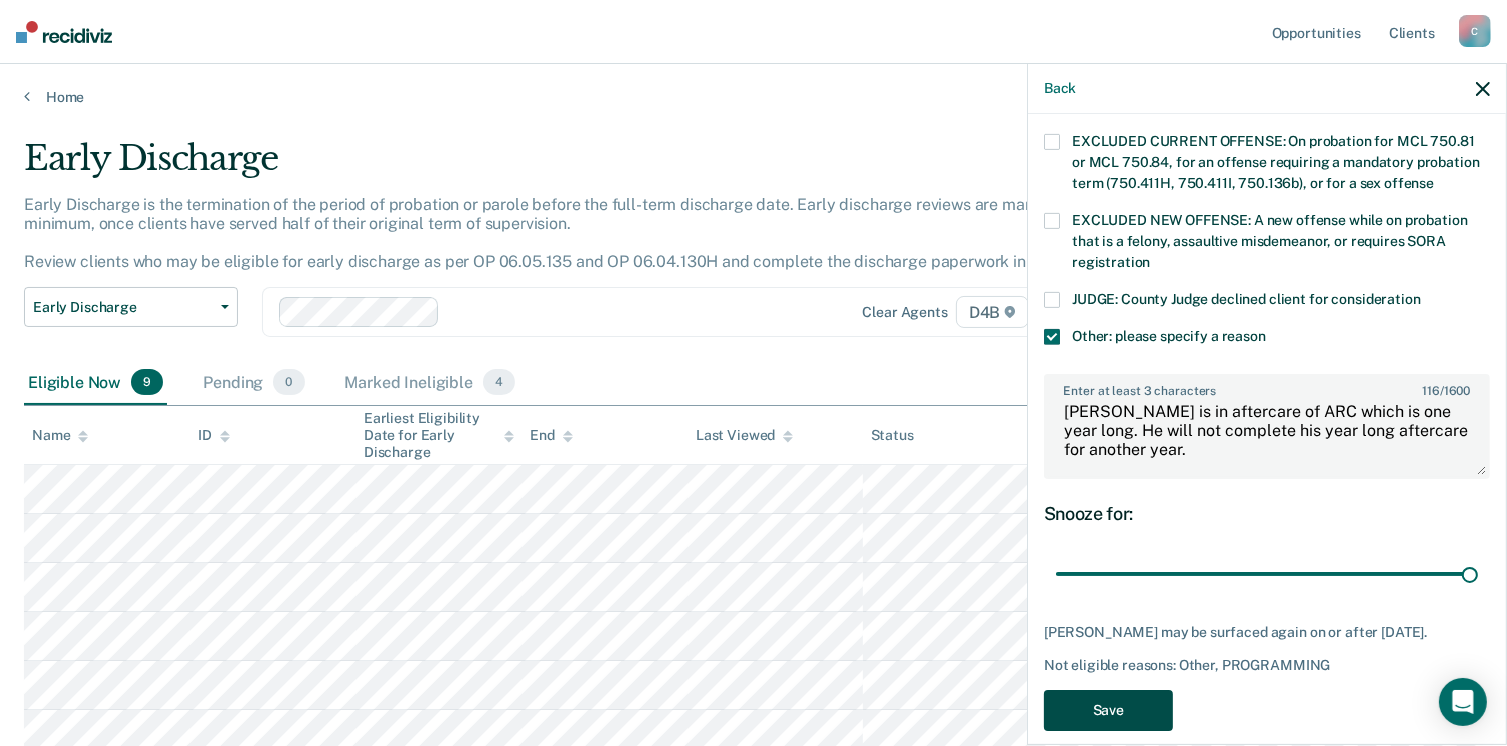 click on "Save" at bounding box center (1108, 710) 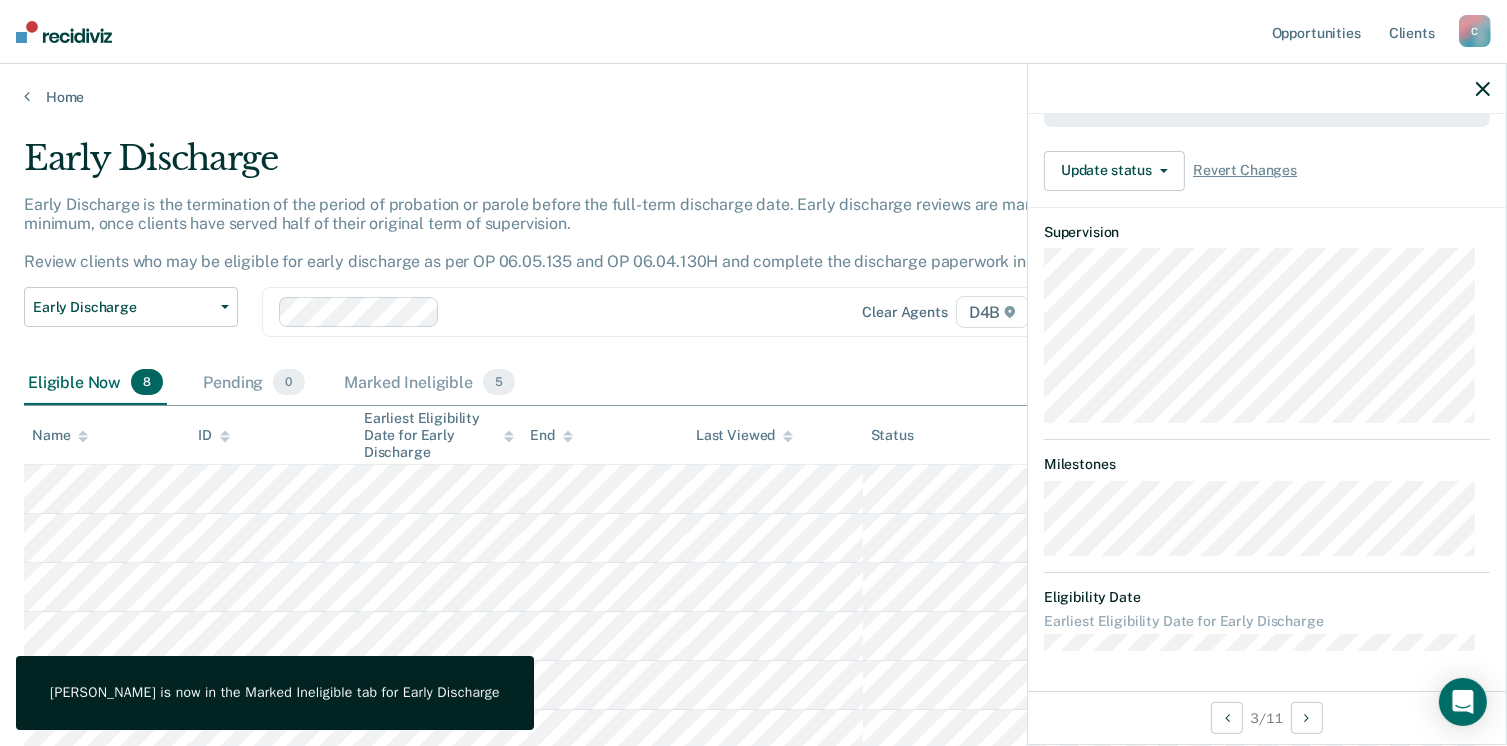 scroll, scrollTop: 627, scrollLeft: 0, axis: vertical 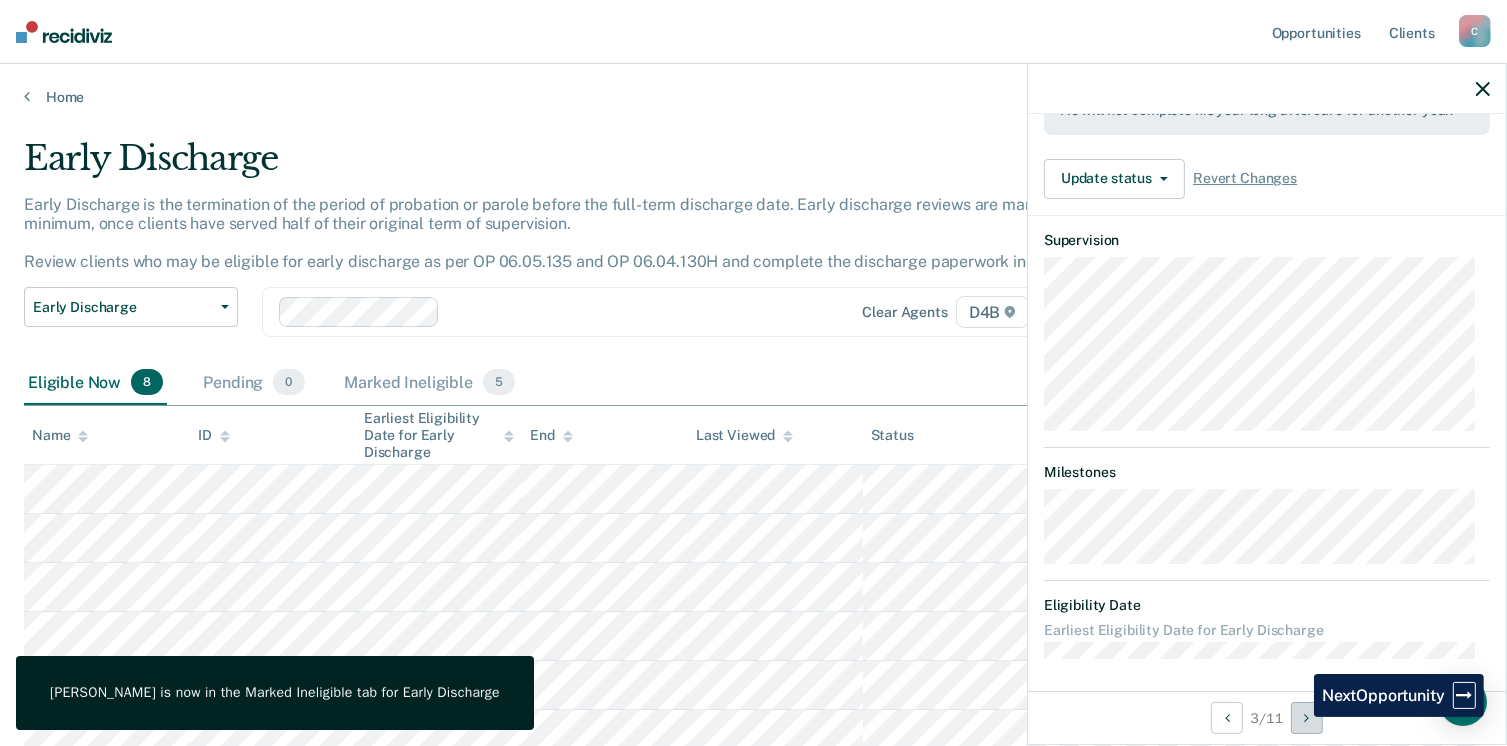 click at bounding box center [1307, 718] 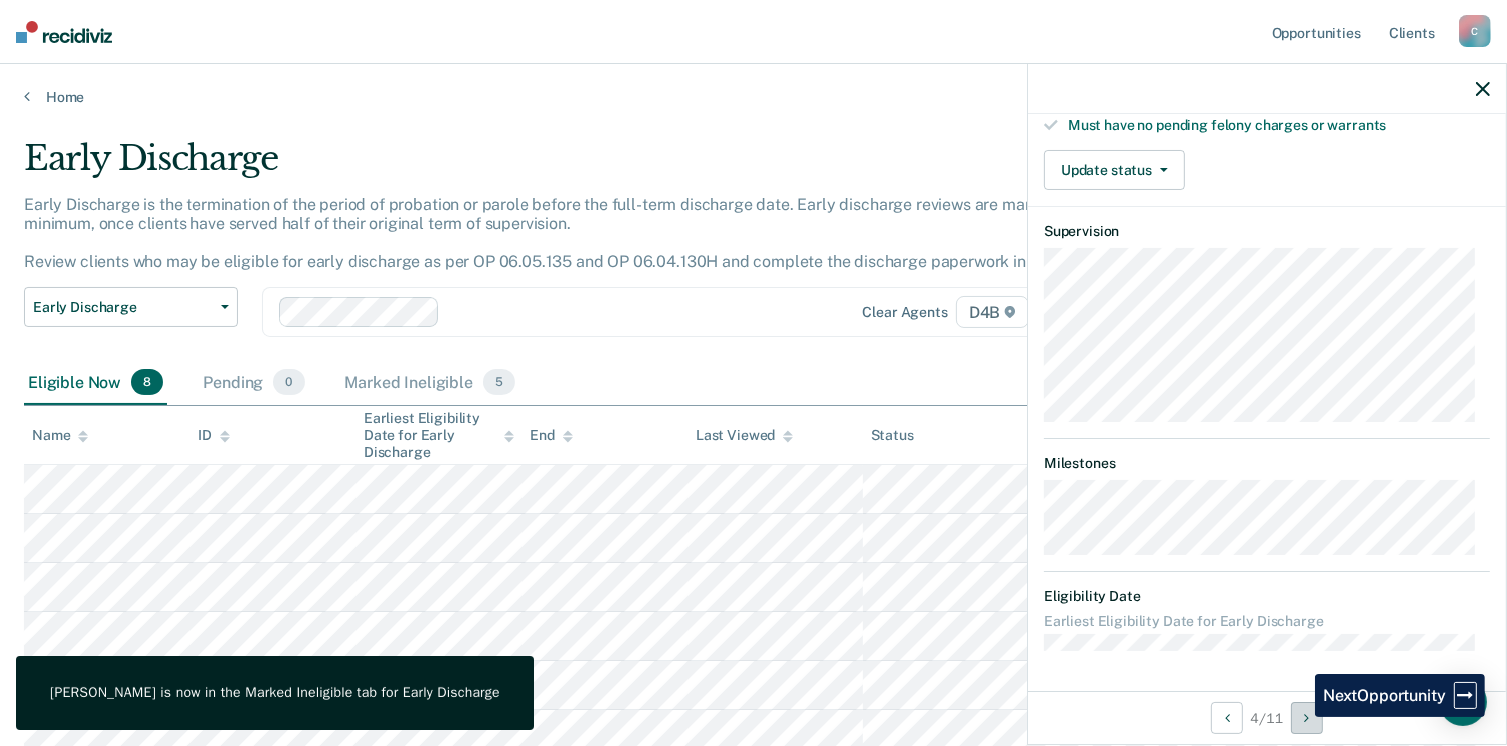 scroll, scrollTop: 371, scrollLeft: 0, axis: vertical 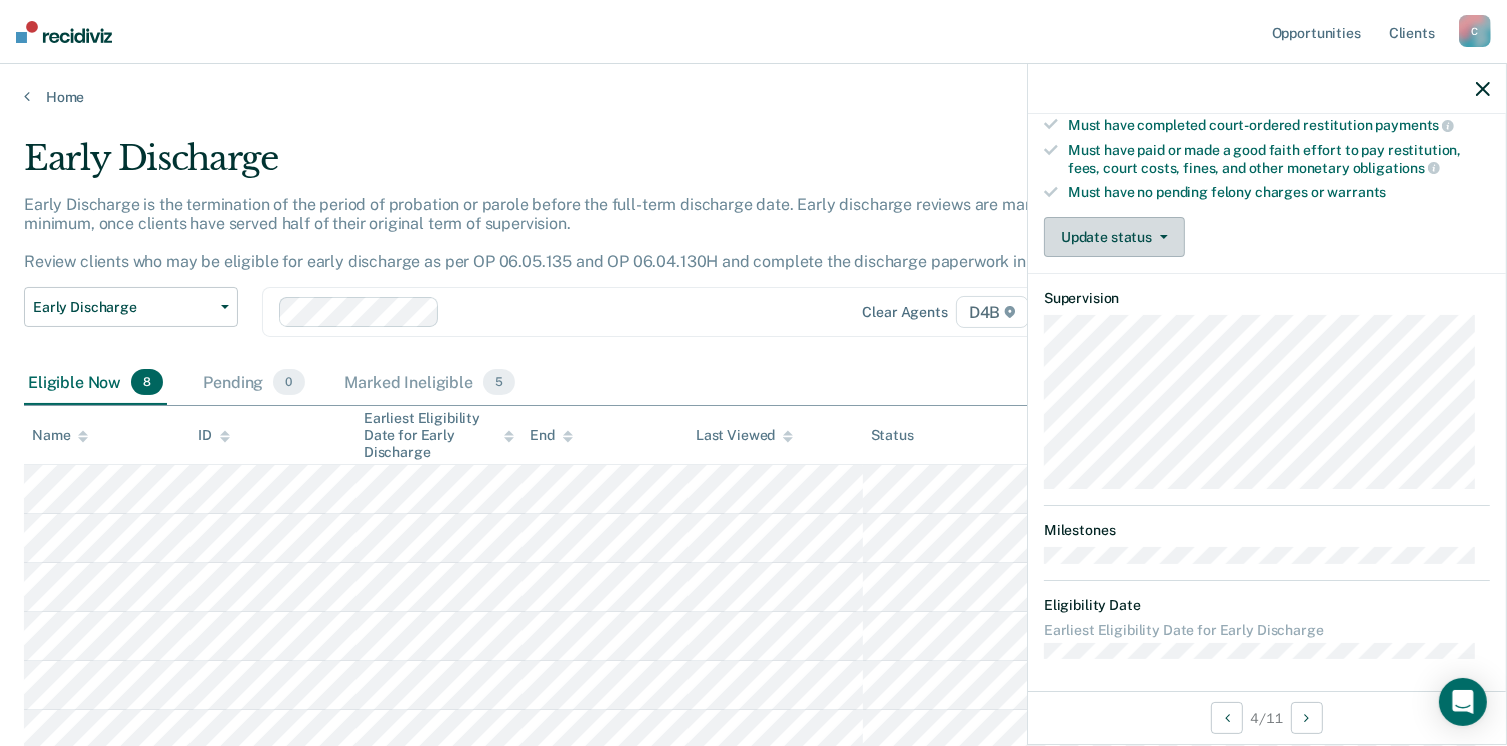 click on "Update status" at bounding box center (1114, 237) 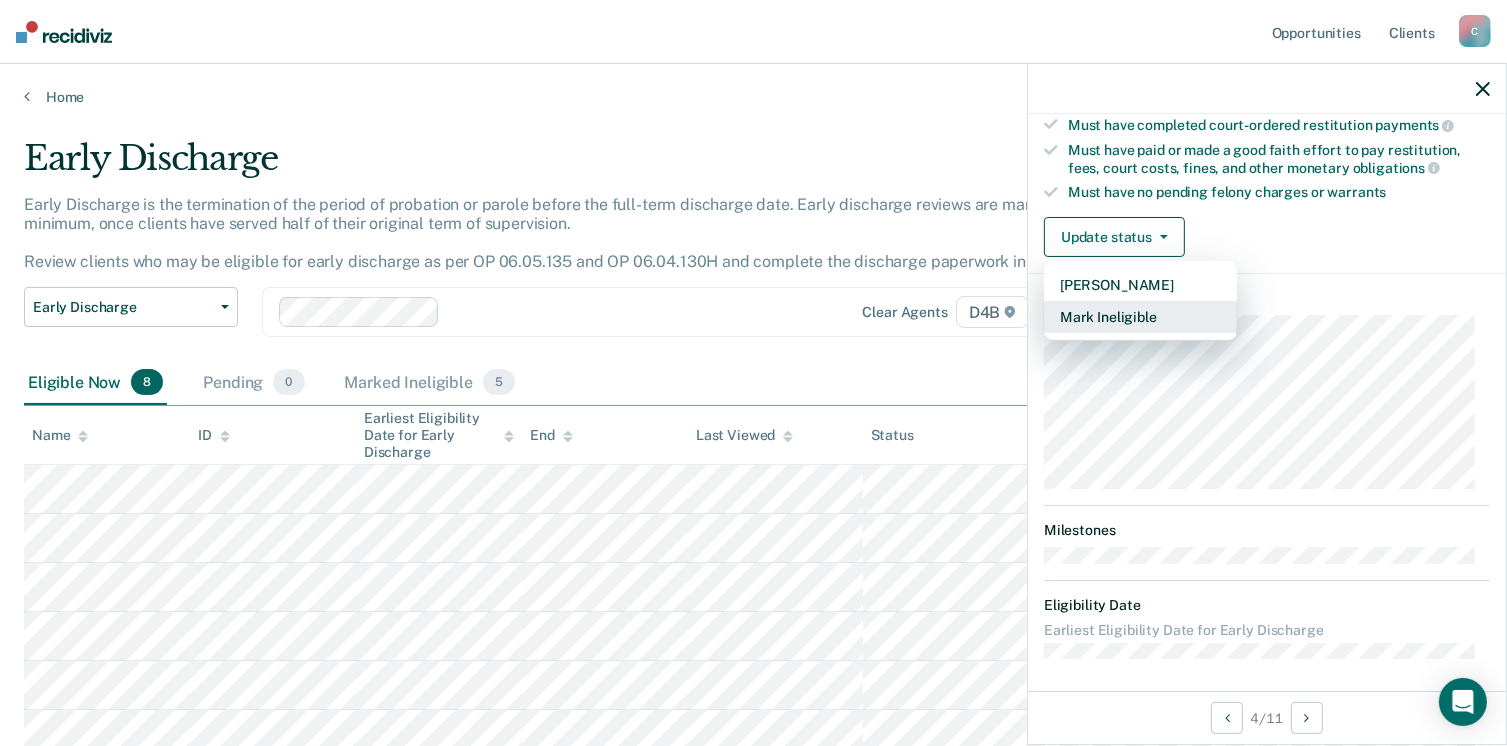 click on "Mark Ineligible" at bounding box center (1140, 317) 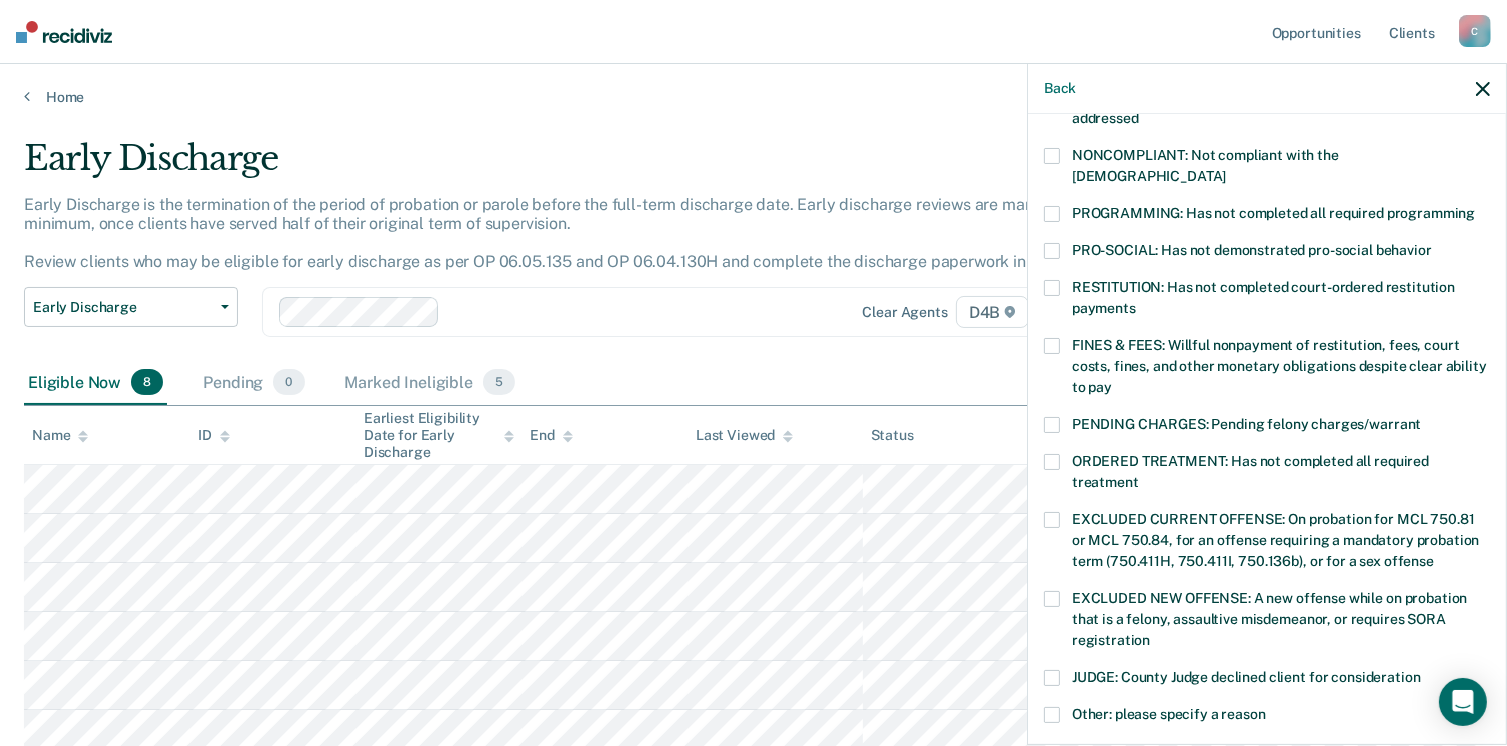 click at bounding box center [1052, 214] 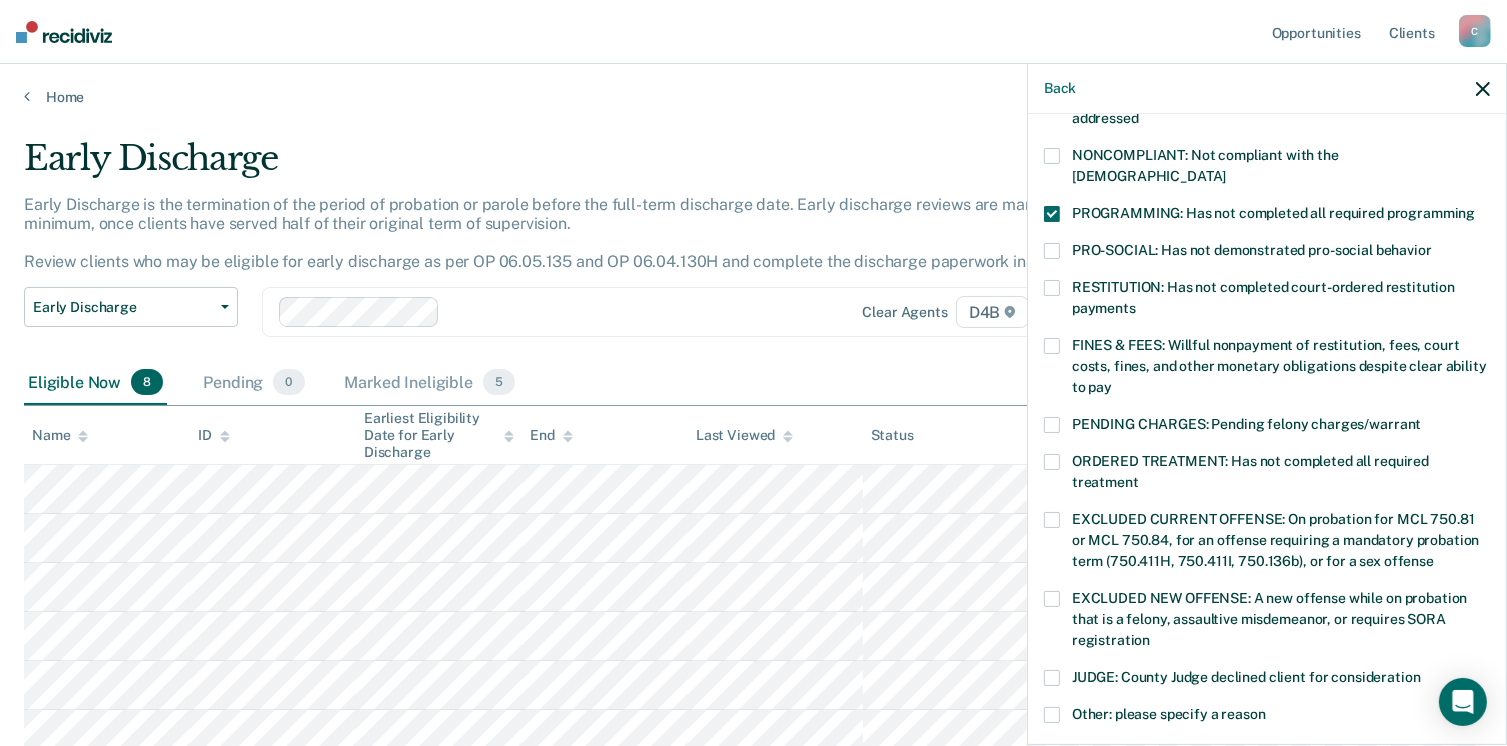 click at bounding box center (1052, 715) 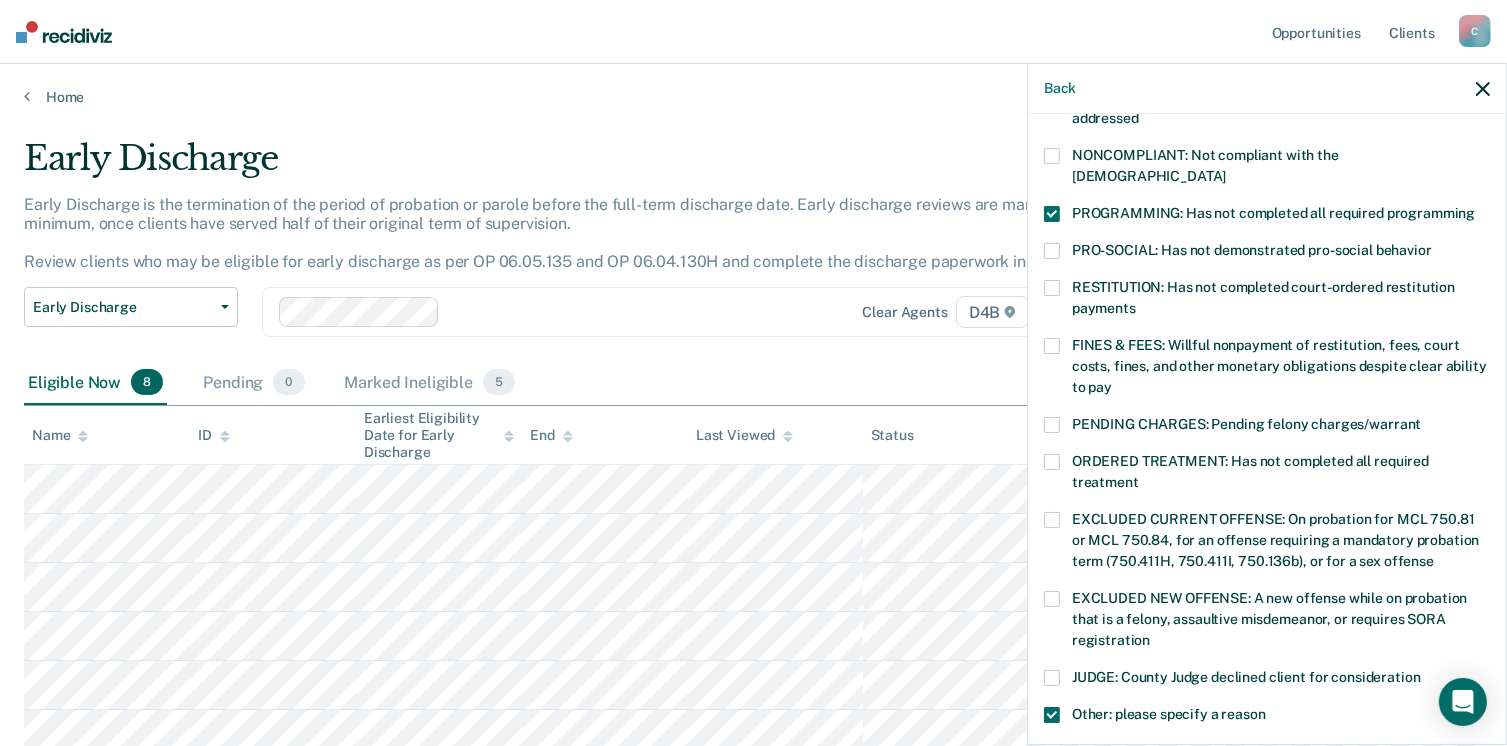 scroll, scrollTop: 749, scrollLeft: 0, axis: vertical 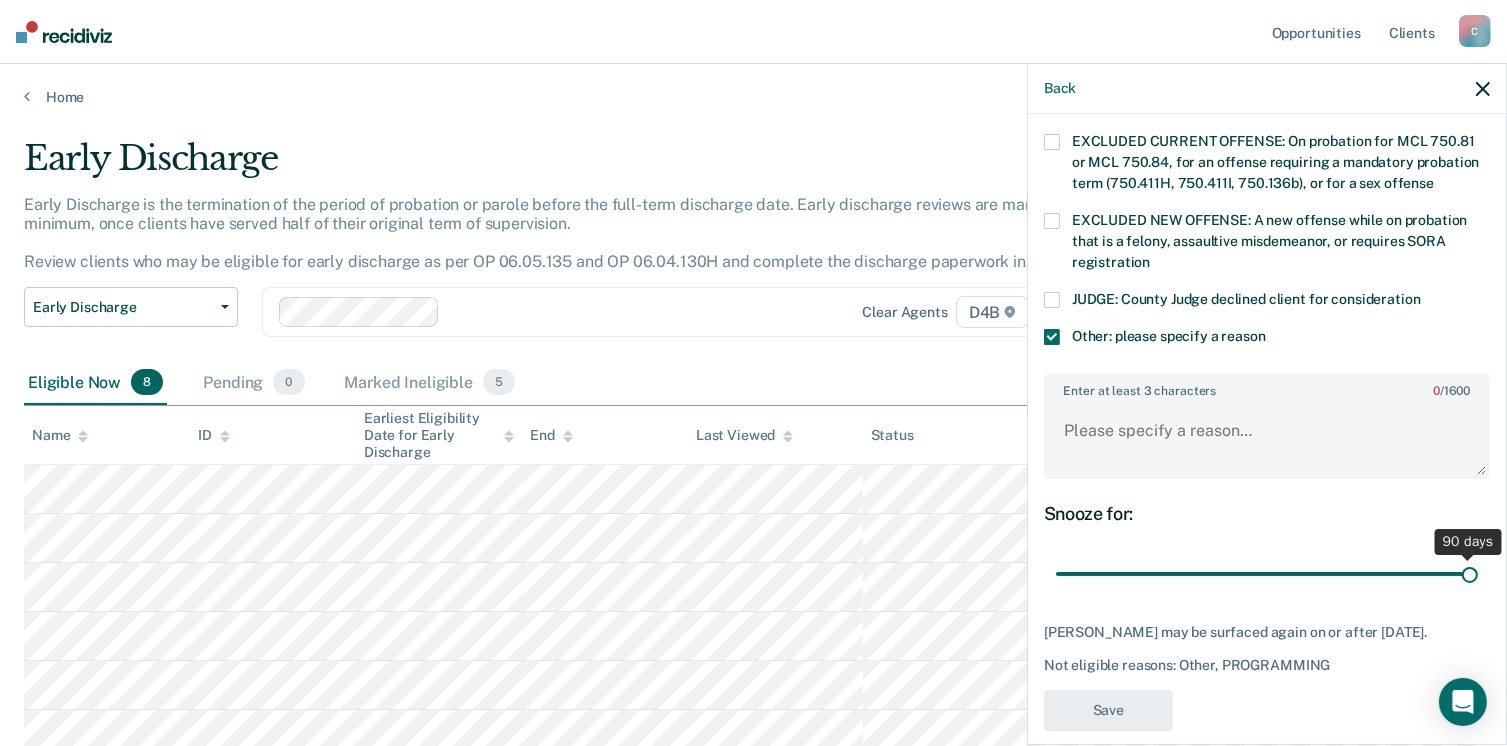 drag, startPoint x: 1196, startPoint y: 547, endPoint x: 1513, endPoint y: 558, distance: 317.1908 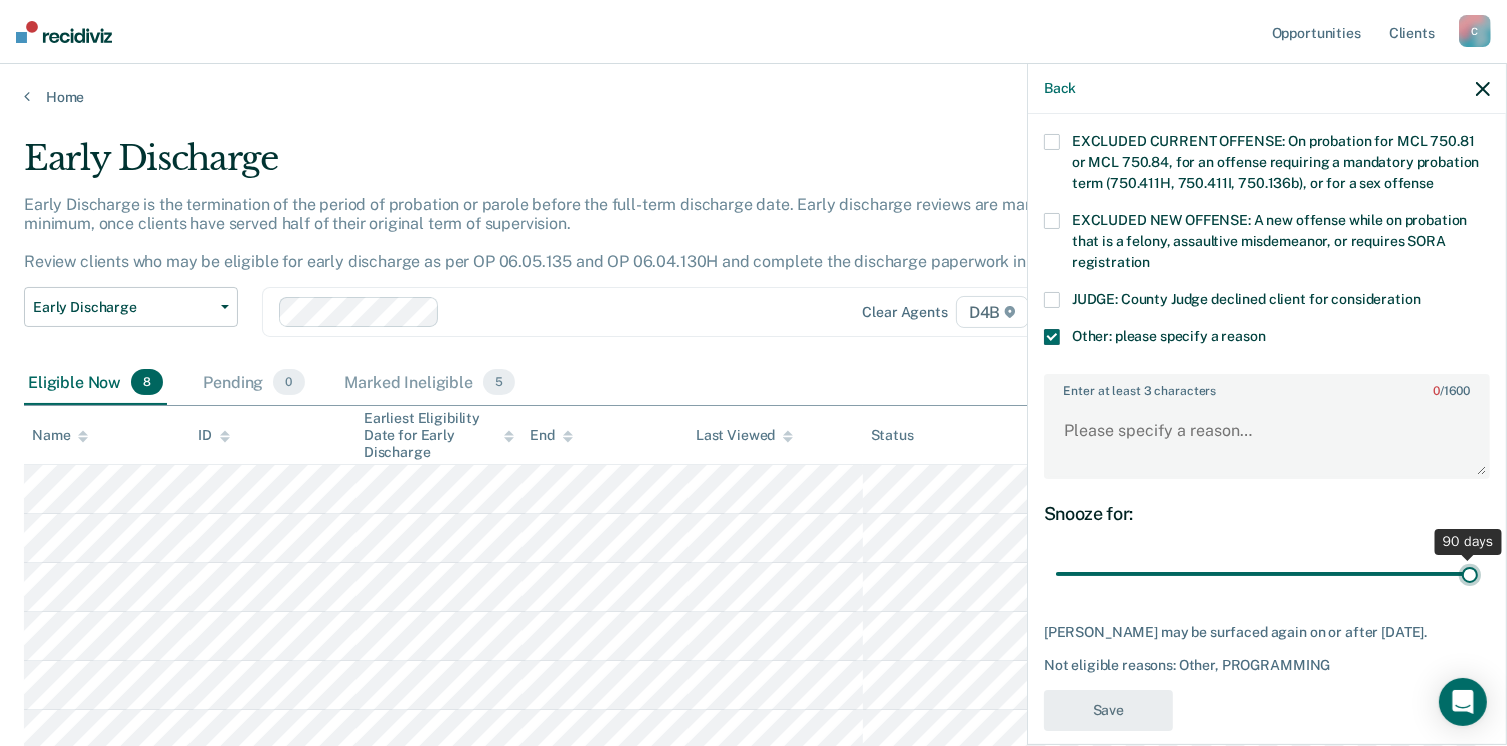 type on "90" 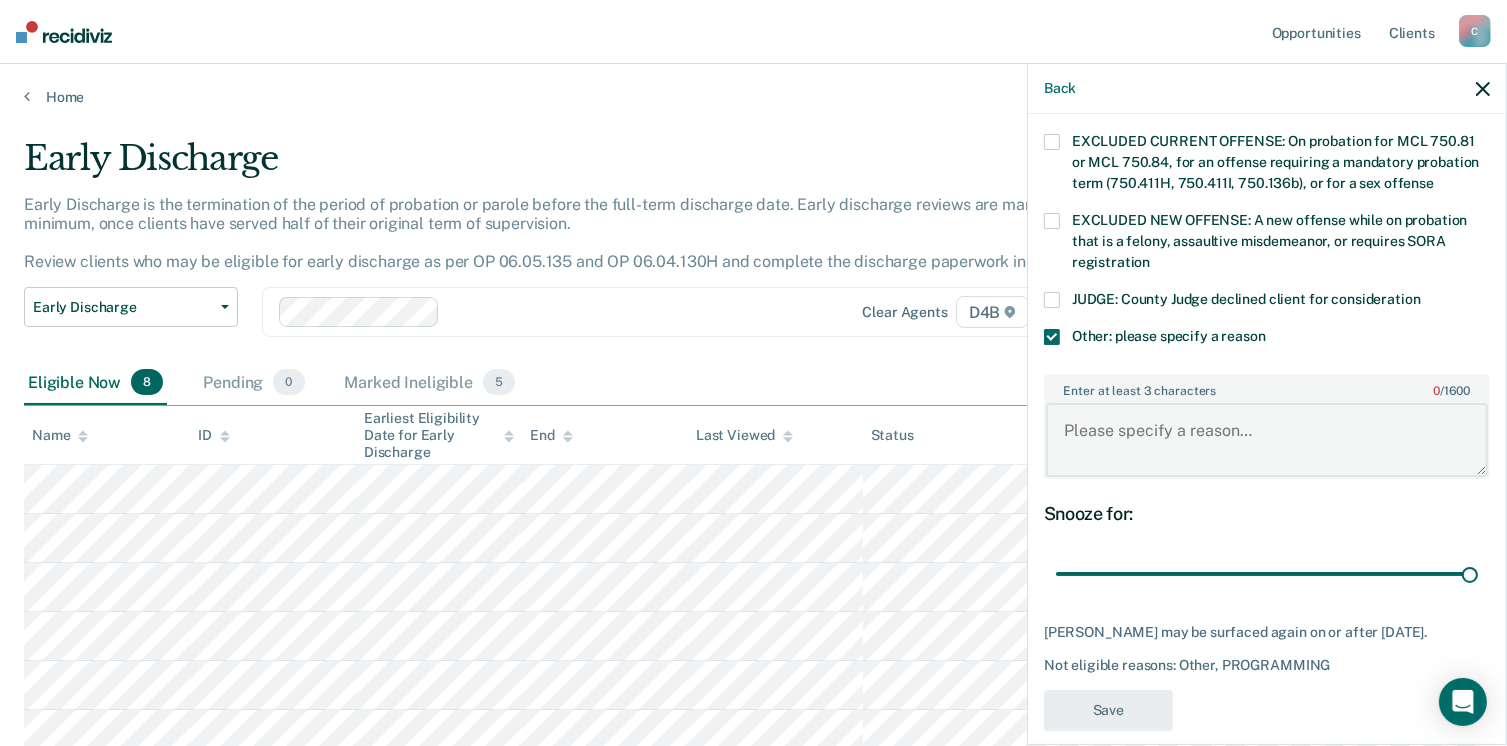 click on "Enter at least 3 characters 0  /  1600" at bounding box center (1267, 440) 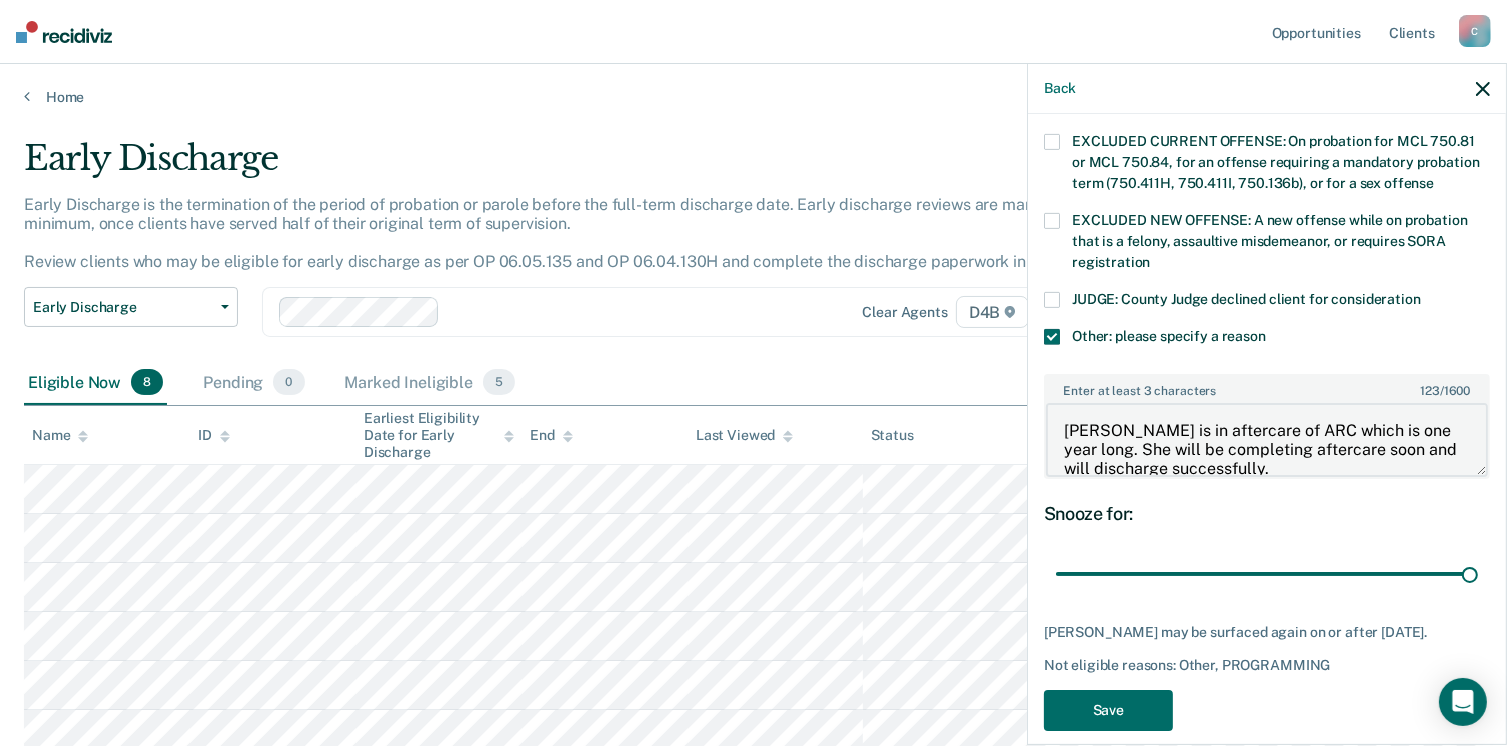 scroll, scrollTop: 3, scrollLeft: 0, axis: vertical 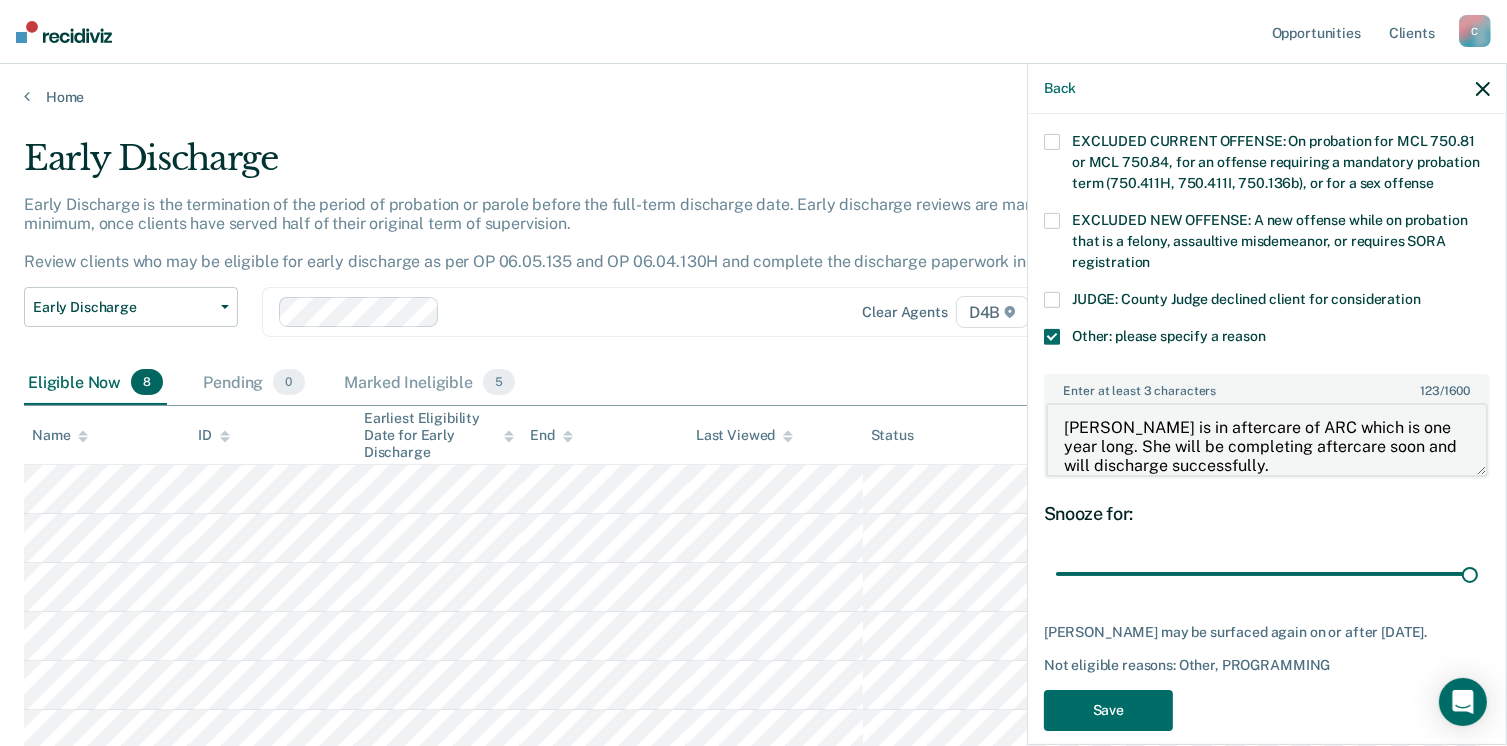 drag, startPoint x: 1096, startPoint y: 401, endPoint x: 952, endPoint y: 411, distance: 144.3468 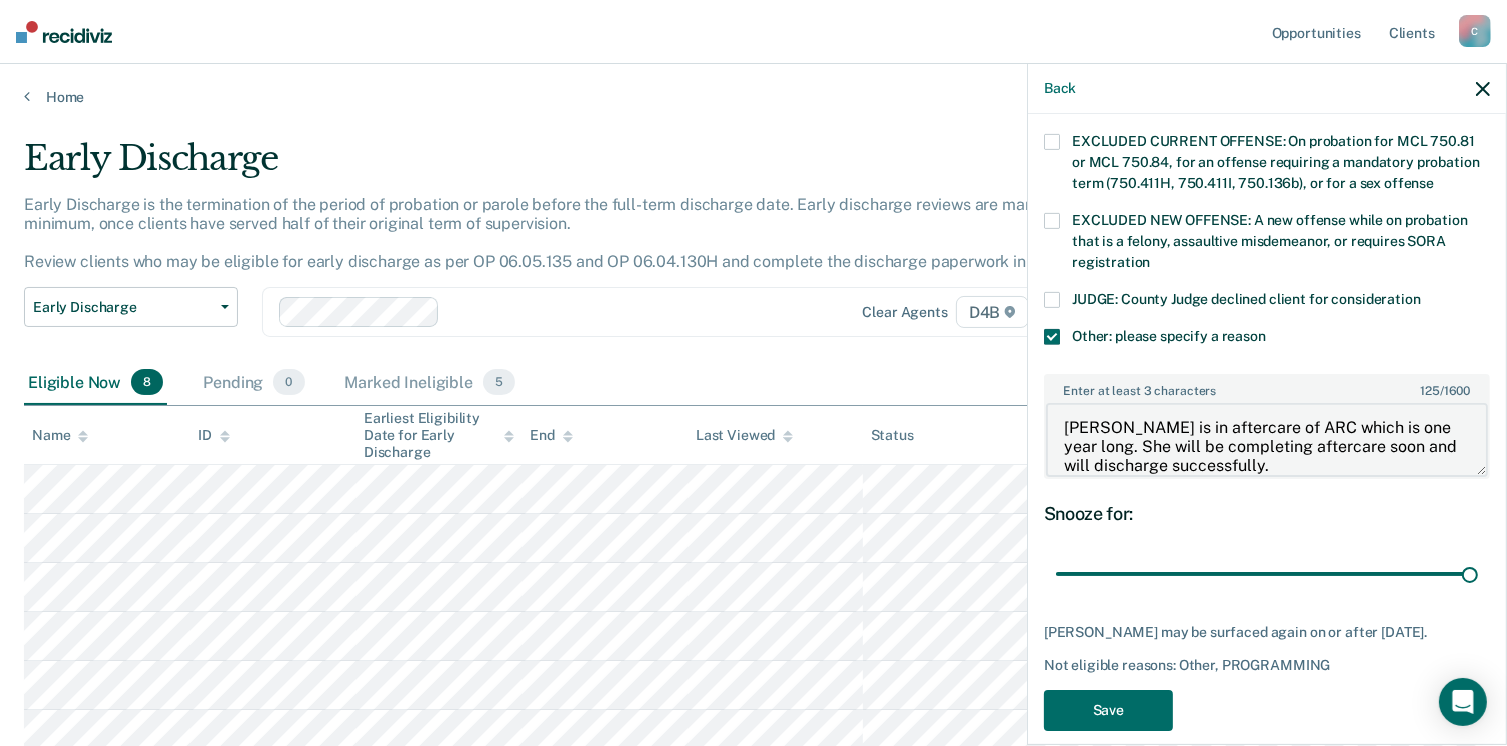 drag, startPoint x: 1131, startPoint y: 422, endPoint x: 1105, endPoint y: 420, distance: 26.076809 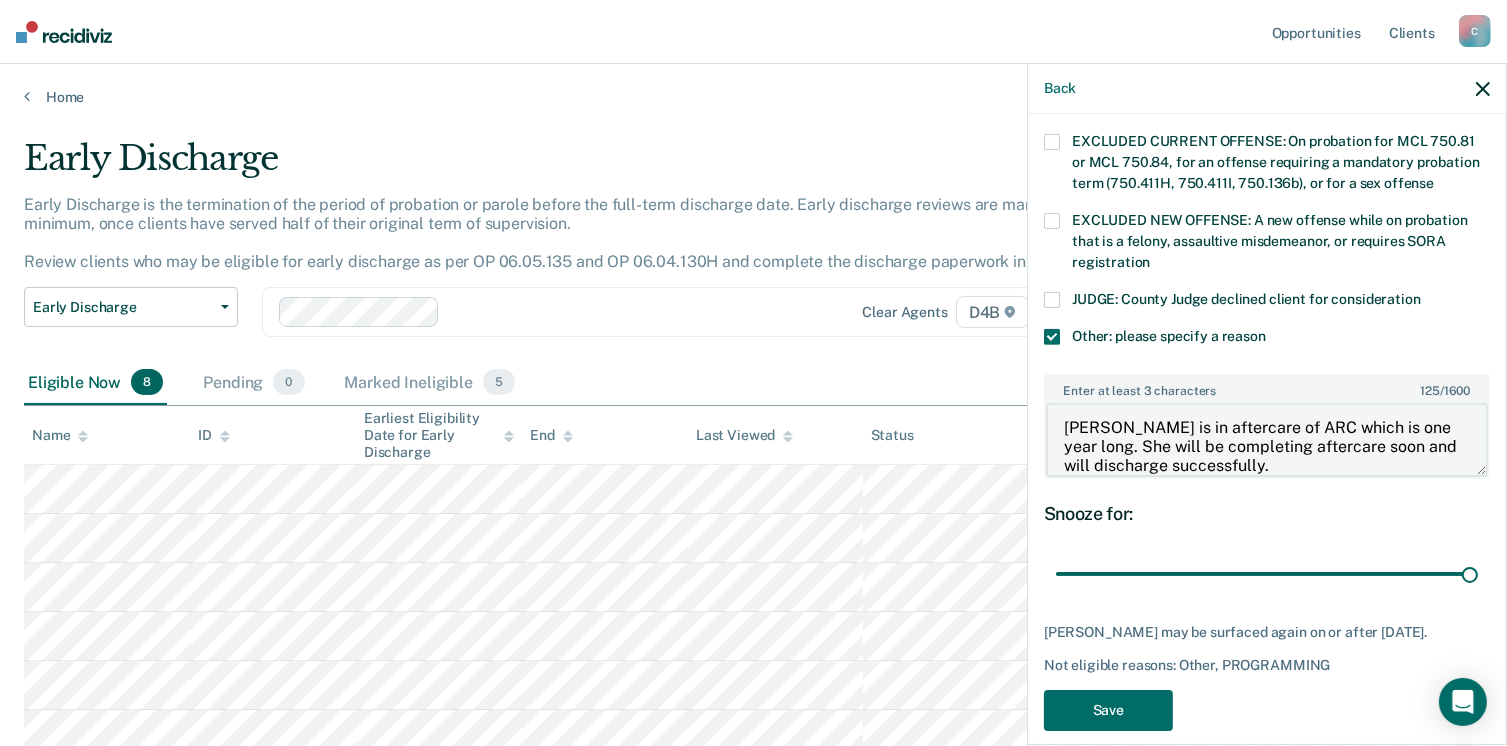 click on "[PERSON_NAME] is in aftercare of ARC which is one year long. She will be completing aftercare soon and will discharge successfully." at bounding box center [1267, 440] 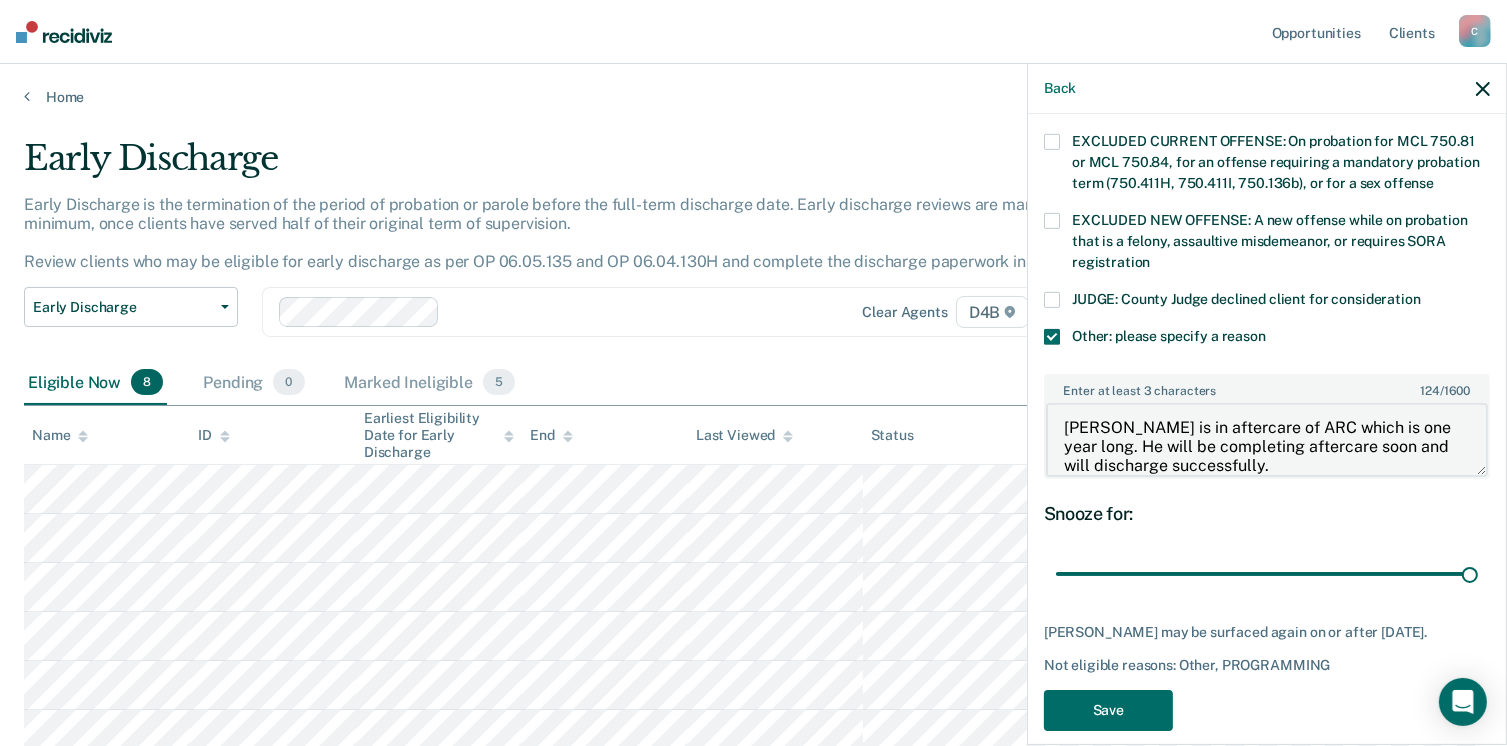 drag, startPoint x: 1378, startPoint y: 425, endPoint x: 1343, endPoint y: 424, distance: 35.014282 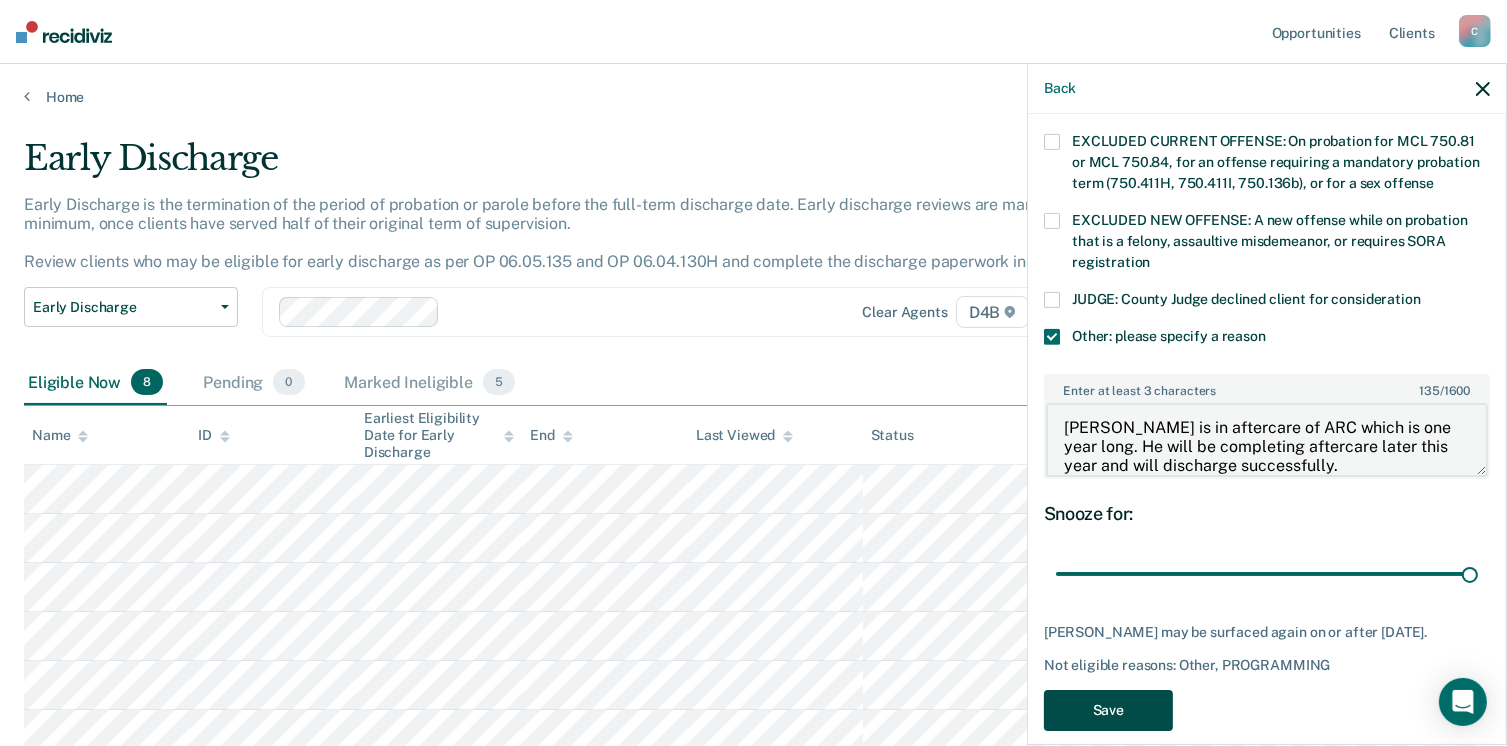 type on "[PERSON_NAME] is in aftercare of ARC which is one year long. He will be completing aftercare later this year and will discharge successfully." 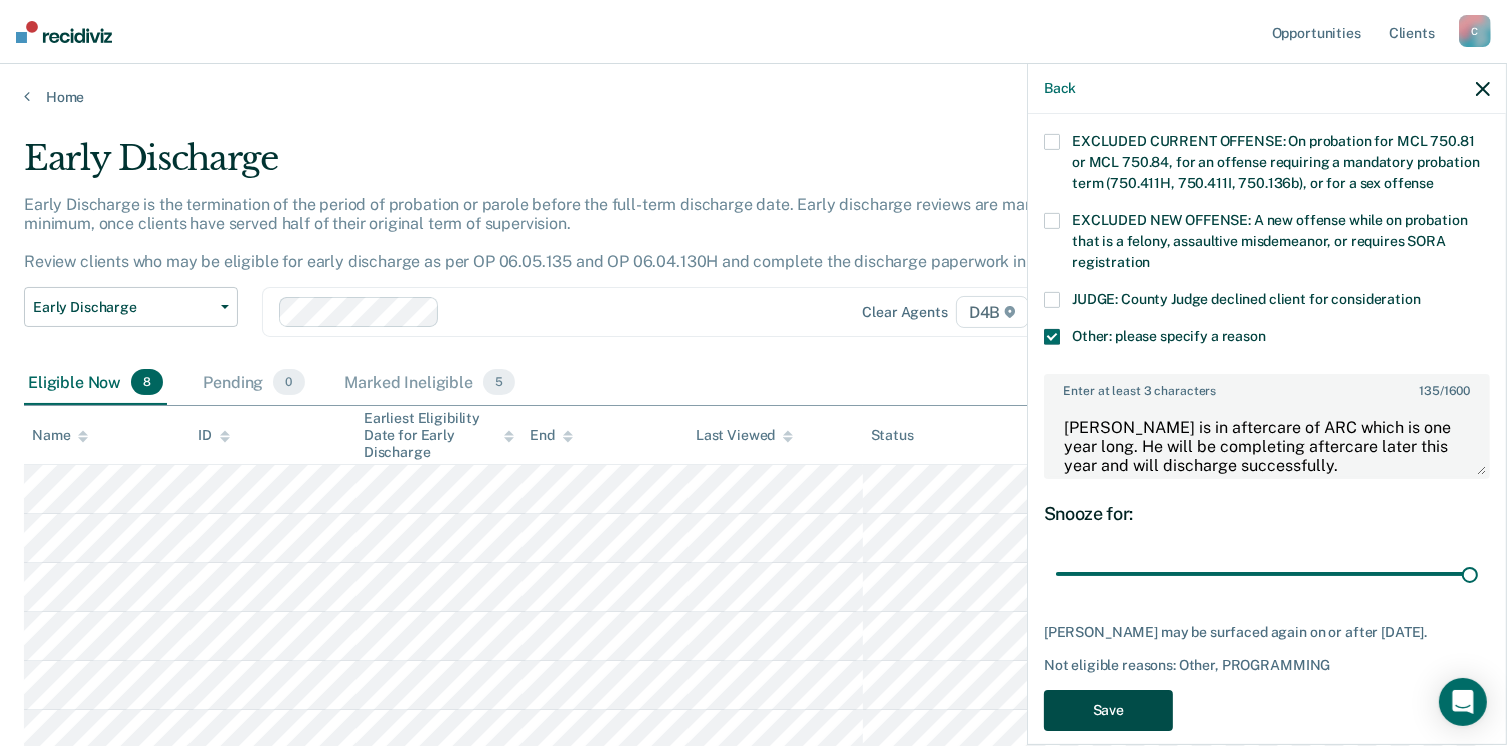 click on "Save" at bounding box center (1108, 710) 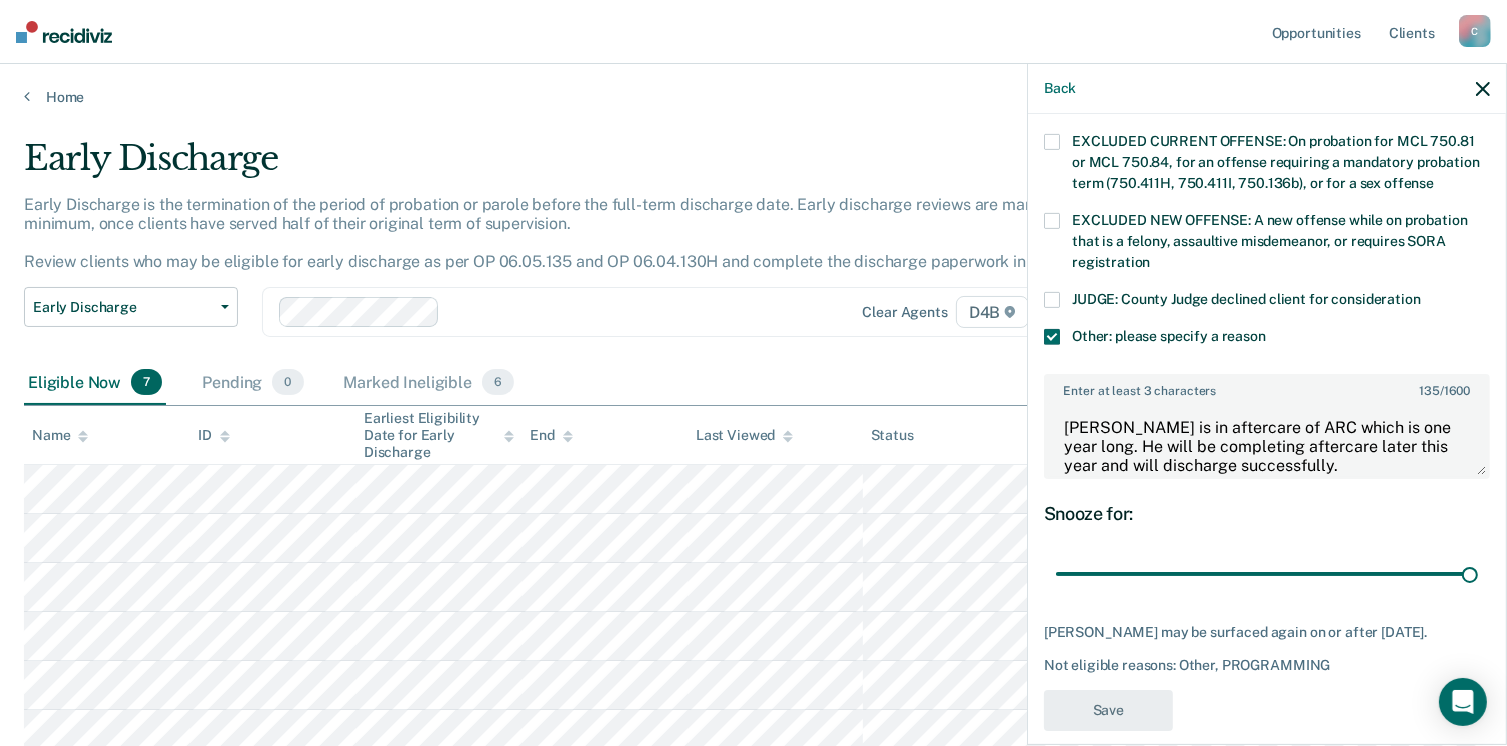 scroll, scrollTop: 585, scrollLeft: 0, axis: vertical 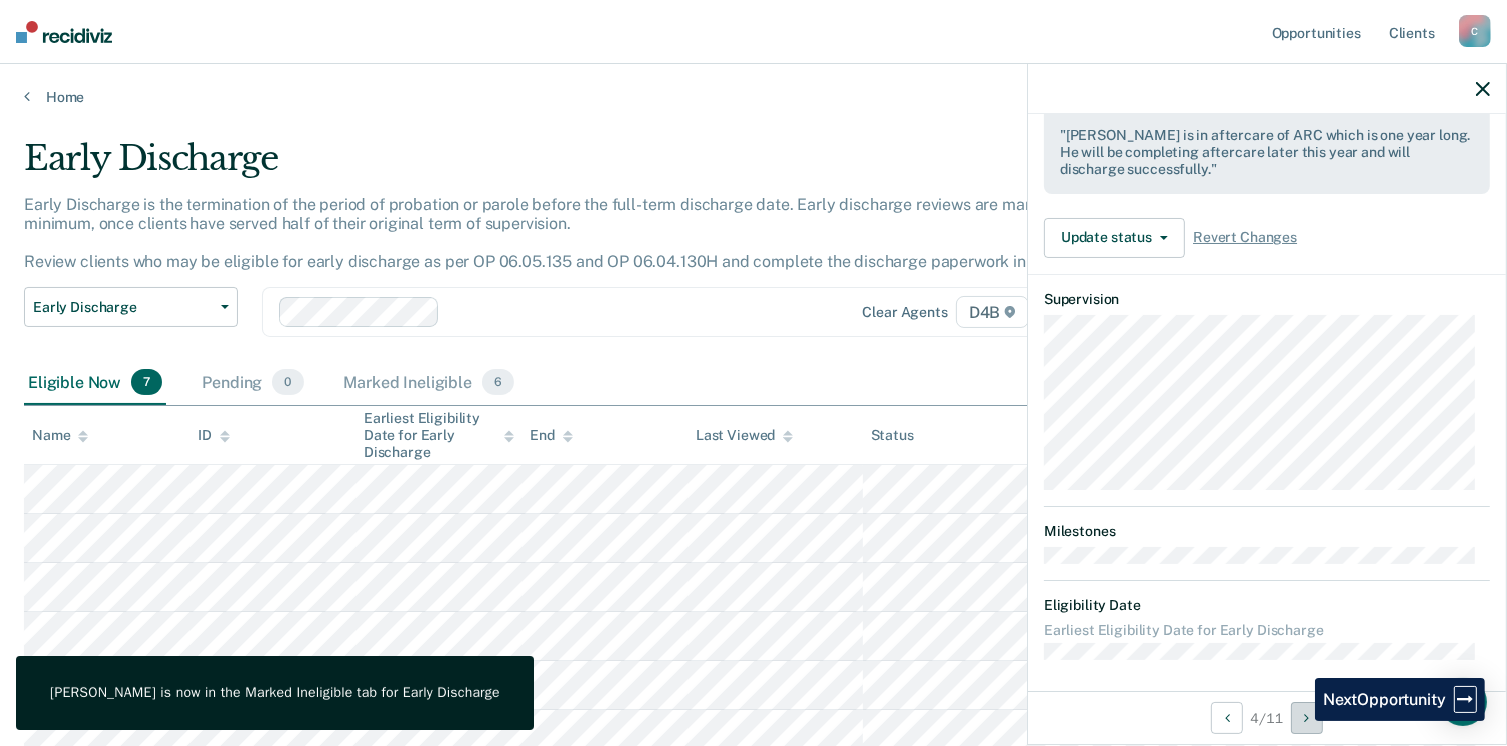 click at bounding box center [1307, 718] 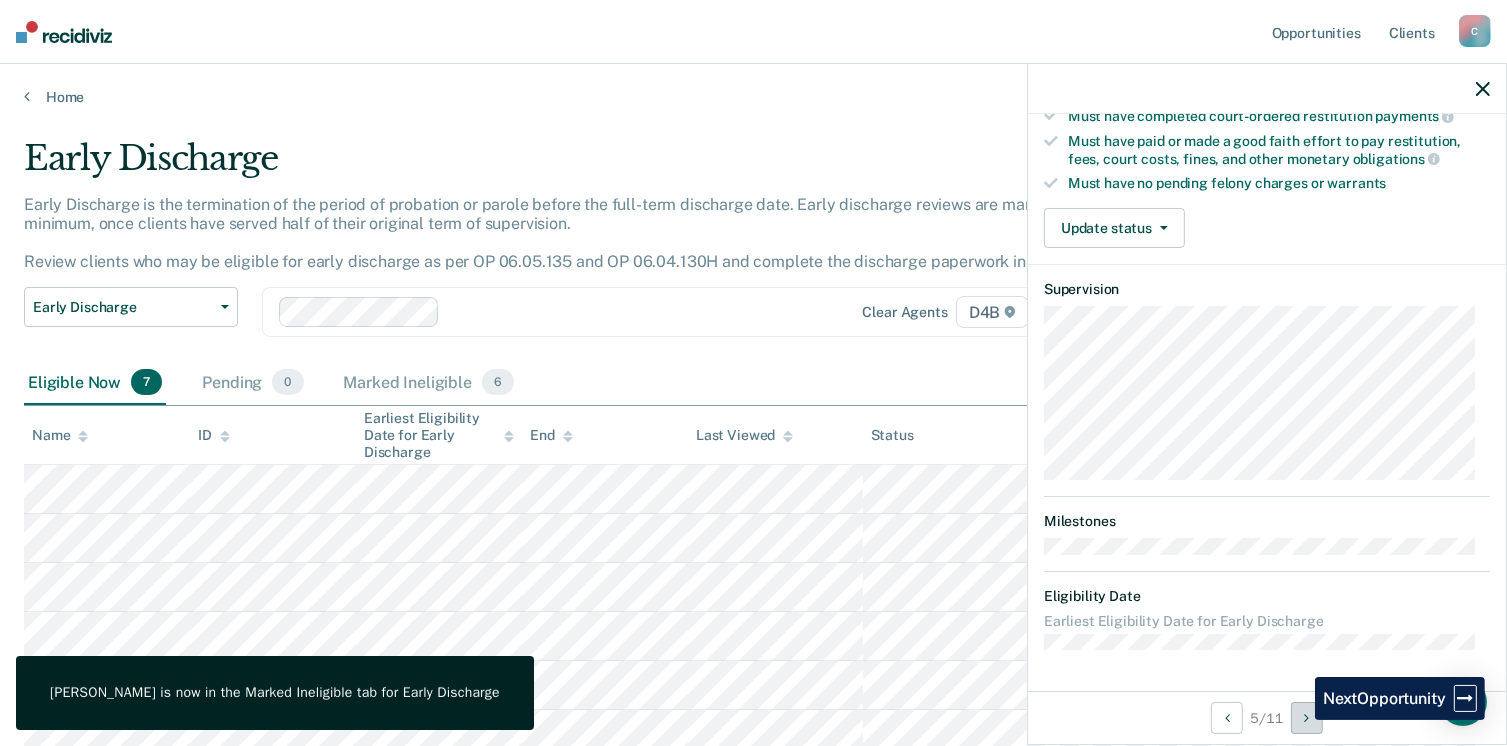 scroll, scrollTop: 371, scrollLeft: 0, axis: vertical 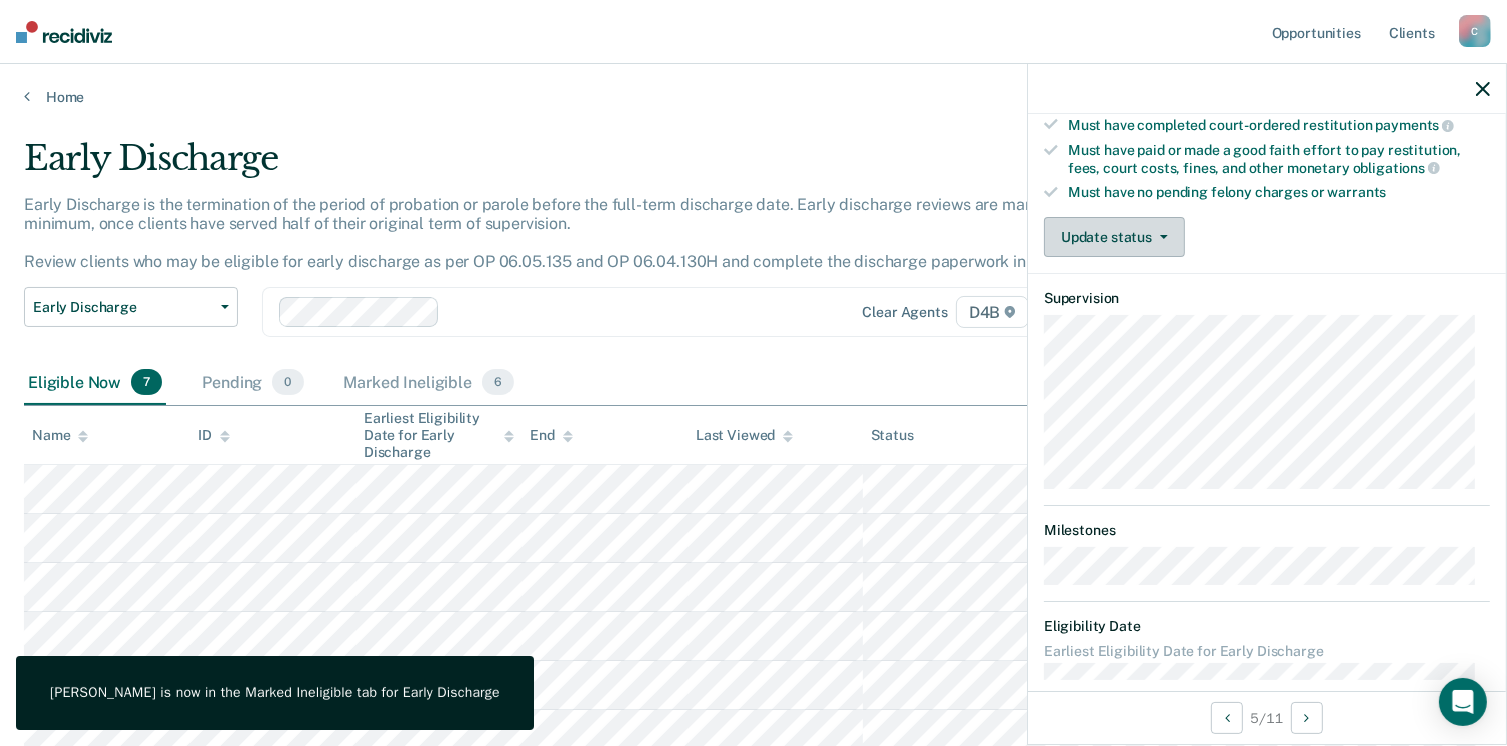 click on "Update status" at bounding box center (1114, 237) 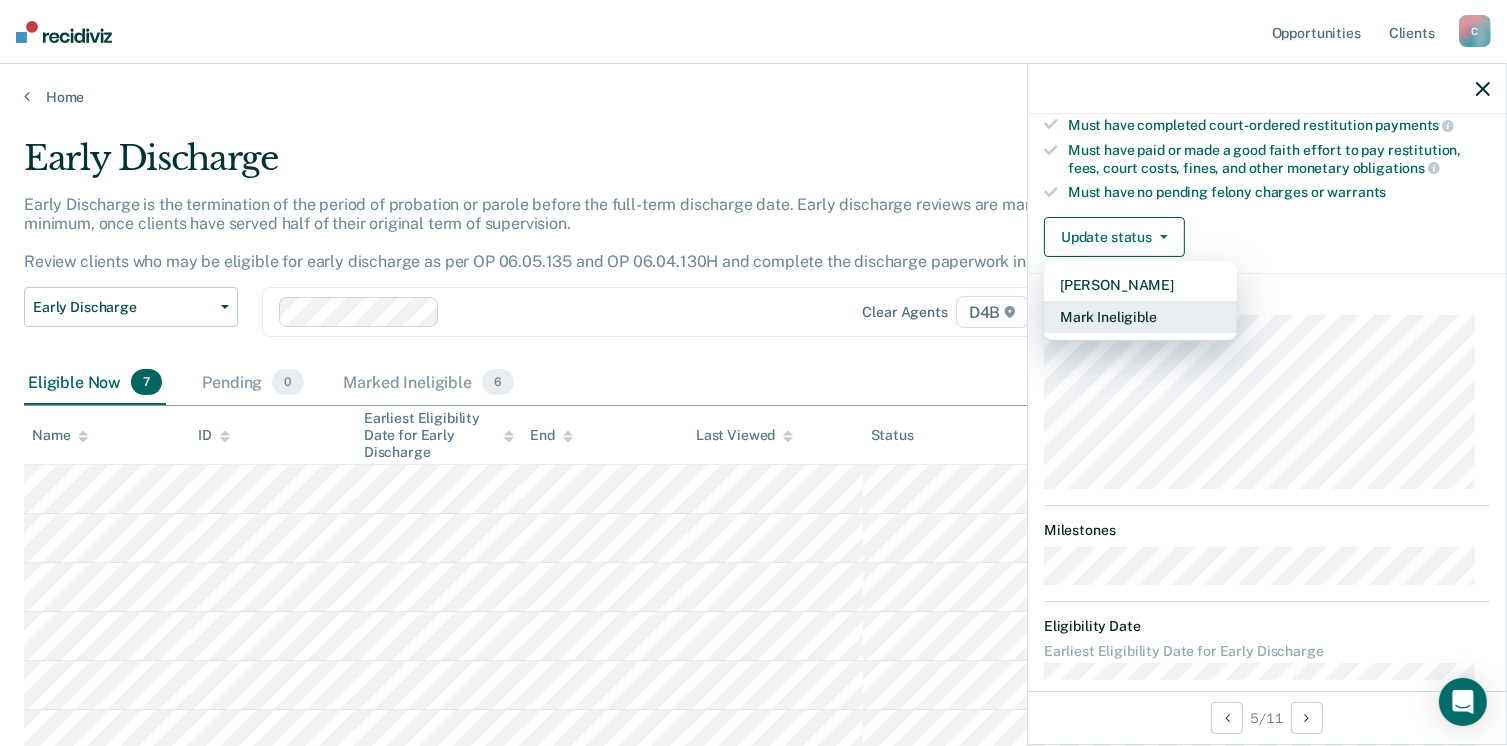 click on "Mark Ineligible" at bounding box center (1140, 317) 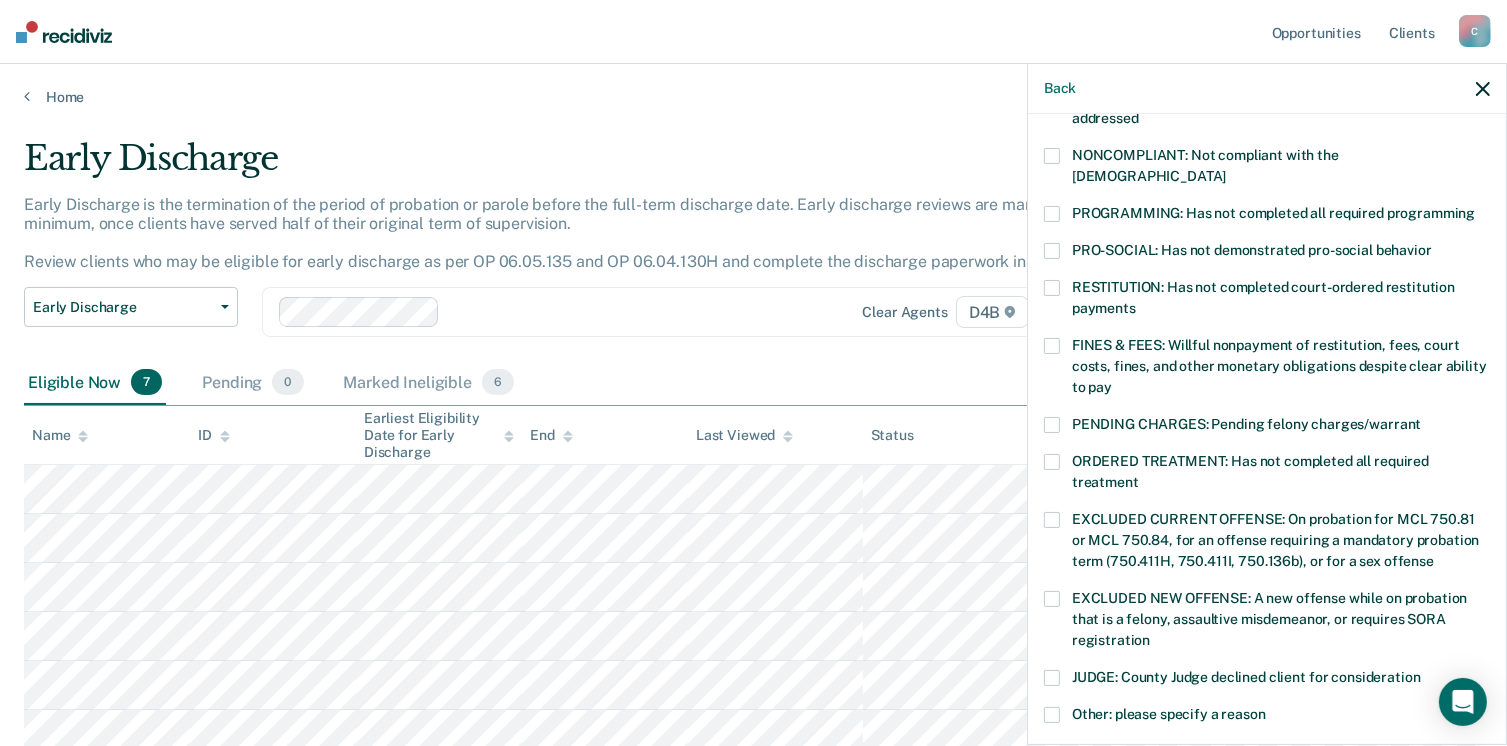 click at bounding box center [1052, 214] 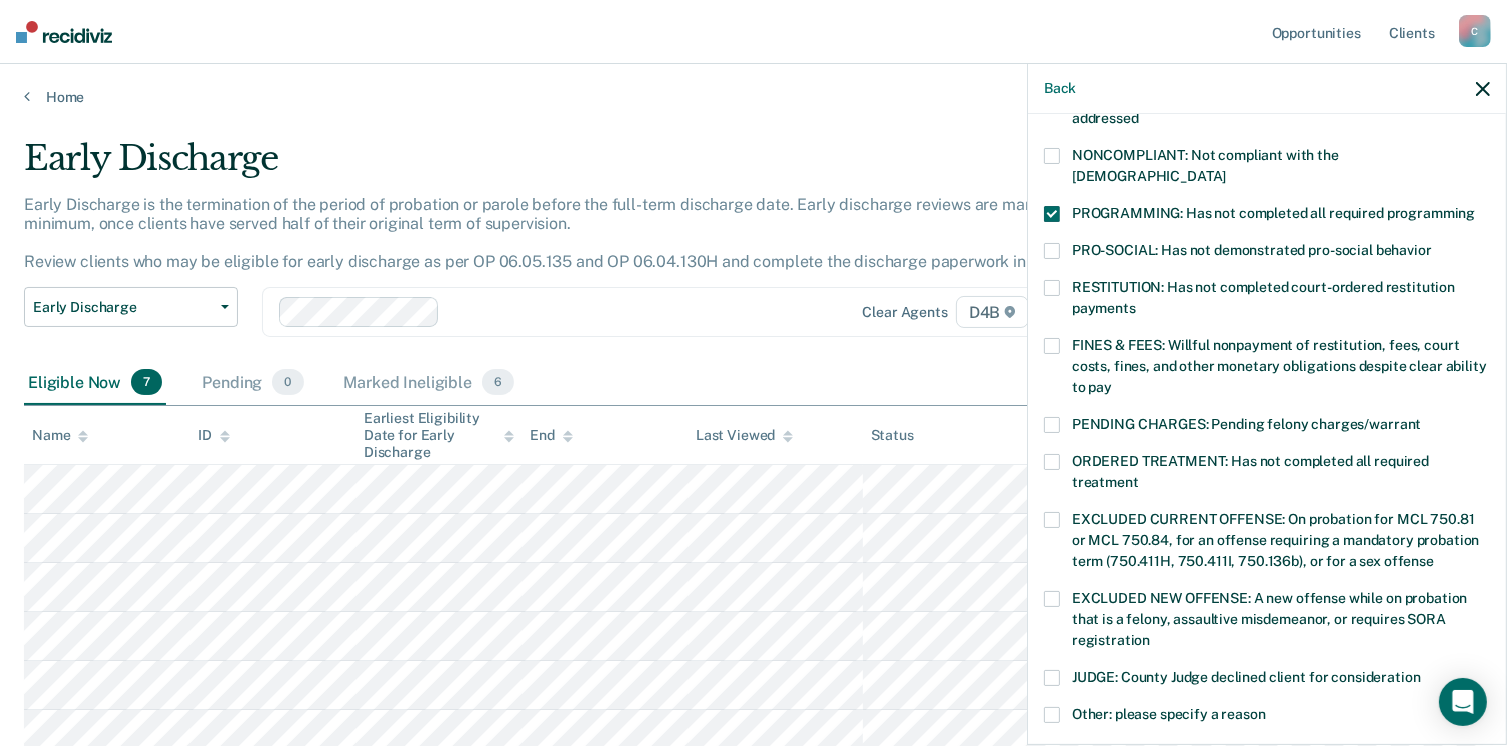 click at bounding box center [1052, 715] 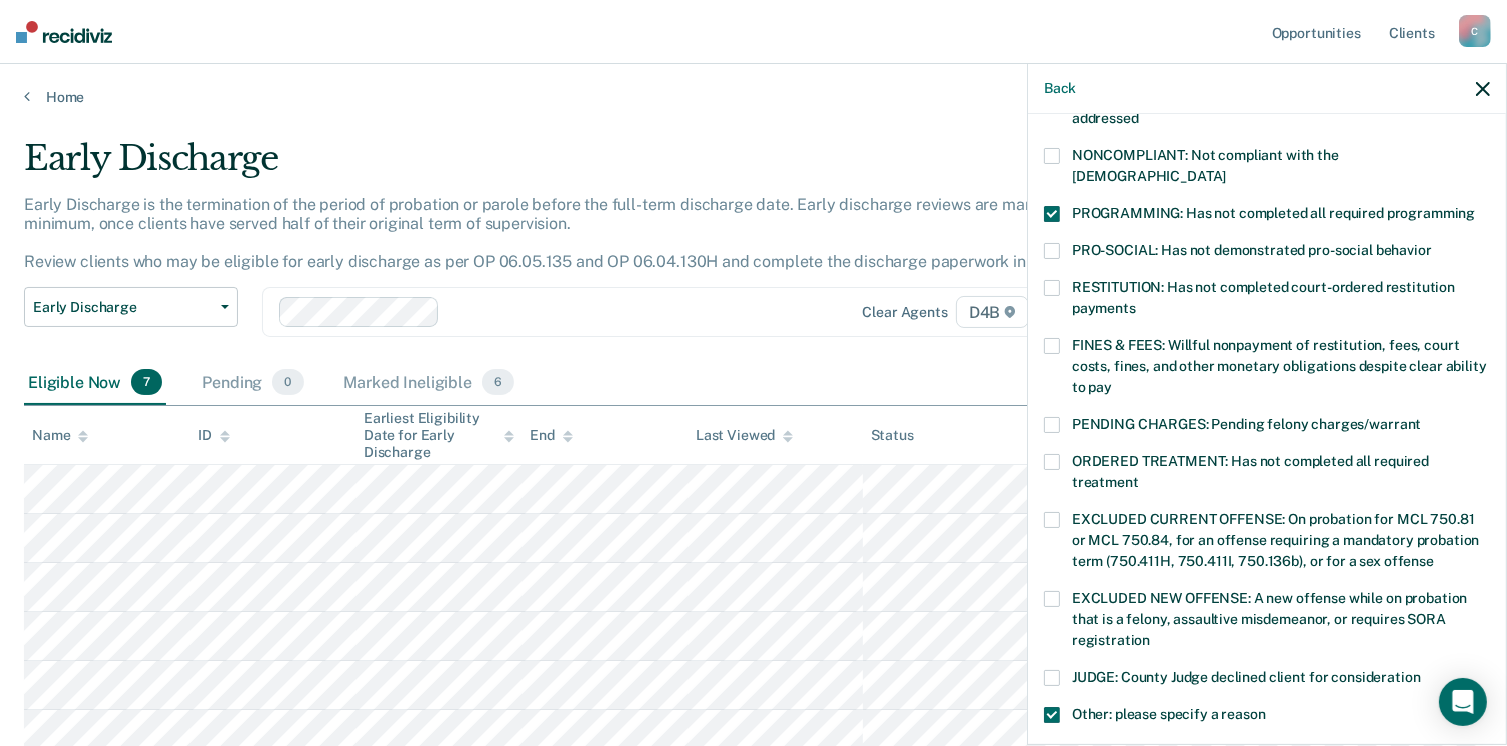 scroll, scrollTop: 766, scrollLeft: 0, axis: vertical 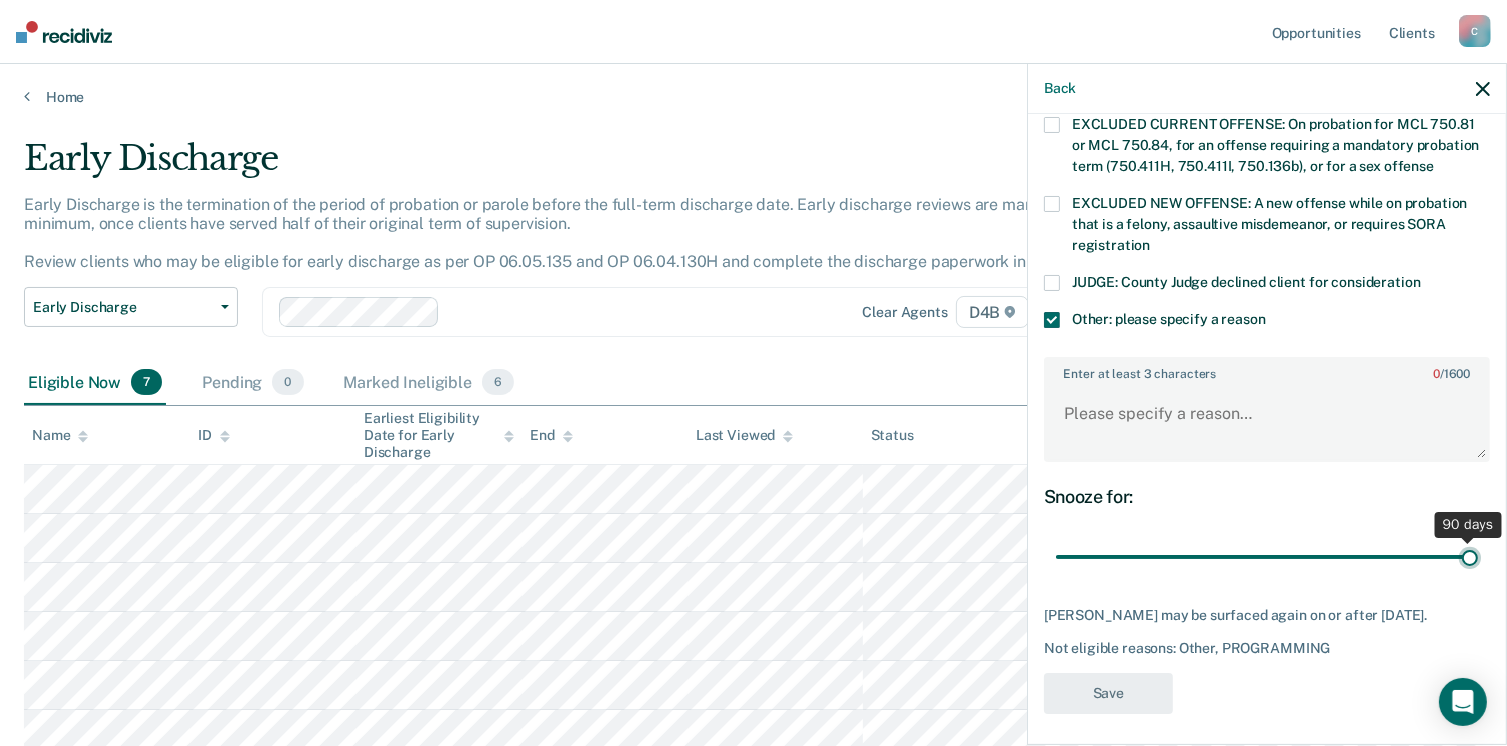 drag, startPoint x: 1192, startPoint y: 529, endPoint x: 1528, endPoint y: 503, distance: 337.00446 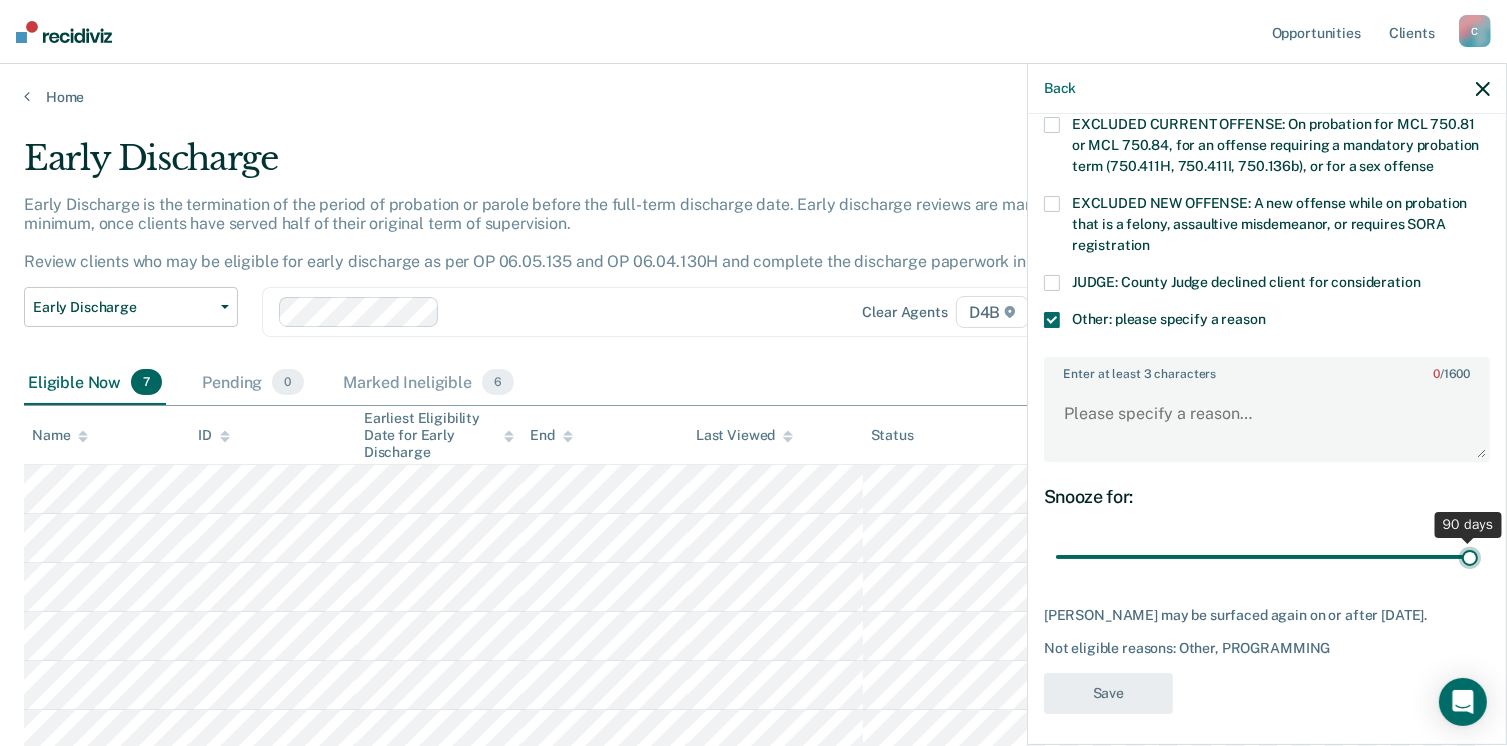 type on "90" 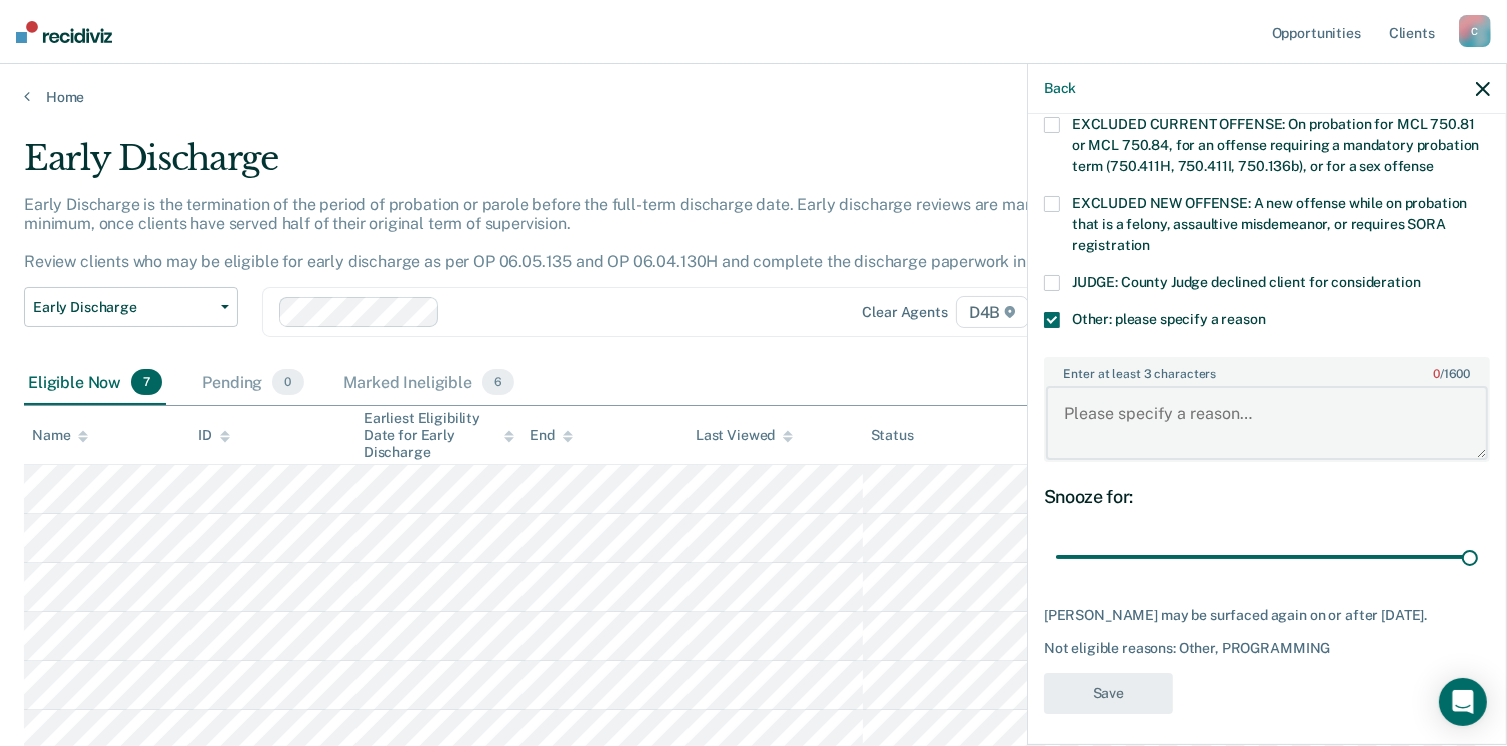 click on "Enter at least 3 characters 0  /  1600" at bounding box center [1267, 423] 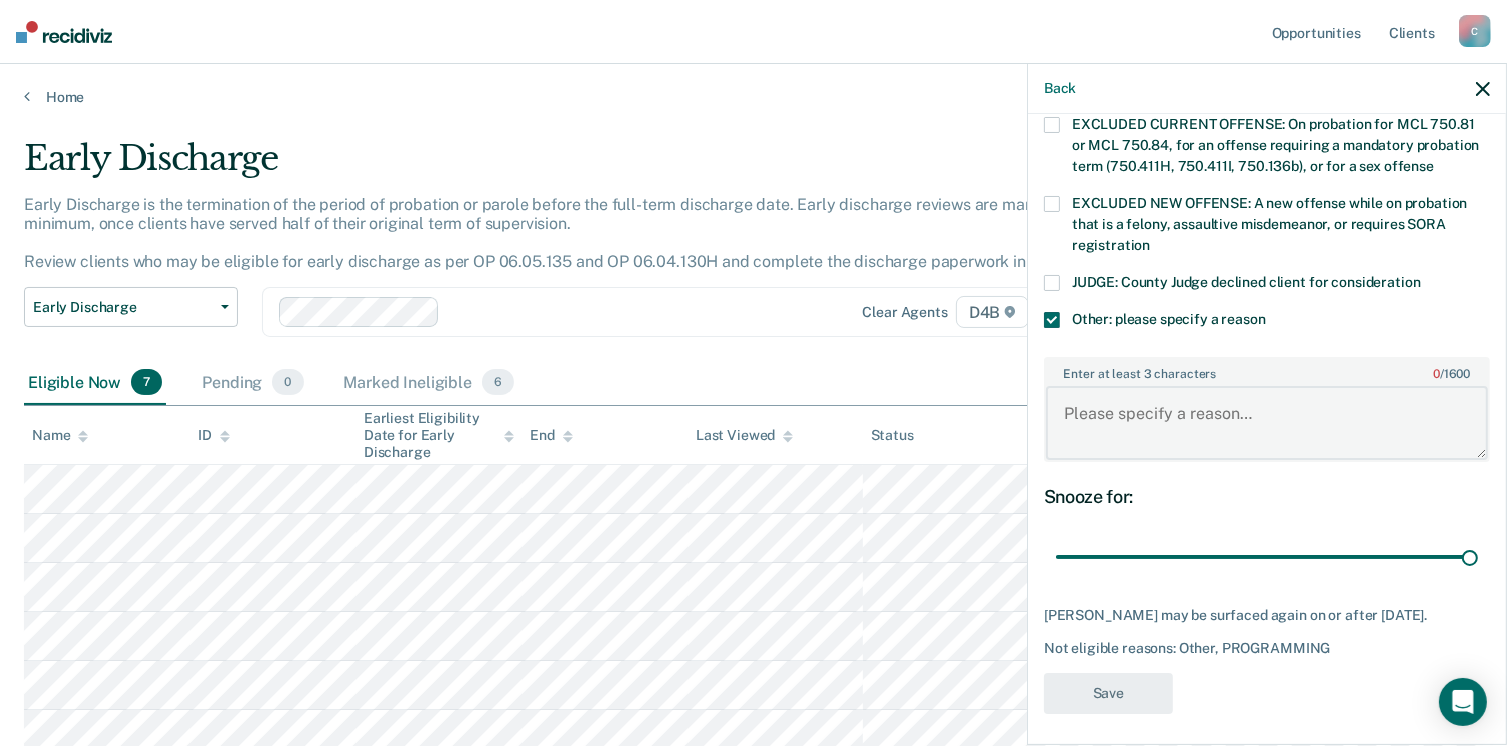 paste on "[PERSON_NAME] is in aftercare of ARC which is one year long. She will be completing aftercare soon and will discharge successfully." 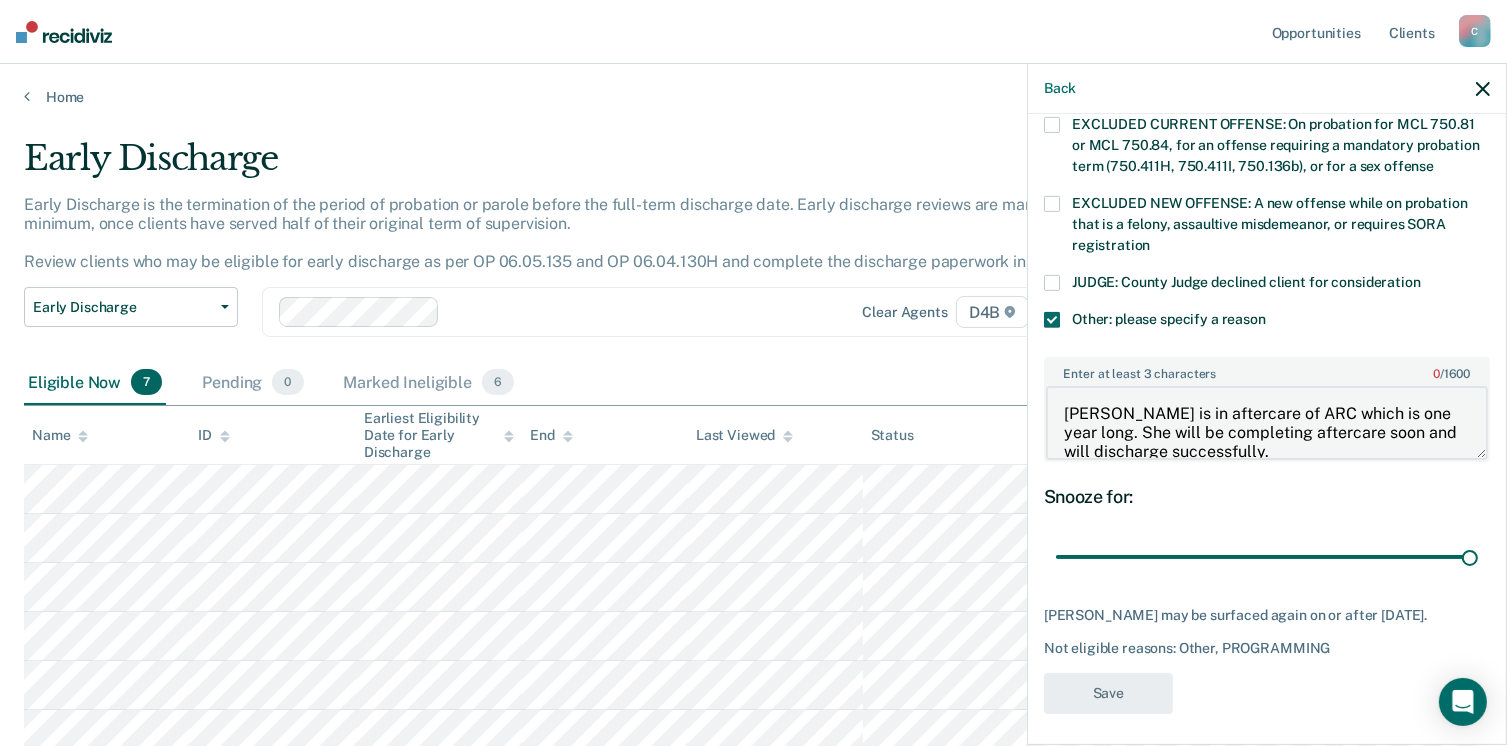 scroll, scrollTop: 3, scrollLeft: 0, axis: vertical 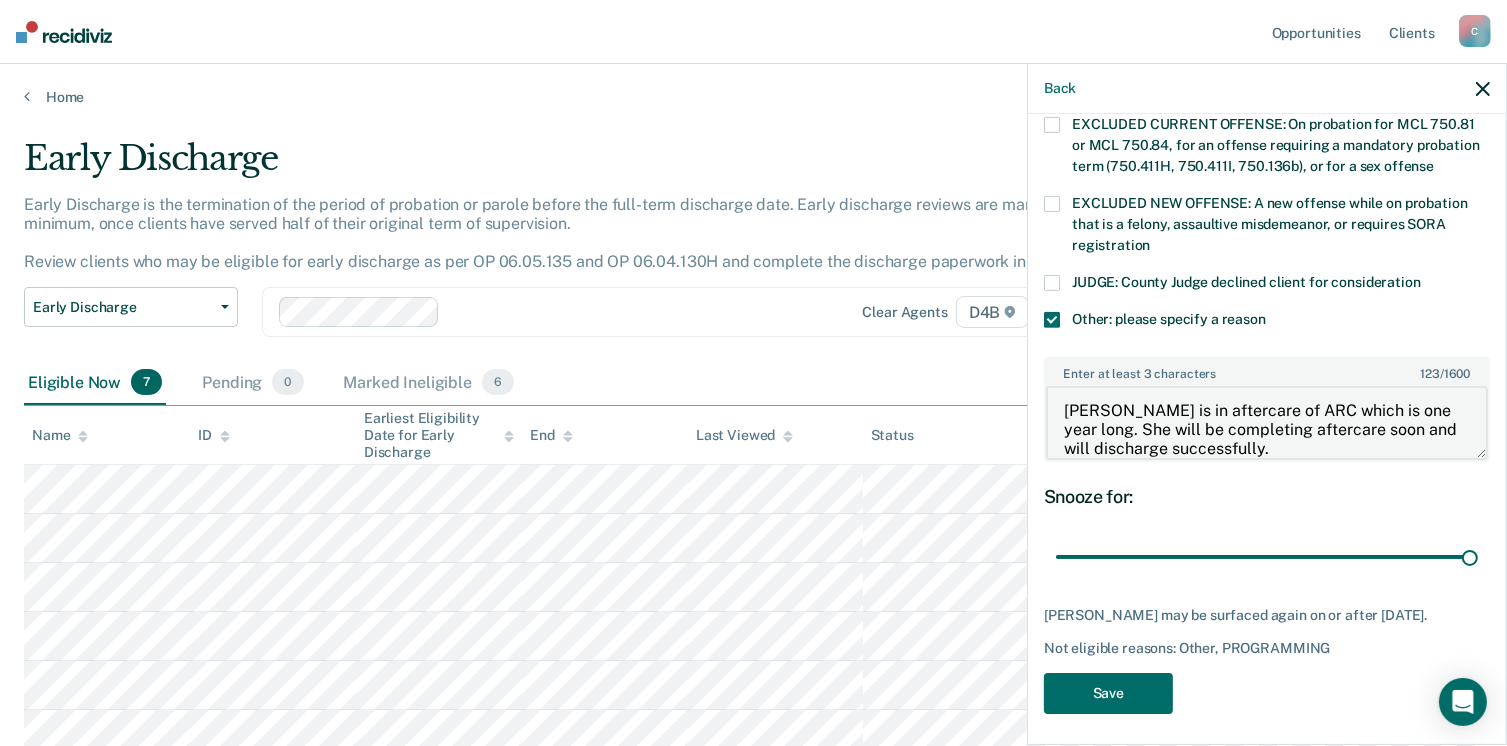 drag, startPoint x: 1095, startPoint y: 389, endPoint x: 1008, endPoint y: 378, distance: 87.69264 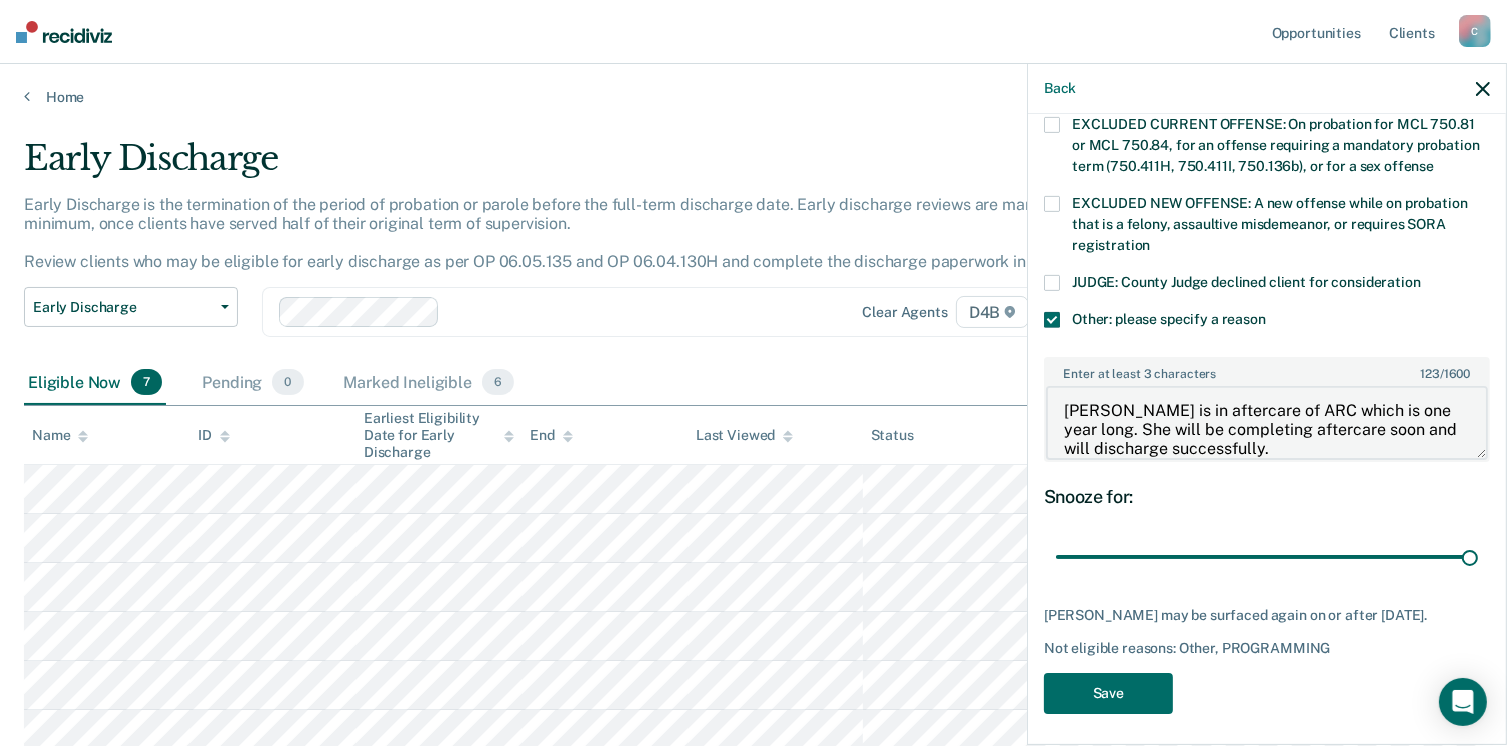 click on "Looks like you’re using Internet Explorer 11. For faster loading and a better experience, use Microsoft Edge, Google Chrome, or Firefox. × Opportunities Client s [EMAIL_ADDRESS][US_STATE][DOMAIN_NAME] C Profile How it works Log Out Home Early Discharge   Early Discharge is the termination of the period of probation or parole before the full-term discharge date. Early discharge reviews are mandated, at minimum, once clients have served half of their original term of supervision. Review clients who may be eligible for early discharge as per OP 06.05.135 and OP 06.04.130H and complete the discharge paperwork in COMS. Early Discharge Classification Review Early Discharge Minimum Telephone Reporting Overdue for Discharge Supervision Level Mismatch Clear   agents D4B   Eligible Now 7 Pending 0 Marked Ineligible 6
To pick up a draggable item, press the space bar.
While dragging, use the arrow keys to move the item.
Press space again to drop the item in its new position, or press escape to cancel.
Name" at bounding box center [753, 373] 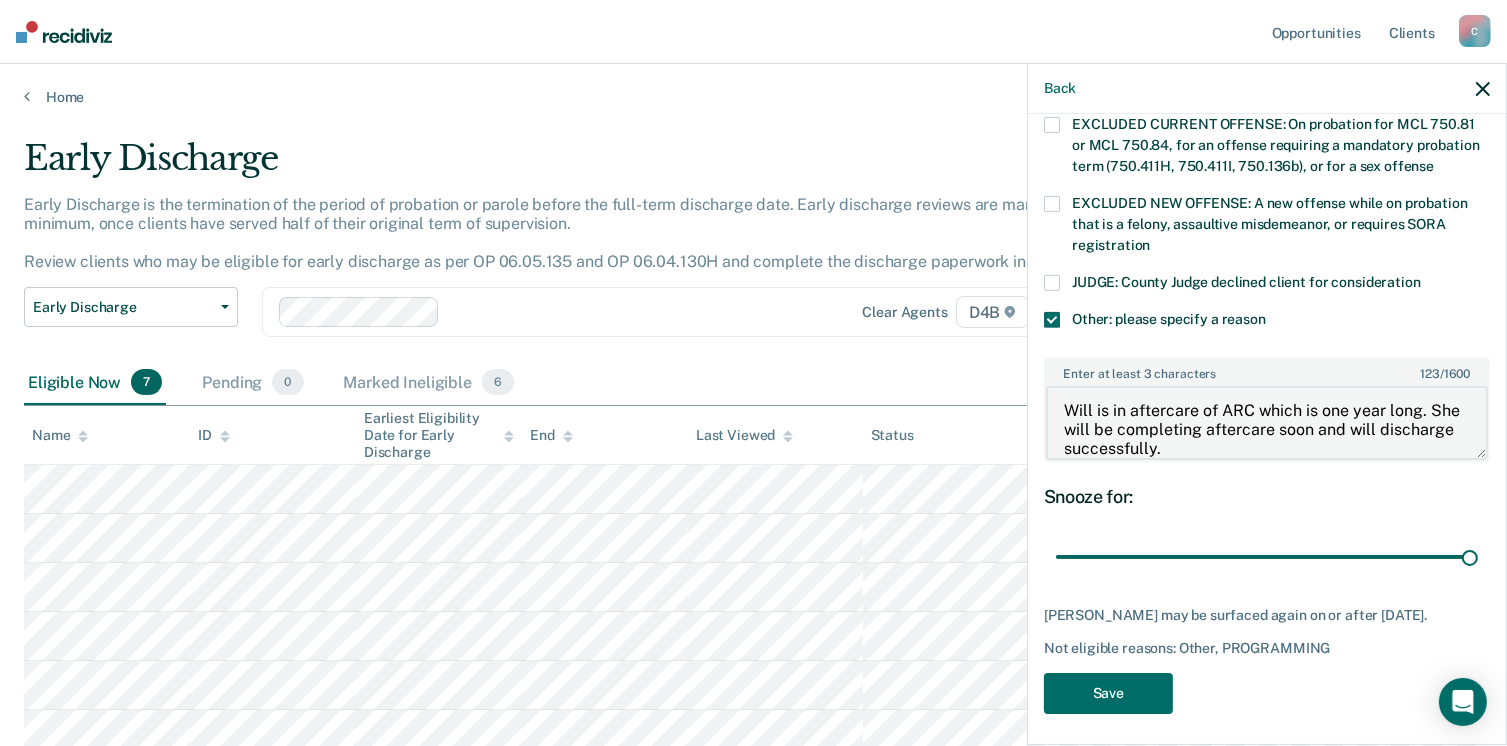 drag, startPoint x: 1265, startPoint y: 420, endPoint x: 1060, endPoint y: 402, distance: 205.78873 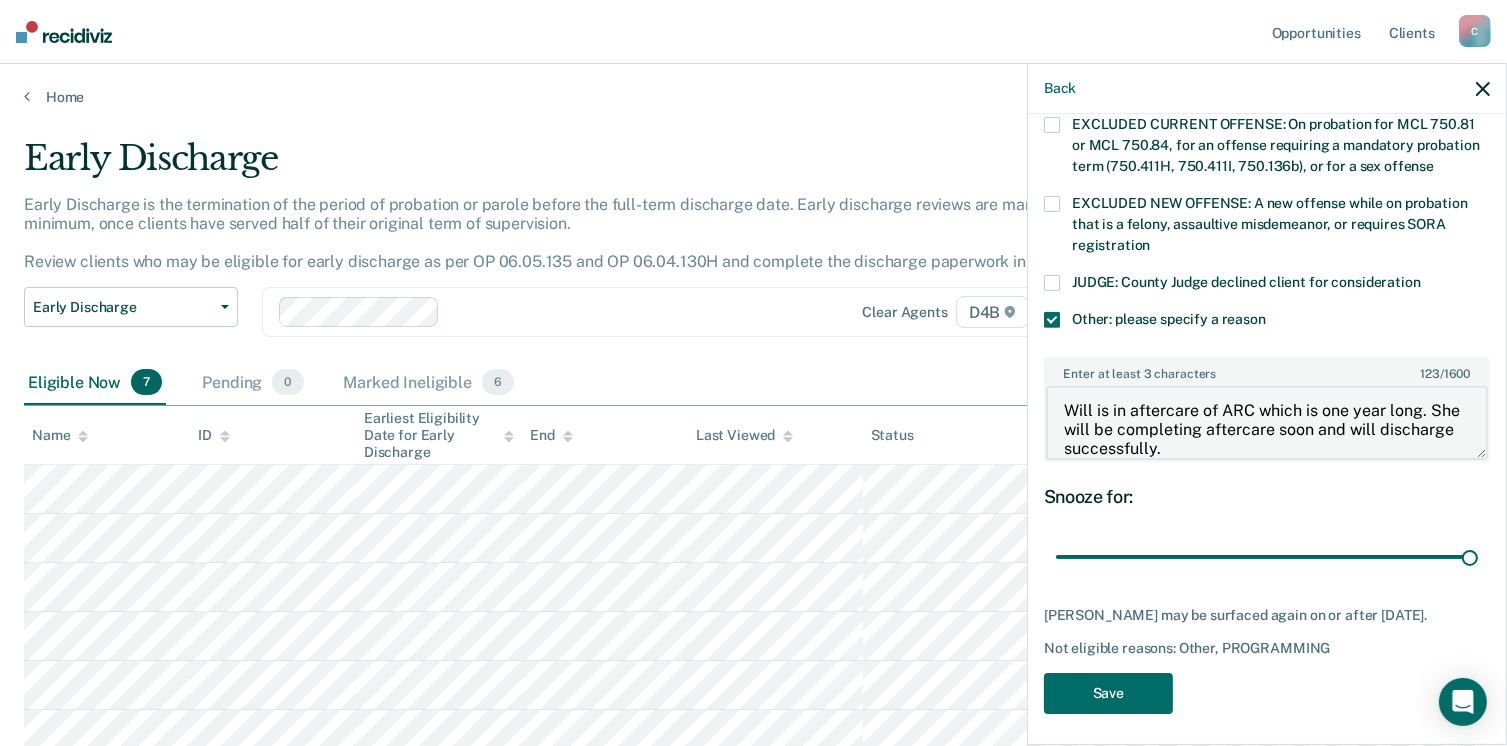 click on "Will is in aftercare of ARC which is one year long. She will be completing aftercare soon and will discharge successfully." at bounding box center [1267, 423] 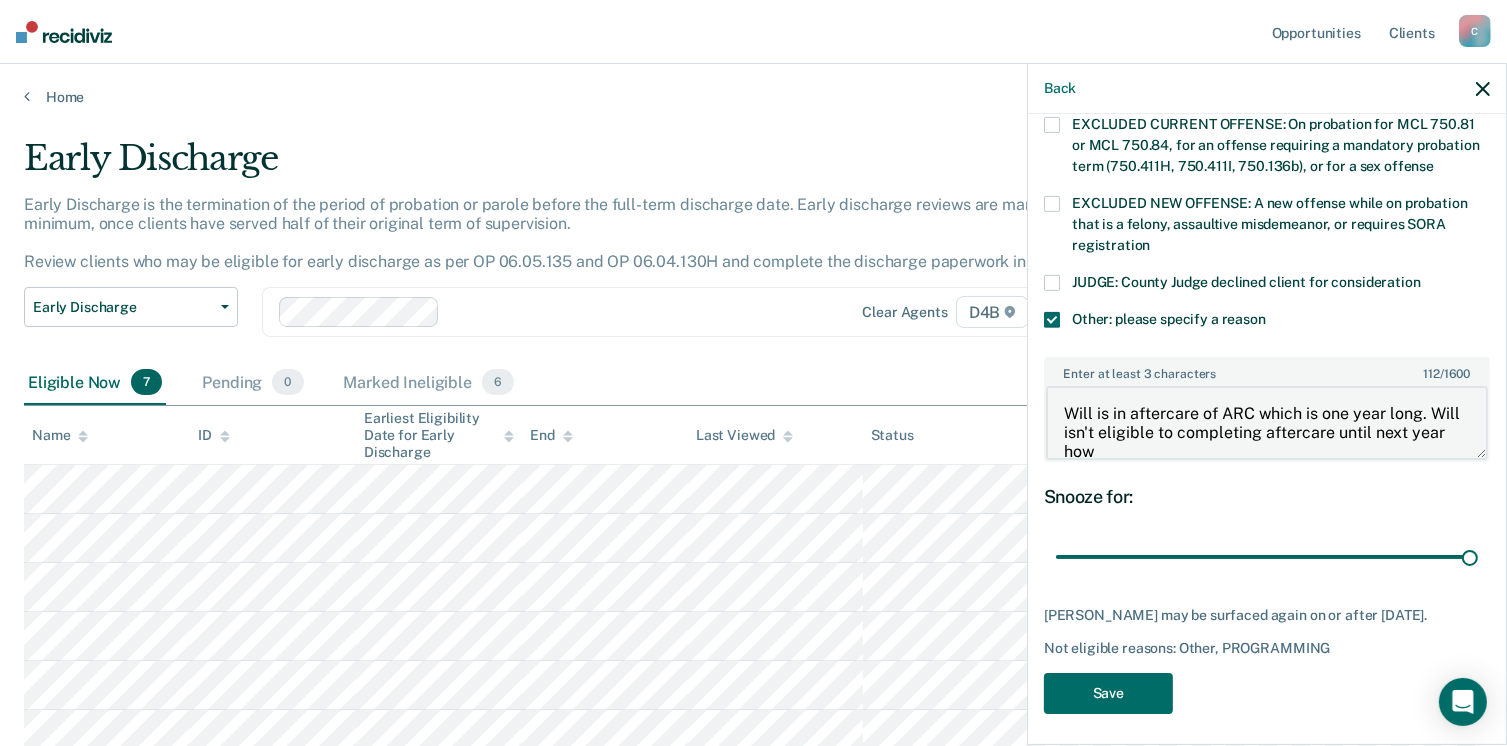 scroll, scrollTop: 3, scrollLeft: 0, axis: vertical 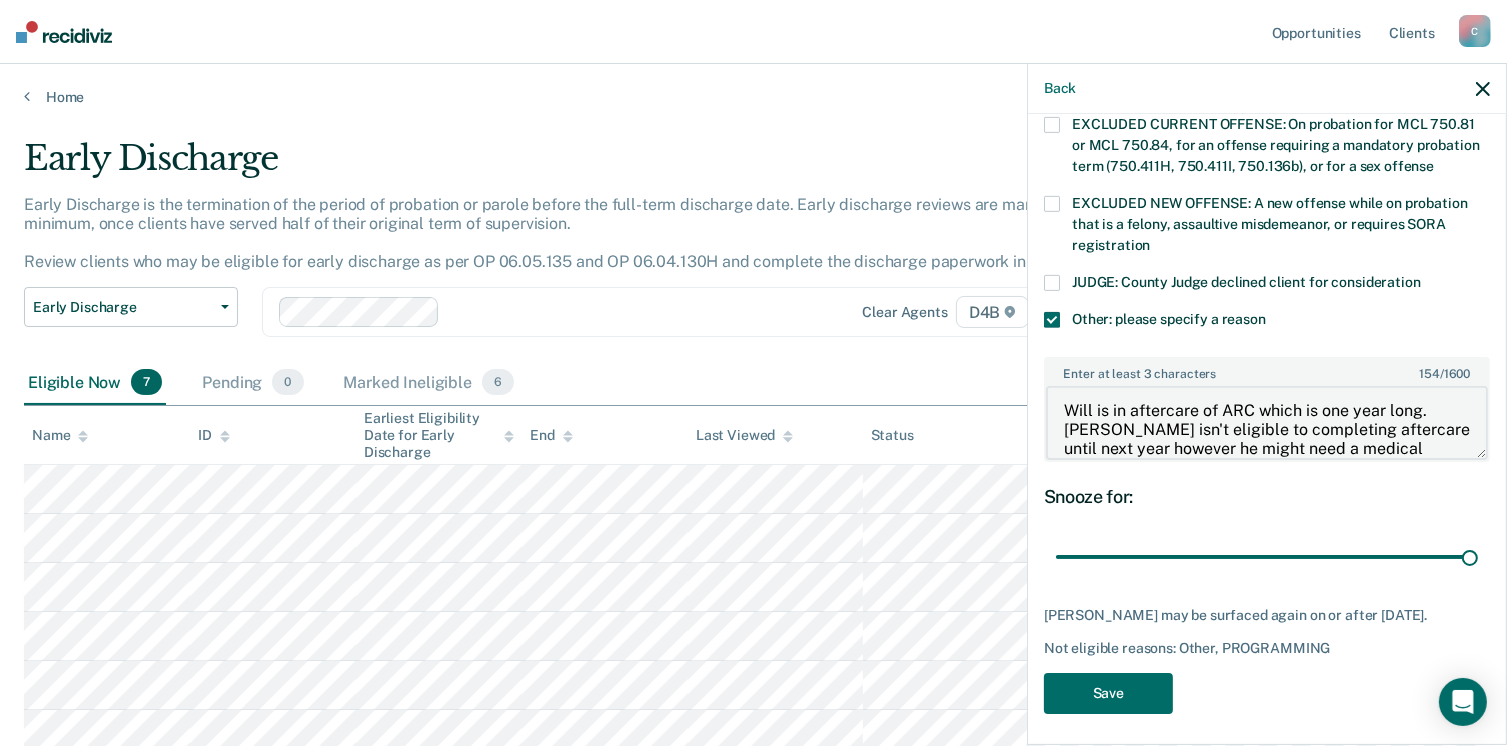 drag, startPoint x: 1133, startPoint y: 404, endPoint x: 1113, endPoint y: 396, distance: 21.540659 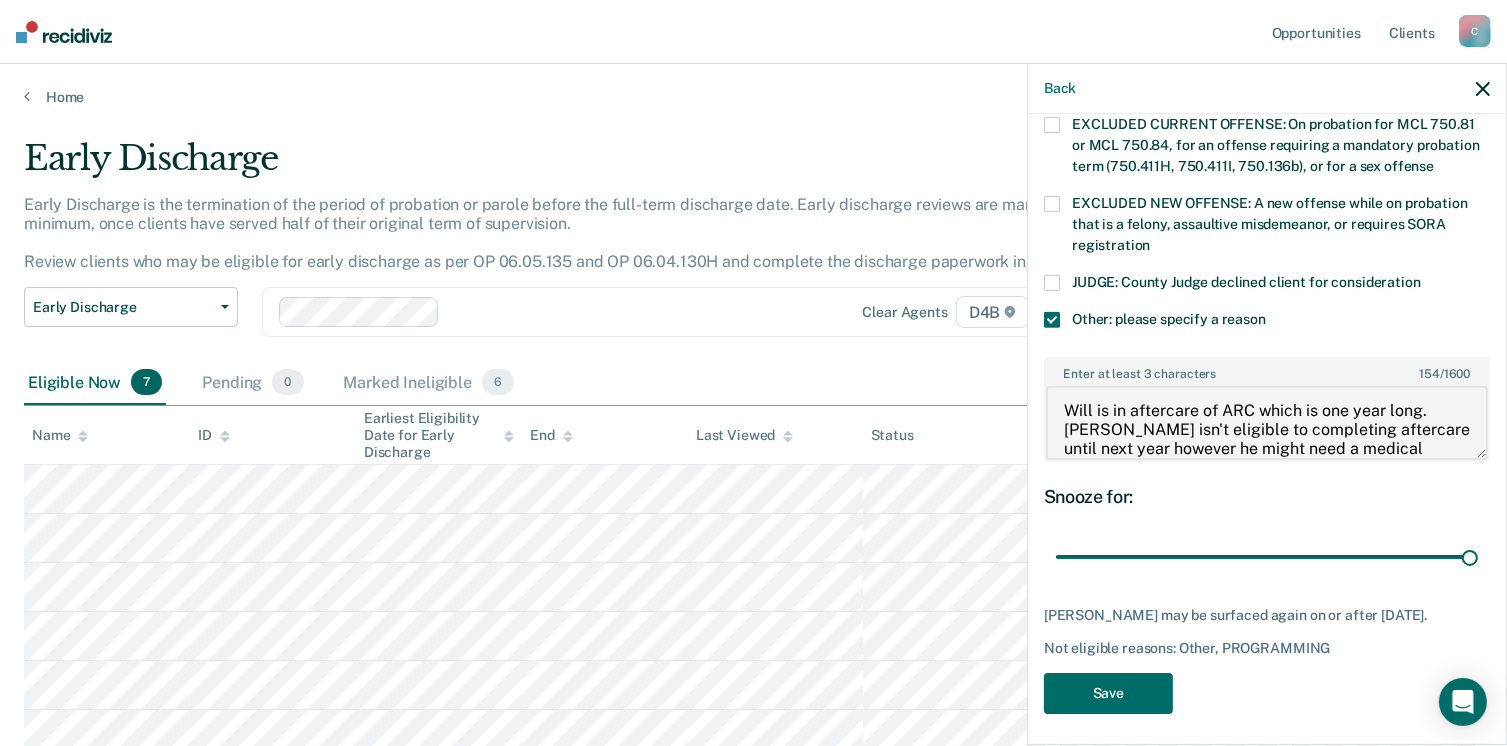 click on "Will is in aftercare of ARC which is one year long. [PERSON_NAME] isn't eligible to completing aftercare until next year however he might need a medical discharge." at bounding box center [1267, 423] 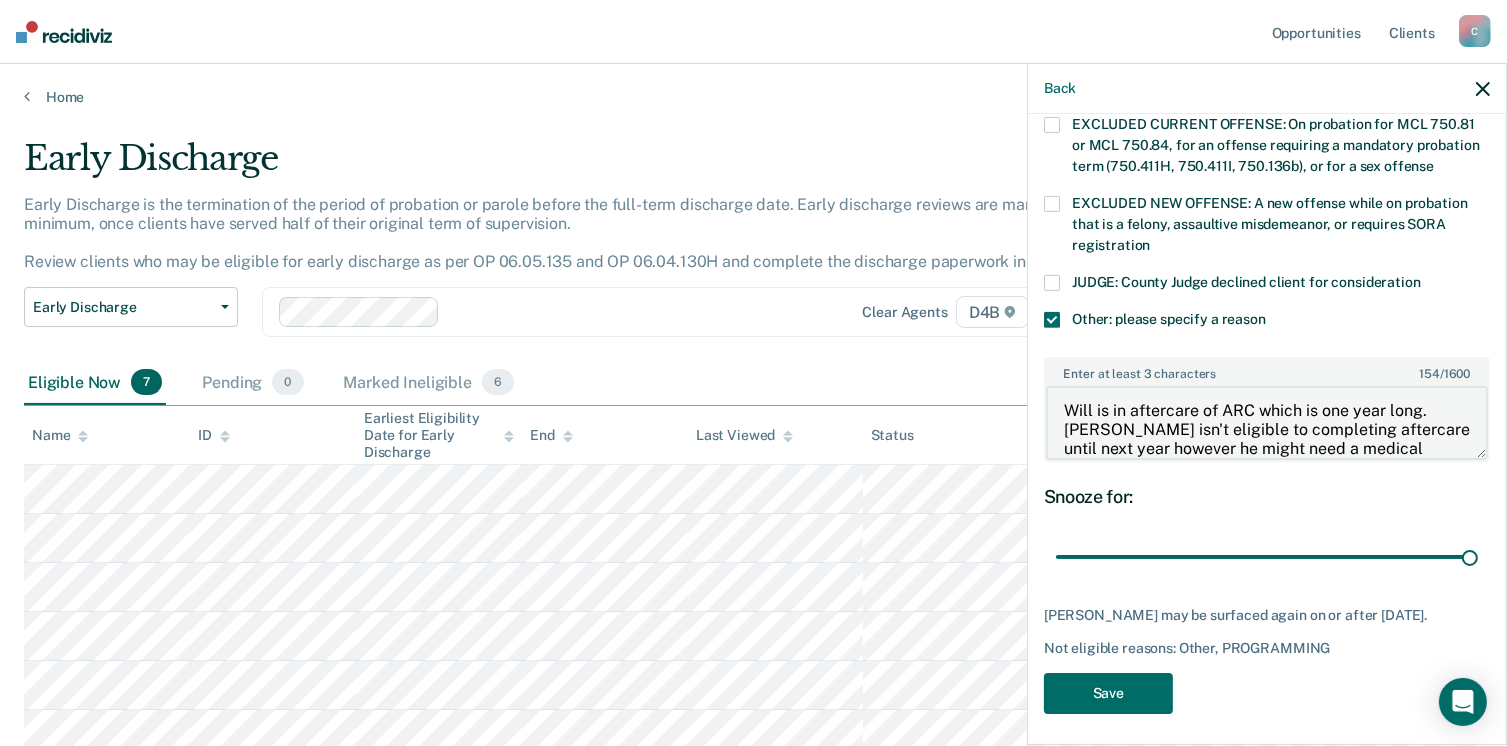 drag, startPoint x: 1186, startPoint y: 404, endPoint x: 1095, endPoint y: 401, distance: 91.04944 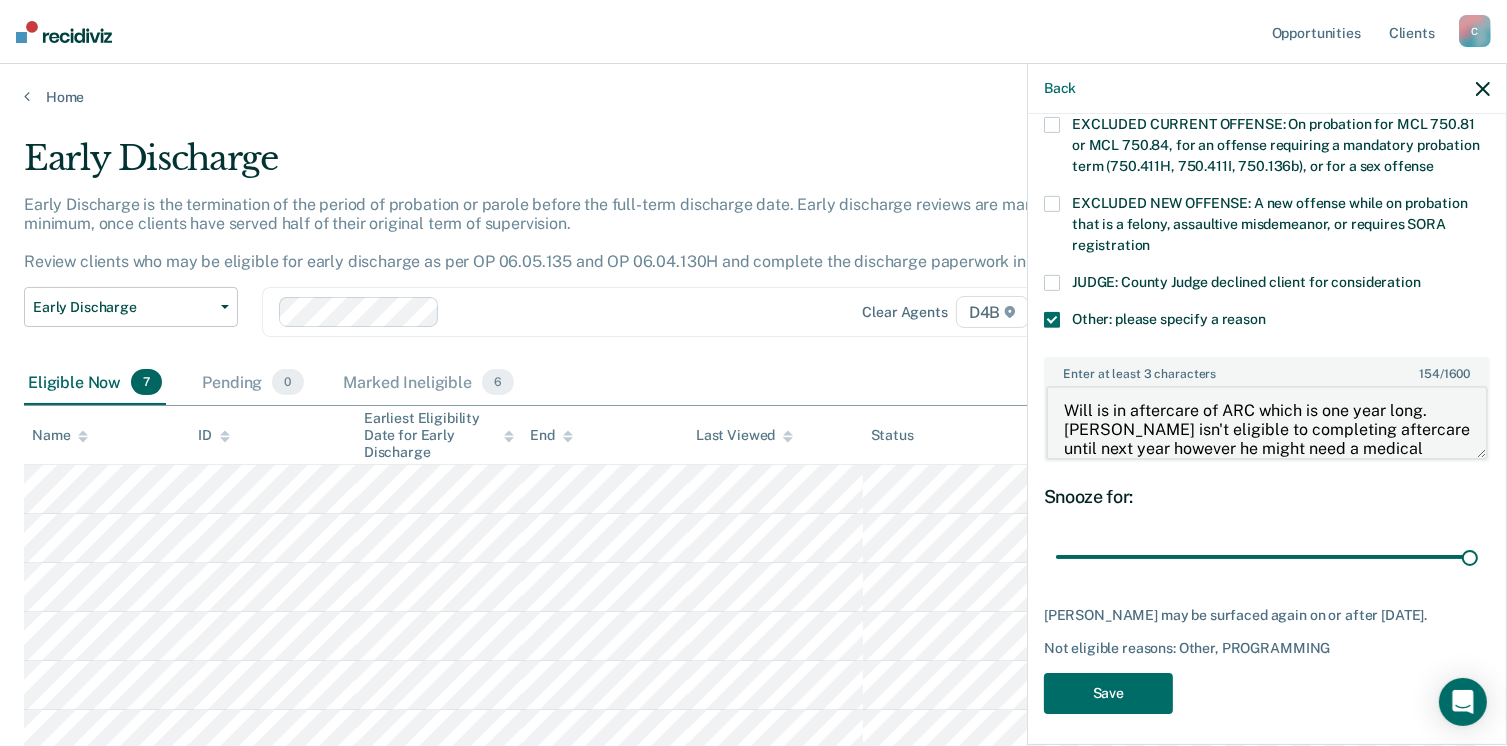 click on "Will is in aftercare of ARC which is one year long. [PERSON_NAME] isn't eligible to completing aftercare until next year however he might need a medical discharge." at bounding box center (1267, 423) 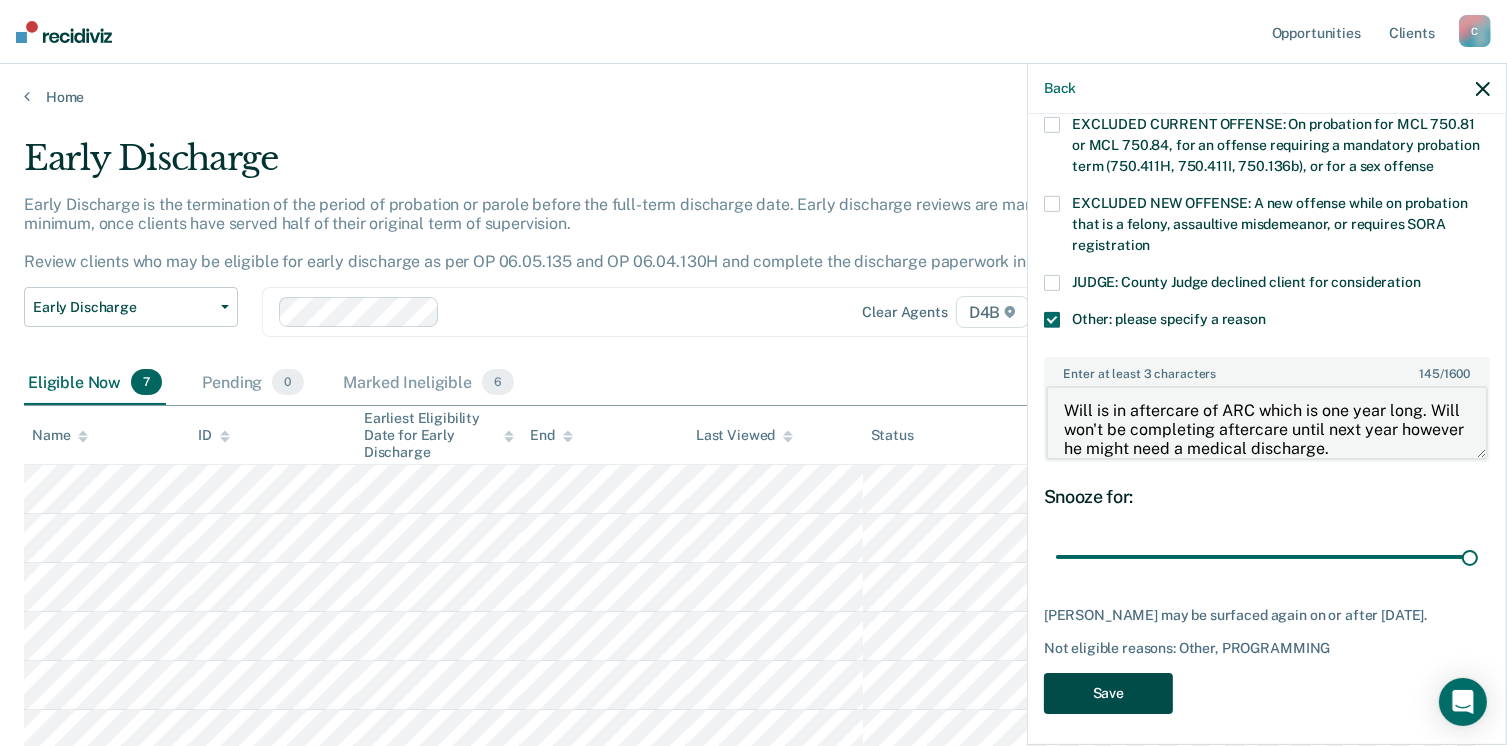 type on "Will is in aftercare of ARC which is one year long. Will won't be completing aftercare until next year however he might need a medical discharge." 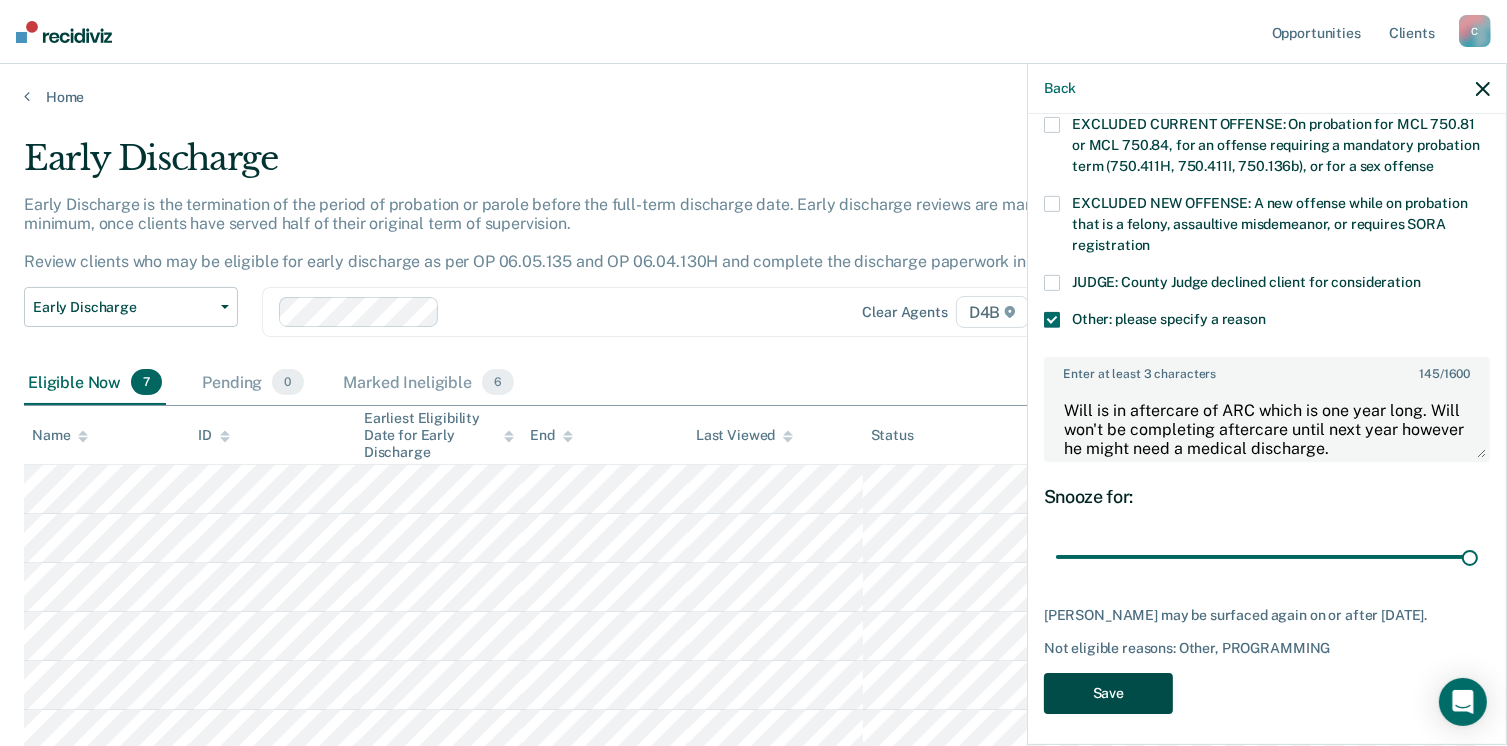 click on "Save" at bounding box center [1108, 693] 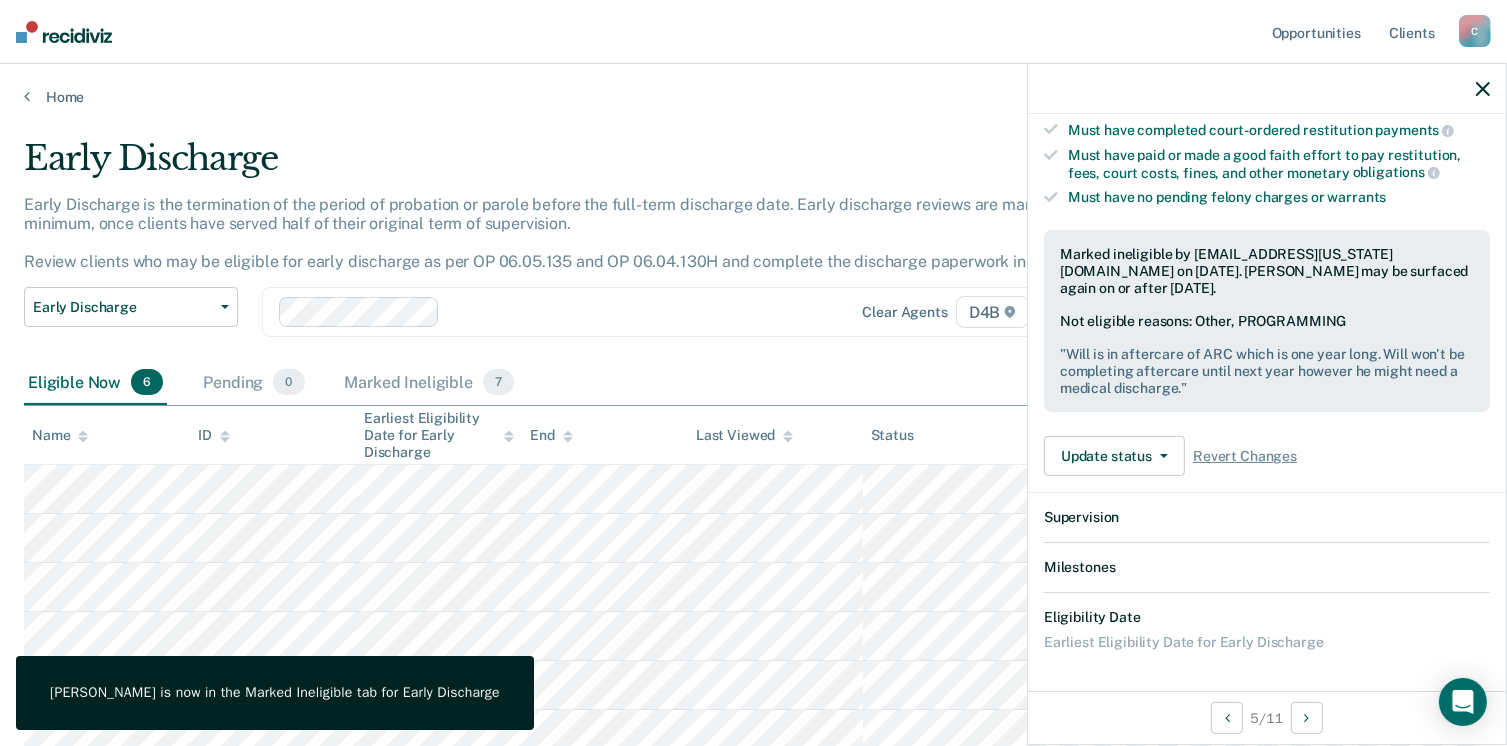 scroll, scrollTop: 606, scrollLeft: 0, axis: vertical 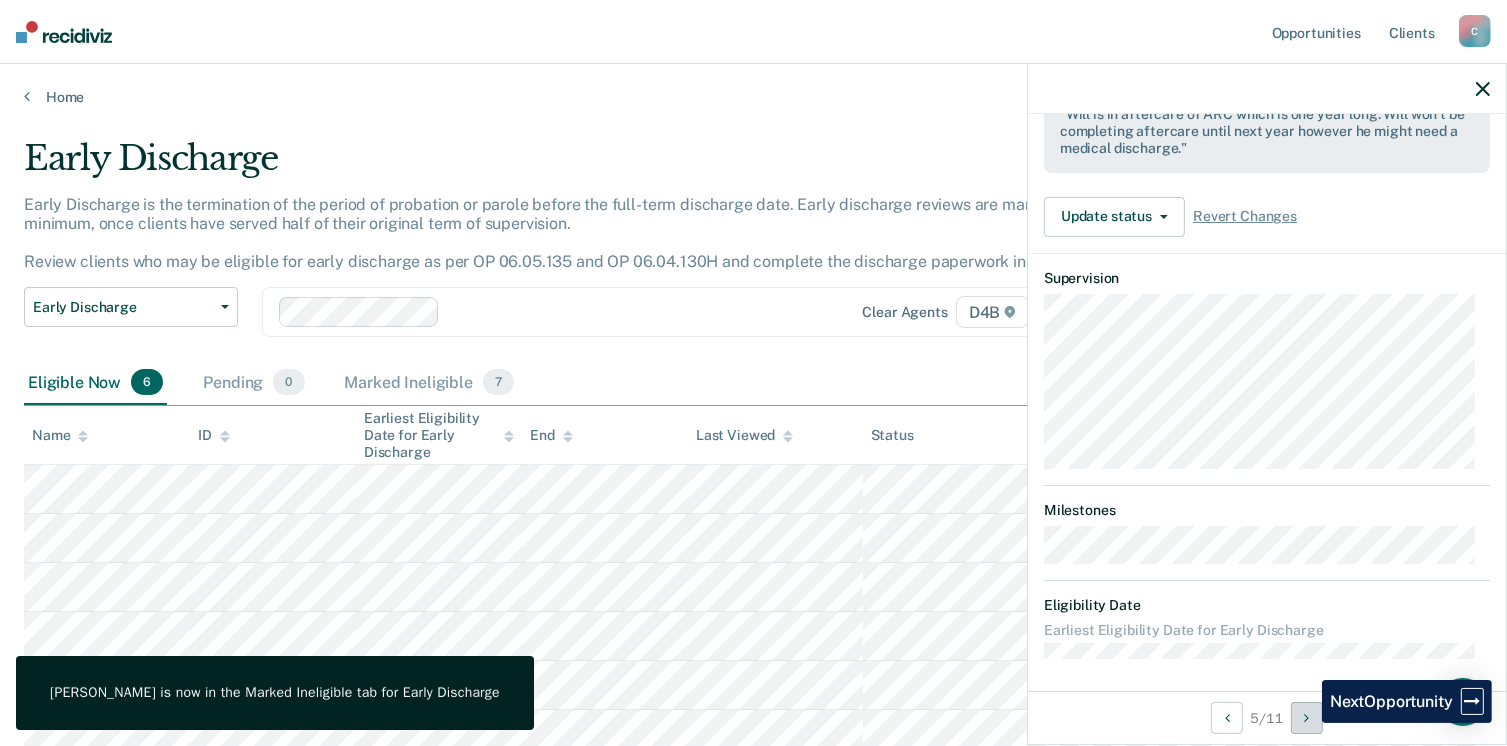 click at bounding box center [1306, 718] 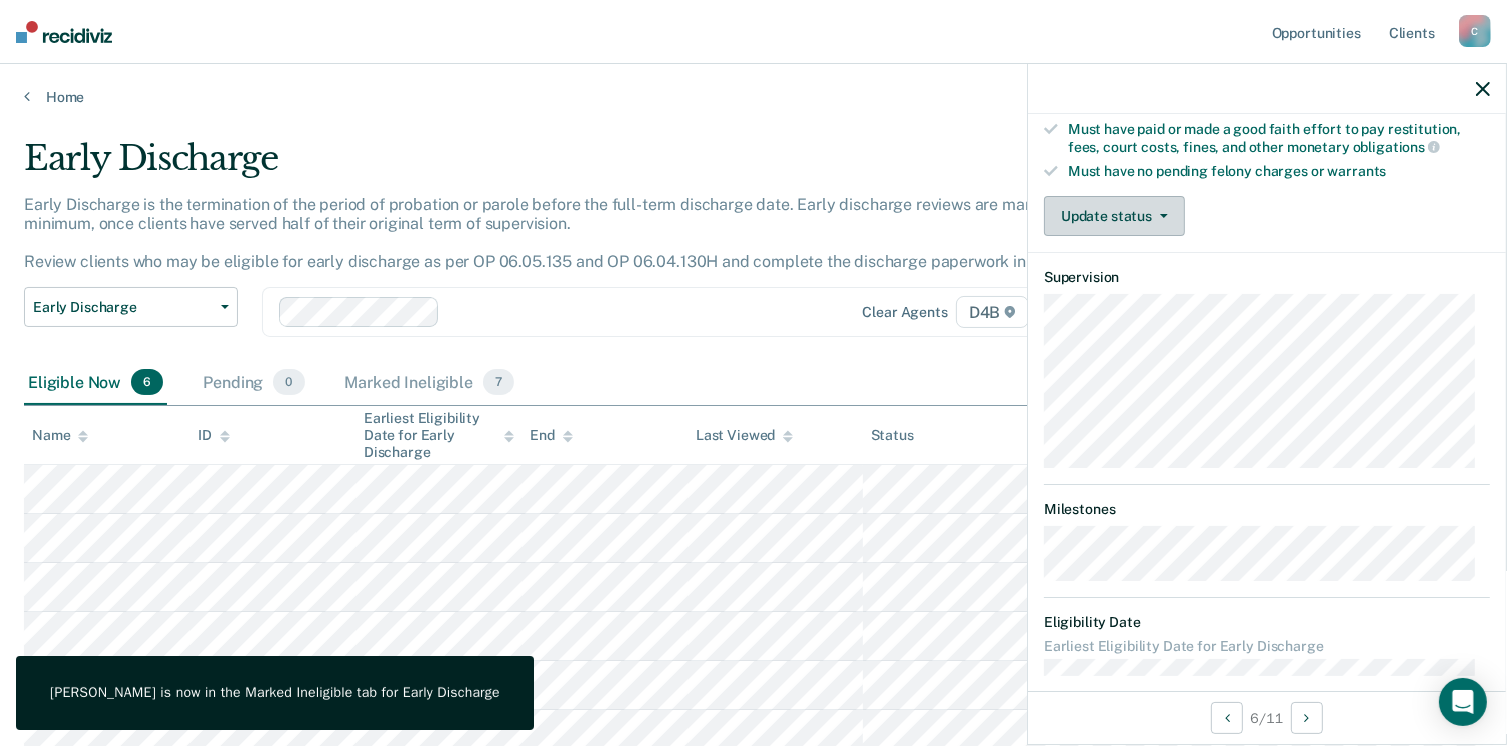click on "Update status" at bounding box center [1114, 216] 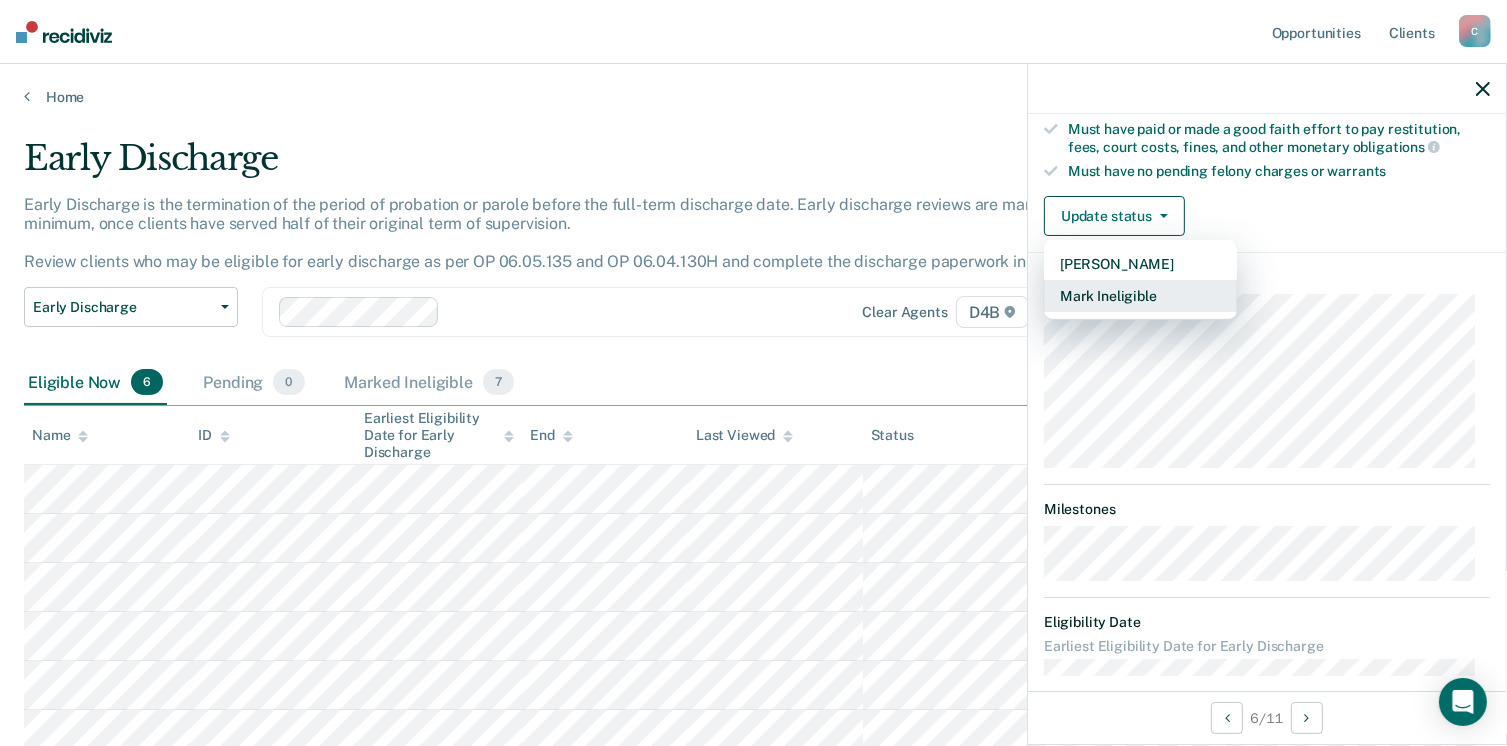 click on "Mark Ineligible" at bounding box center [1140, 296] 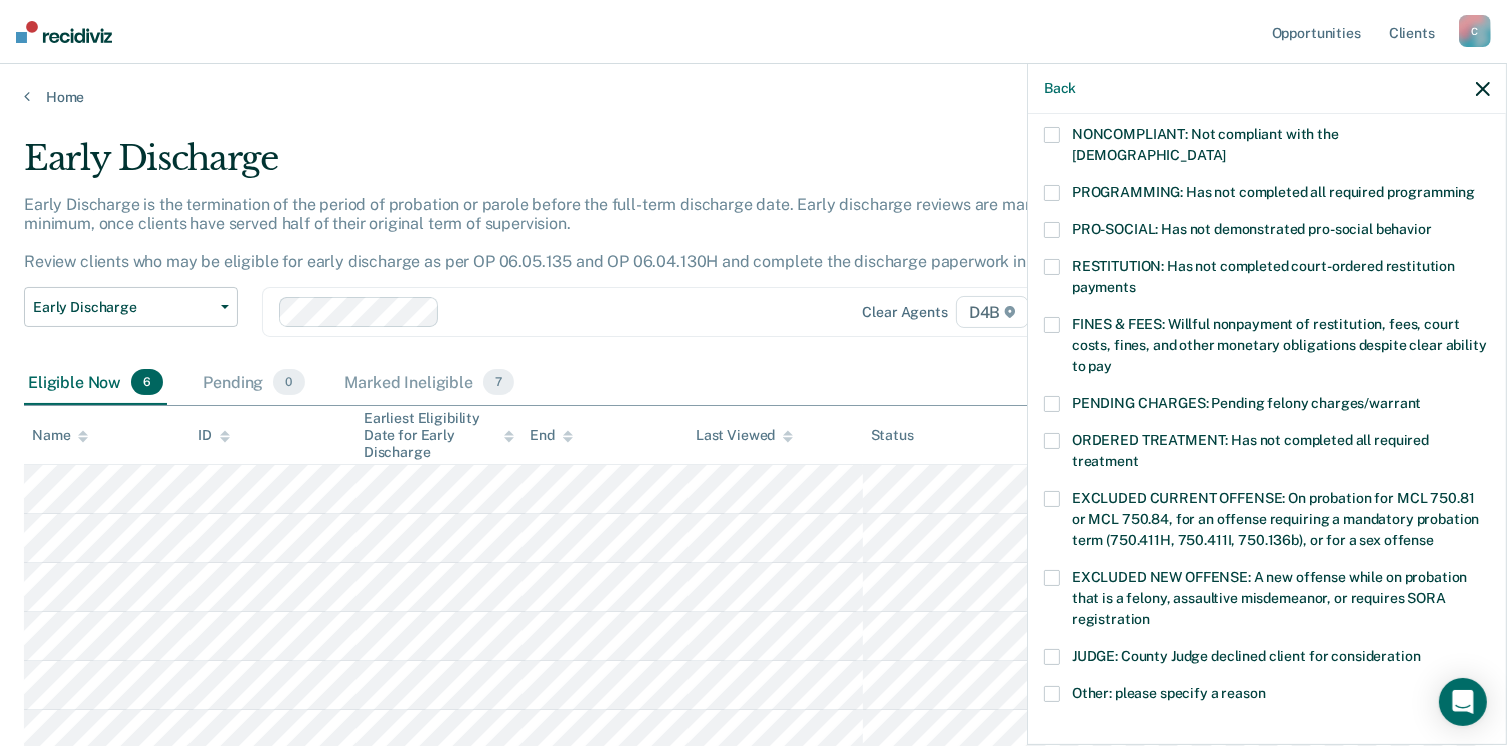 click at bounding box center [1052, 193] 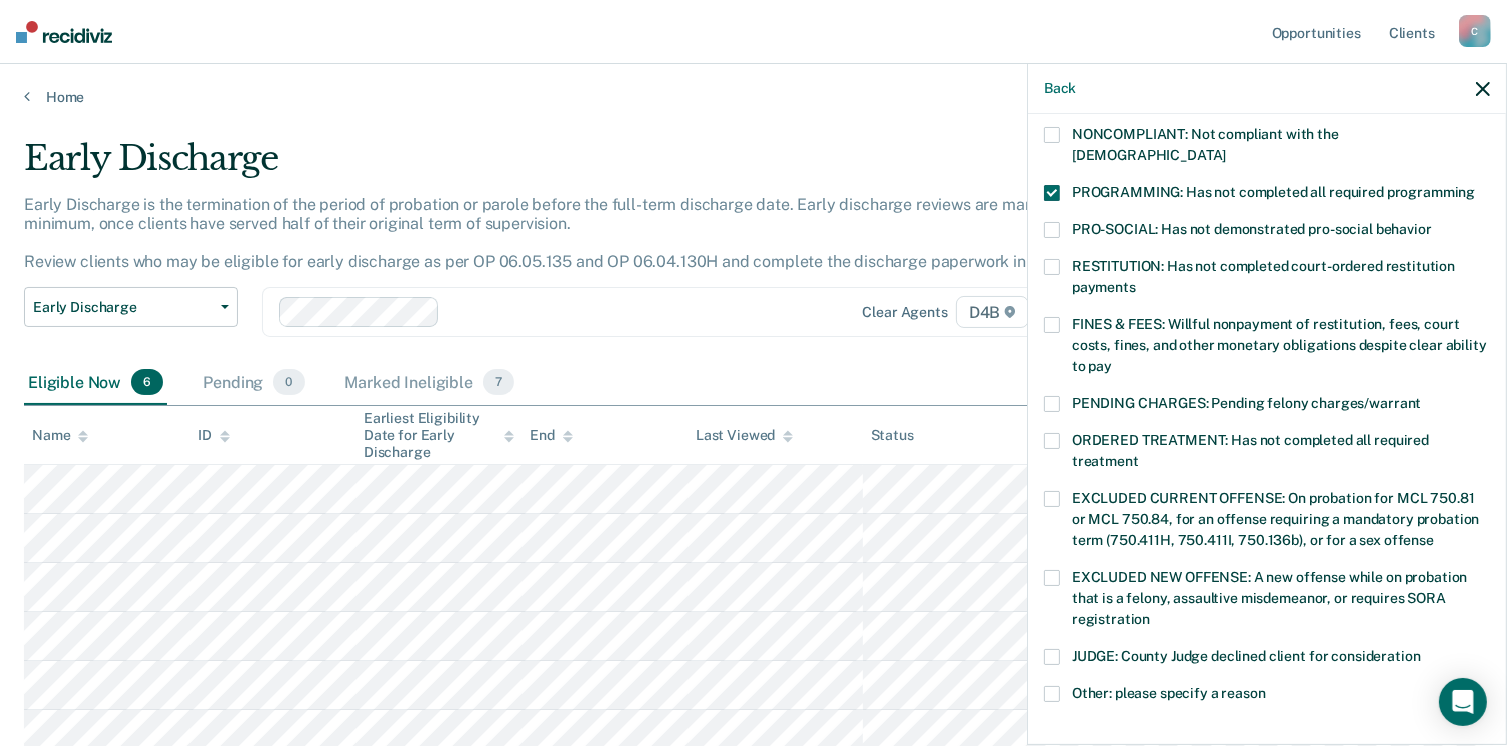 click at bounding box center (1052, 694) 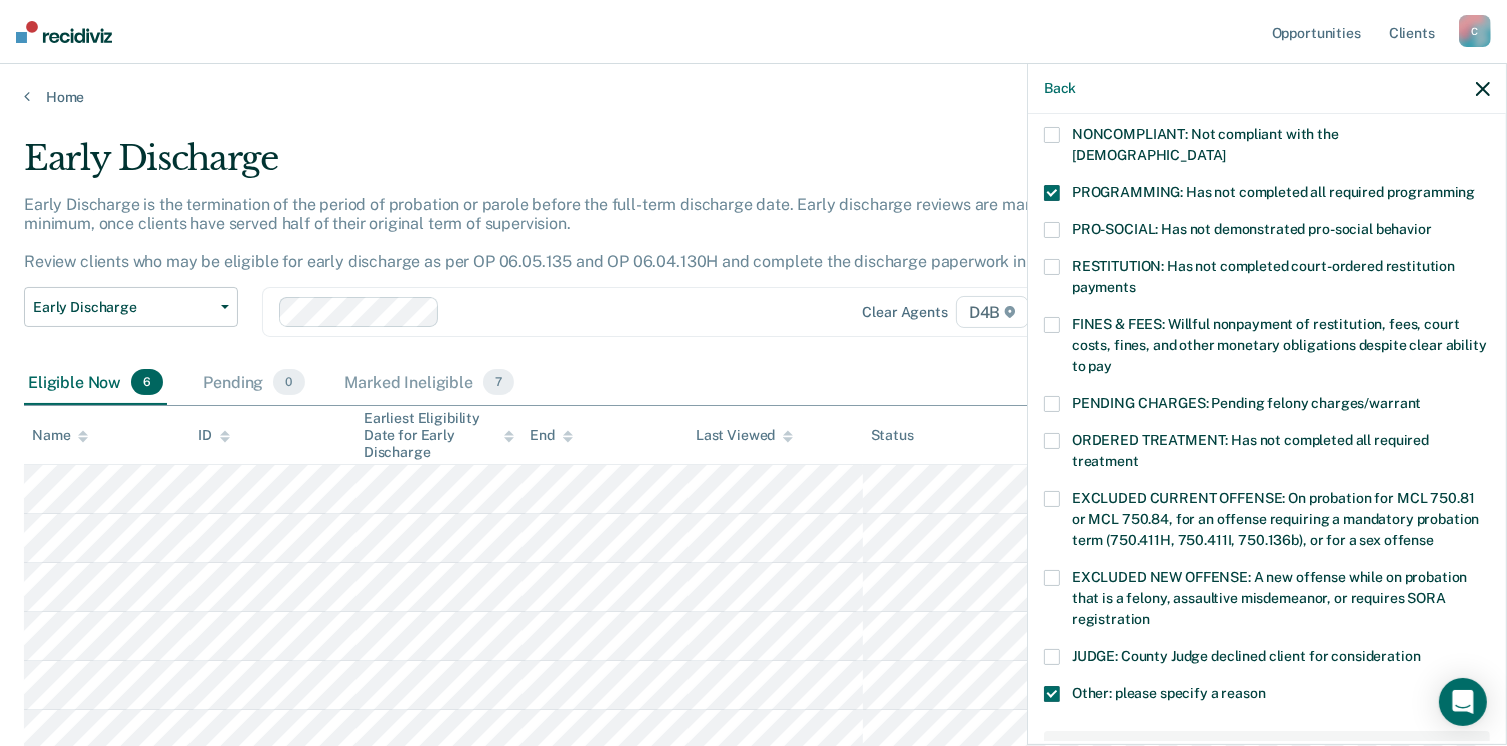 scroll, scrollTop: 749, scrollLeft: 0, axis: vertical 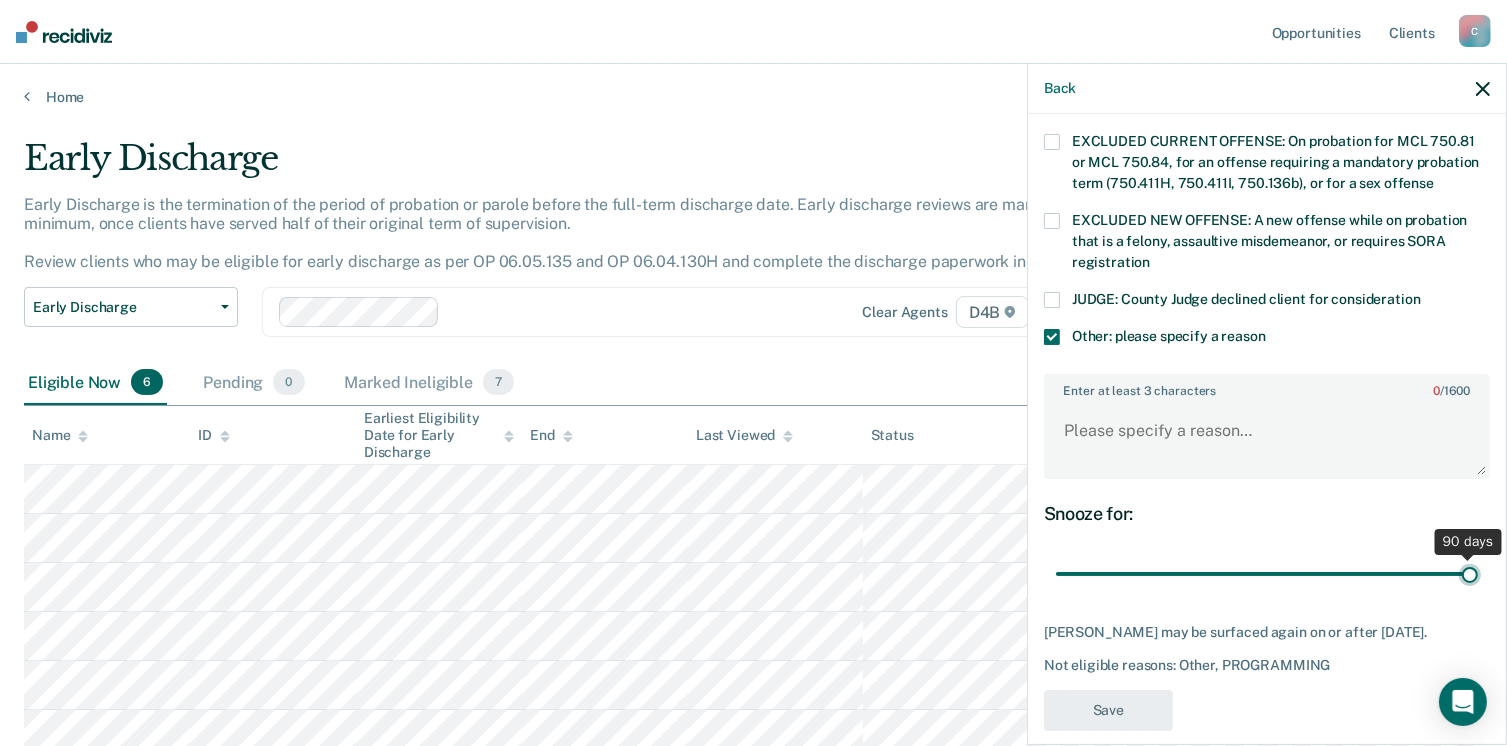 drag, startPoint x: 1196, startPoint y: 549, endPoint x: 1528, endPoint y: 514, distance: 333.83978 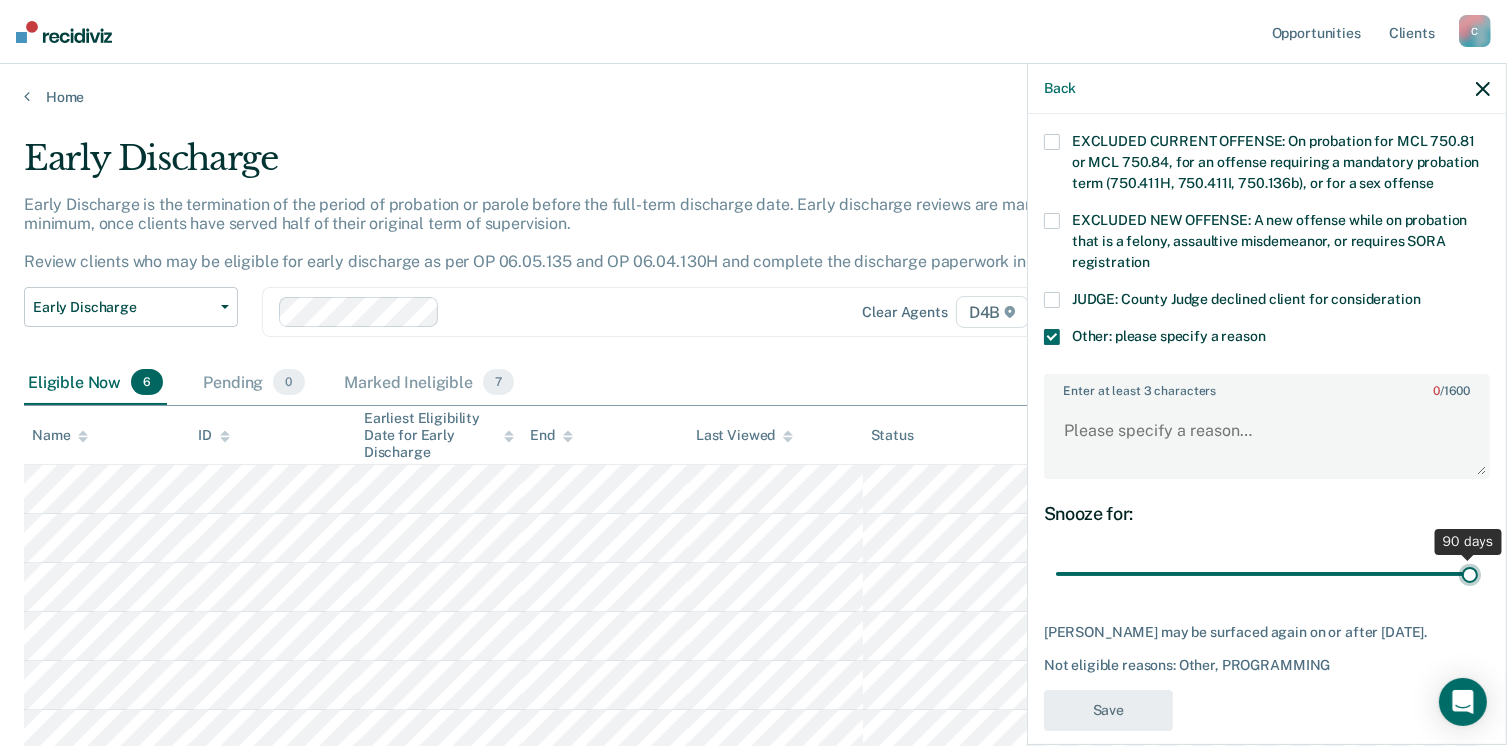 type on "90" 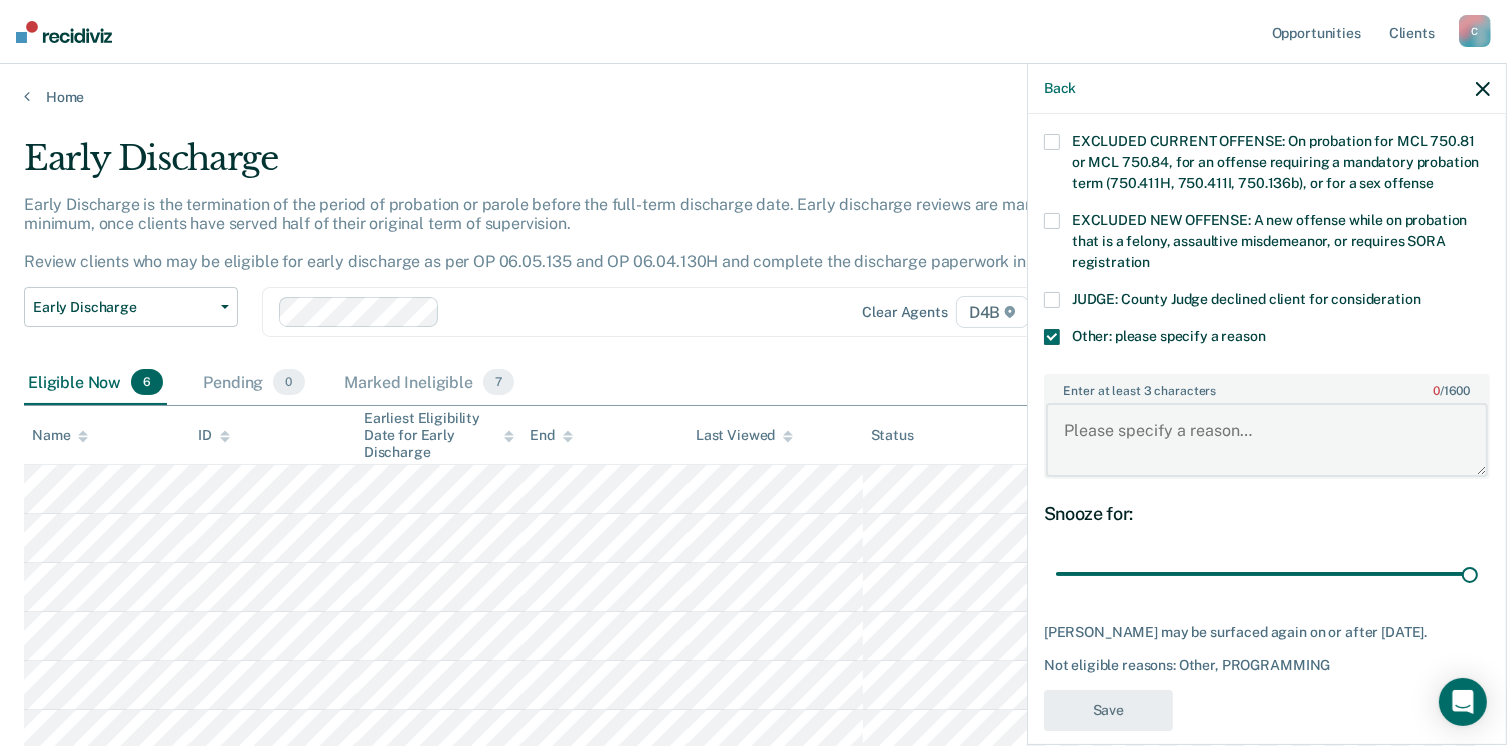 click on "Enter at least 3 characters 0  /  1600" at bounding box center [1267, 440] 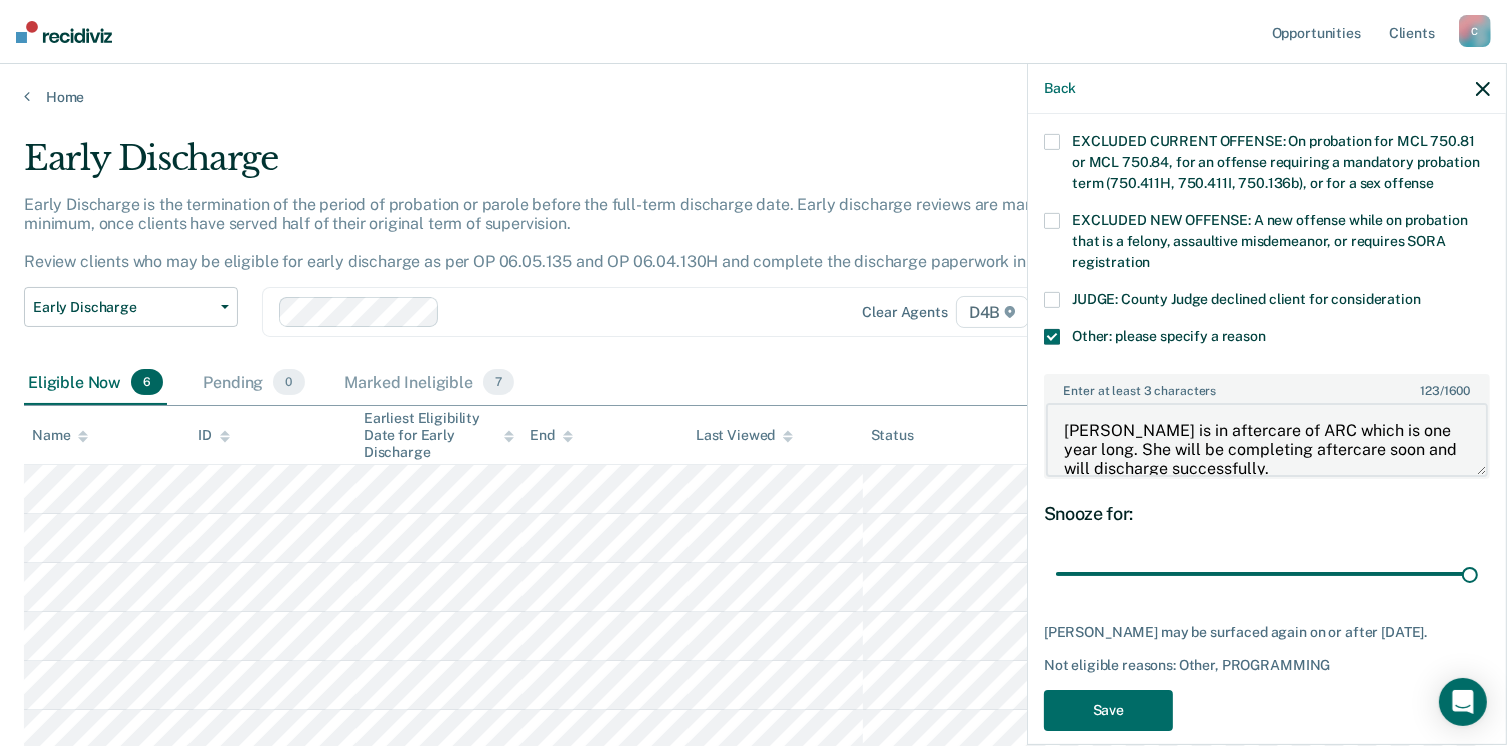 scroll, scrollTop: 3, scrollLeft: 0, axis: vertical 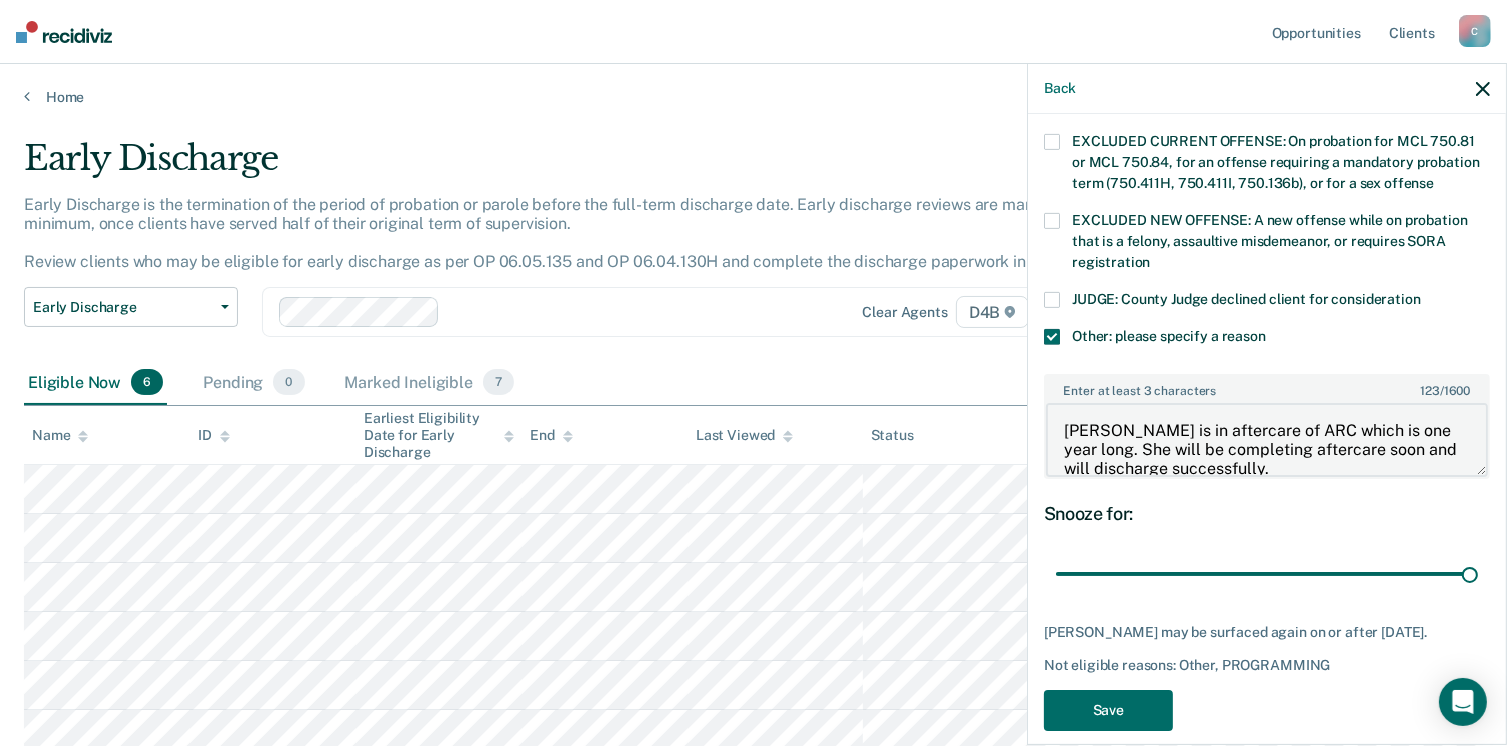 drag, startPoint x: 1095, startPoint y: 401, endPoint x: 1009, endPoint y: 389, distance: 86.833176 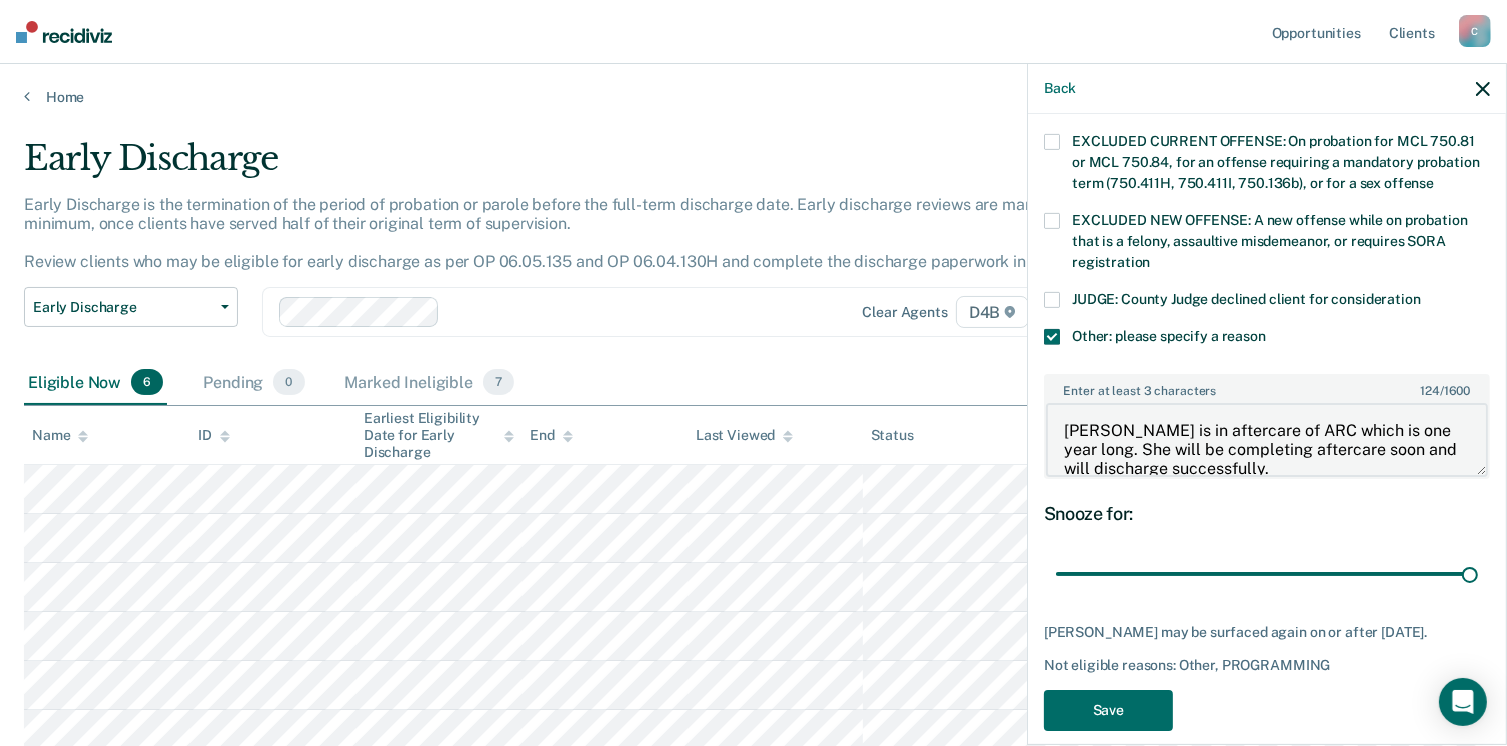 drag, startPoint x: 1247, startPoint y: 439, endPoint x: 1306, endPoint y: 423, distance: 61.13101 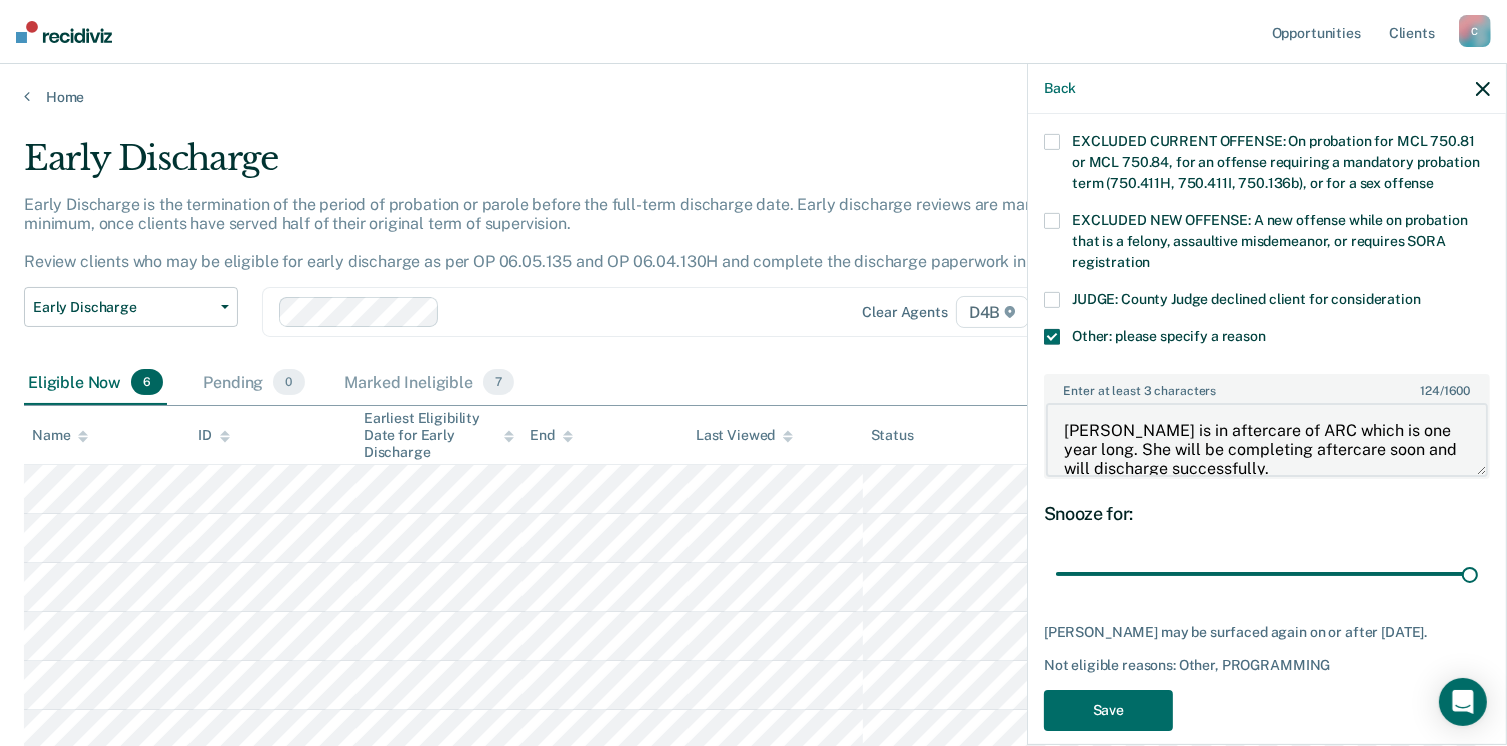 click on "[PERSON_NAME] is in aftercare of ARC which is one year long. She will be completing aftercare soon and will discharge successfully." at bounding box center (1267, 440) 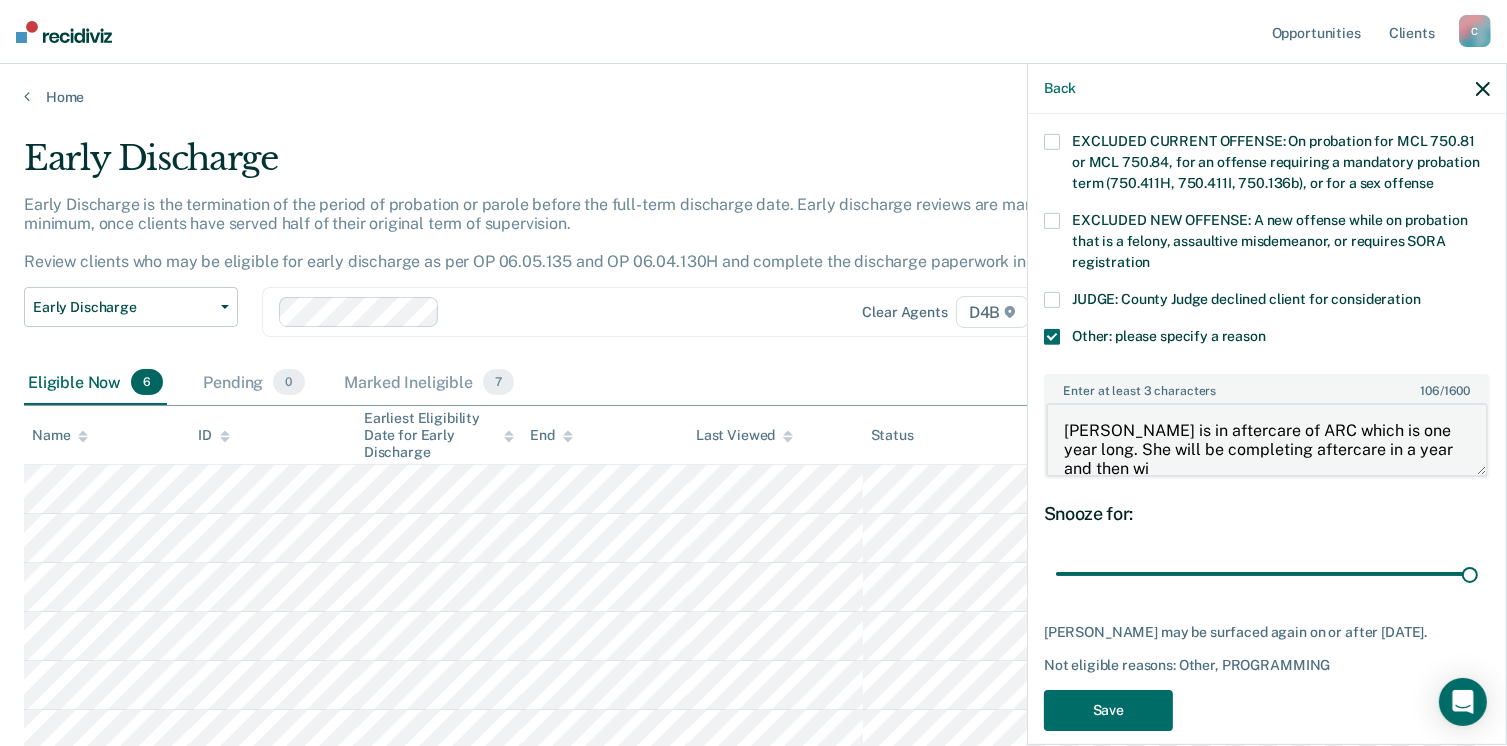 scroll, scrollTop: 3, scrollLeft: 0, axis: vertical 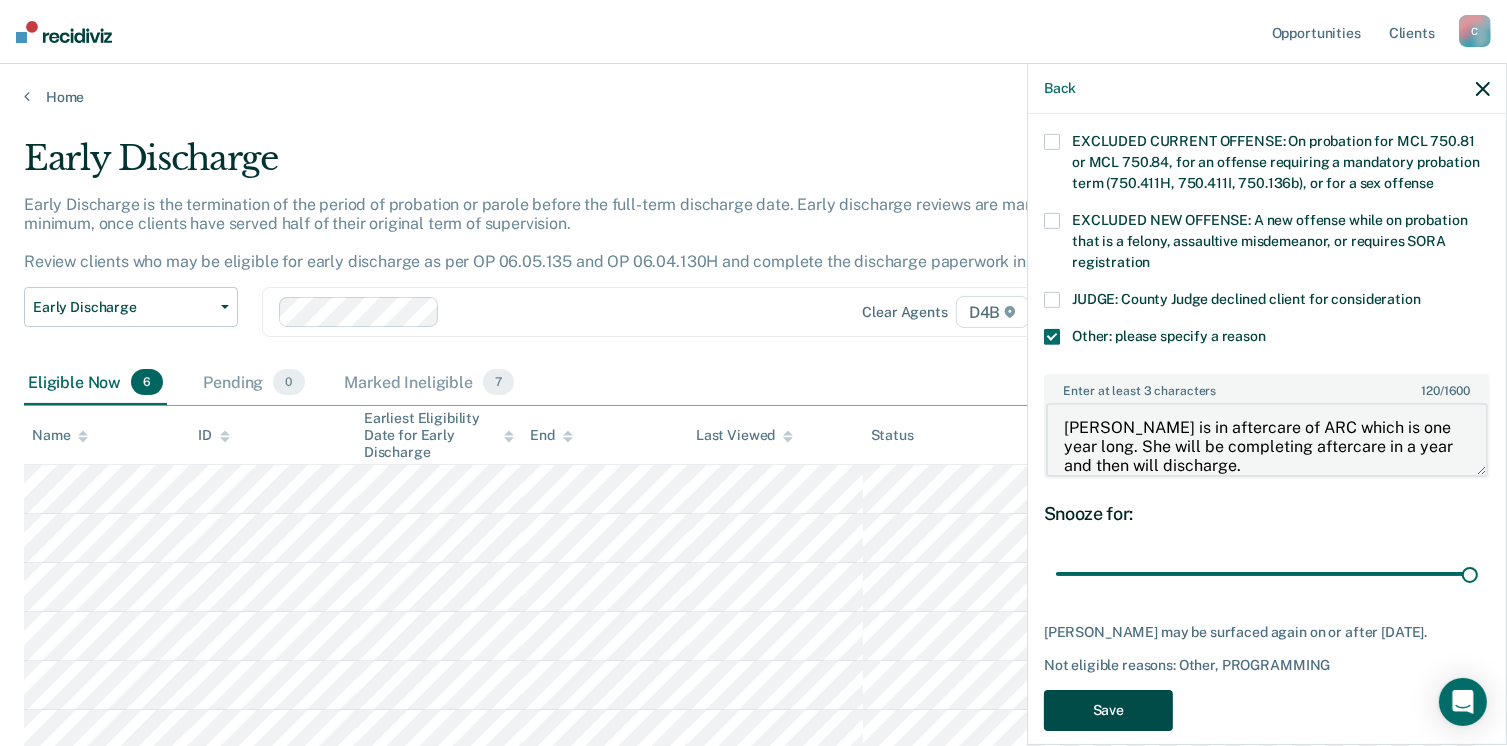 type on "[PERSON_NAME] is in aftercare of ARC which is one year long. She will be completing aftercare in a year and then will discharge." 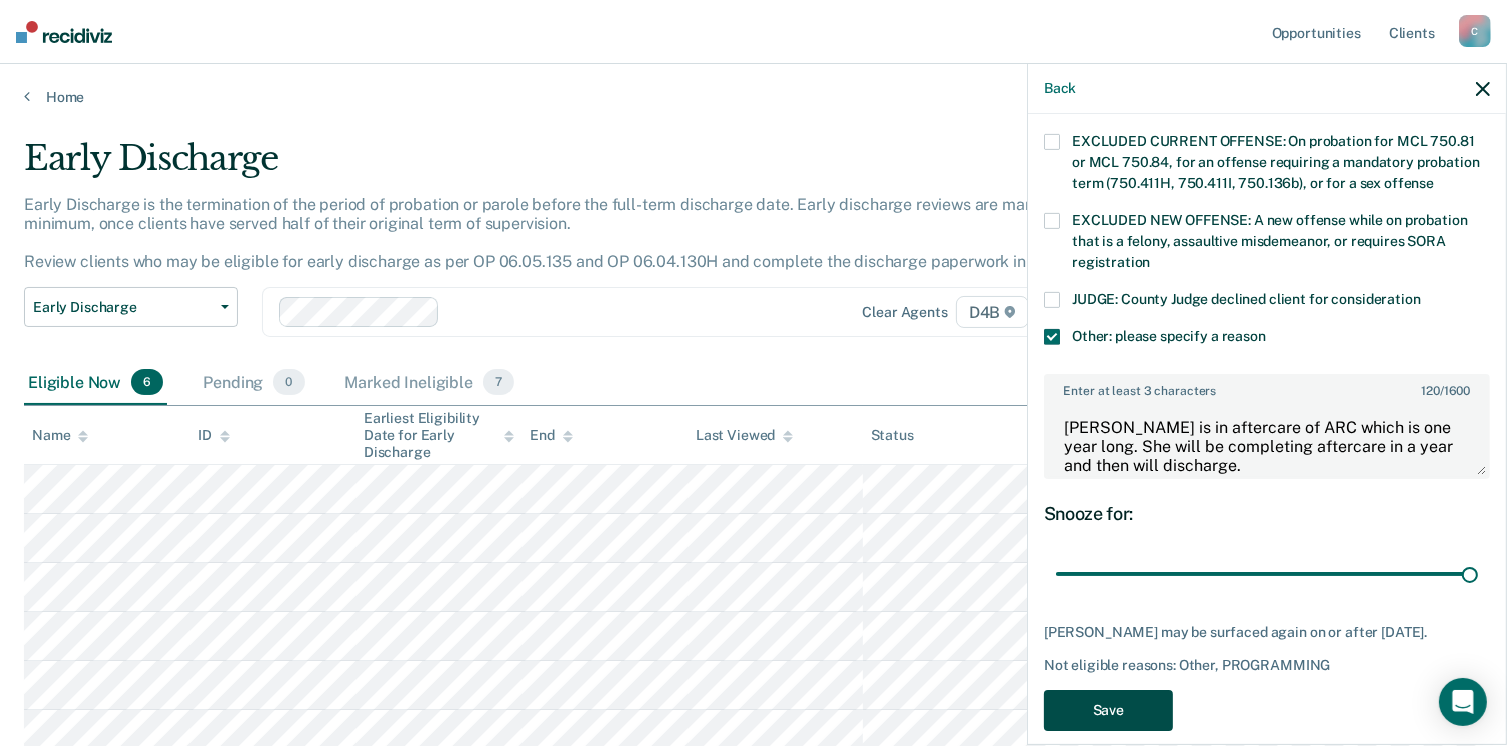 click on "Save" at bounding box center (1108, 710) 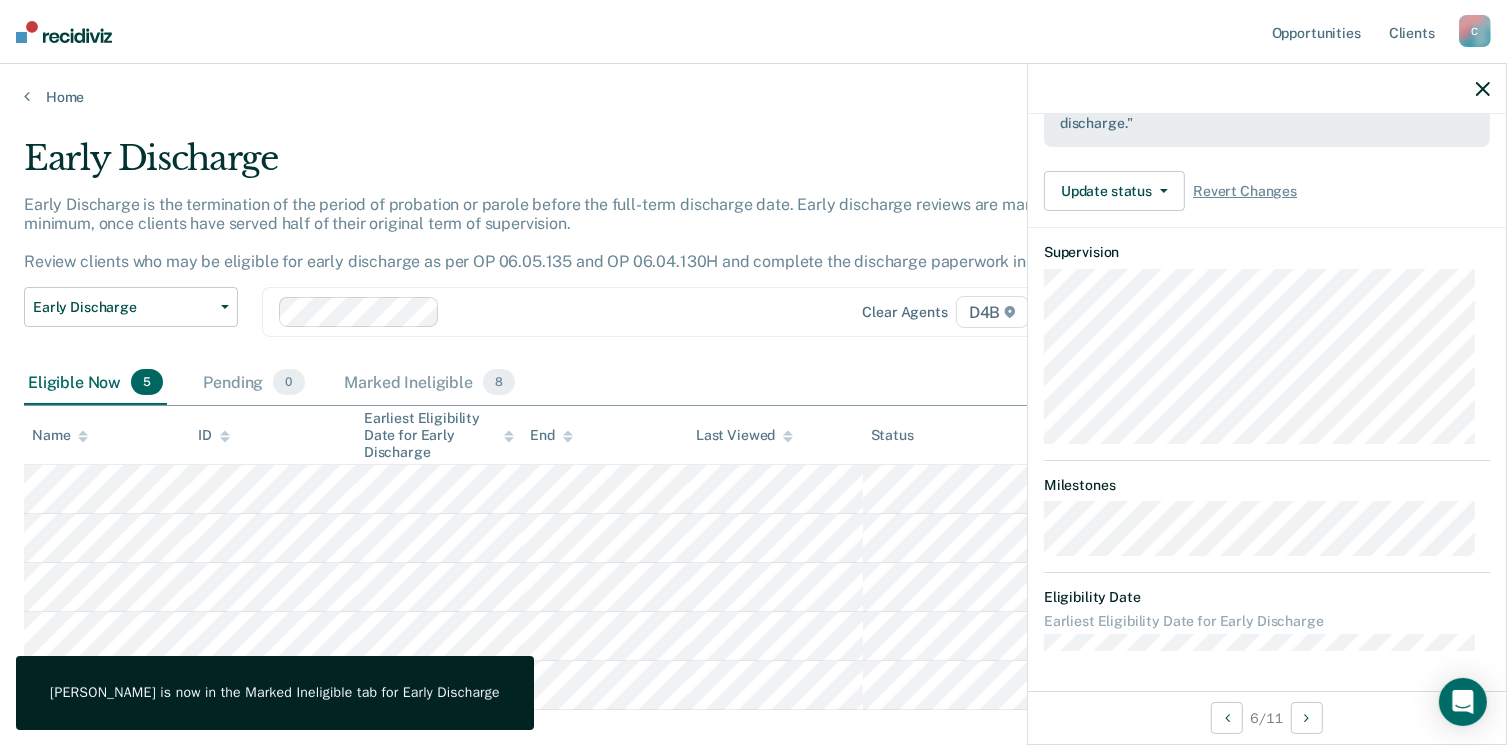 scroll, scrollTop: 606, scrollLeft: 0, axis: vertical 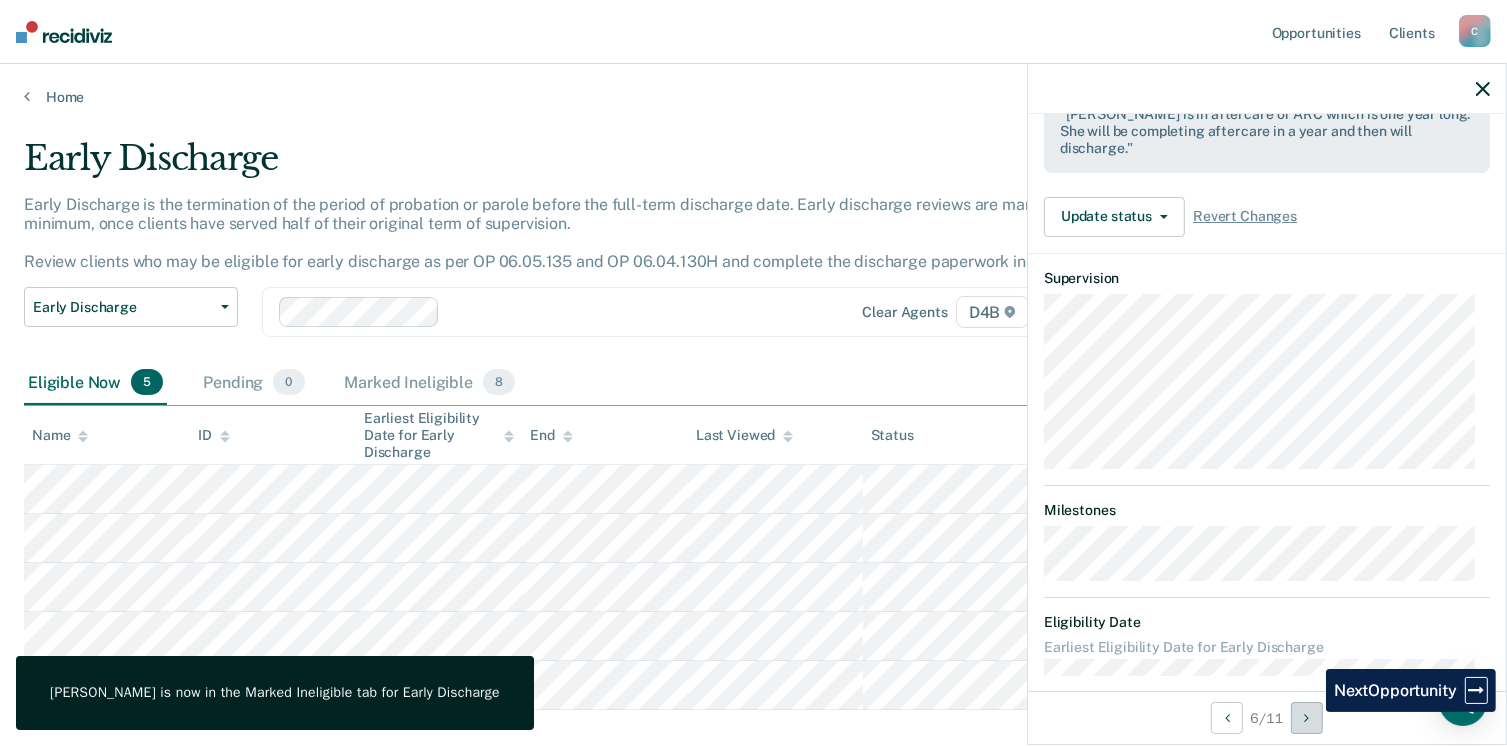 click at bounding box center (1306, 718) 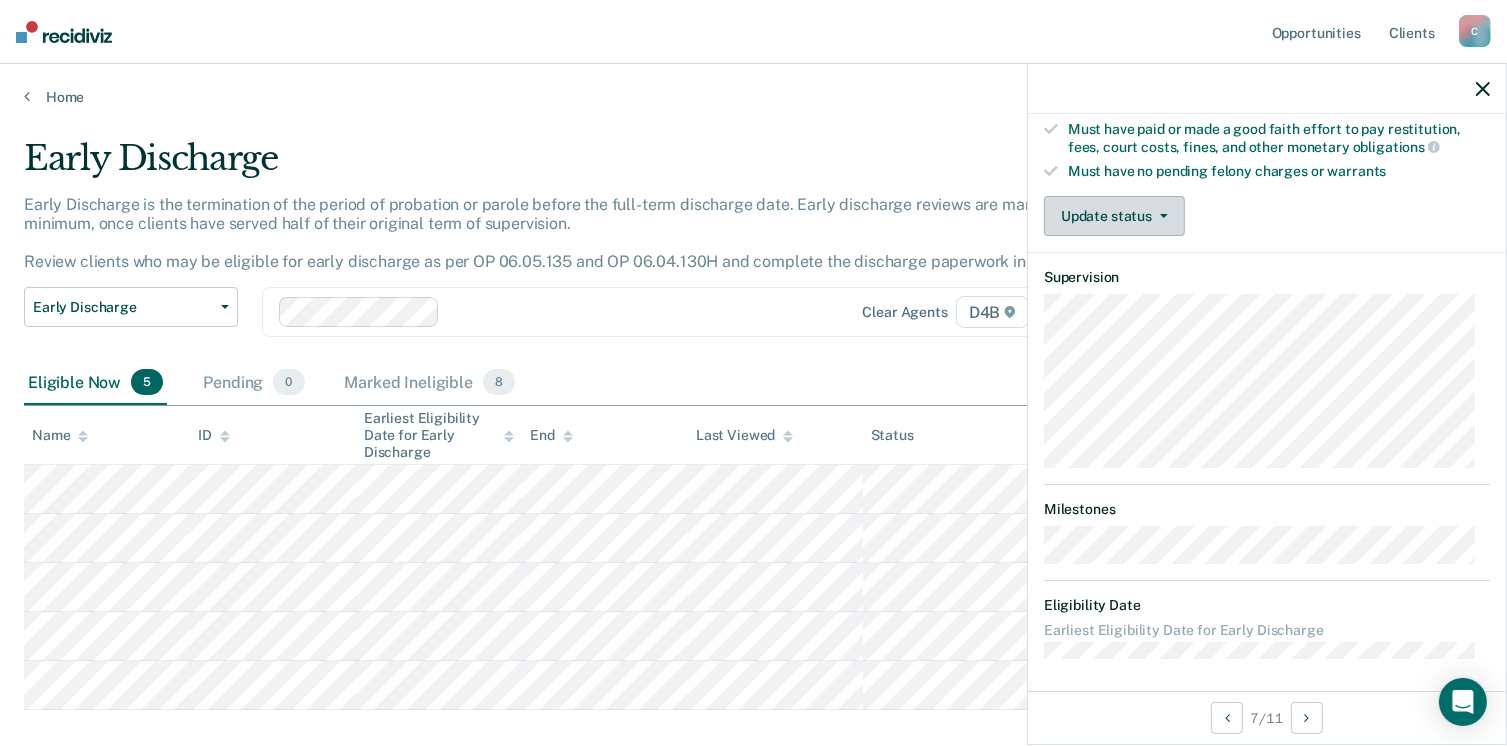 click on "Update status" at bounding box center (1114, 216) 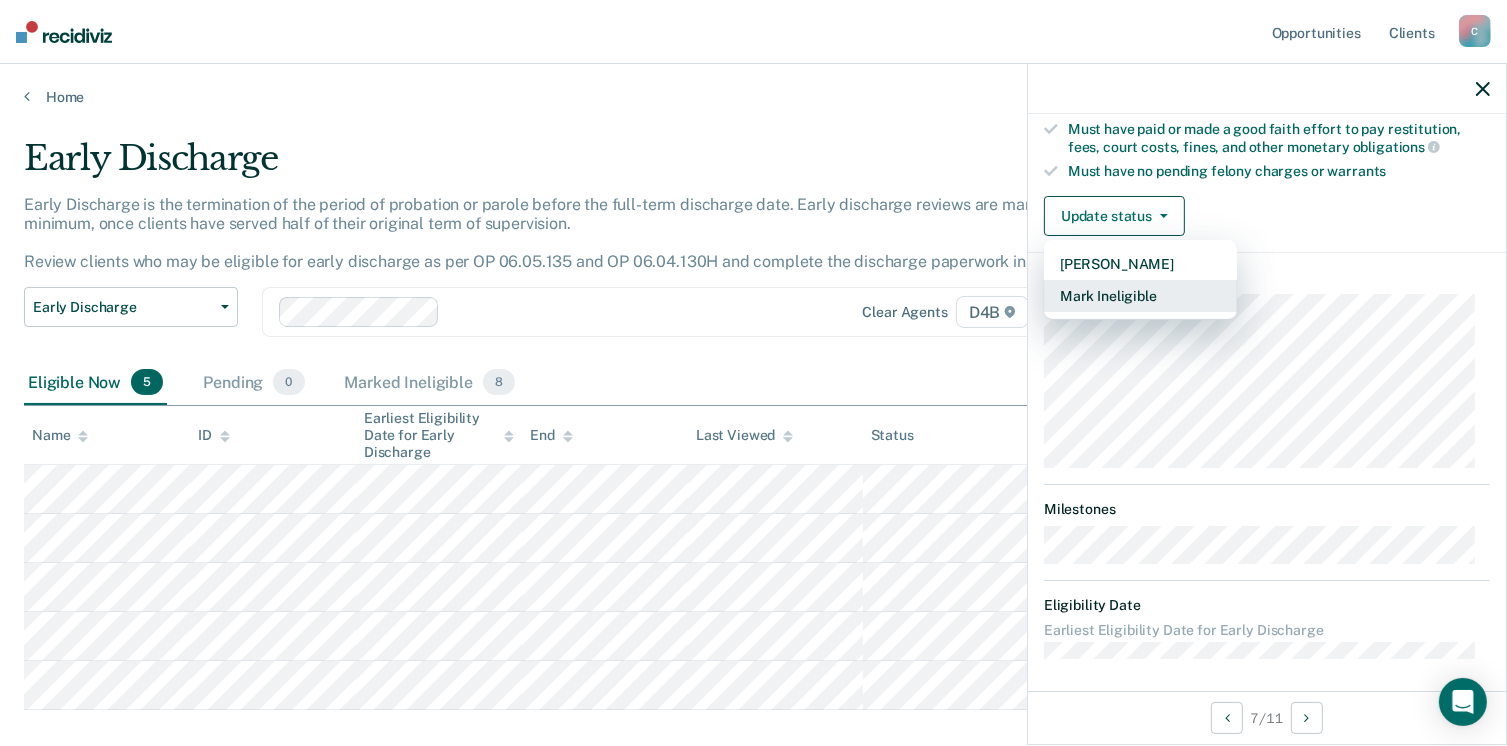 click on "Mark Ineligible" at bounding box center (1140, 296) 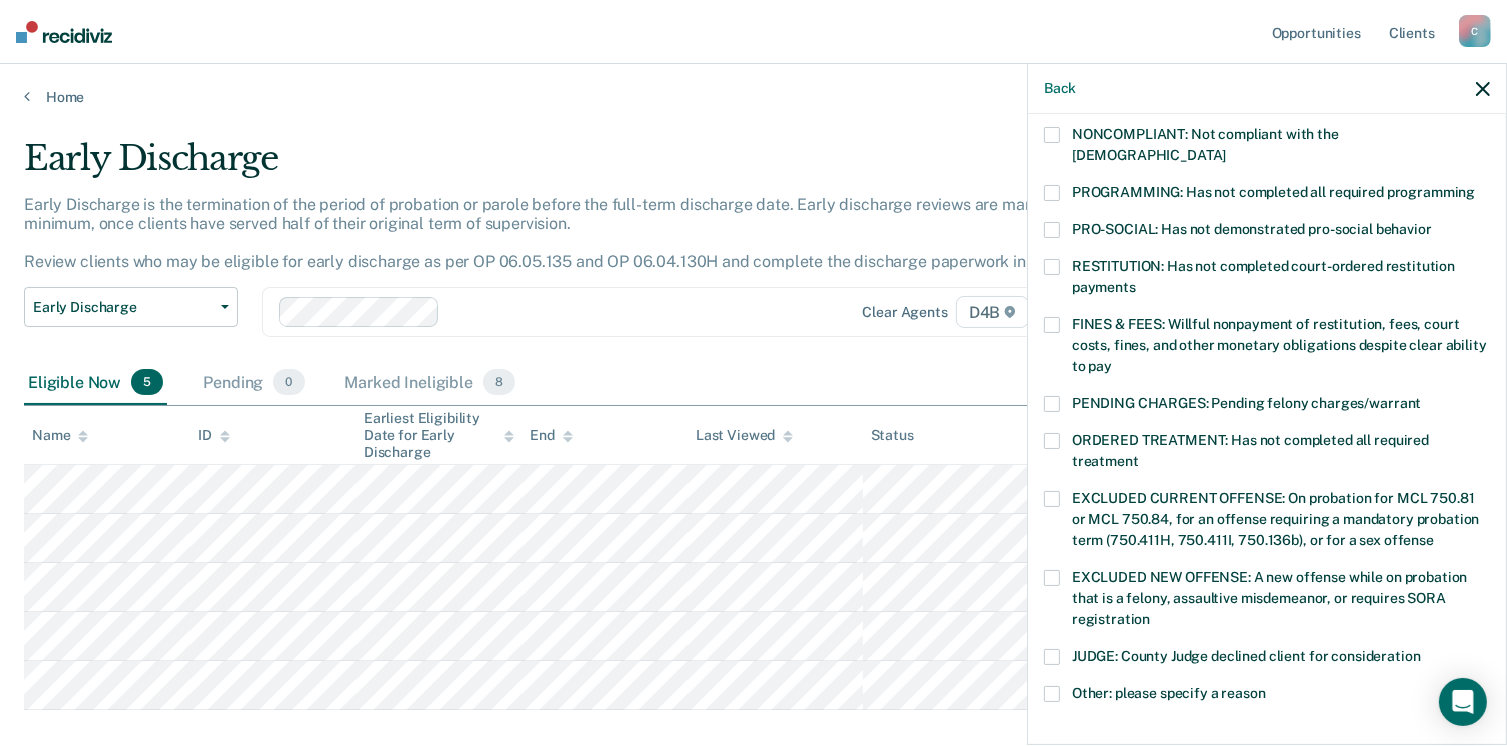 click at bounding box center (1052, 193) 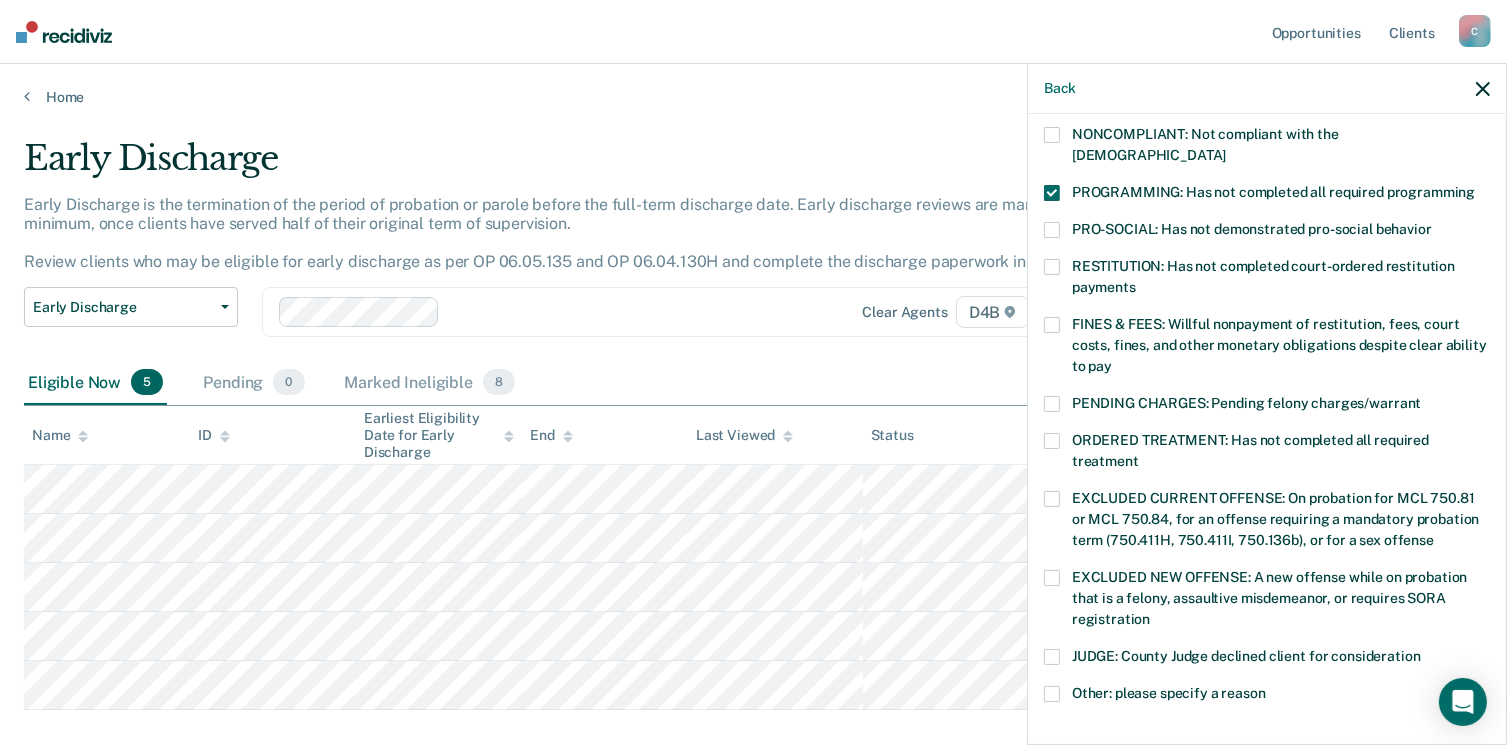 click on "Other: please specify a reason" at bounding box center [1267, 696] 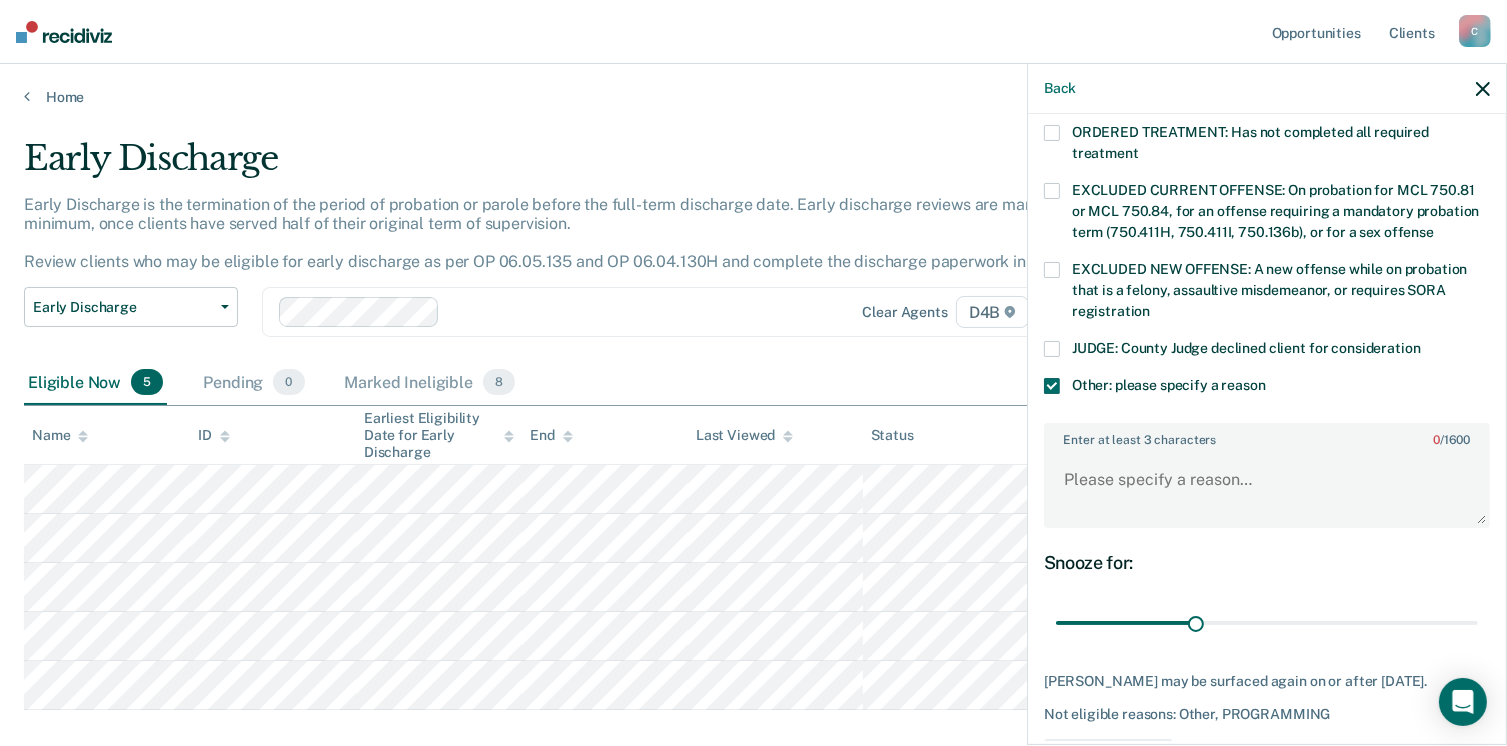 scroll, scrollTop: 749, scrollLeft: 0, axis: vertical 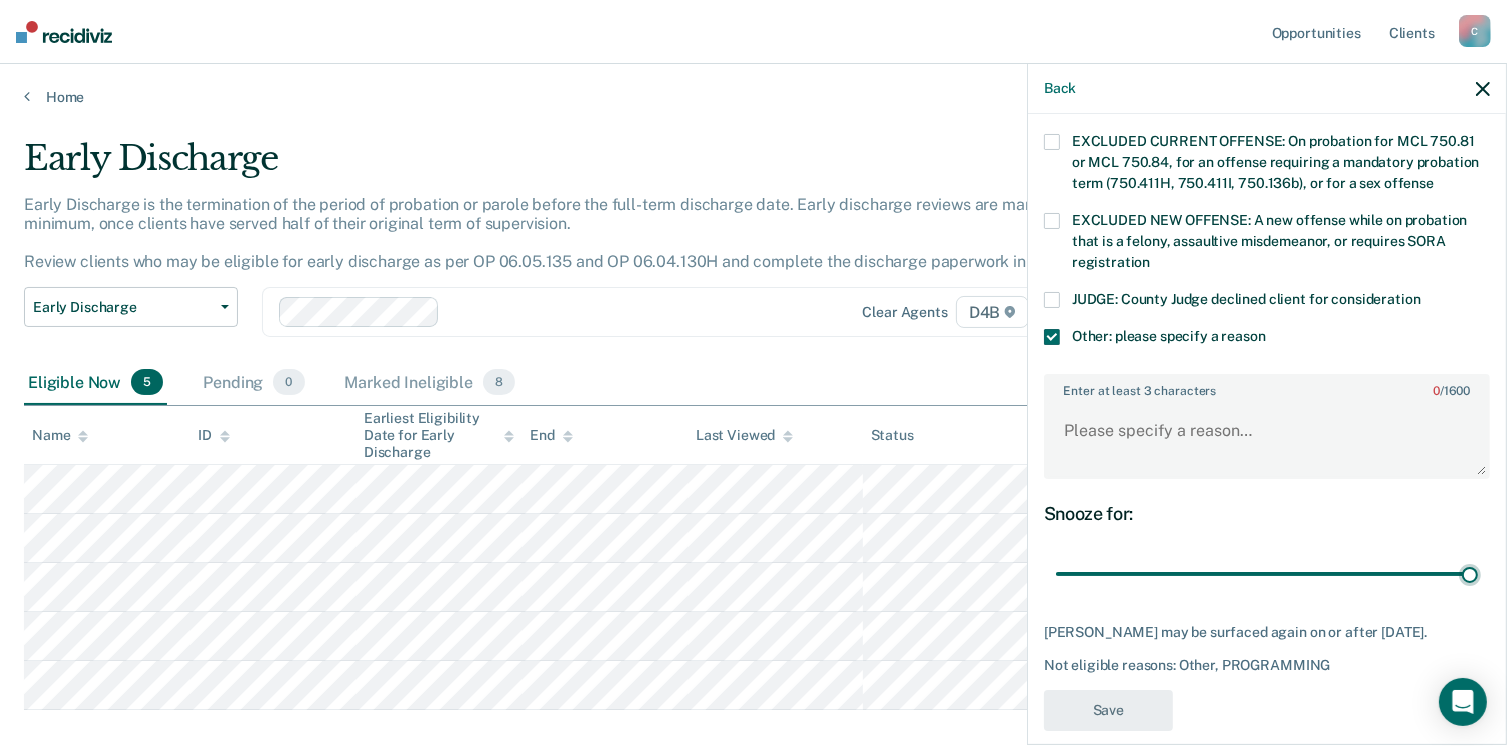 drag, startPoint x: 1191, startPoint y: 553, endPoint x: 1512, endPoint y: 570, distance: 321.44983 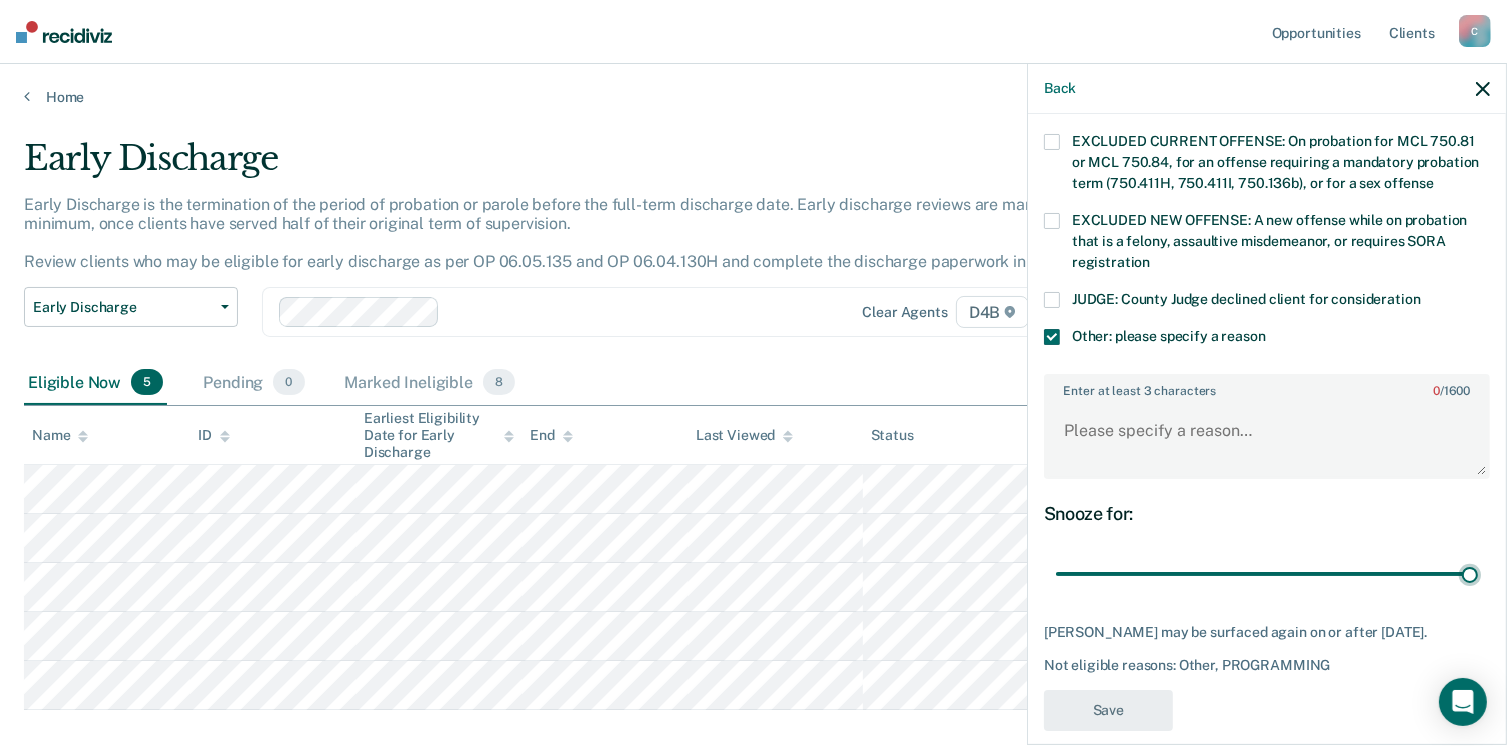 type on "90" 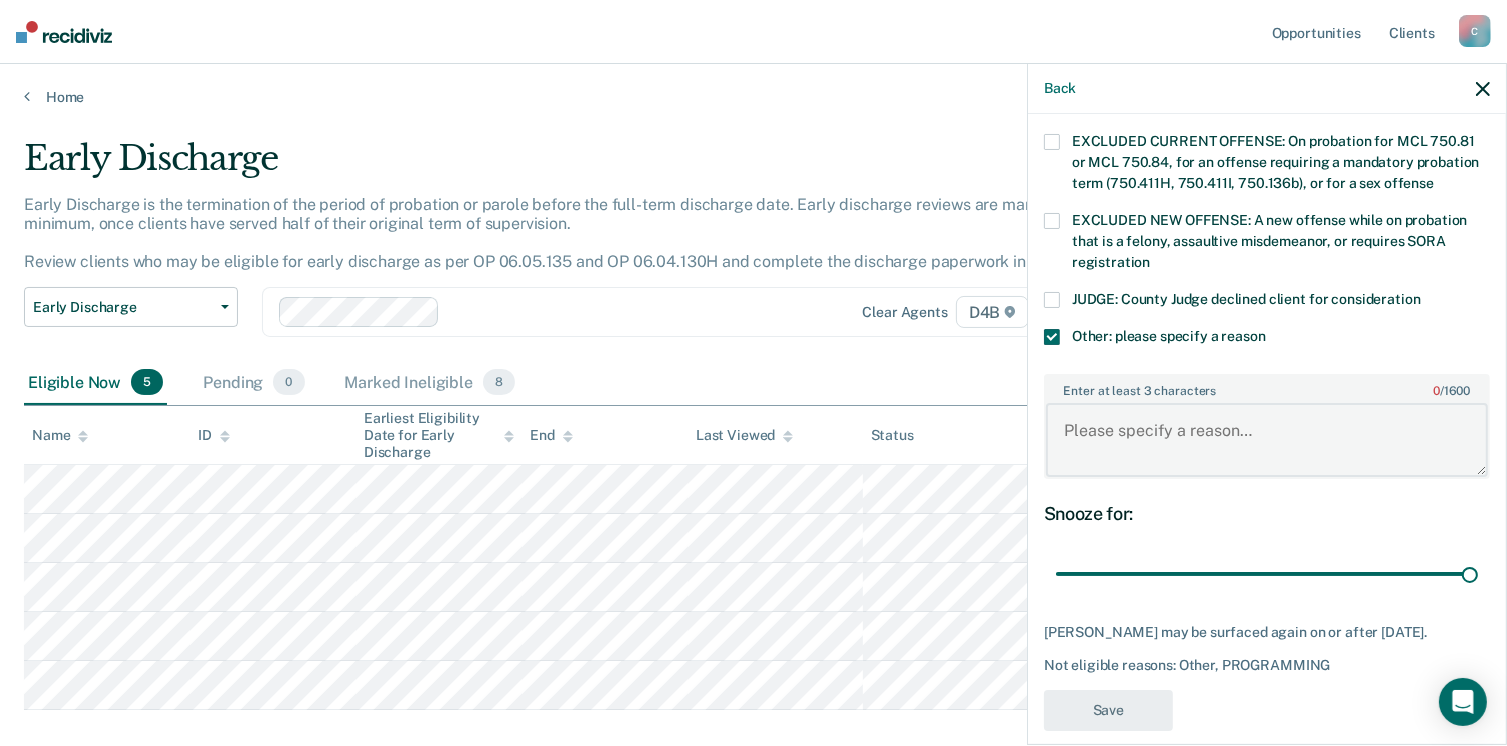 click on "Enter at least 3 characters 0  /  1600" at bounding box center (1267, 440) 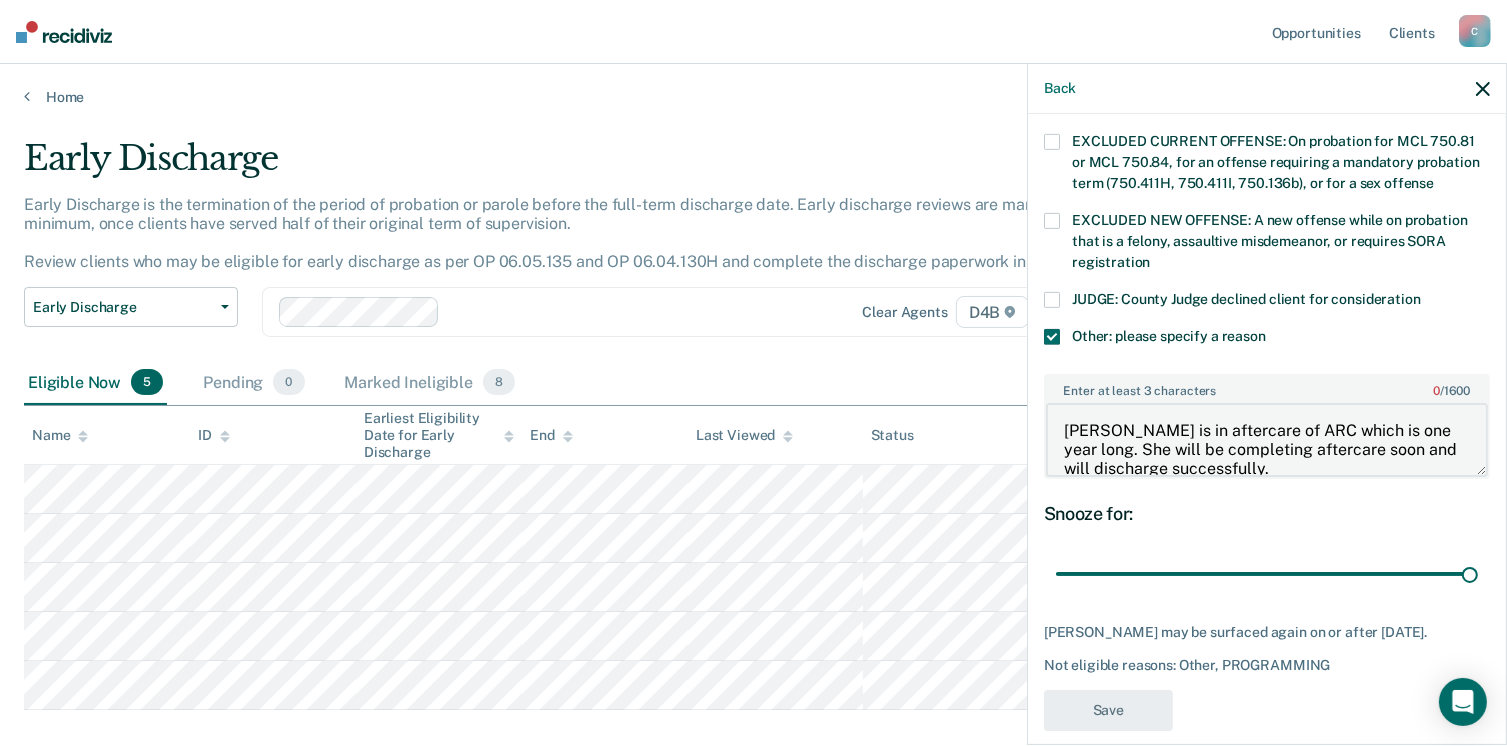 scroll, scrollTop: 3, scrollLeft: 0, axis: vertical 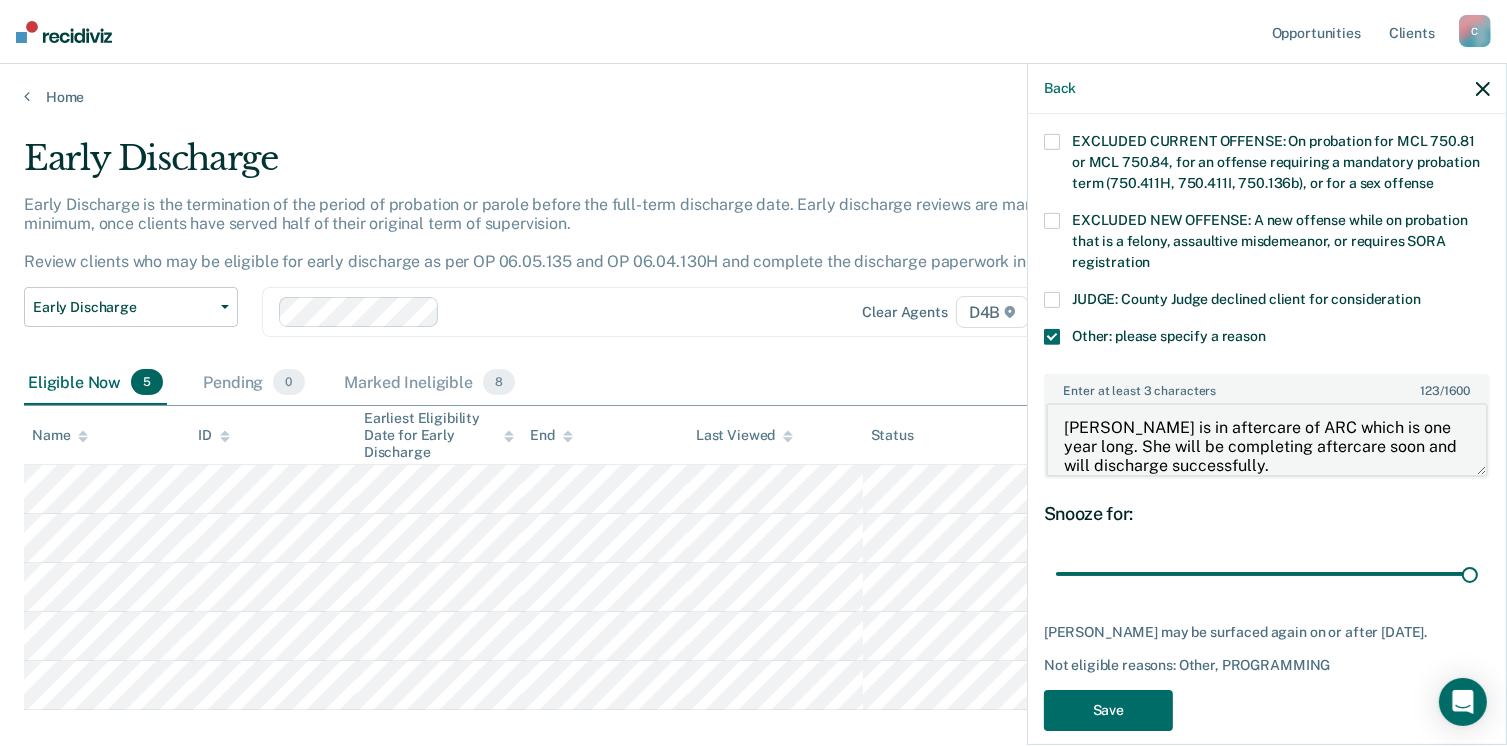 drag, startPoint x: 1093, startPoint y: 401, endPoint x: 972, endPoint y: 408, distance: 121.20231 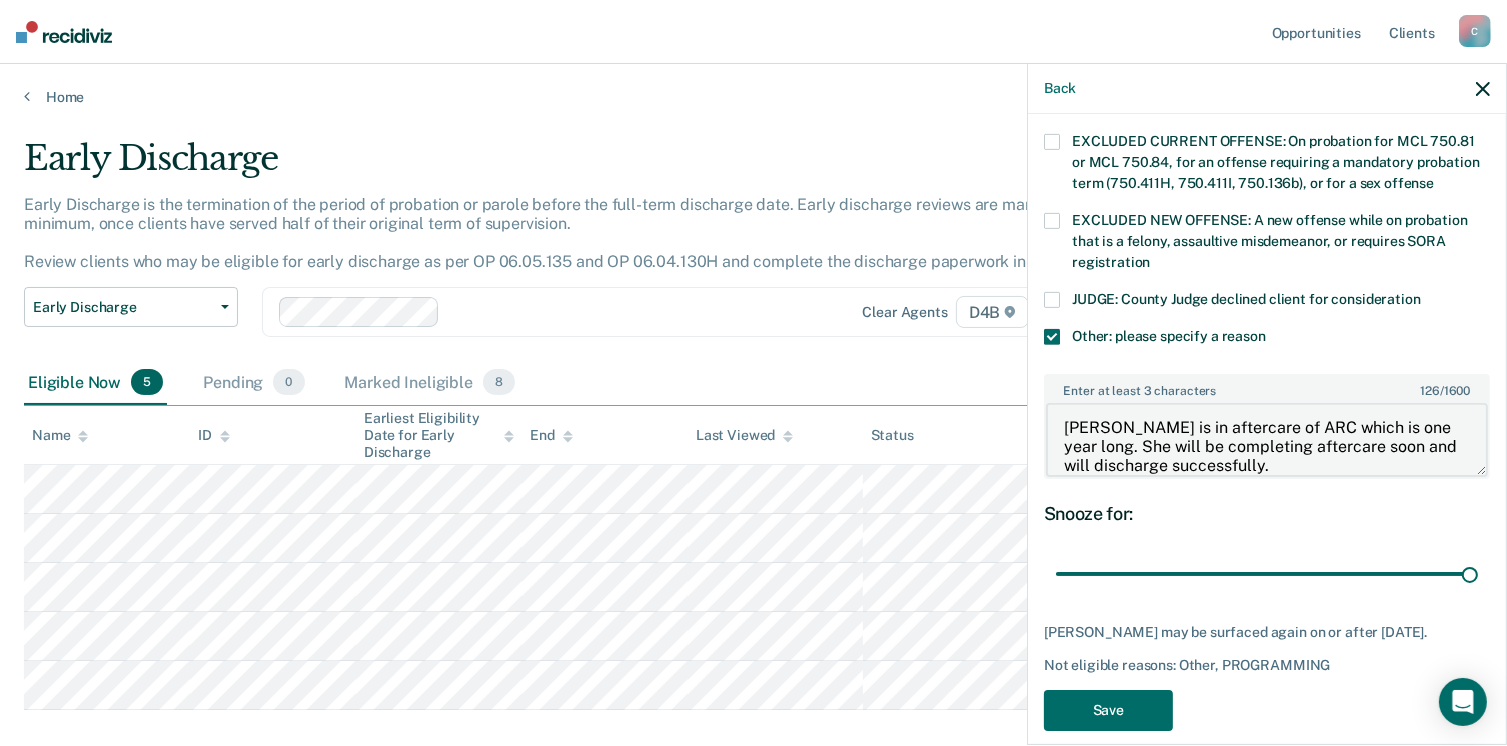 click on "[PERSON_NAME] is in aftercare of ARC which is one year long. She will be completing aftercare soon and will discharge successfully." at bounding box center [1267, 440] 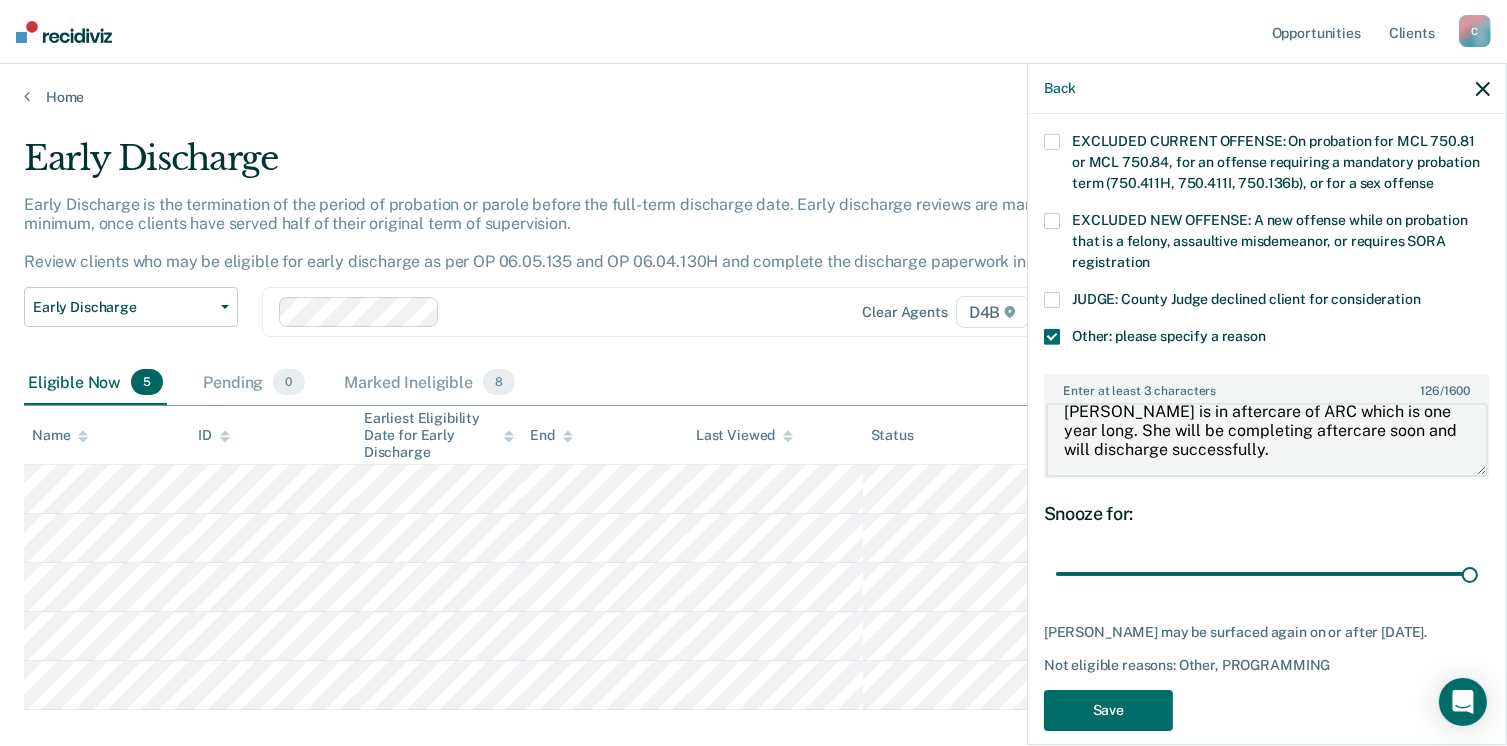 drag, startPoint x: 1264, startPoint y: 440, endPoint x: 1140, endPoint y: 404, distance: 129.1201 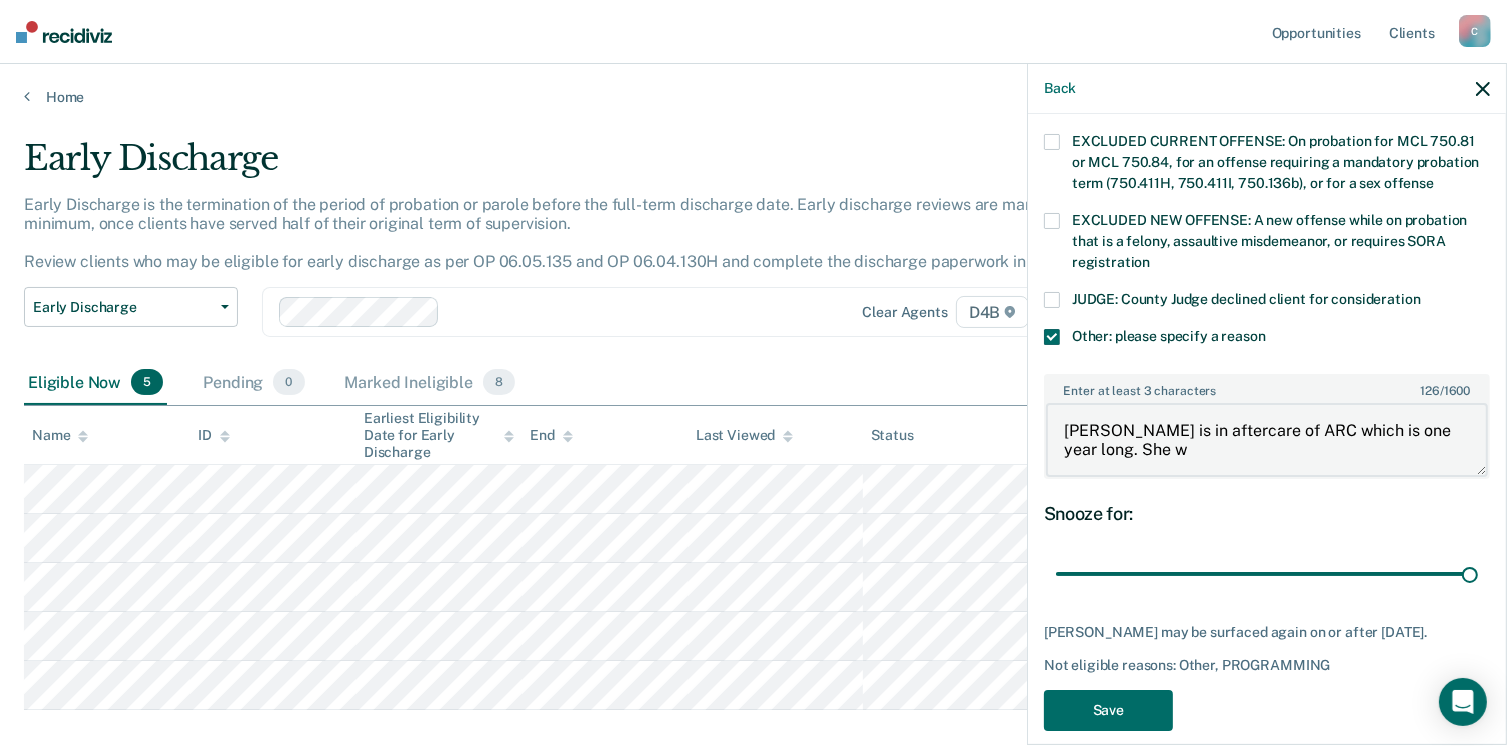 scroll, scrollTop: 0, scrollLeft: 0, axis: both 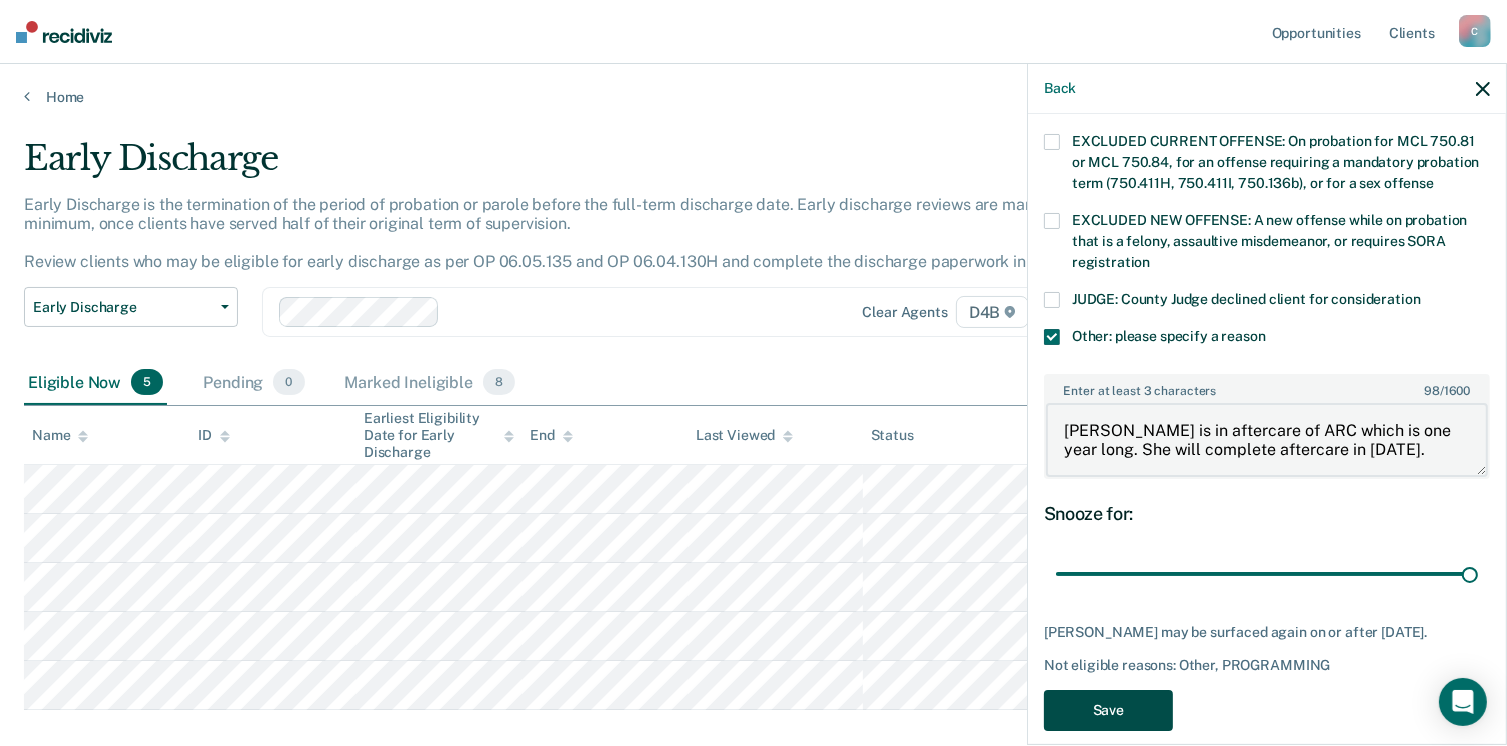 type on "[PERSON_NAME] is in aftercare of ARC which is one year long. She will complete aftercare in [DATE]." 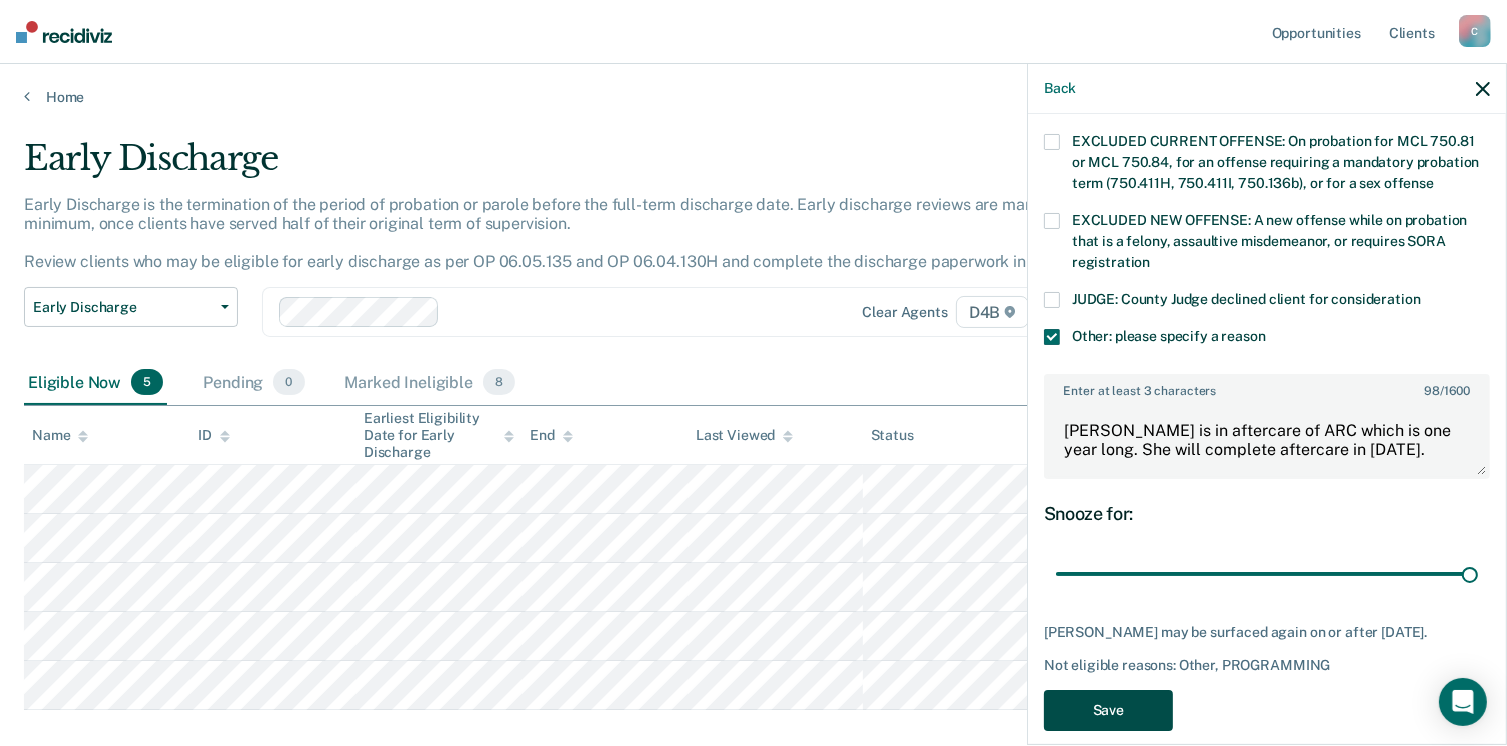 click on "Save" at bounding box center [1108, 710] 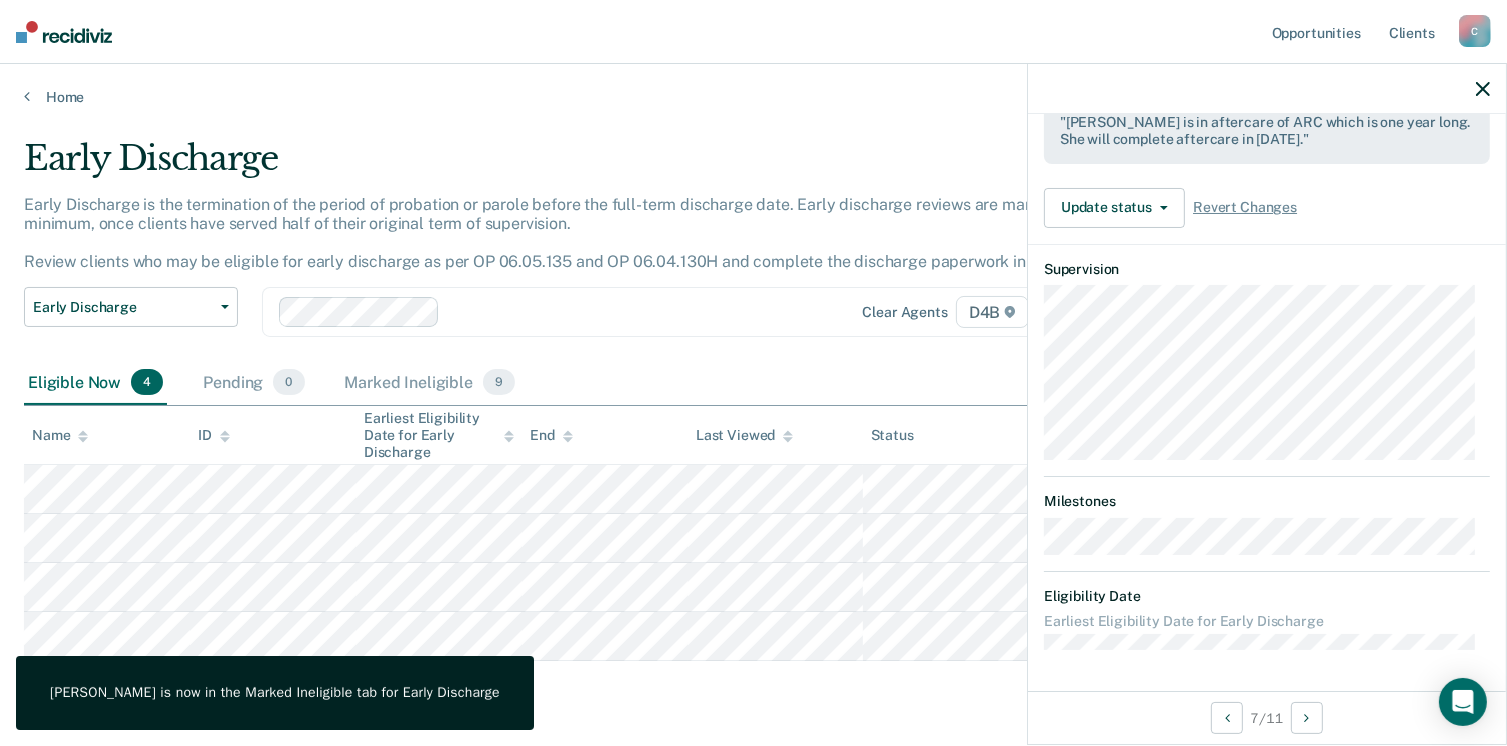 scroll, scrollTop: 589, scrollLeft: 0, axis: vertical 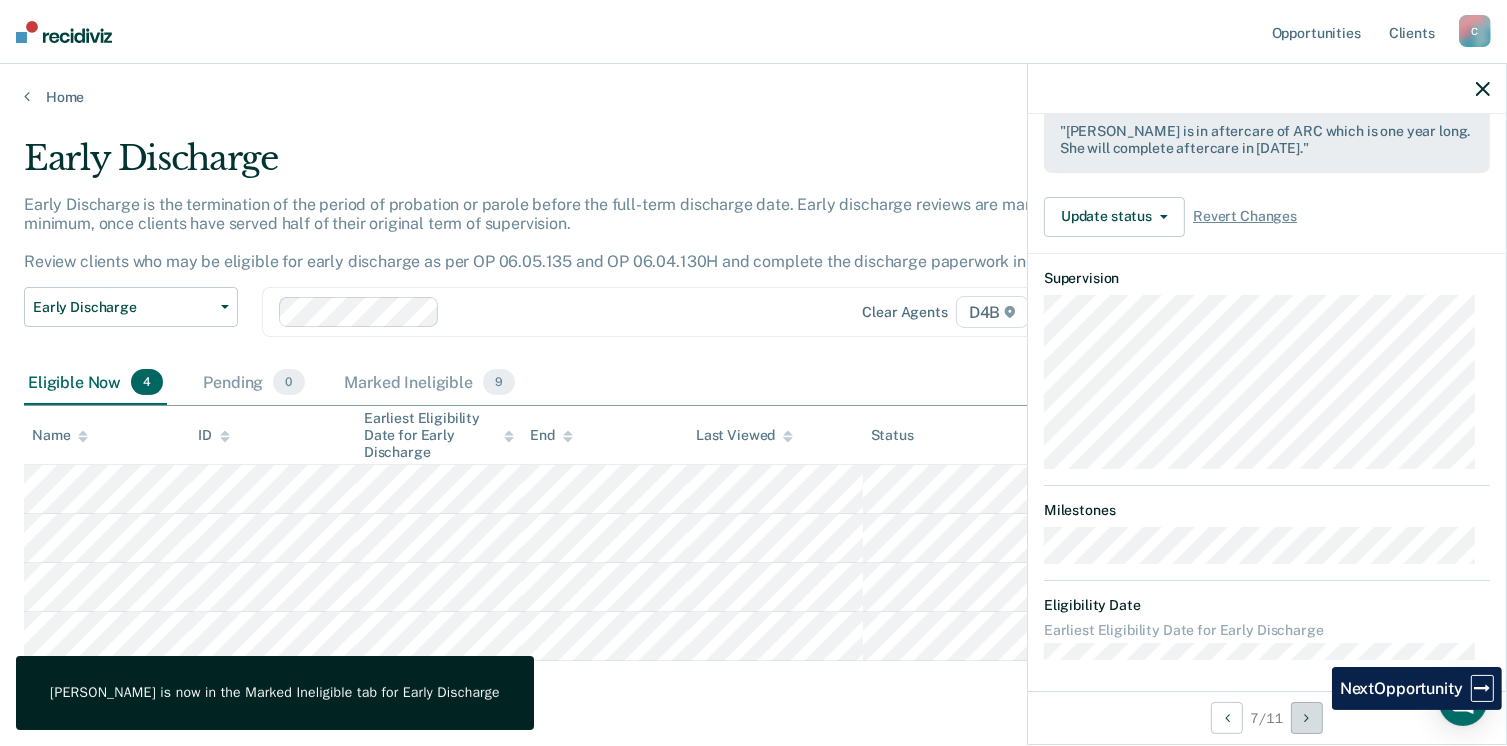 click at bounding box center (1307, 718) 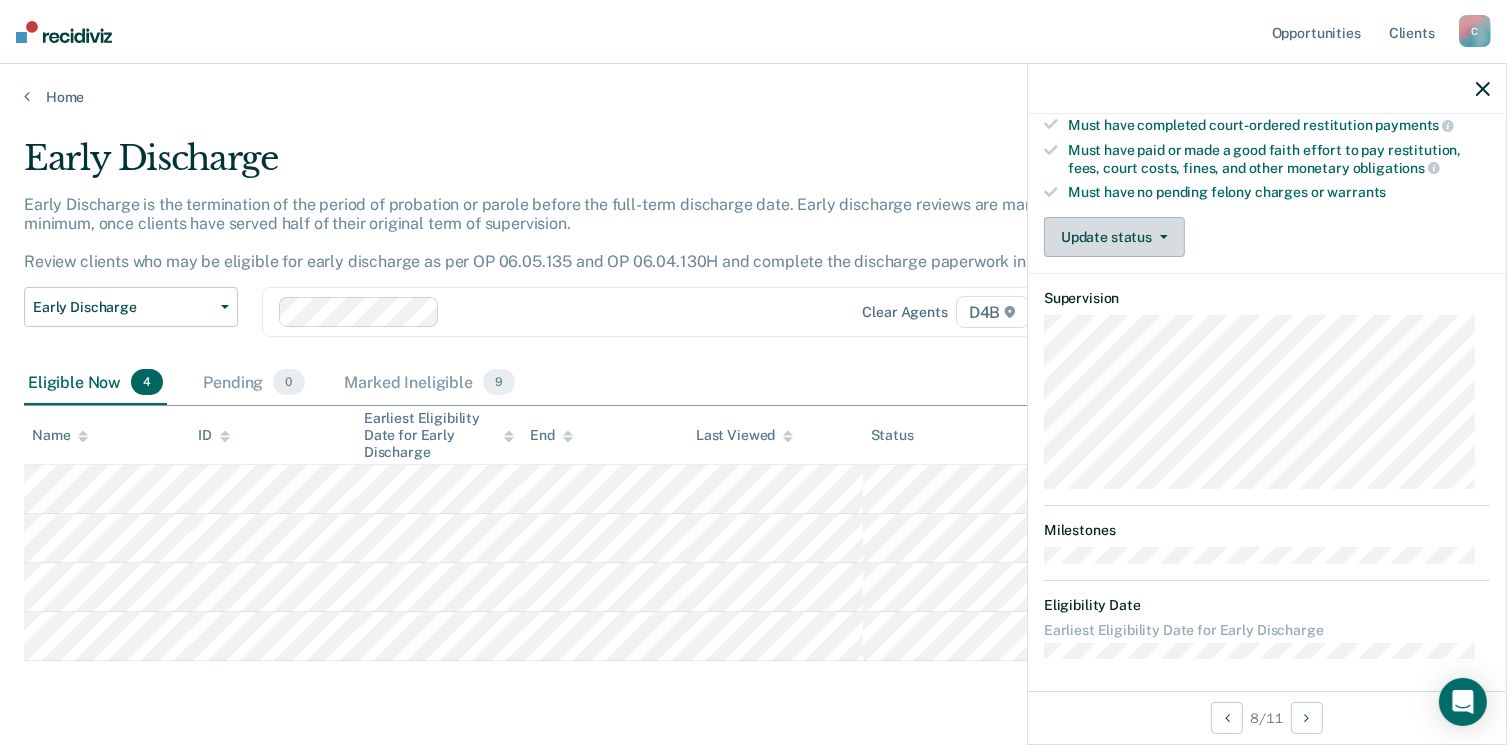 click on "Update status" at bounding box center [1114, 237] 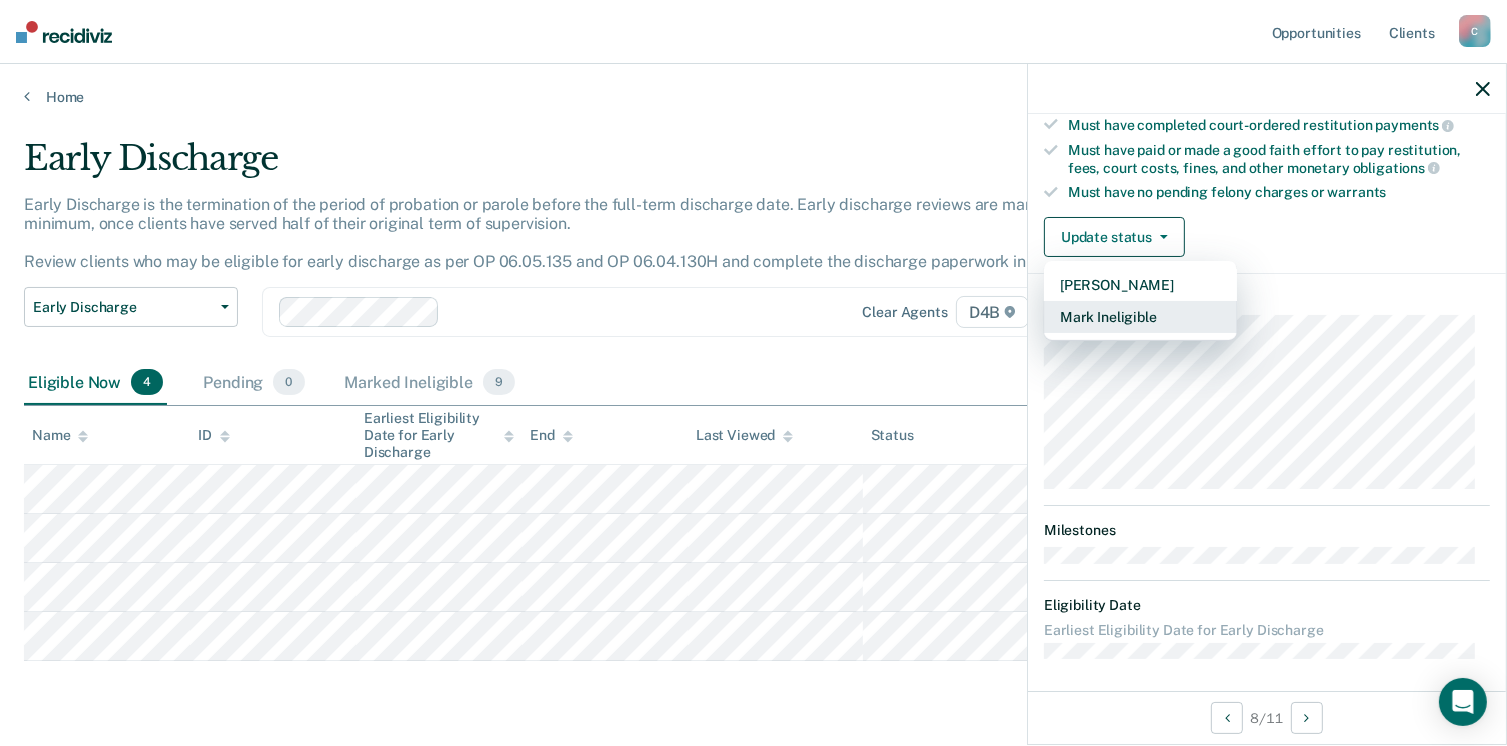 click on "Mark Ineligible" at bounding box center (1140, 317) 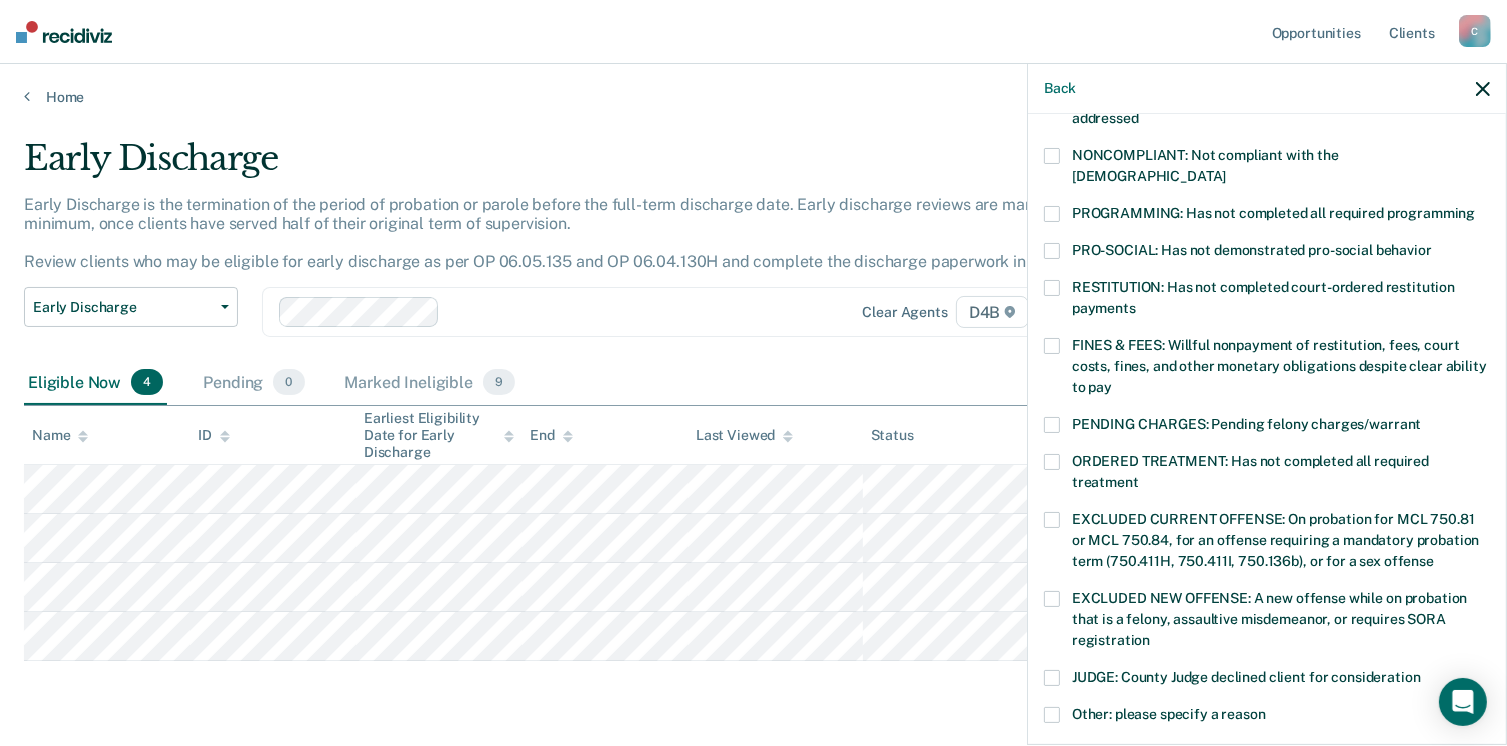 click at bounding box center [1052, 214] 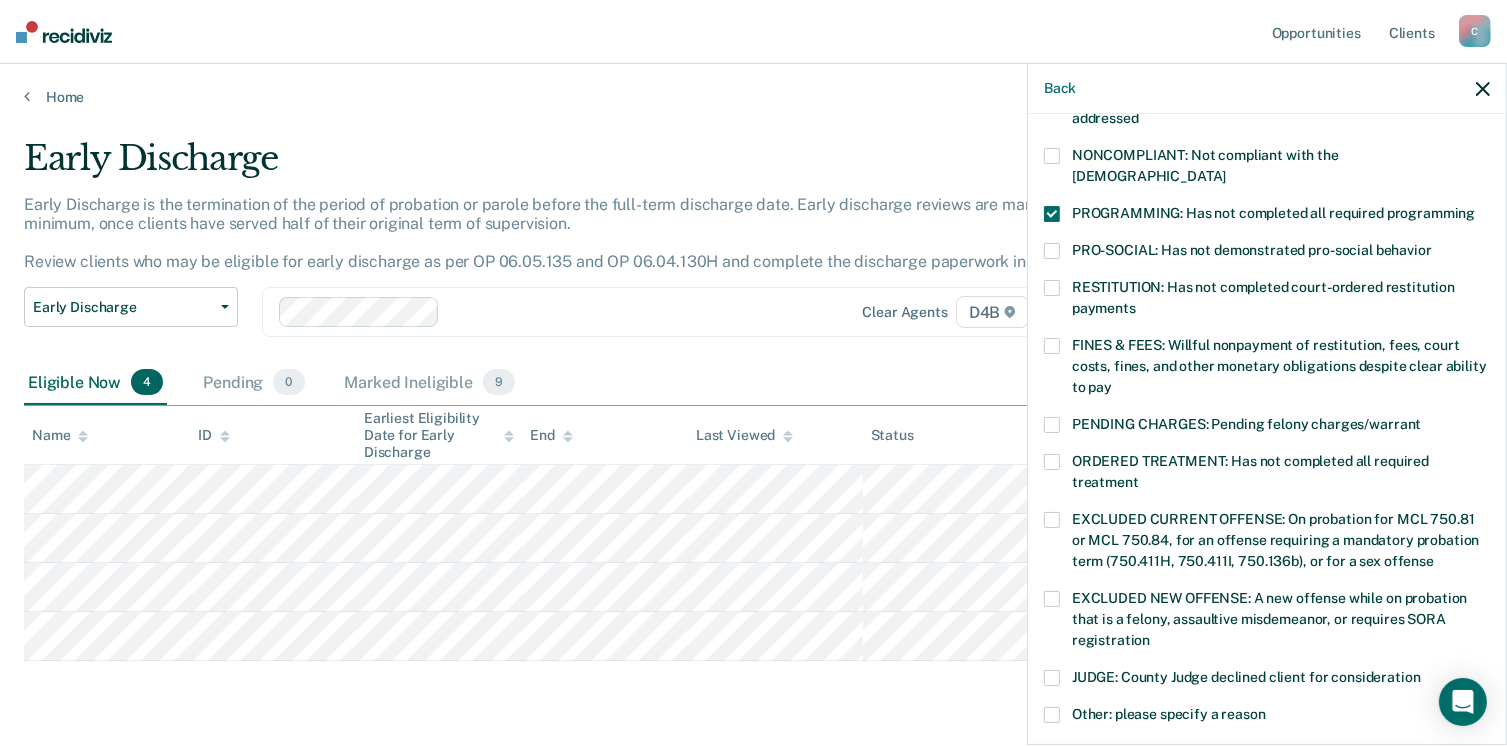 click on "Other: please specify a reason" at bounding box center (1267, 717) 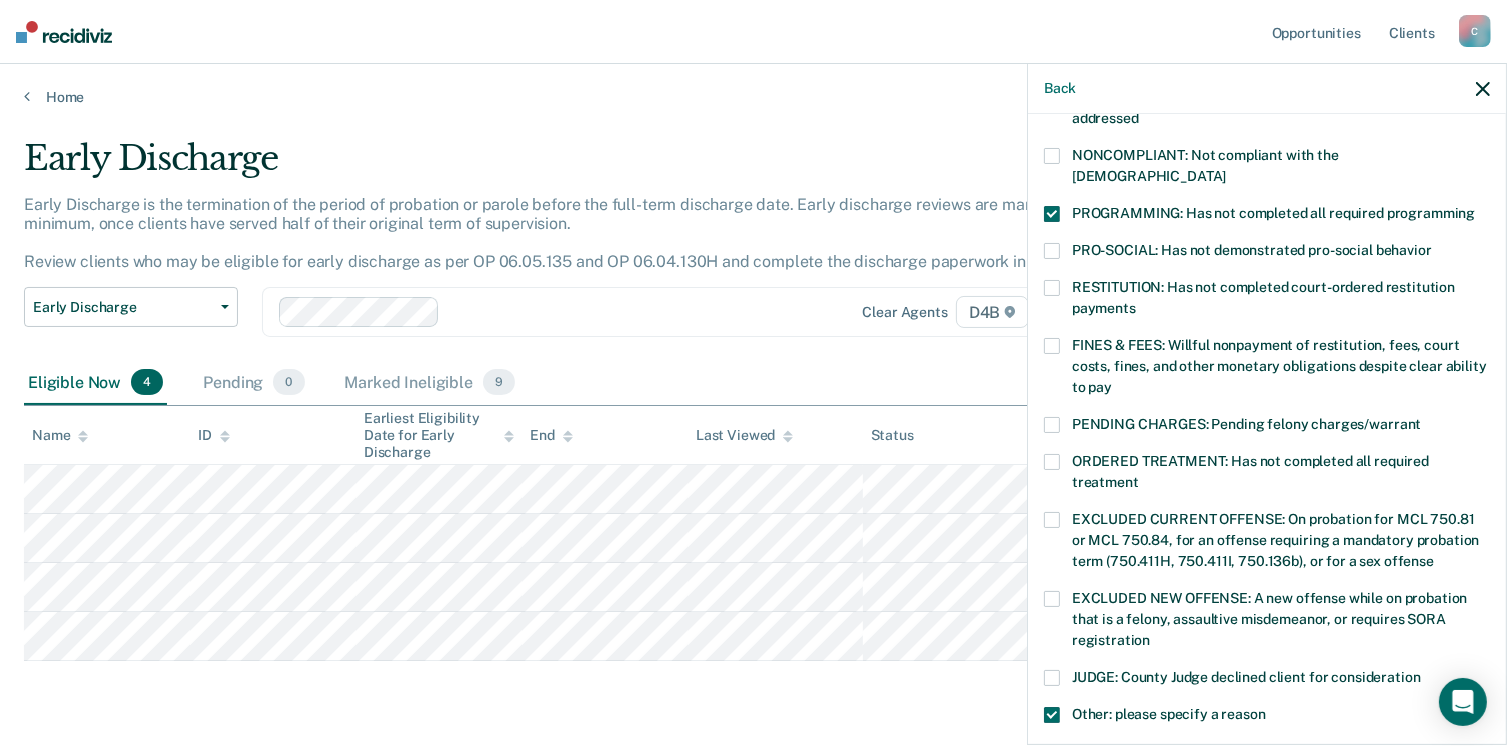 scroll, scrollTop: 749, scrollLeft: 0, axis: vertical 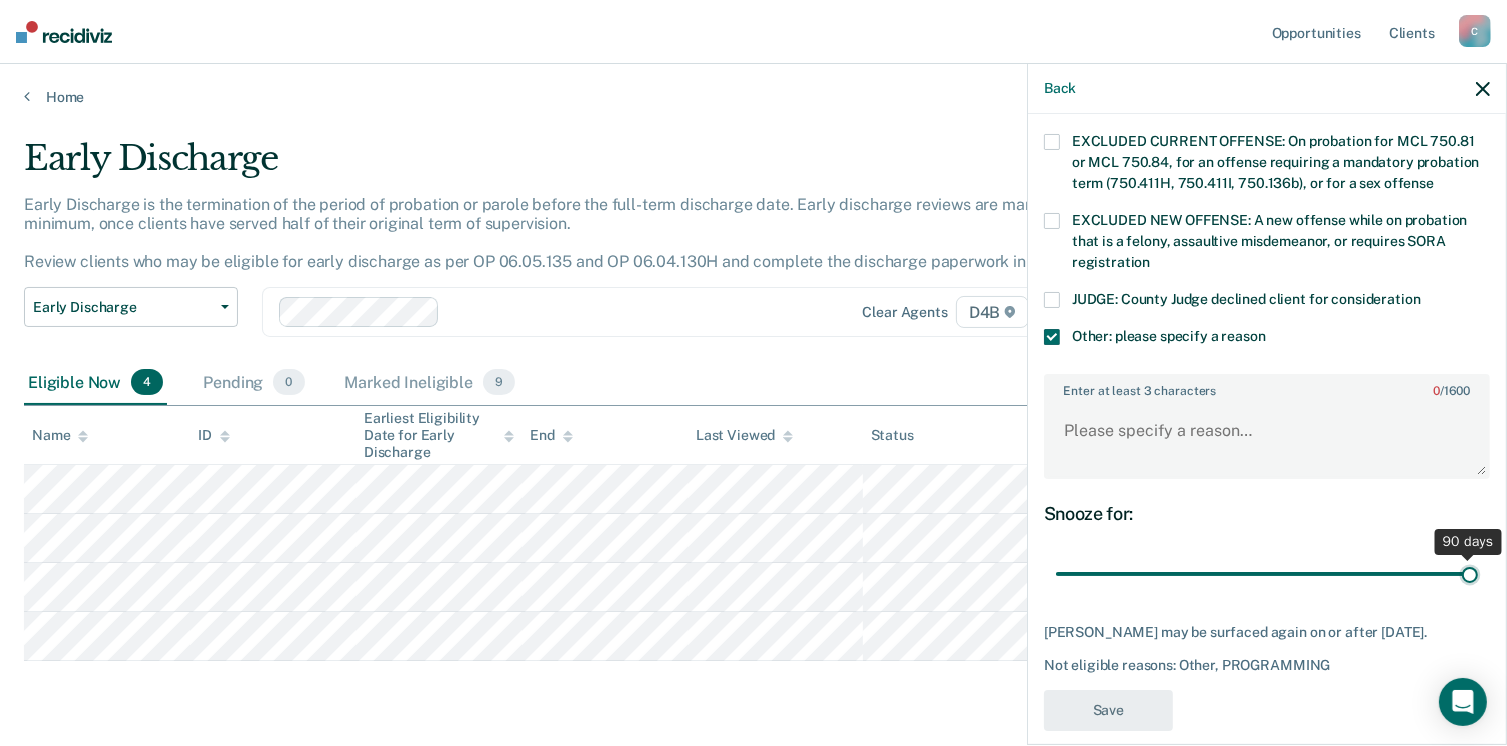 drag, startPoint x: 1193, startPoint y: 549, endPoint x: 1516, endPoint y: 543, distance: 323.05573 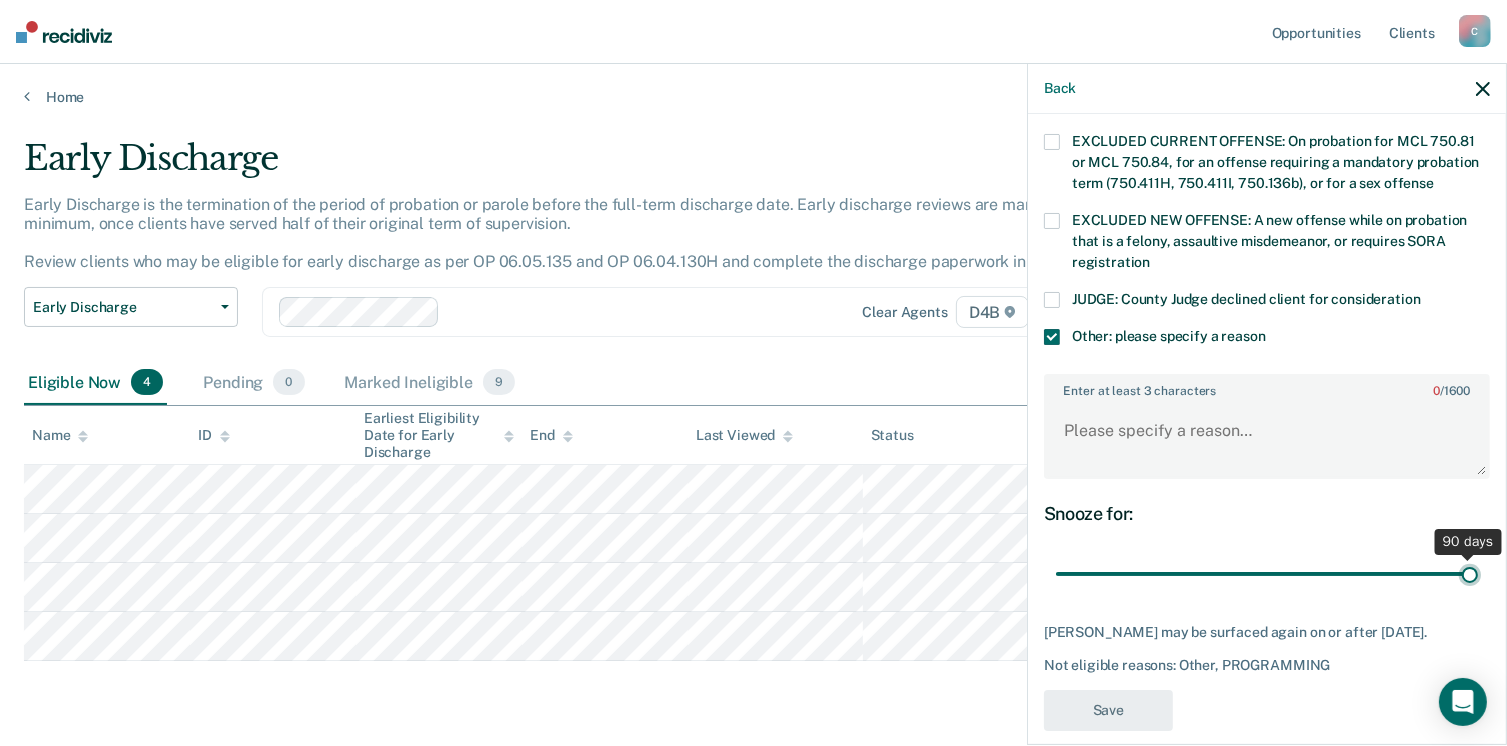 type on "90" 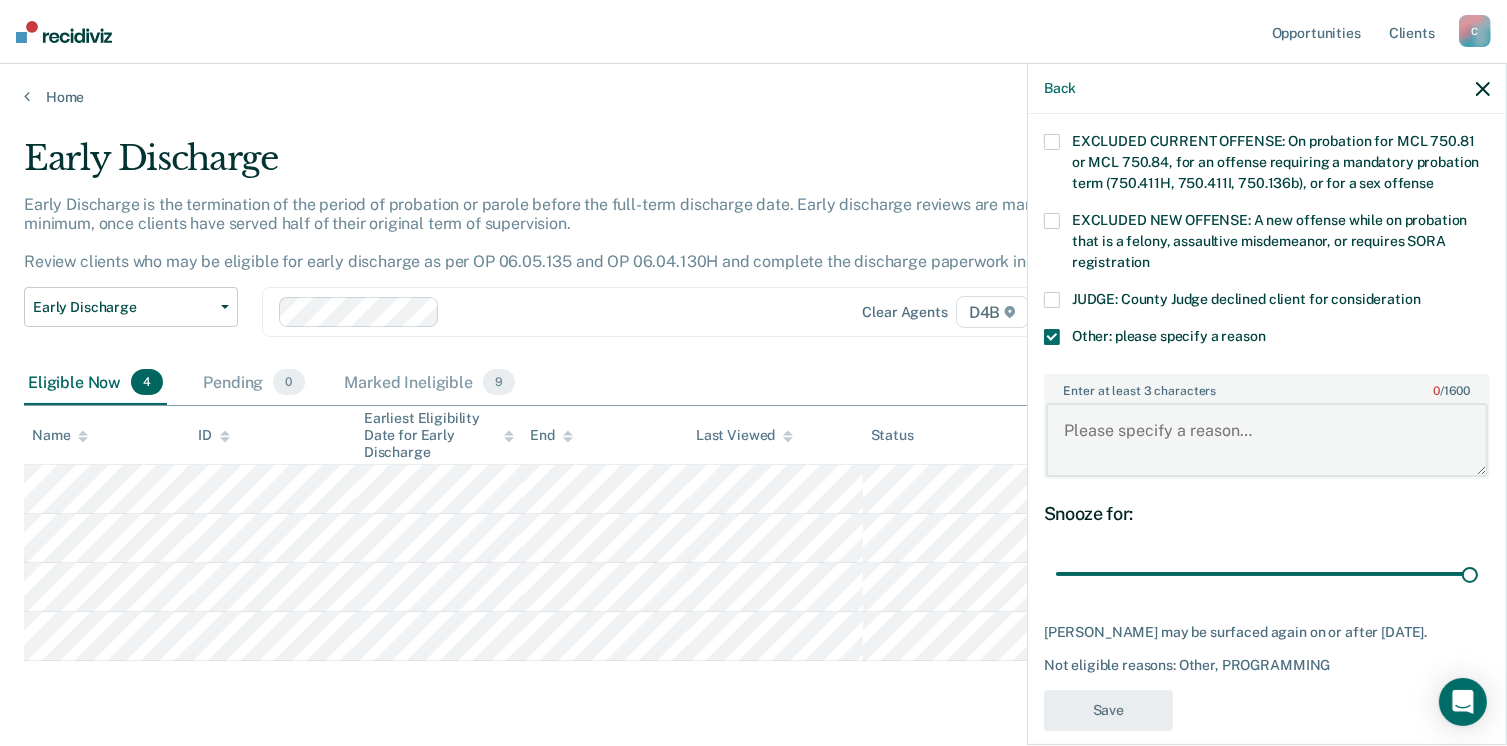 click on "Enter at least 3 characters 0  /  1600" at bounding box center [1267, 440] 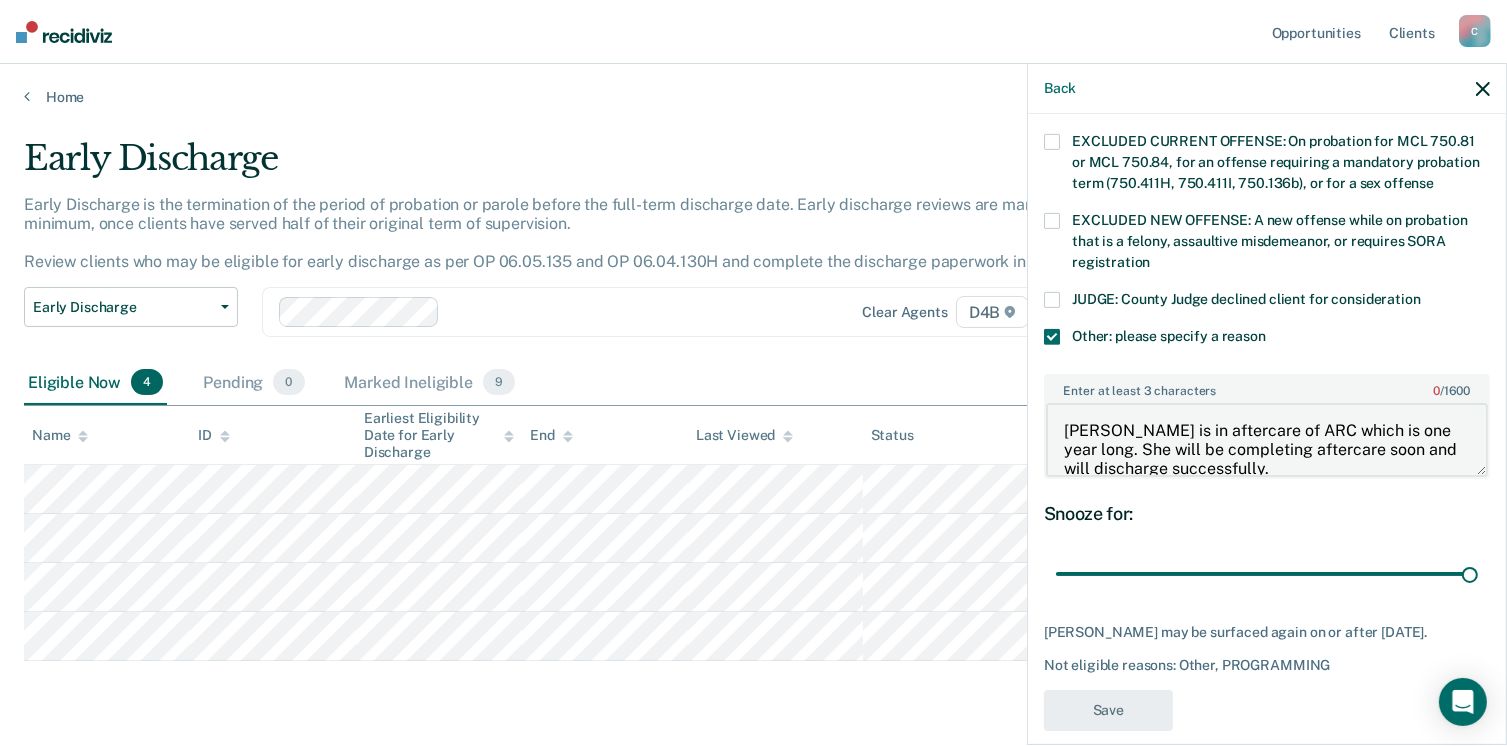 scroll, scrollTop: 3, scrollLeft: 0, axis: vertical 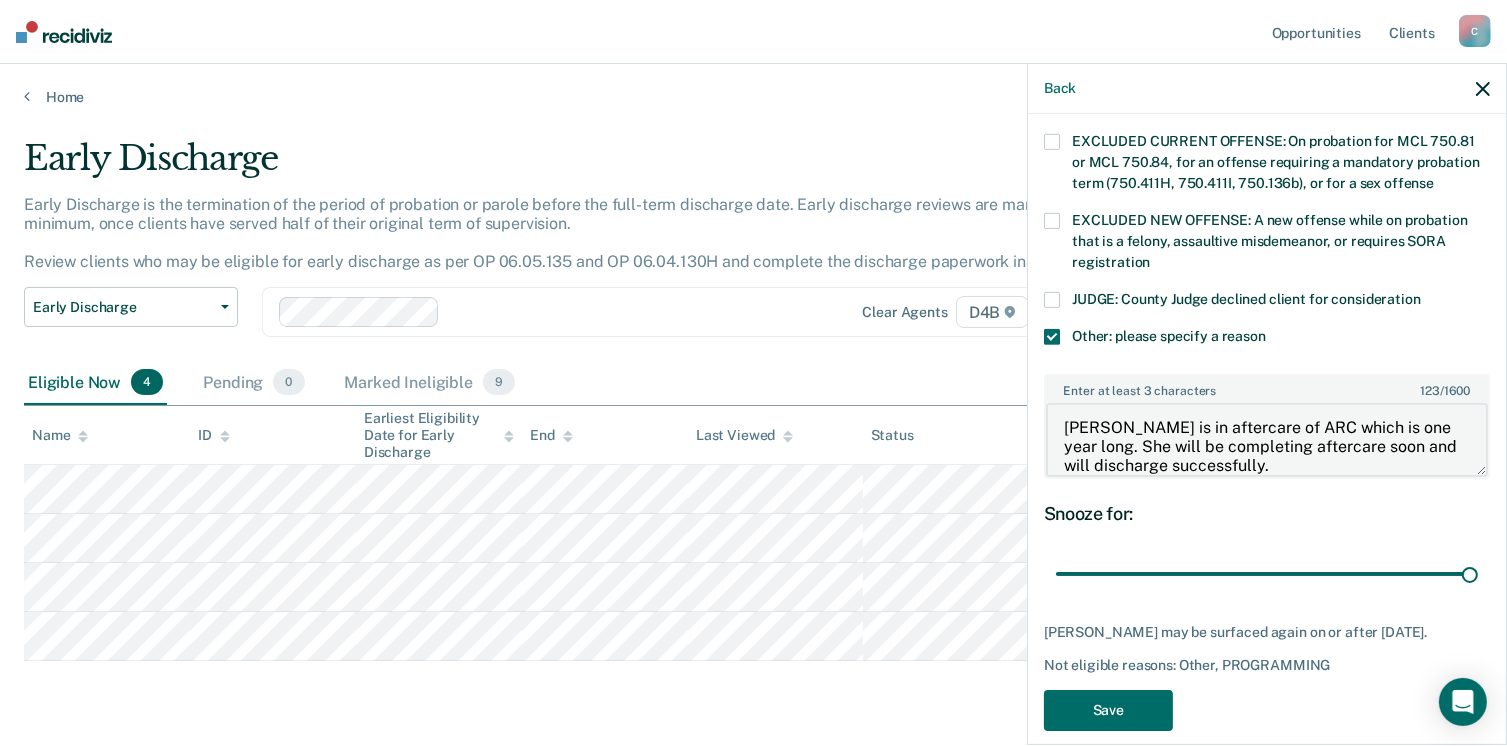 drag, startPoint x: 1095, startPoint y: 402, endPoint x: 1015, endPoint y: 399, distance: 80.05623 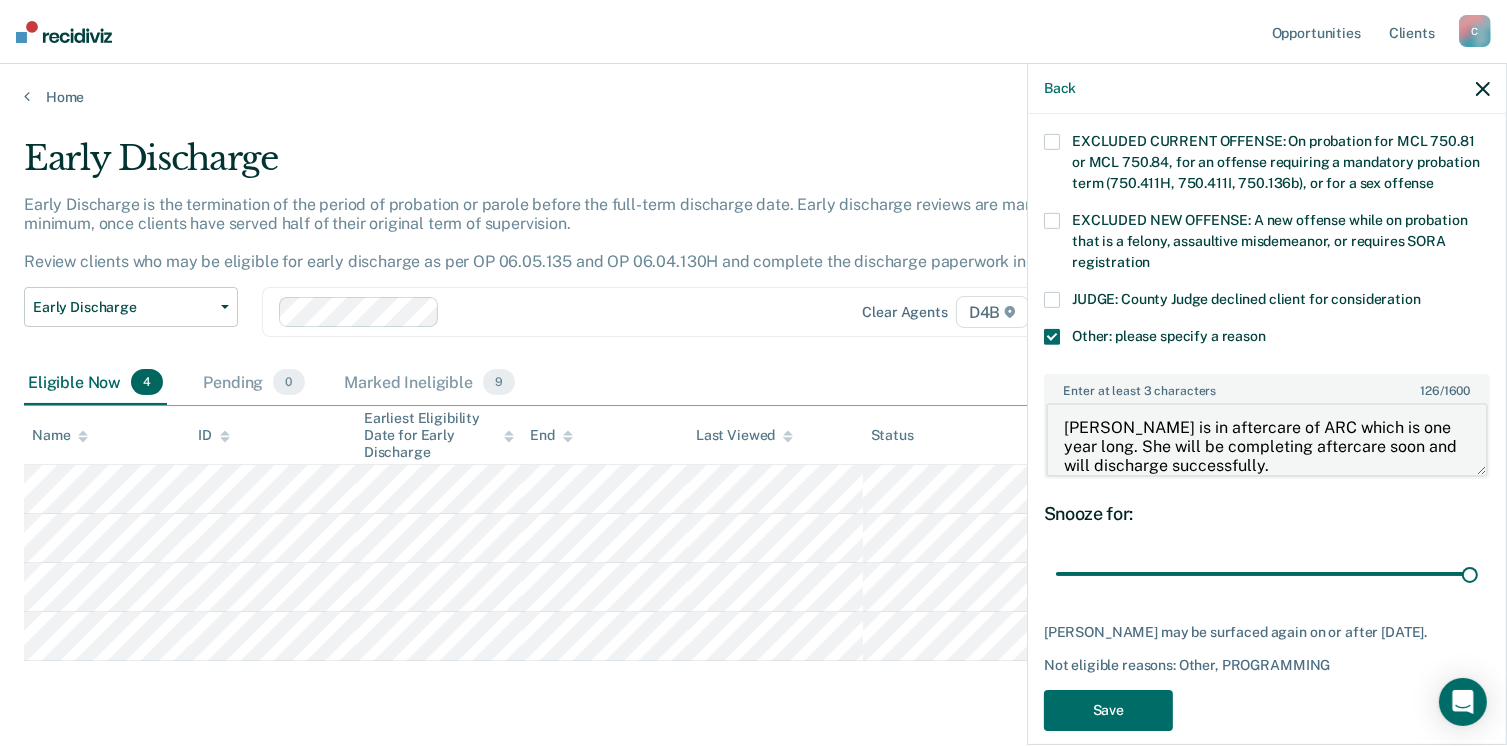 scroll, scrollTop: 19, scrollLeft: 0, axis: vertical 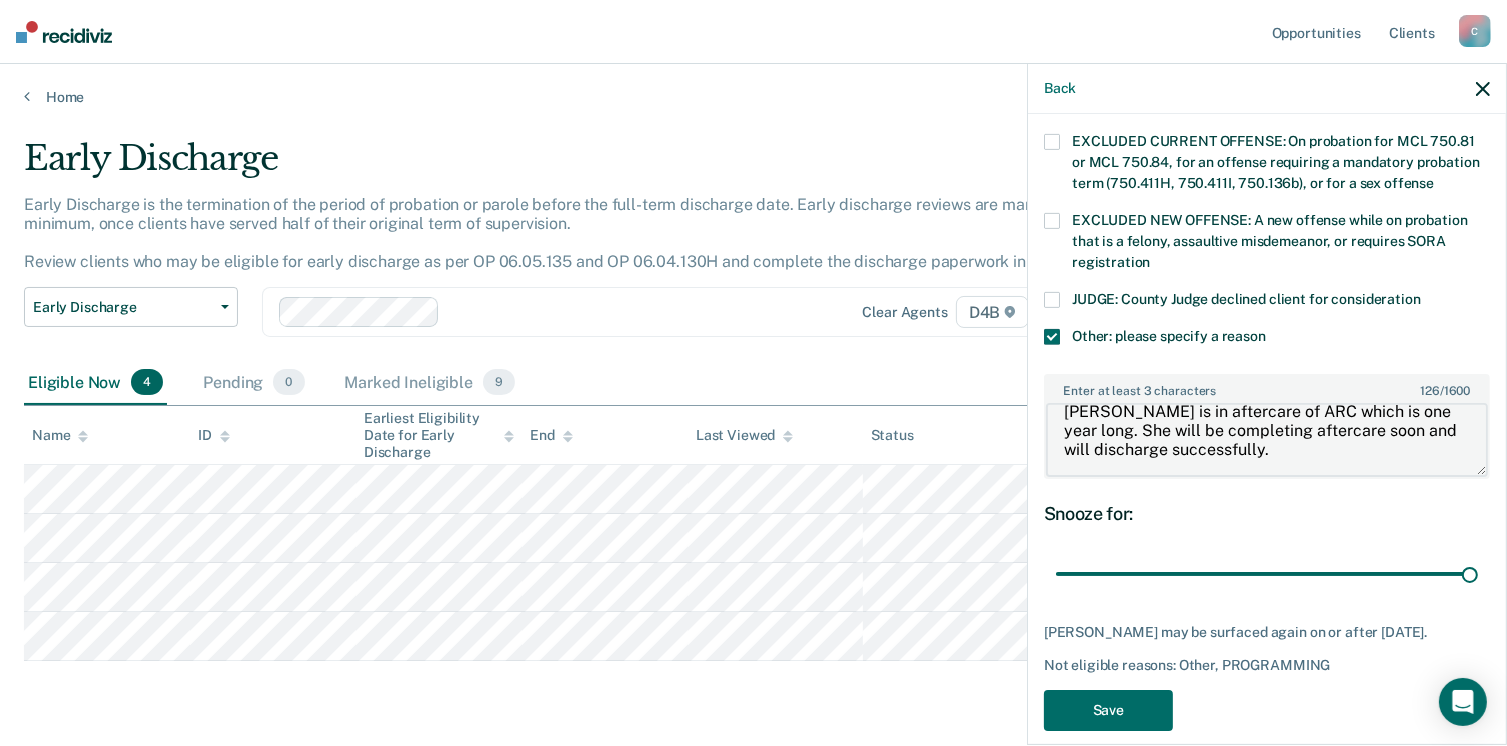 drag, startPoint x: 1284, startPoint y: 441, endPoint x: 1103, endPoint y: 408, distance: 183.98369 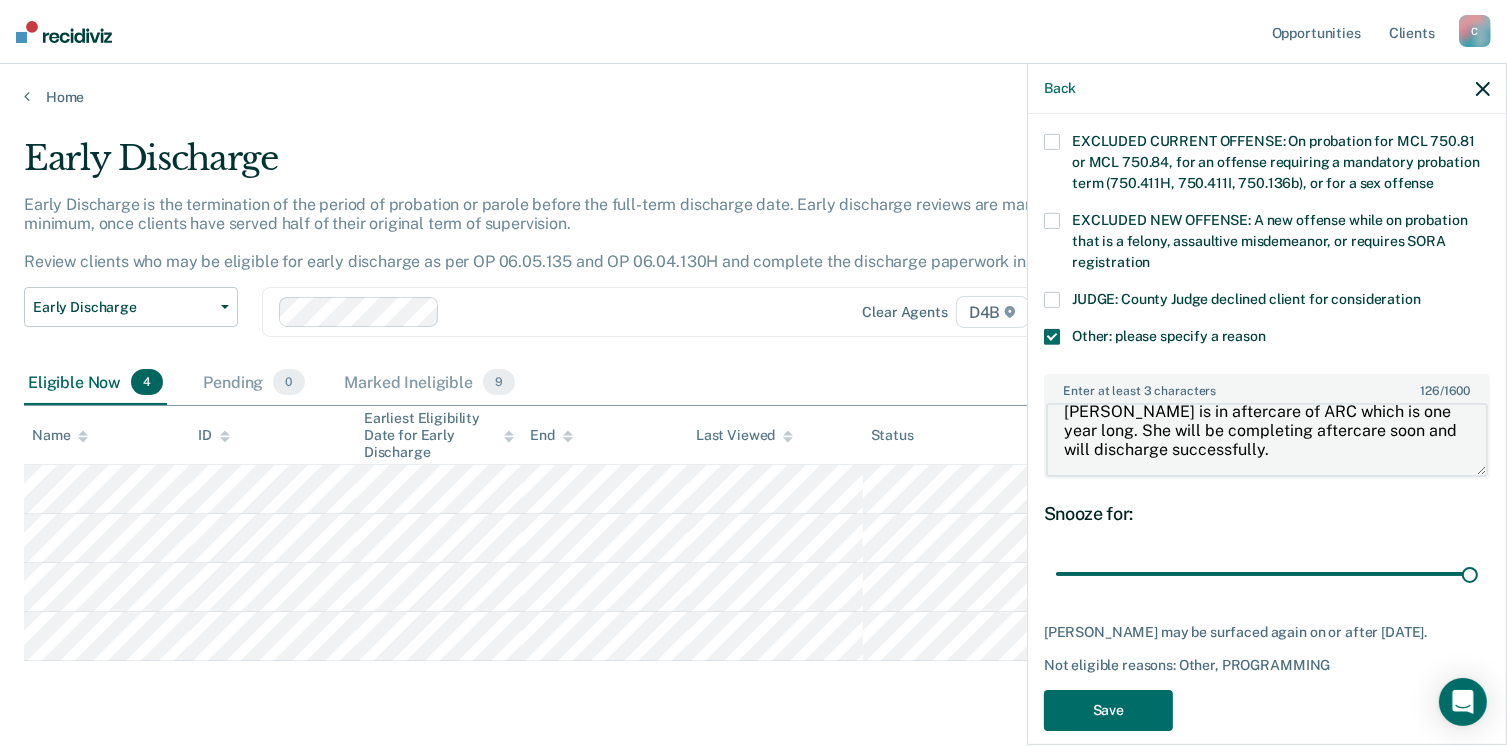click on "[PERSON_NAME] is in aftercare of ARC which is one year long. She will be completing aftercare soon and will discharge successfully." at bounding box center (1267, 440) 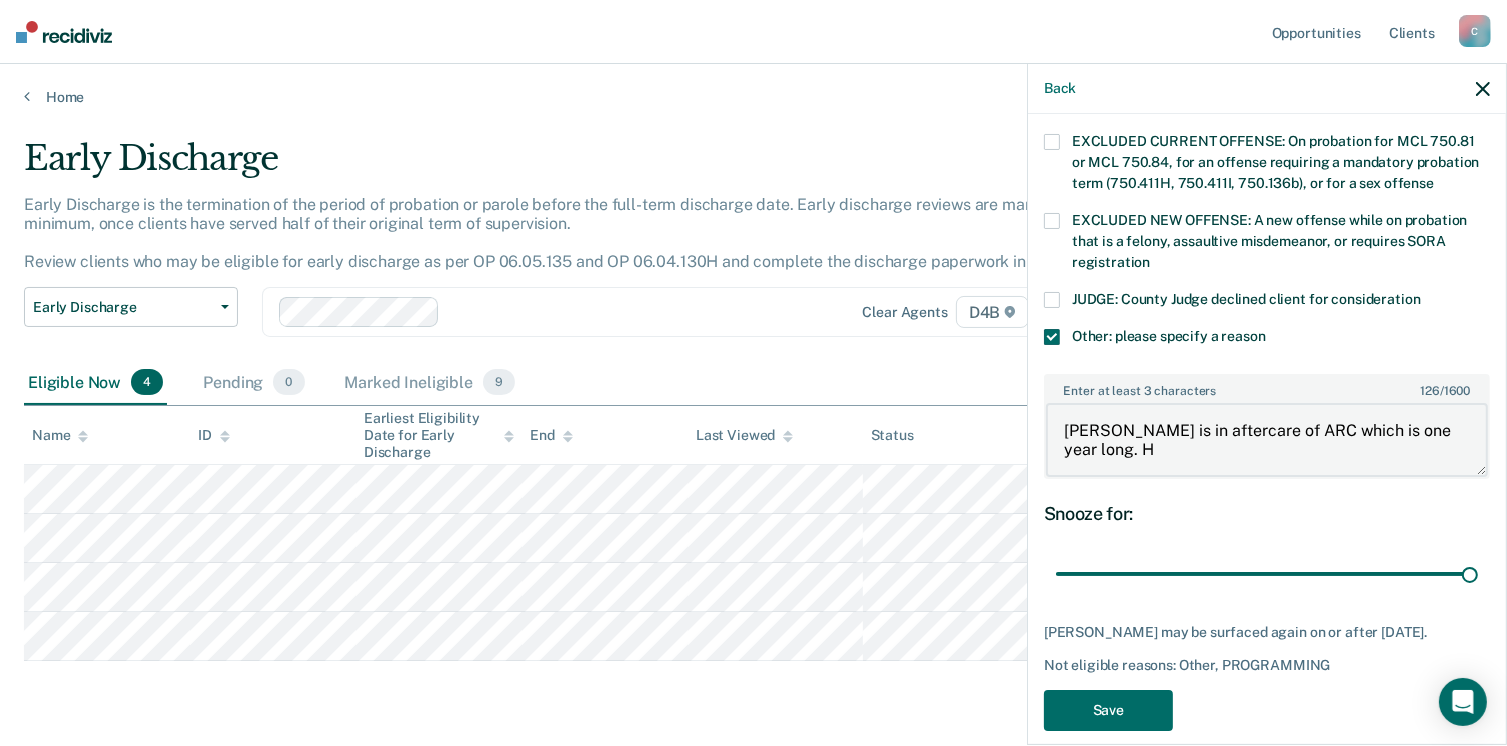 scroll, scrollTop: 0, scrollLeft: 0, axis: both 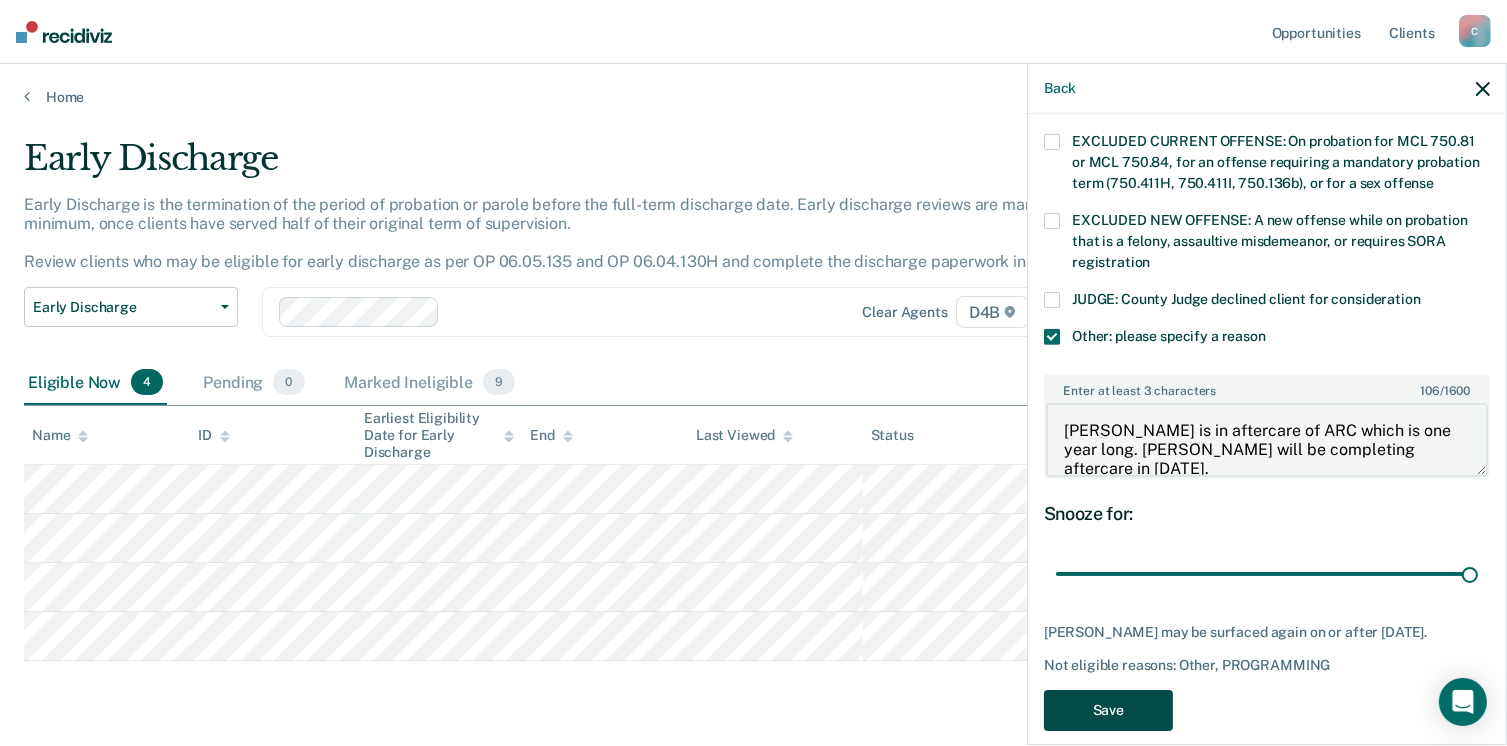 type on "[PERSON_NAME] is in aftercare of ARC which is one year long. [PERSON_NAME] will be completing aftercare in [DATE]." 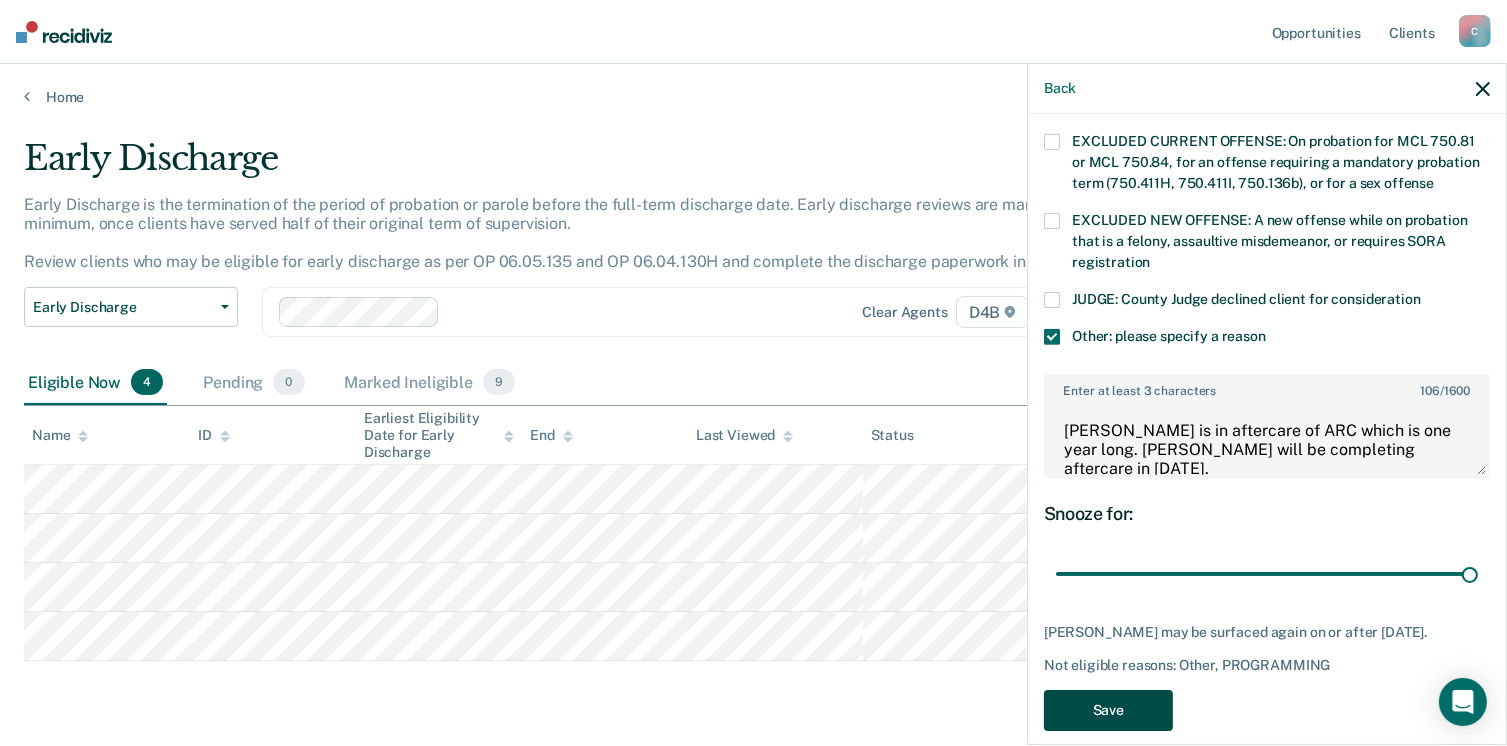 click on "Save" at bounding box center (1108, 710) 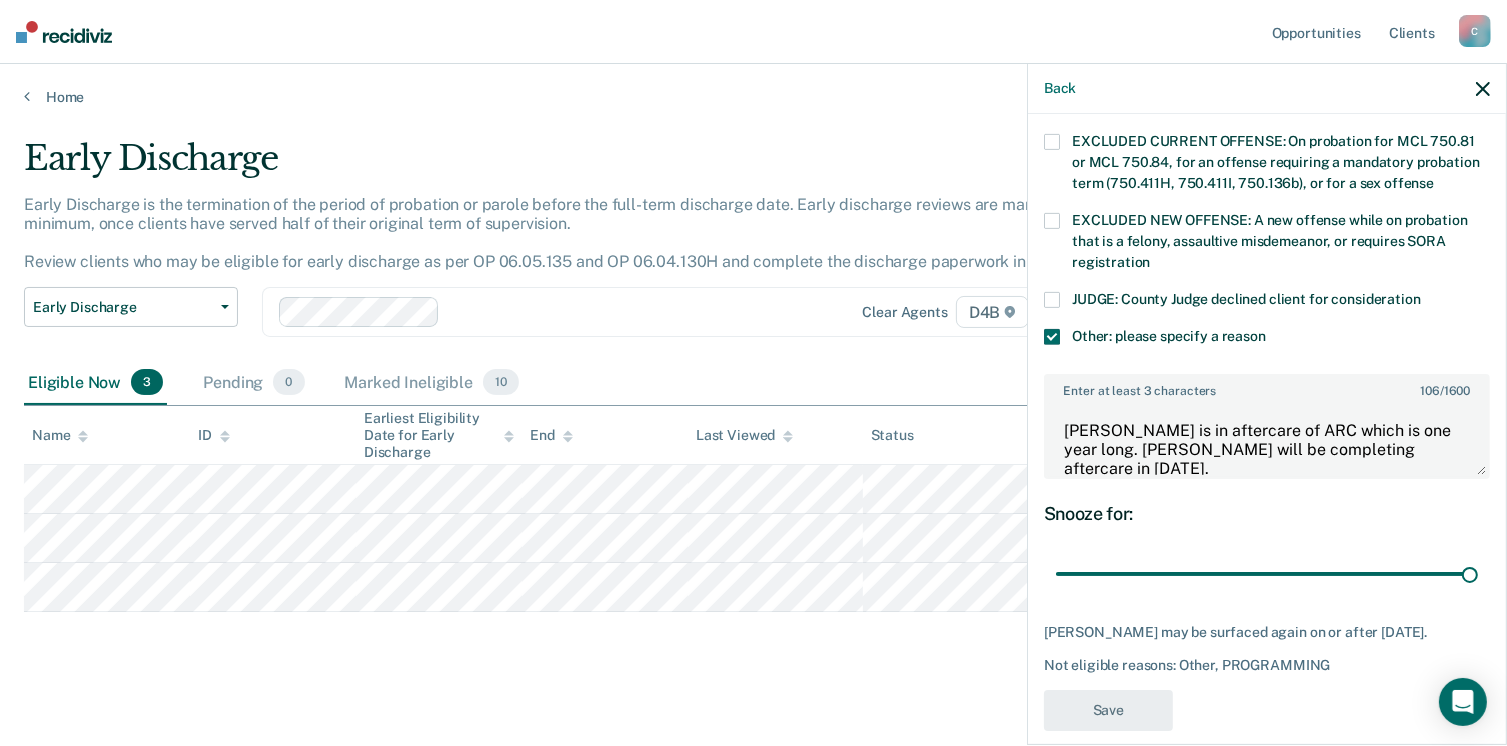 scroll, scrollTop: 568, scrollLeft: 0, axis: vertical 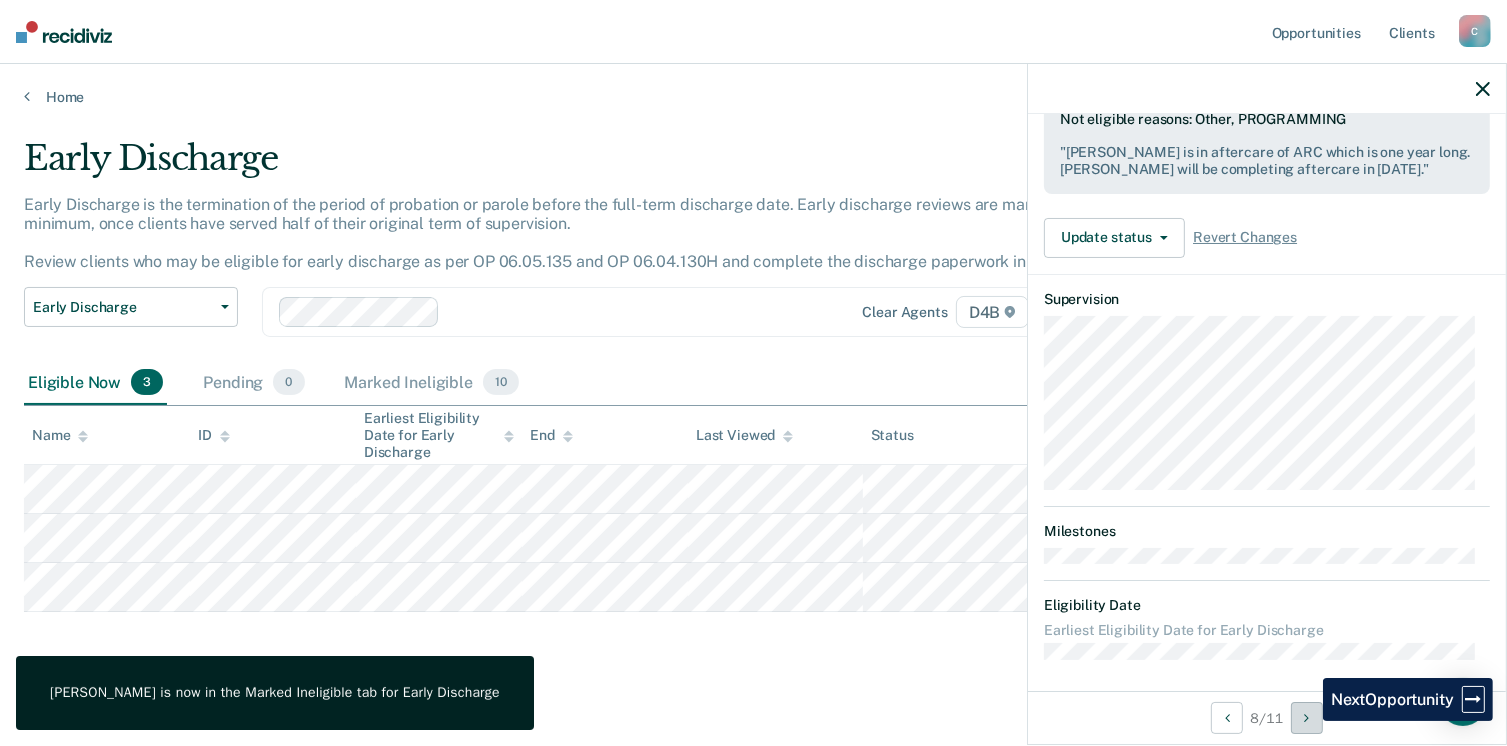 click at bounding box center (1306, 718) 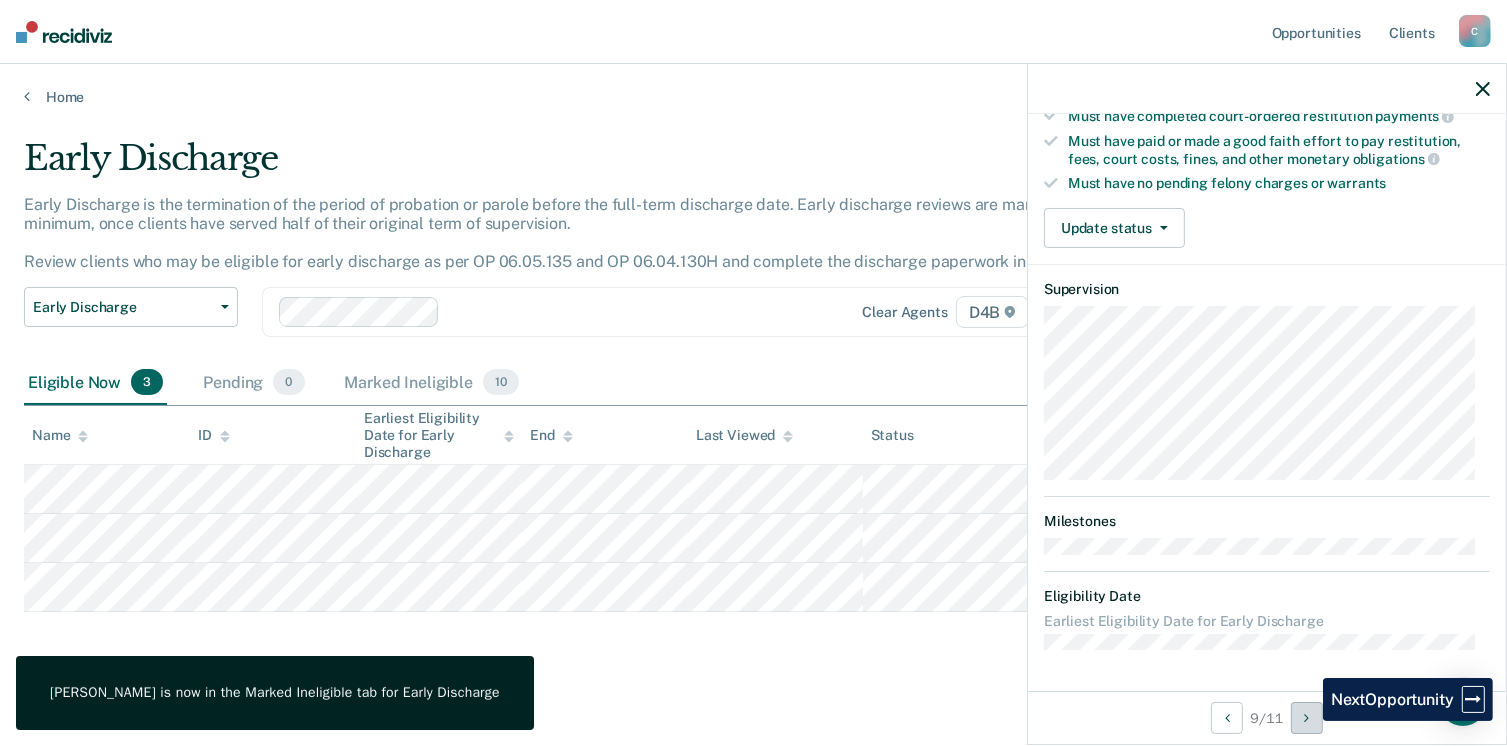 scroll, scrollTop: 371, scrollLeft: 0, axis: vertical 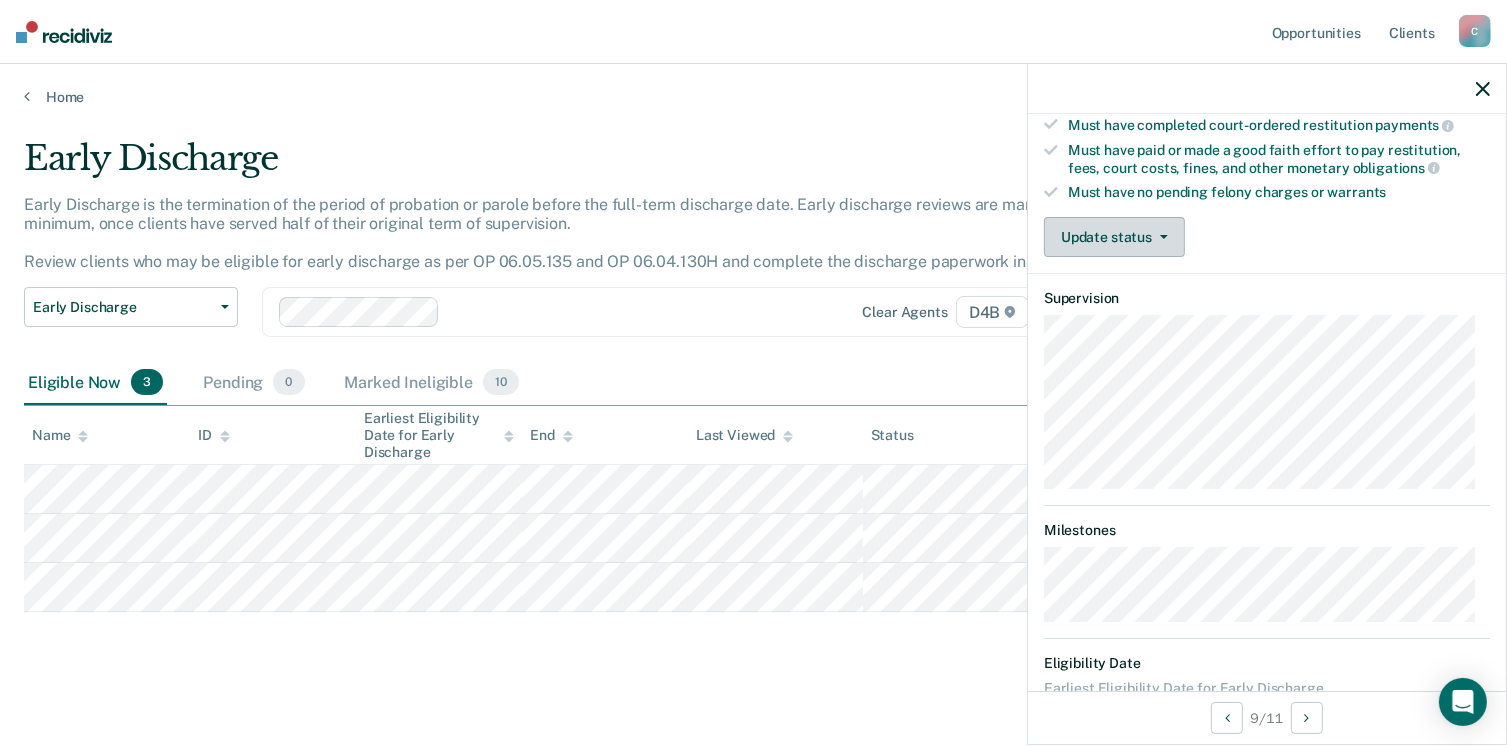 click on "Update status" at bounding box center [1114, 237] 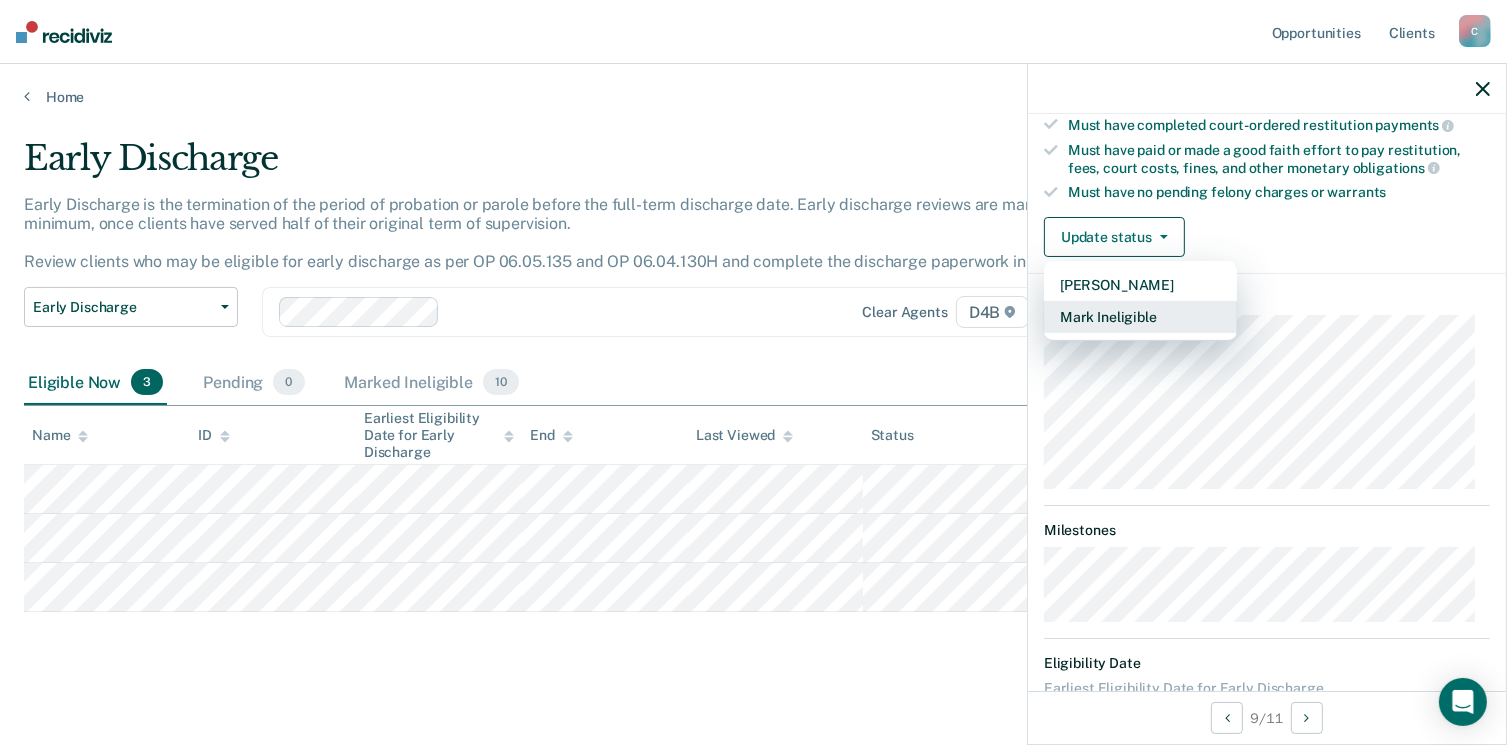 click on "Mark Ineligible" at bounding box center [1140, 317] 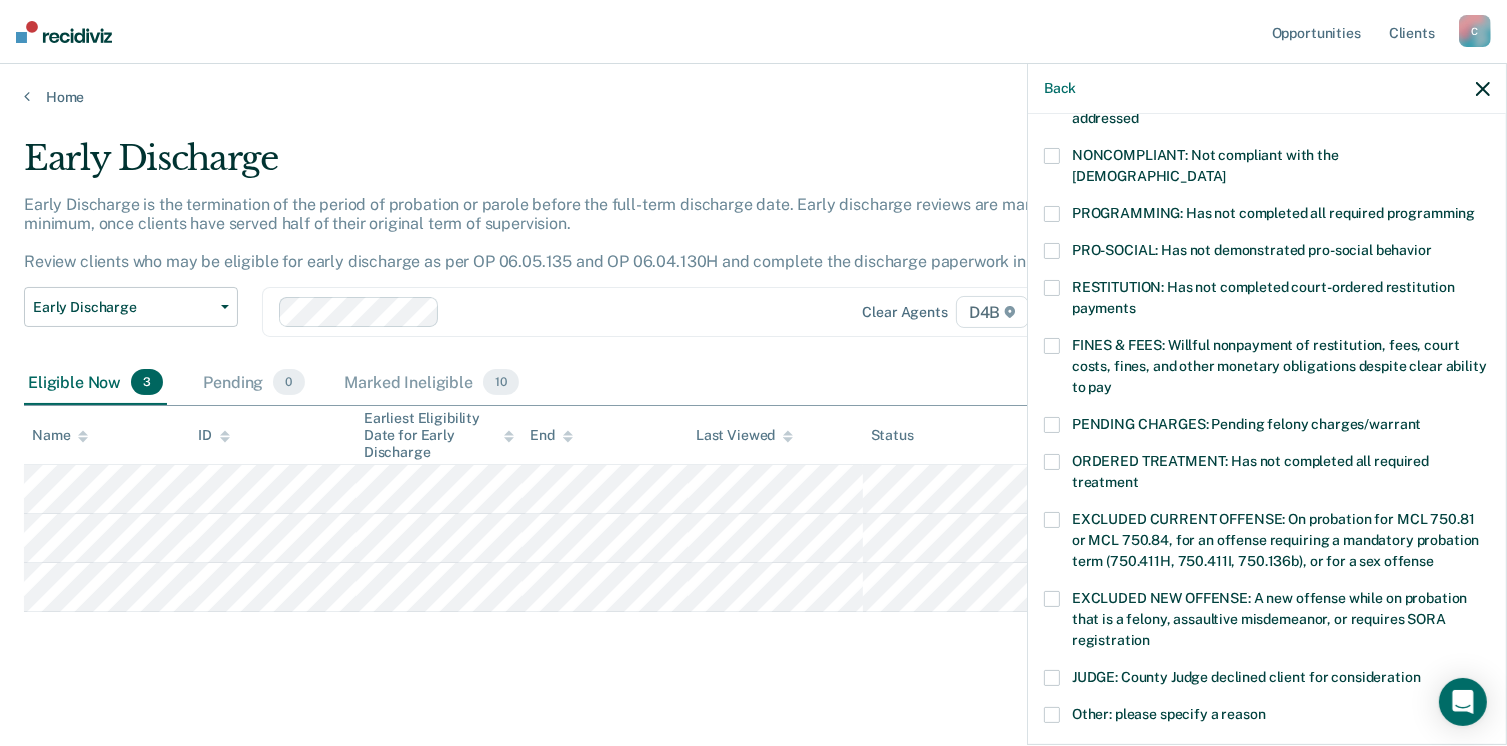 click at bounding box center (1052, 214) 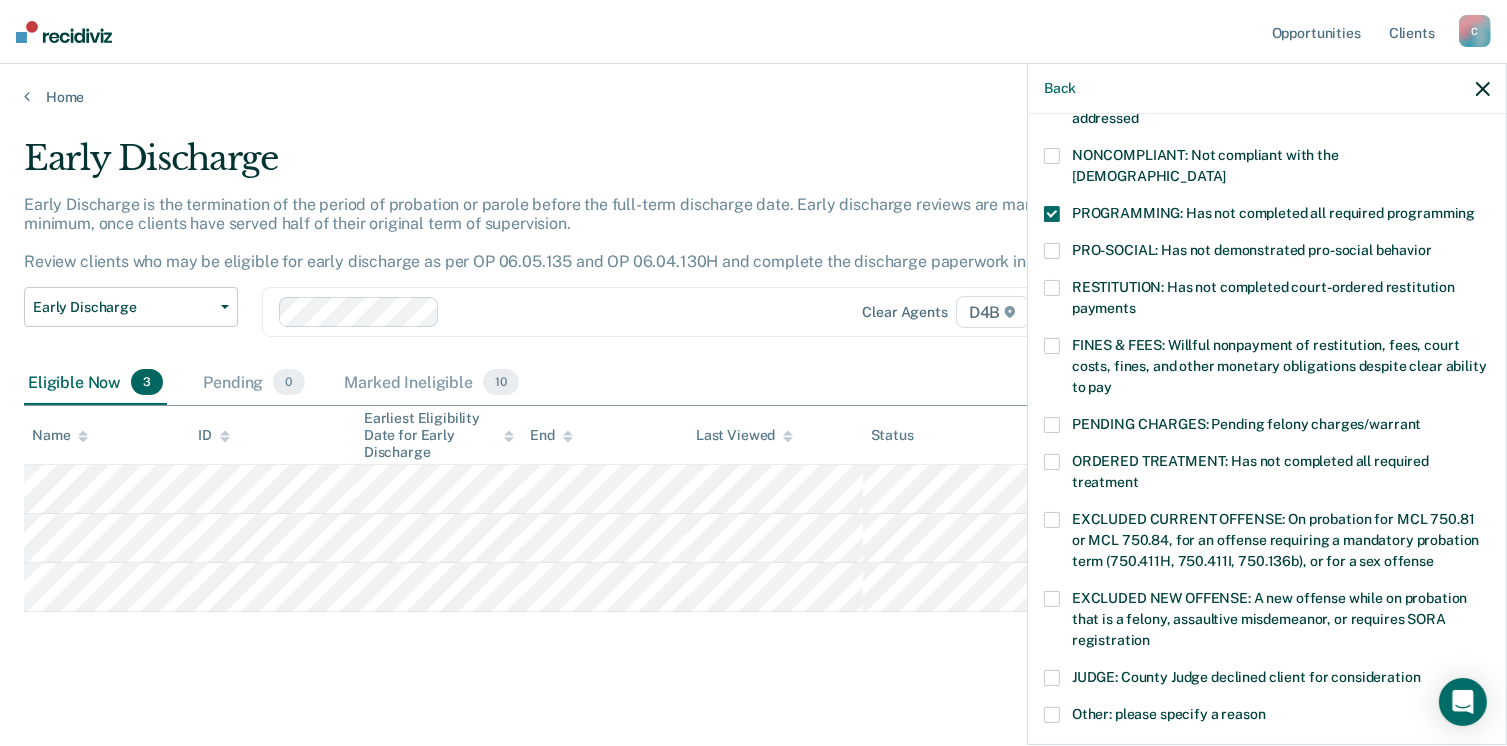 click at bounding box center [1052, 715] 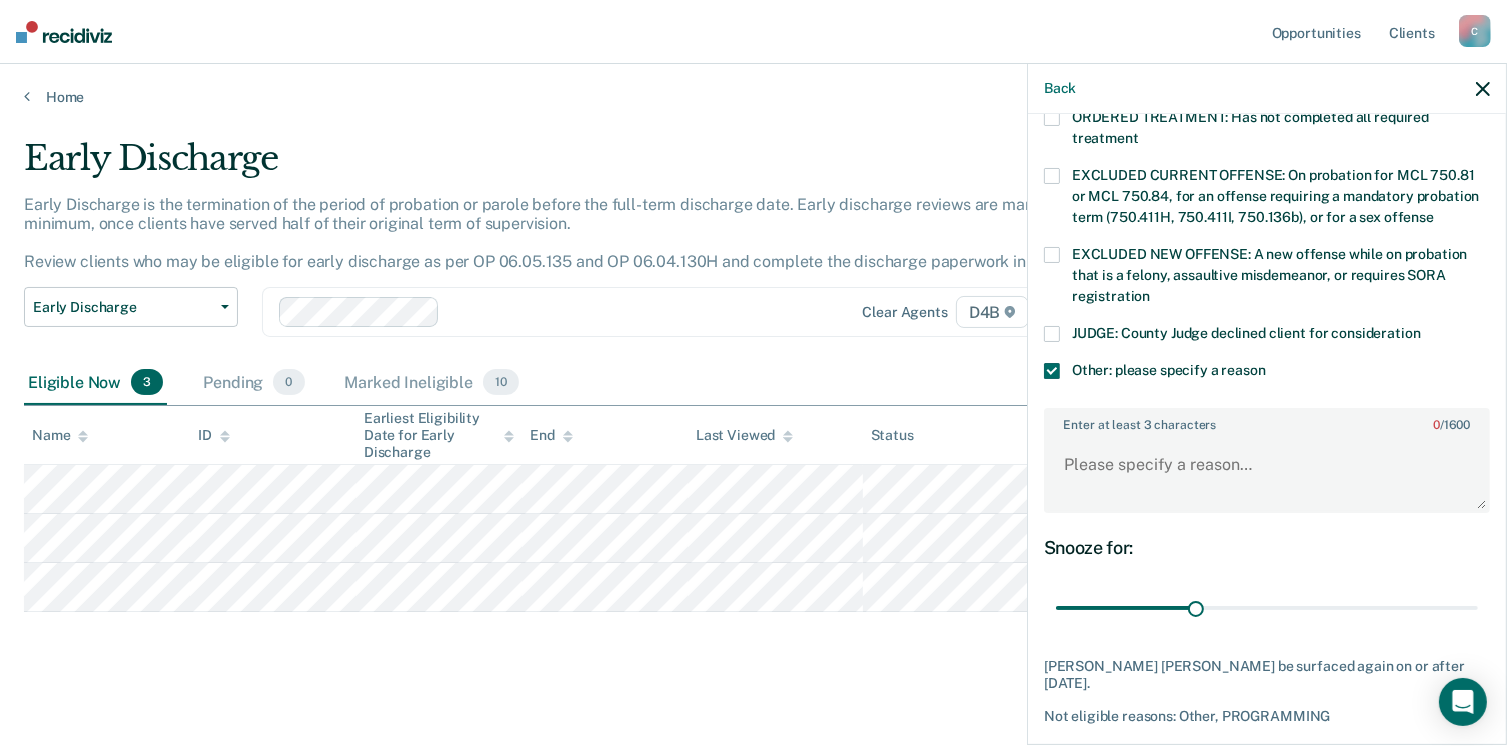 scroll, scrollTop: 749, scrollLeft: 0, axis: vertical 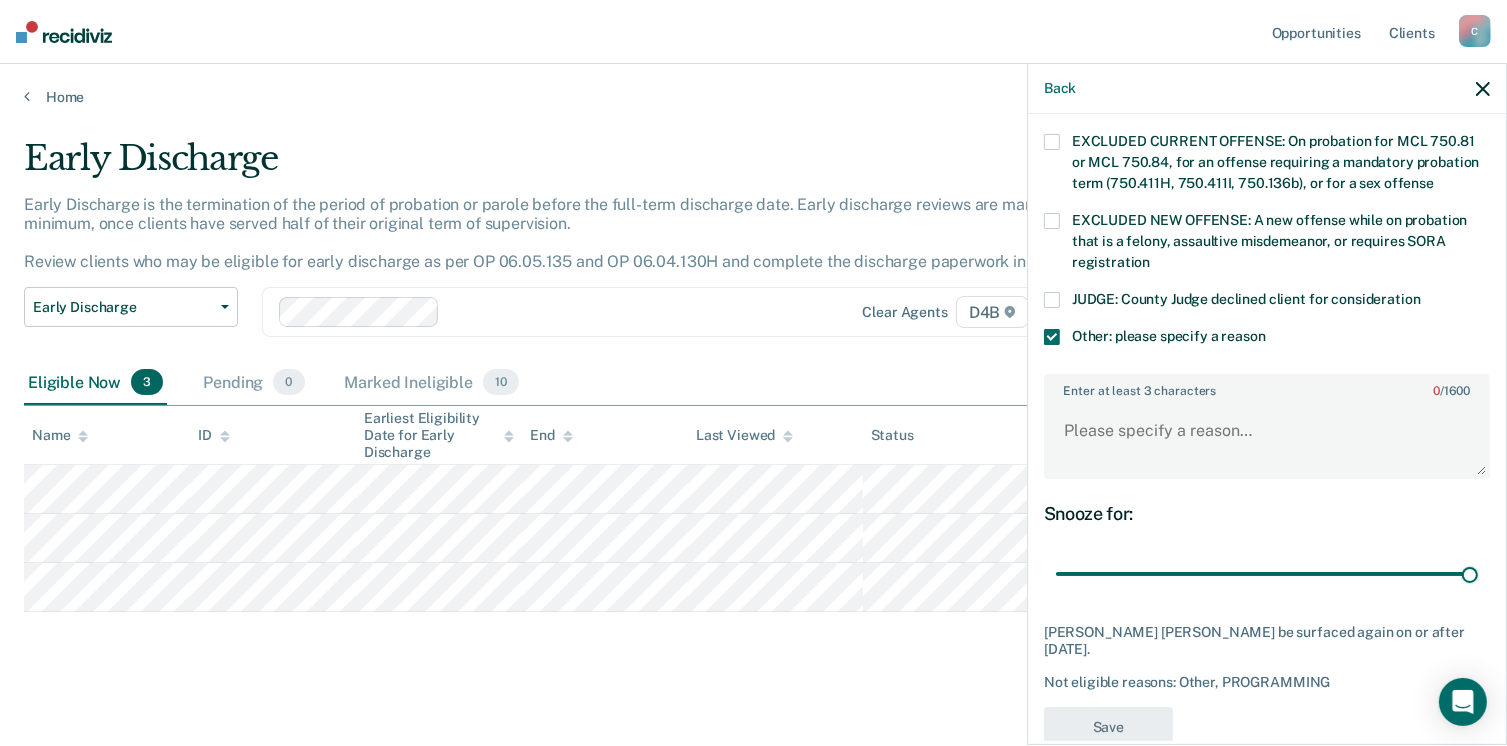 drag, startPoint x: 1191, startPoint y: 549, endPoint x: 1504, endPoint y: 557, distance: 313.10223 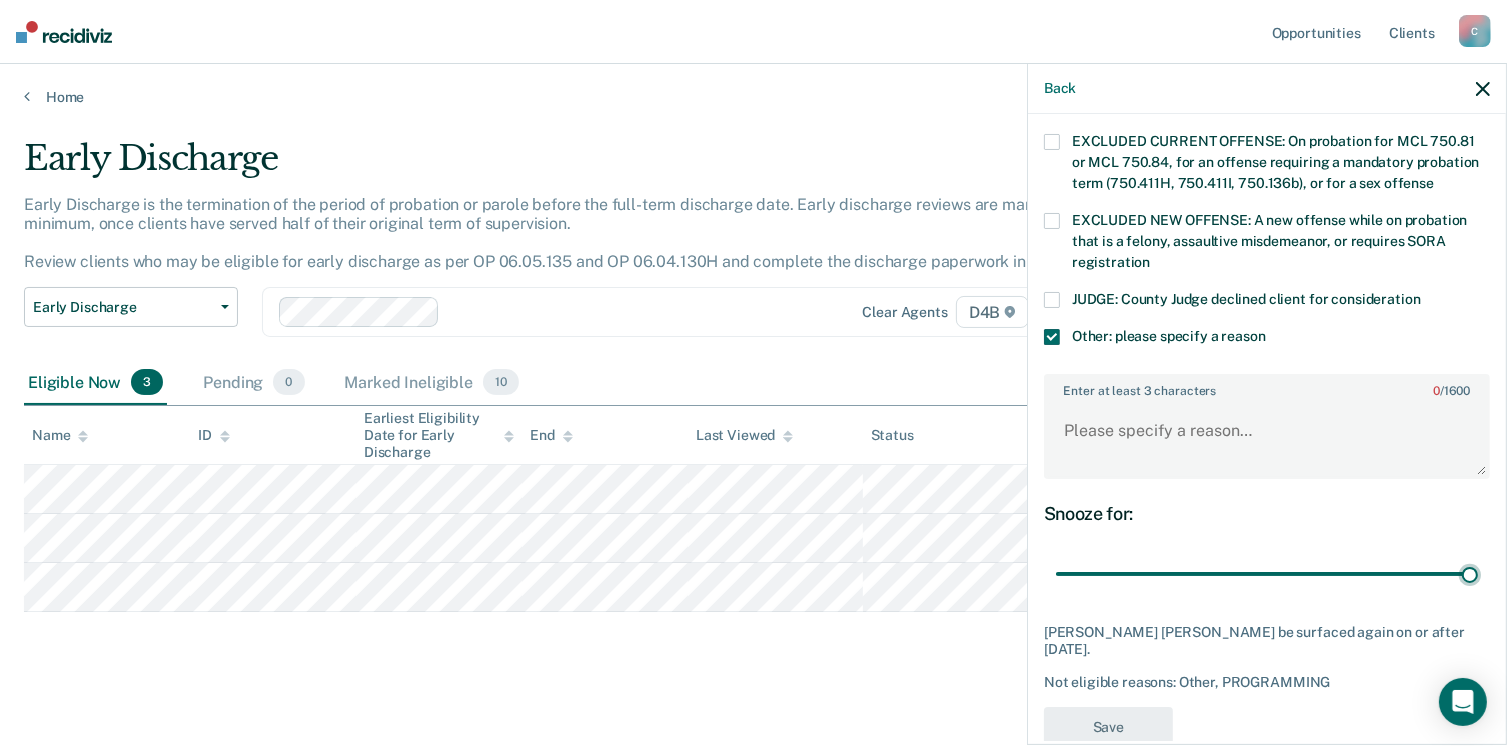 type on "90" 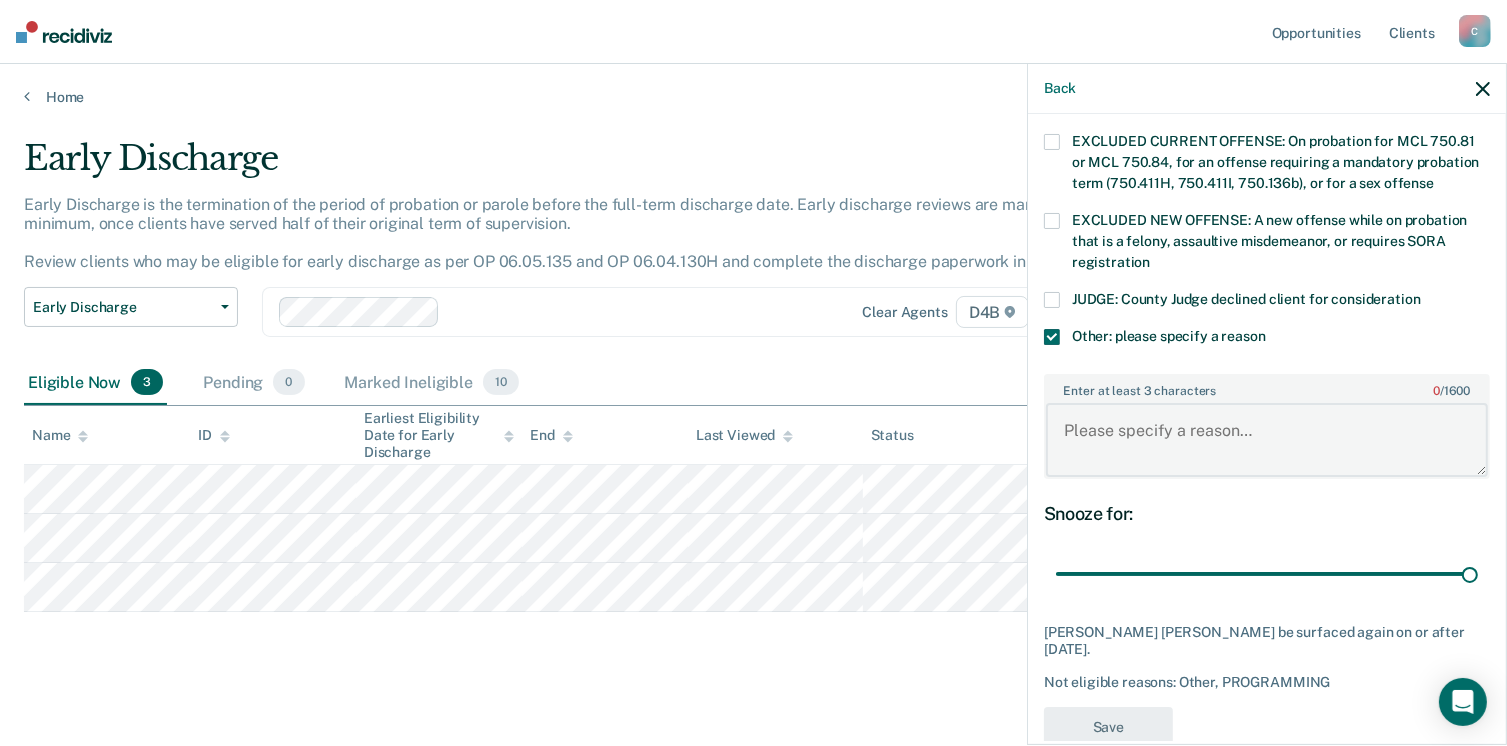 click on "Enter at least 3 characters 0  /  1600" at bounding box center (1267, 440) 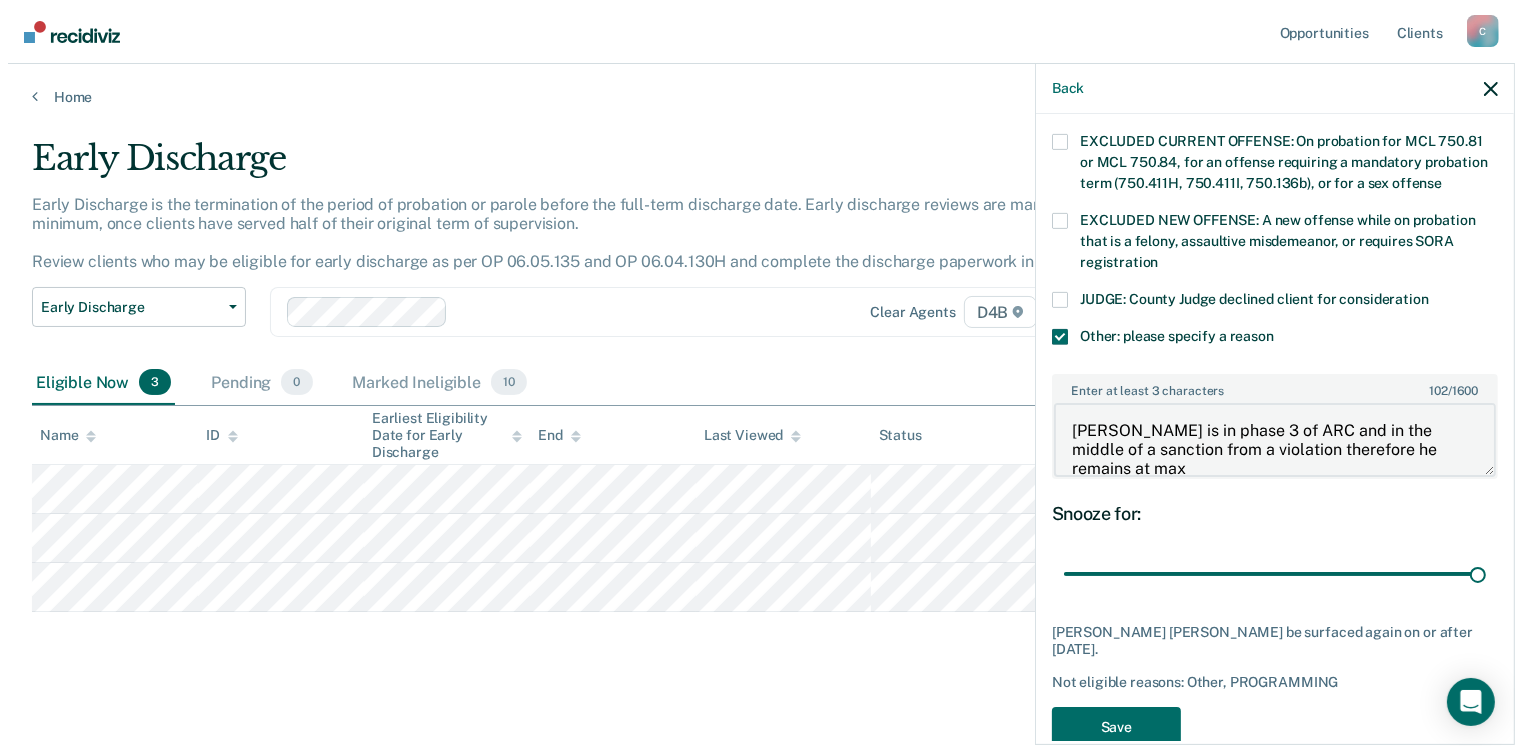 scroll, scrollTop: 3, scrollLeft: 0, axis: vertical 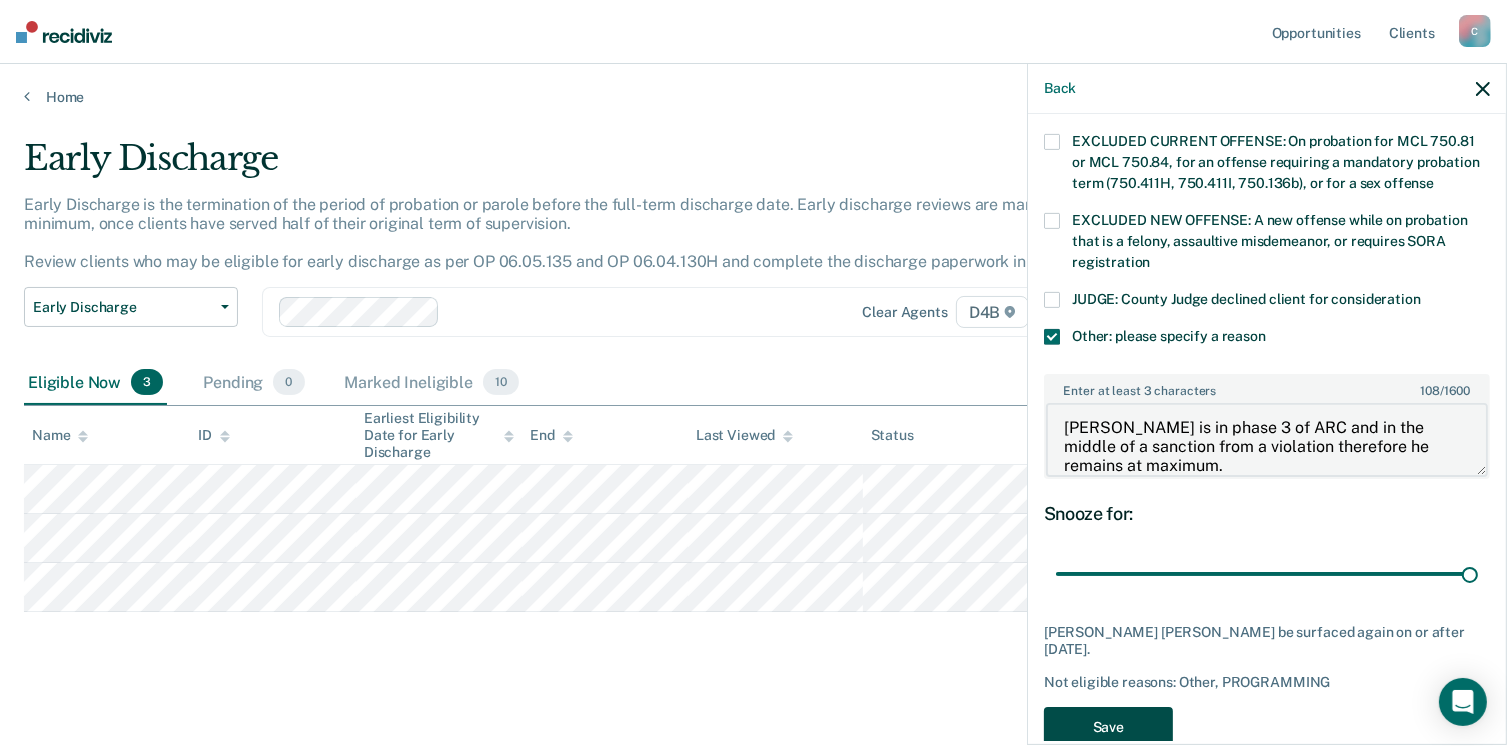 type on "[PERSON_NAME] is in phase 3 of ARC and in the middle of a sanction from a violation therefore he remains at maximum." 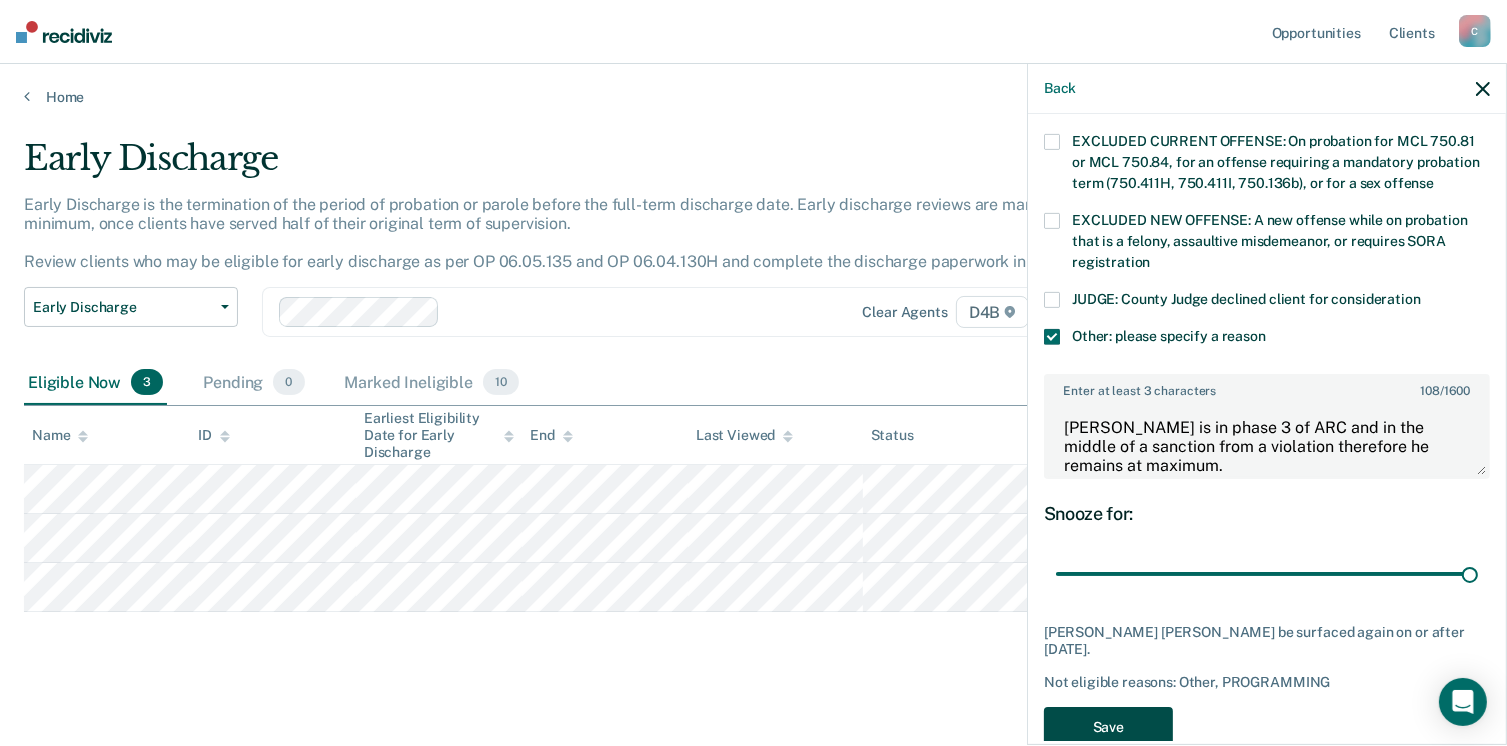 click on "Save" at bounding box center [1108, 727] 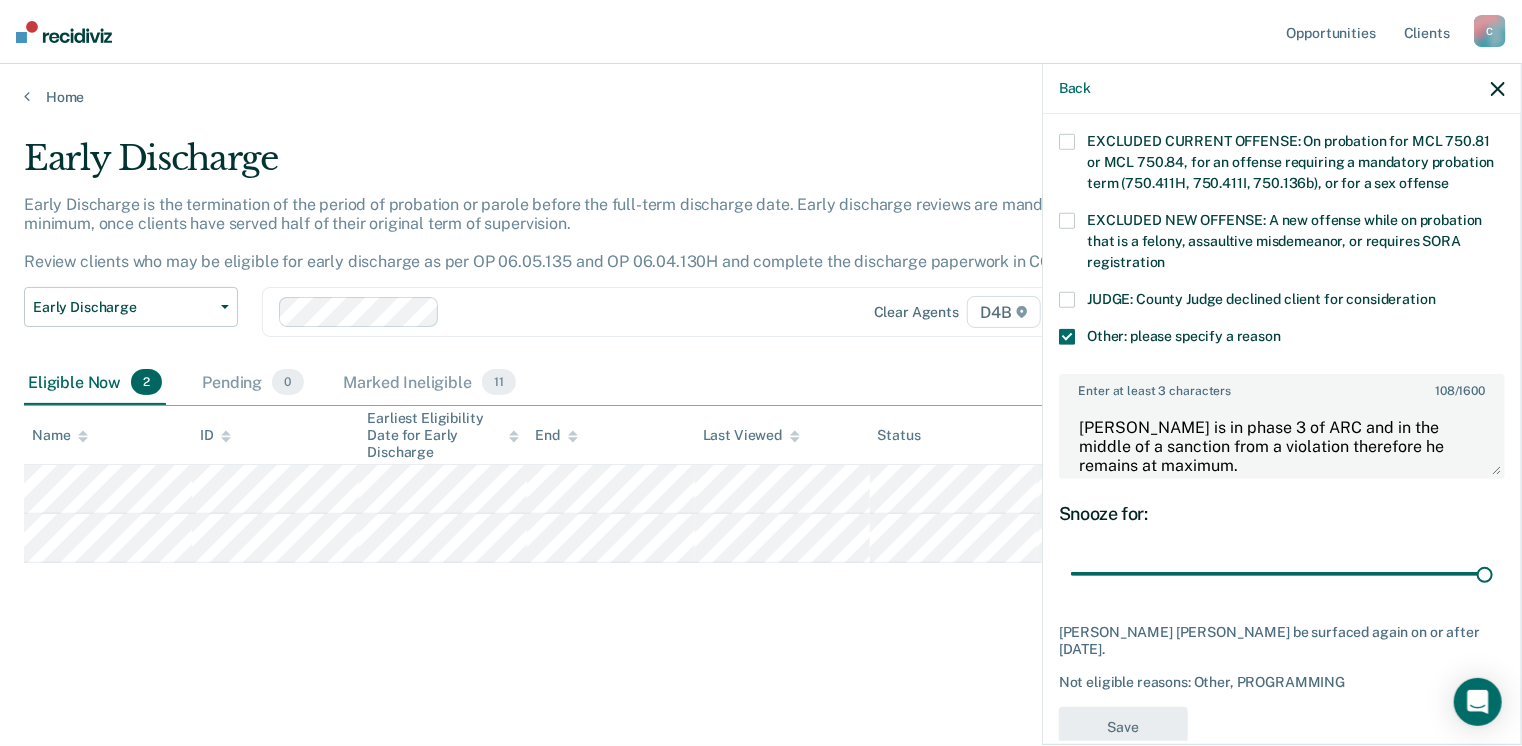 scroll, scrollTop: 627, scrollLeft: 0, axis: vertical 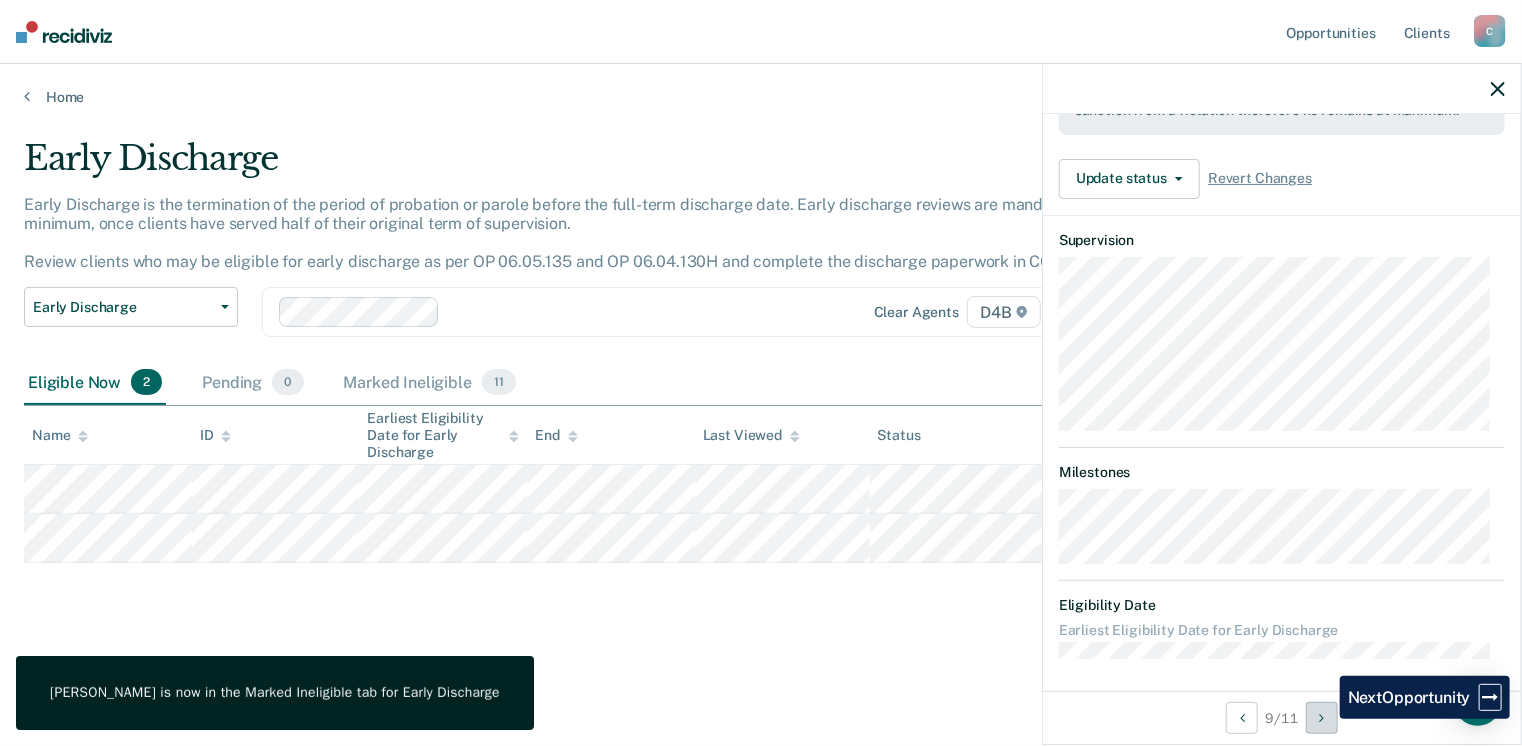 click at bounding box center (1321, 718) 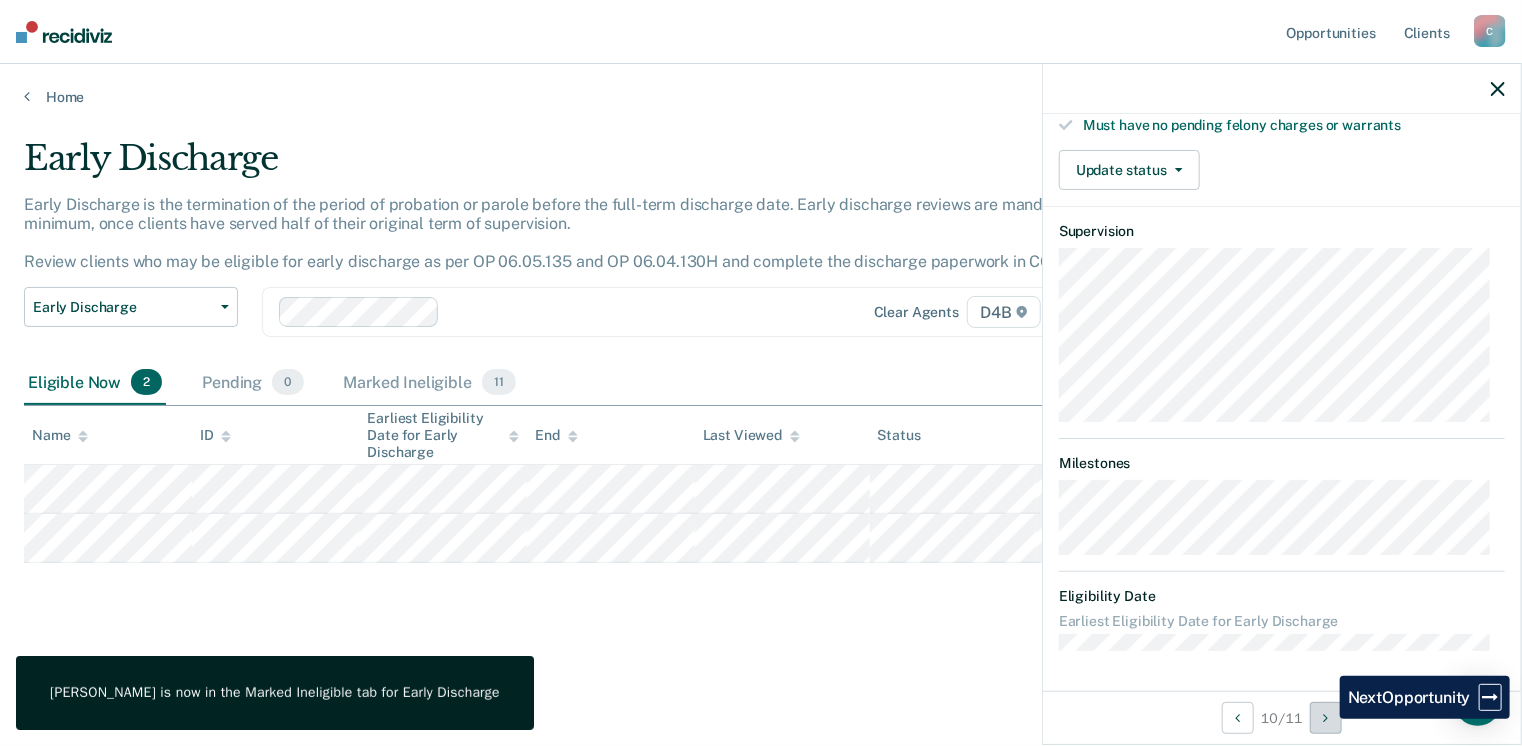 scroll, scrollTop: 429, scrollLeft: 0, axis: vertical 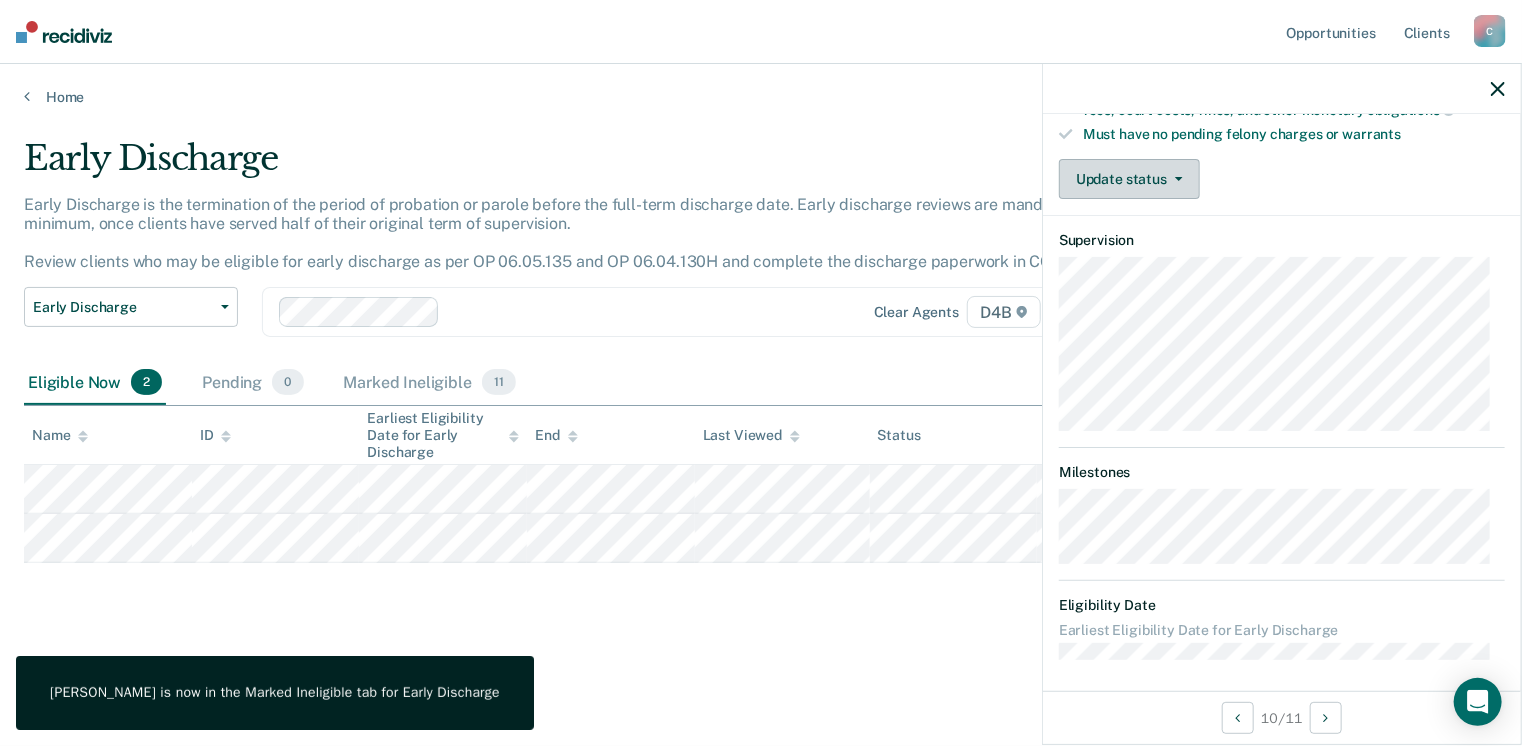 click on "Update status" at bounding box center [1129, 179] 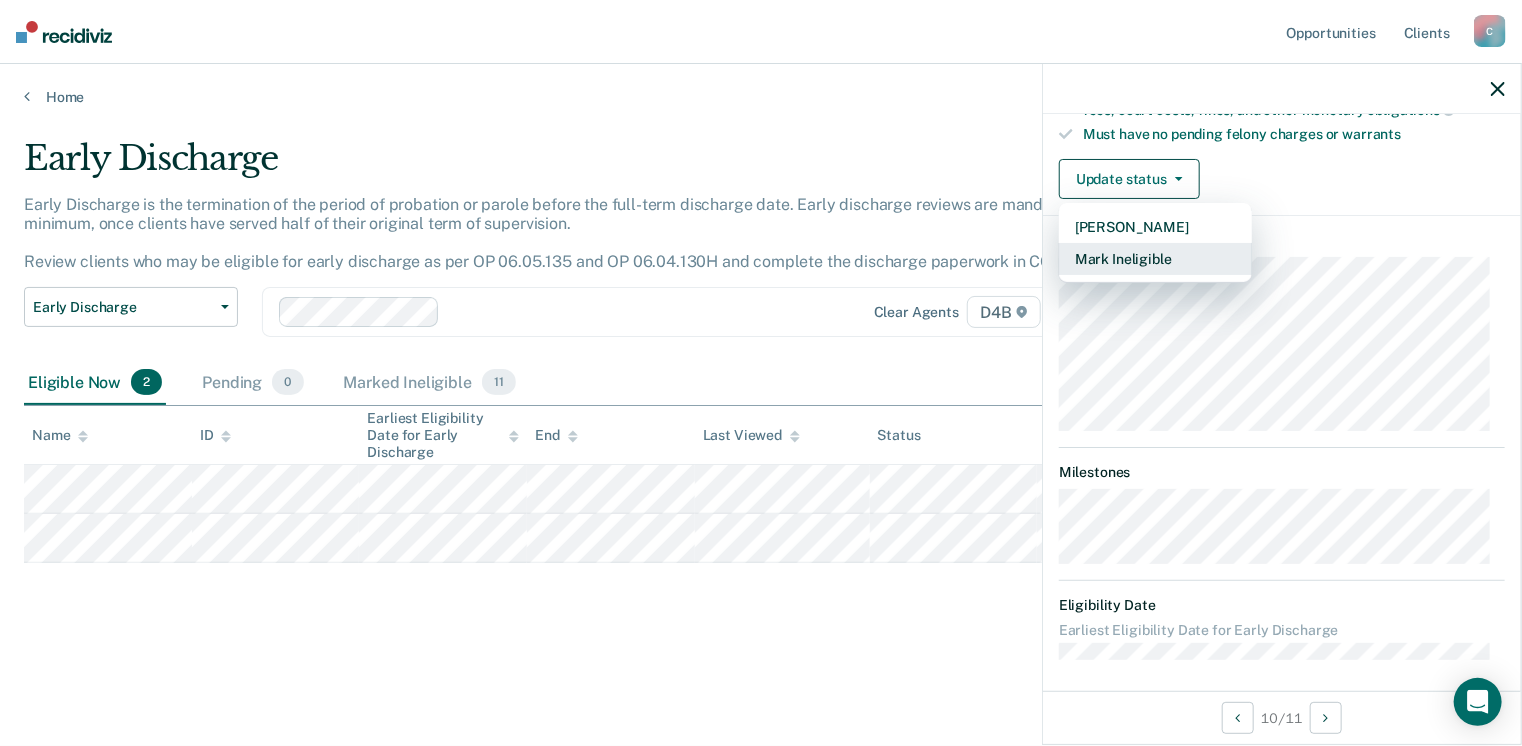click on "Mark Ineligible" at bounding box center (1155, 259) 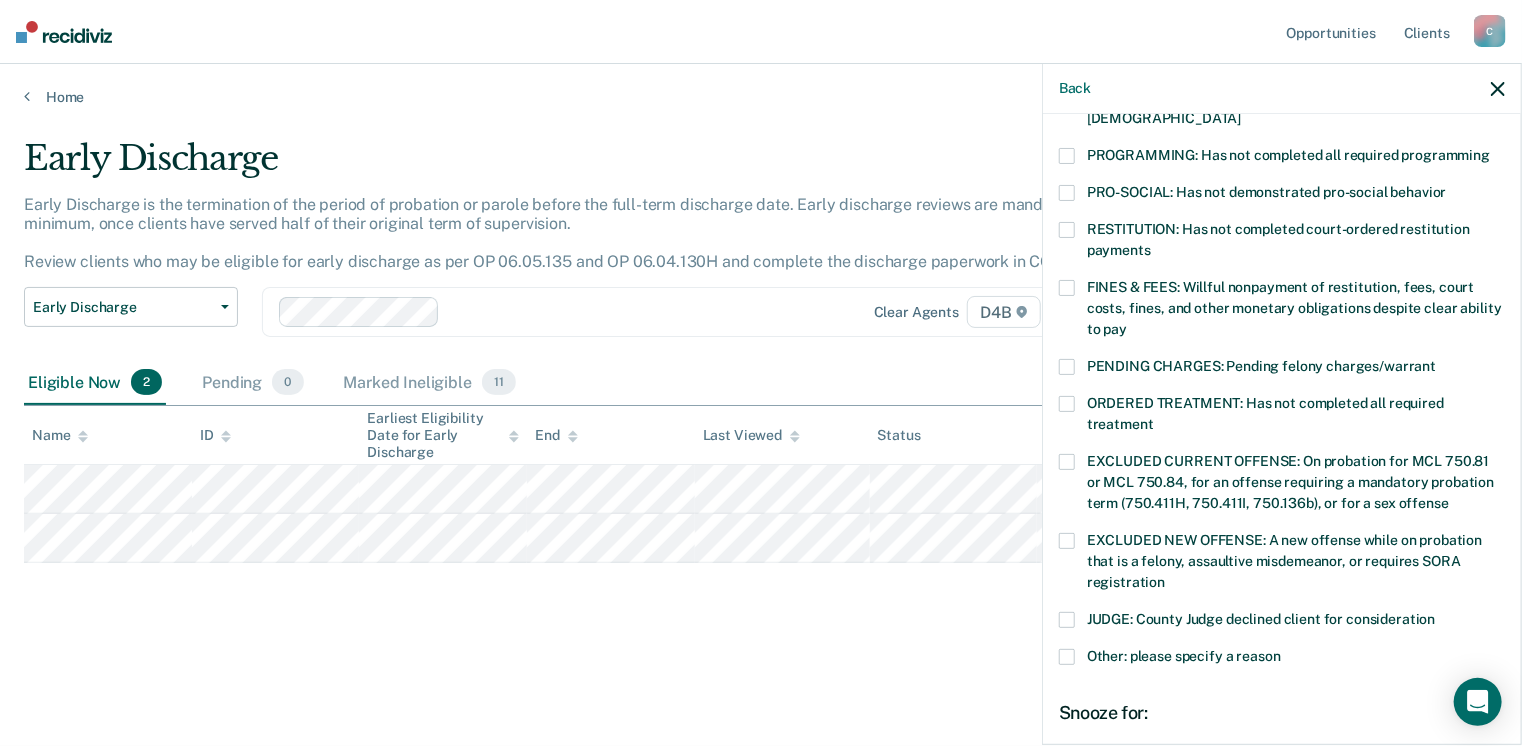 click at bounding box center (1067, 156) 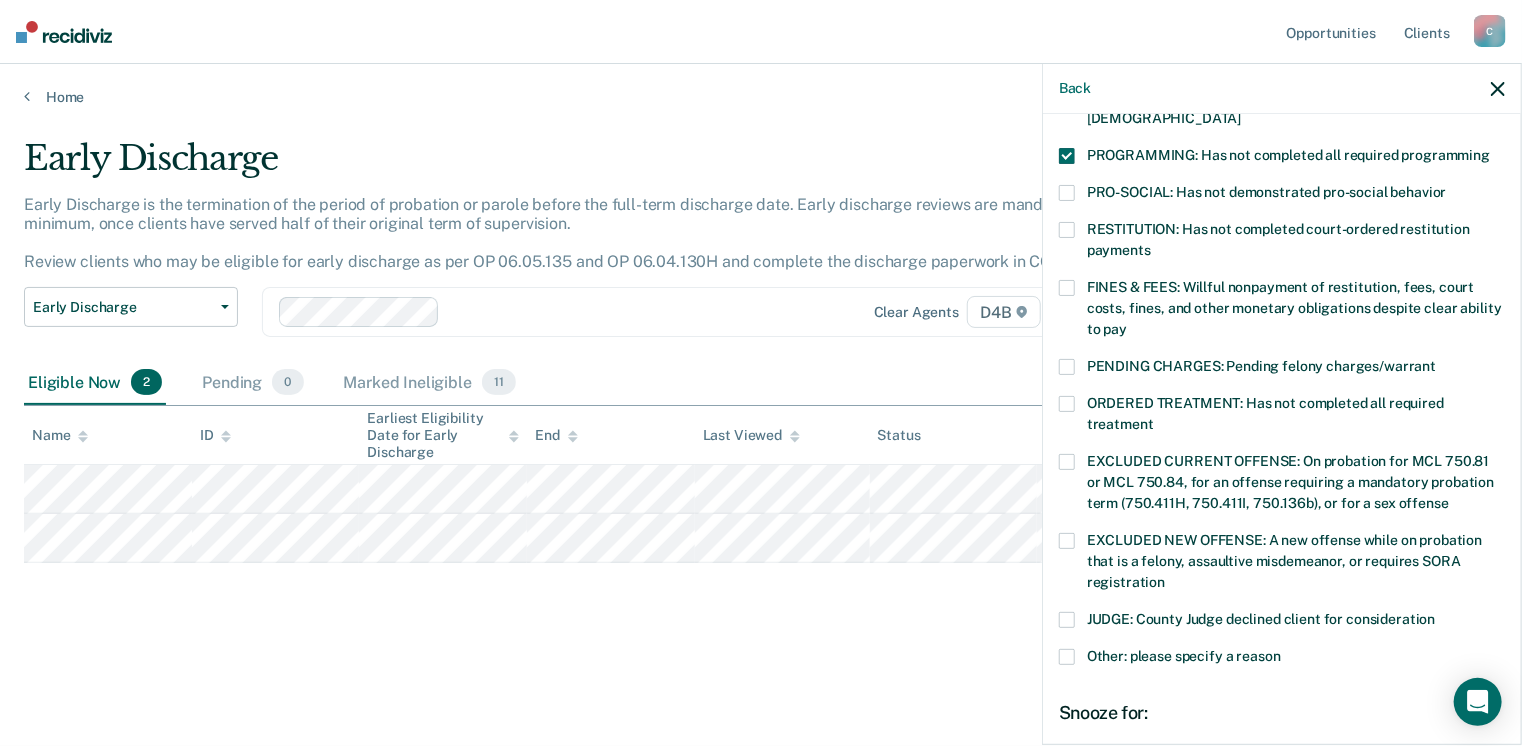 click on "Other: please specify a reason" at bounding box center (1282, 659) 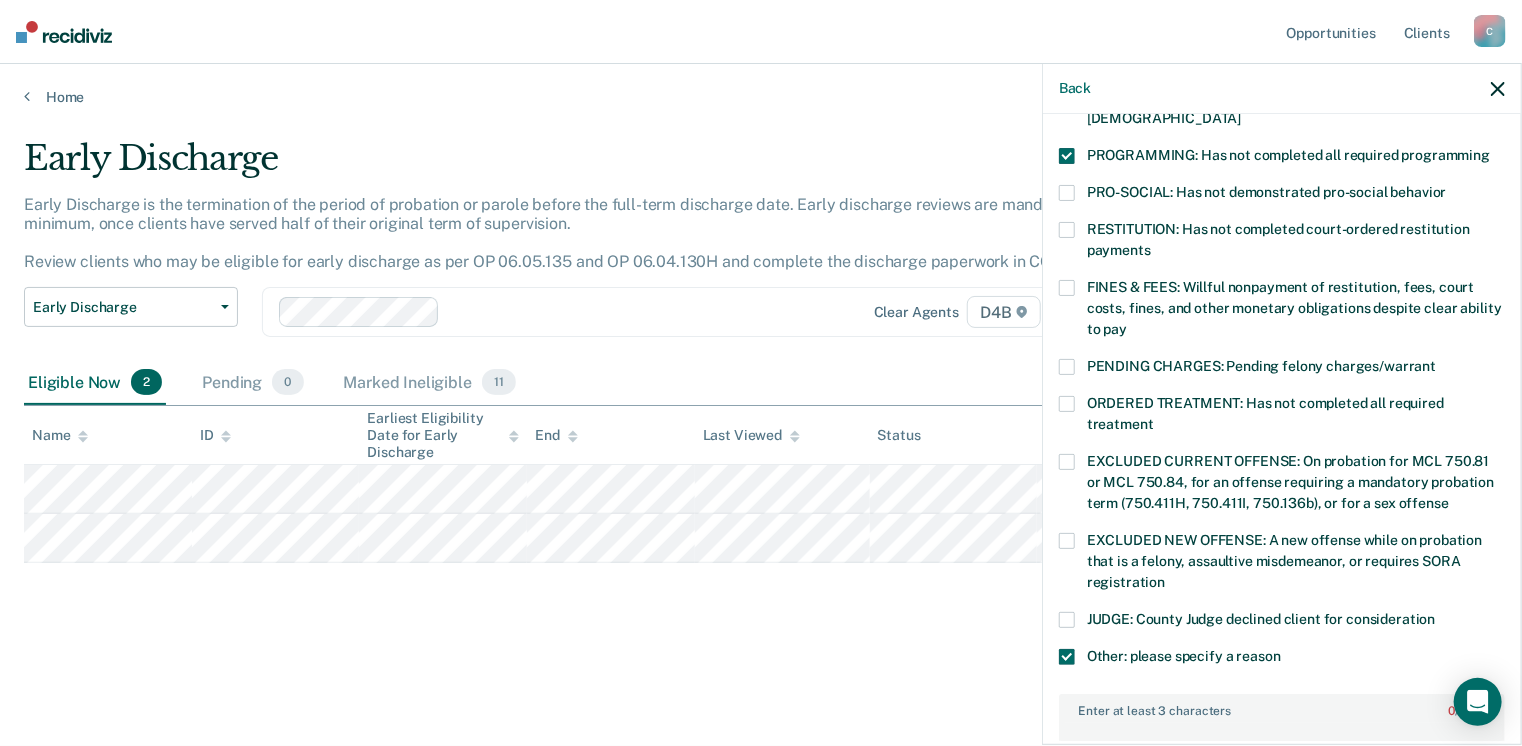 click on "Other: please specify a reason" at bounding box center [1282, 659] 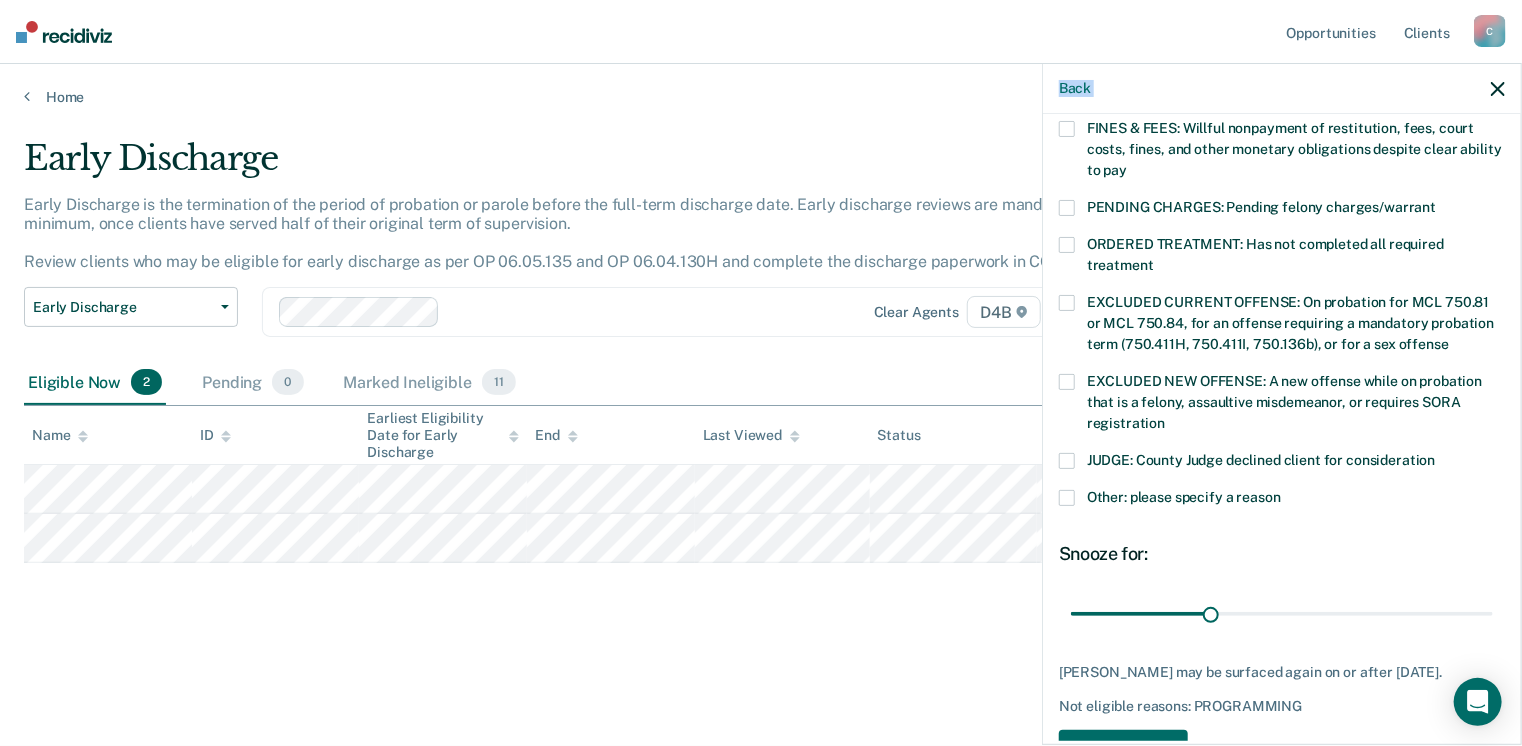 drag, startPoint x: 1505, startPoint y: 545, endPoint x: 1463, endPoint y: 750, distance: 209.25821 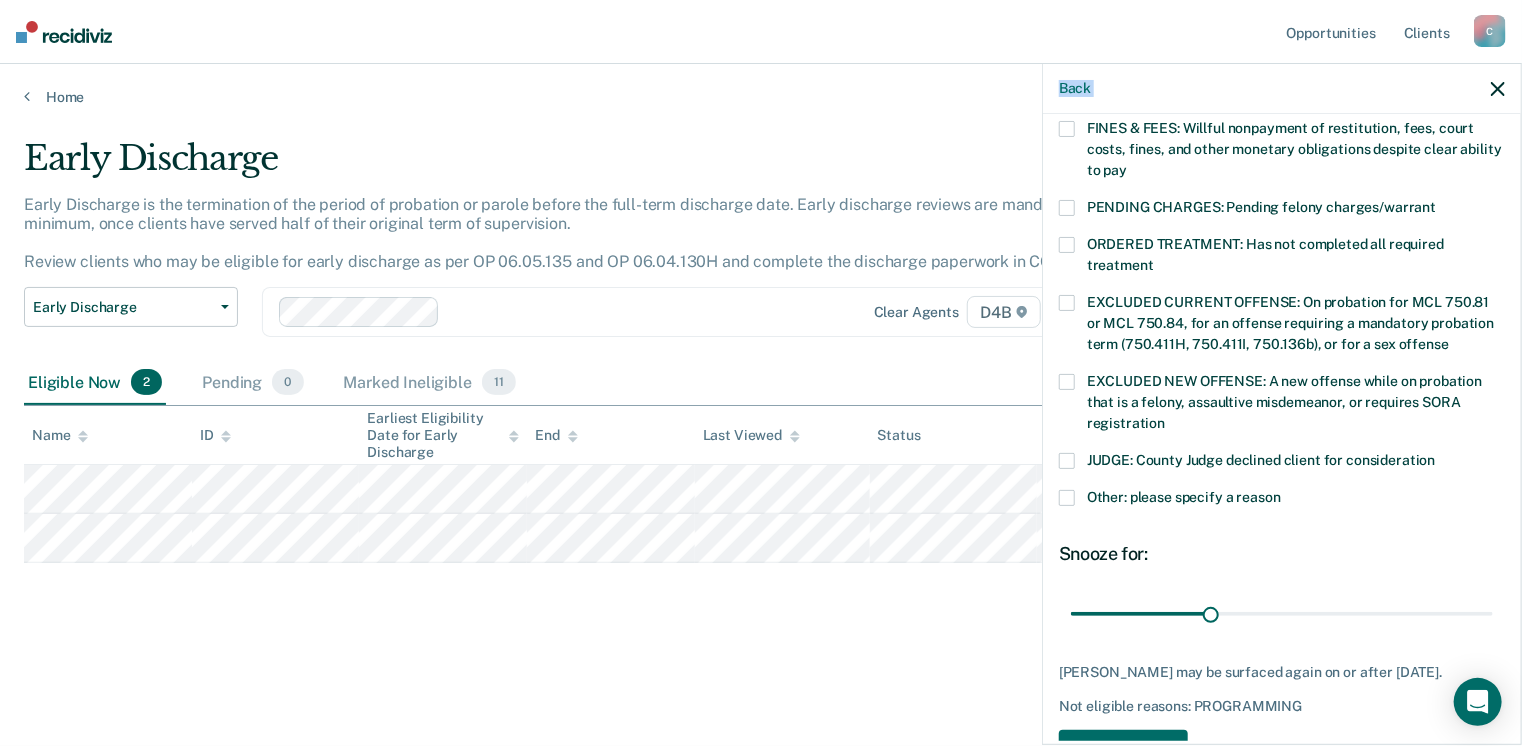 click on "Looks like you’re using Internet Explorer 11. For faster loading and a better experience, use Microsoft Edge, Google Chrome, or Firefox. × Opportunities Client s [EMAIL_ADDRESS][US_STATE][DOMAIN_NAME] C Profile How it works Log Out Home Early Discharge   Early Discharge is the termination of the period of probation or parole before the full-term discharge date. Early discharge reviews are mandated, at minimum, once clients have served half of their original term of supervision. Review clients who may be eligible for early discharge as per OP 06.05.135 and OP 06.04.130H and complete the discharge paperwork in COMS. Early Discharge Classification Review Early Discharge Minimum Telephone Reporting Overdue for Discharge Supervision Level Mismatch Clear   agents D4B   Eligible Now 2 Pending 0 Marked Ineligible 11 Name ID Earliest Eligibility Date for Early Discharge End Last Viewed Status Assigned to
Back CF   Which of the following requirements has [PERSON_NAME] not met? Snooze for: 30 days Save" at bounding box center (761, 373) 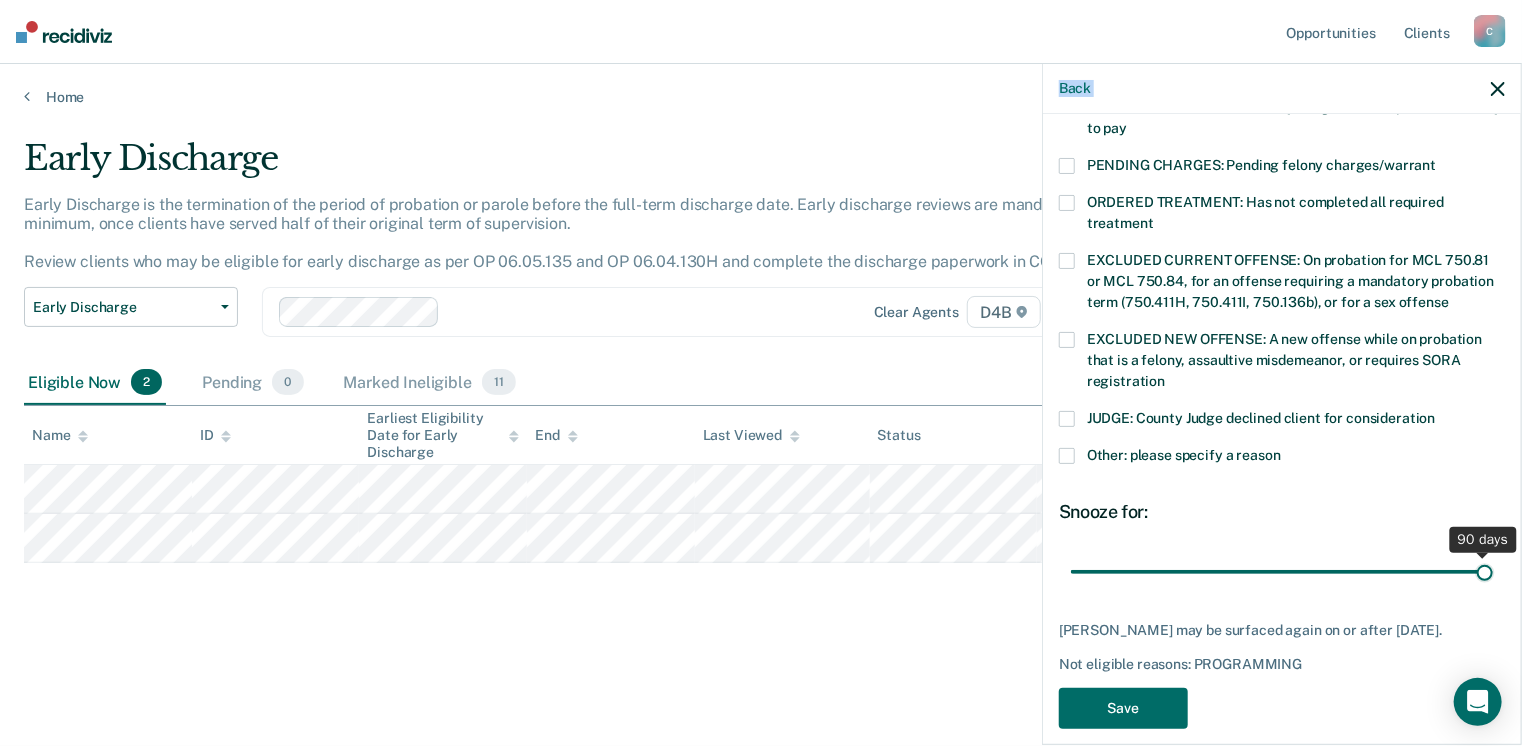 drag, startPoint x: 1209, startPoint y: 550, endPoint x: 1528, endPoint y: 568, distance: 319.50745 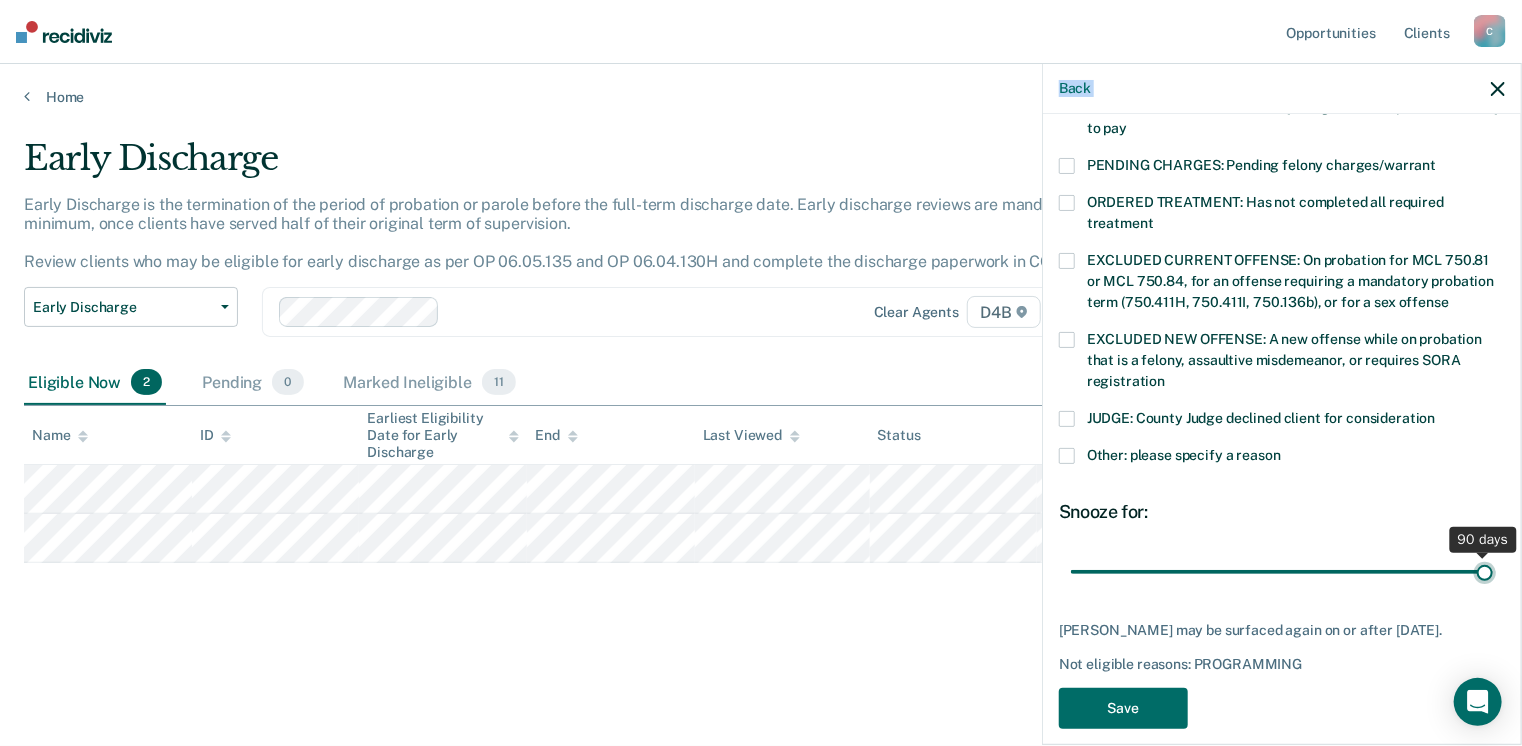 type on "90" 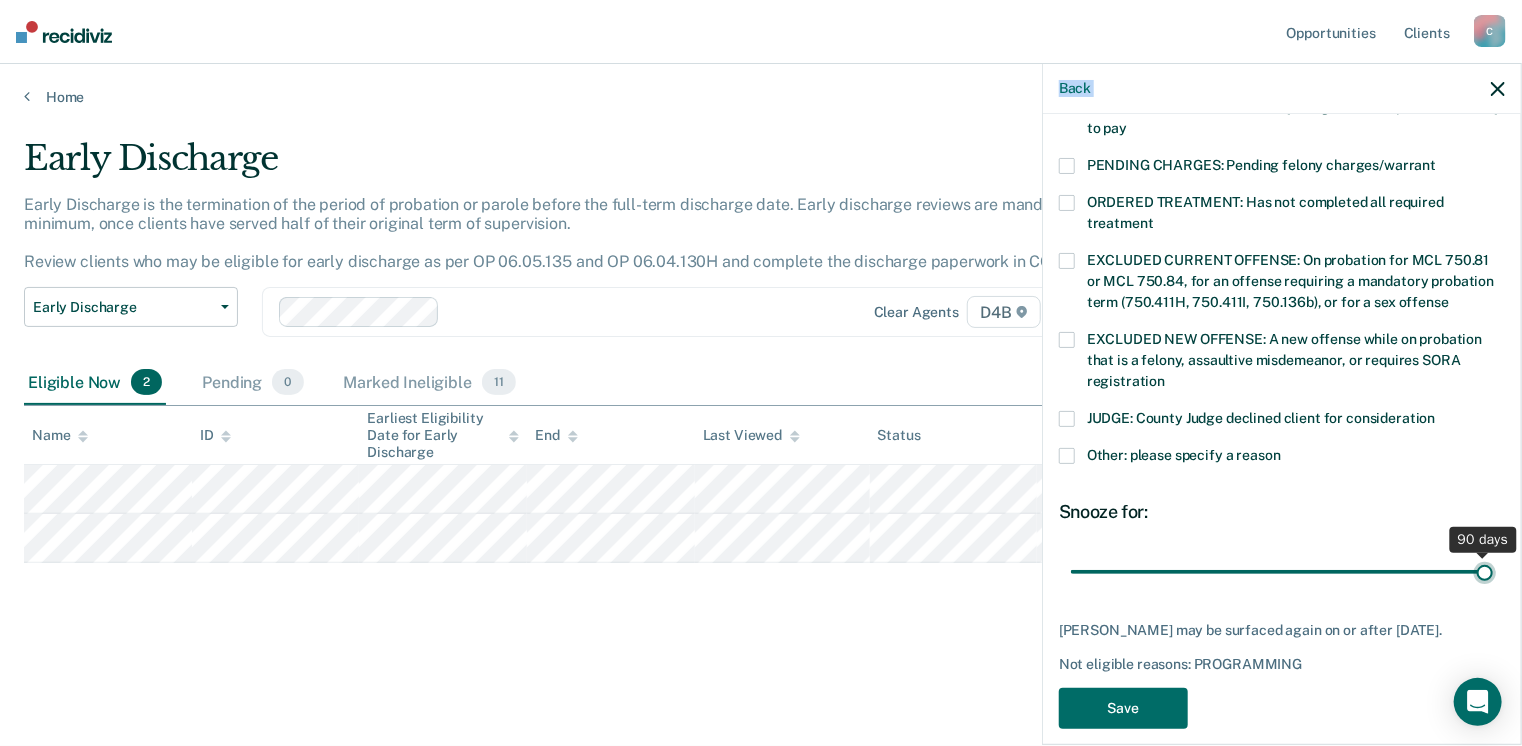 click at bounding box center [1282, 572] 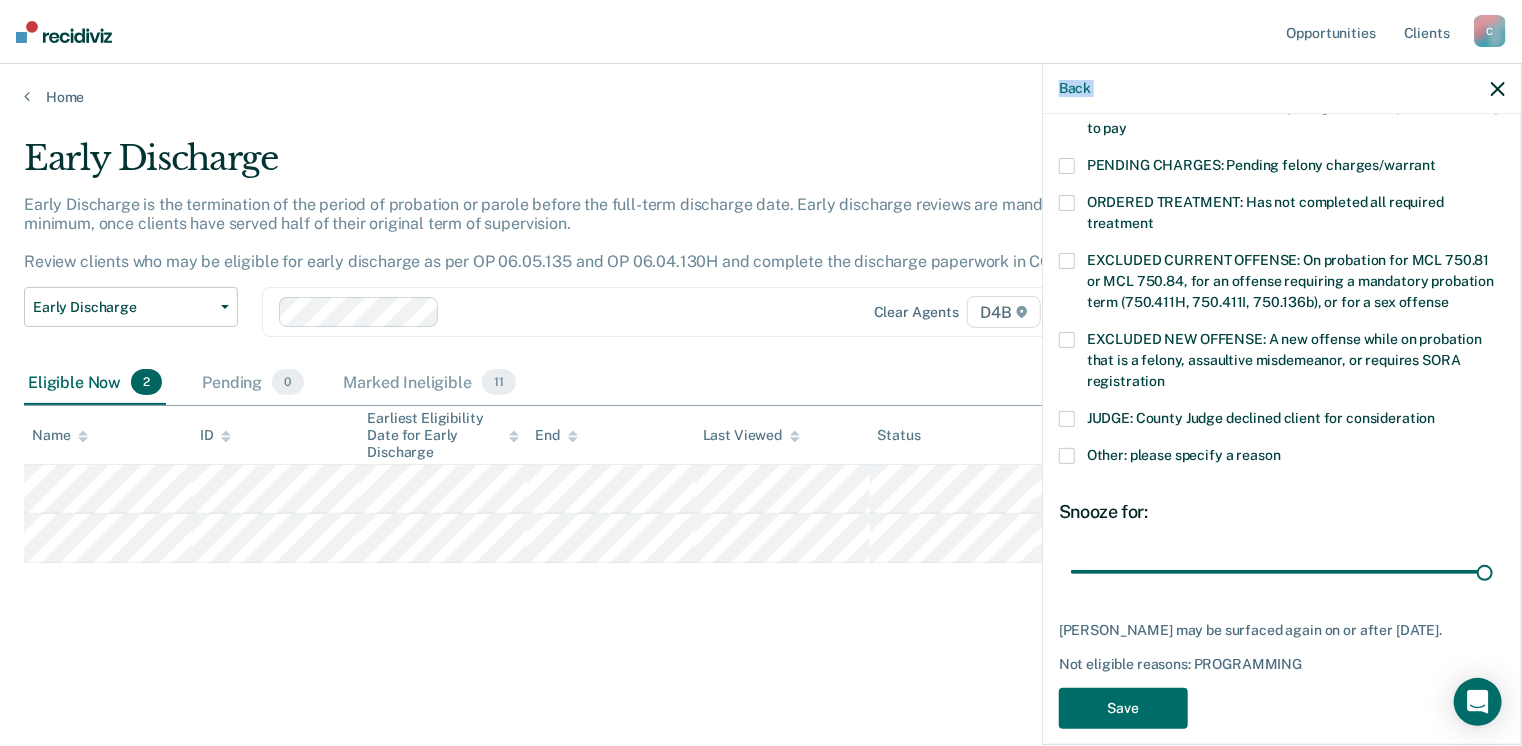 click at bounding box center [1067, 456] 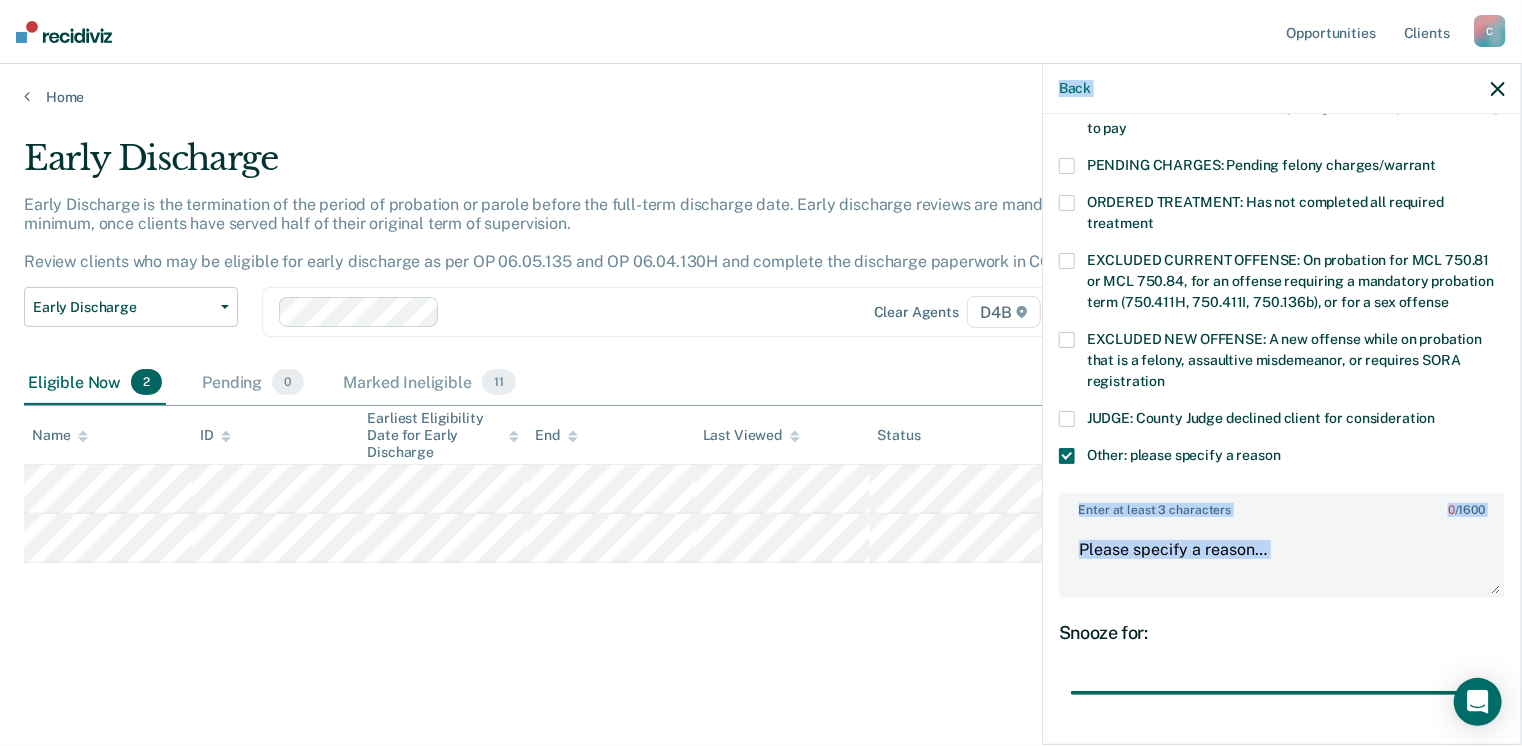 click on "Enter at least 3 characters 0  /  1600" at bounding box center (1282, 559) 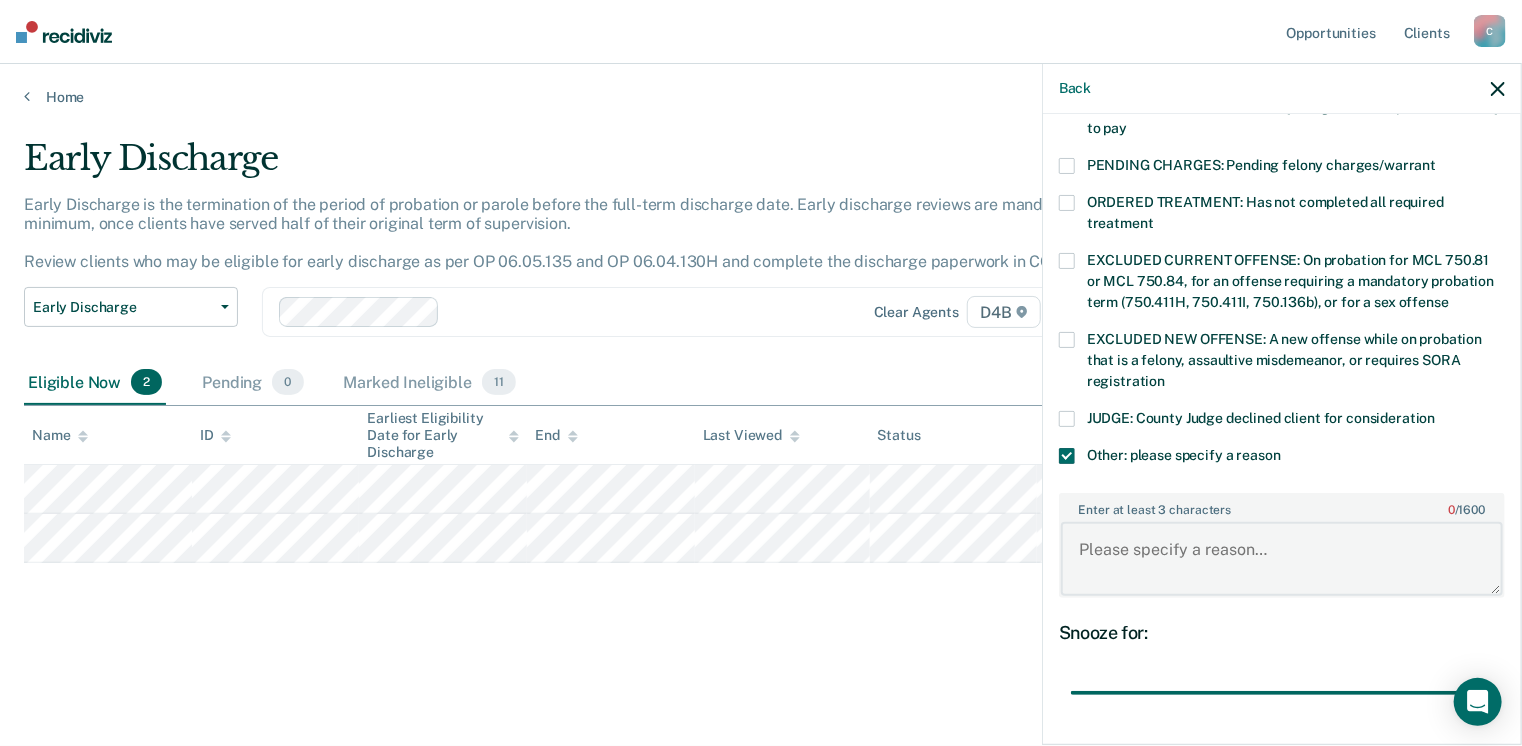 click on "Enter at least 3 characters 0  /  1600" at bounding box center [1282, 559] 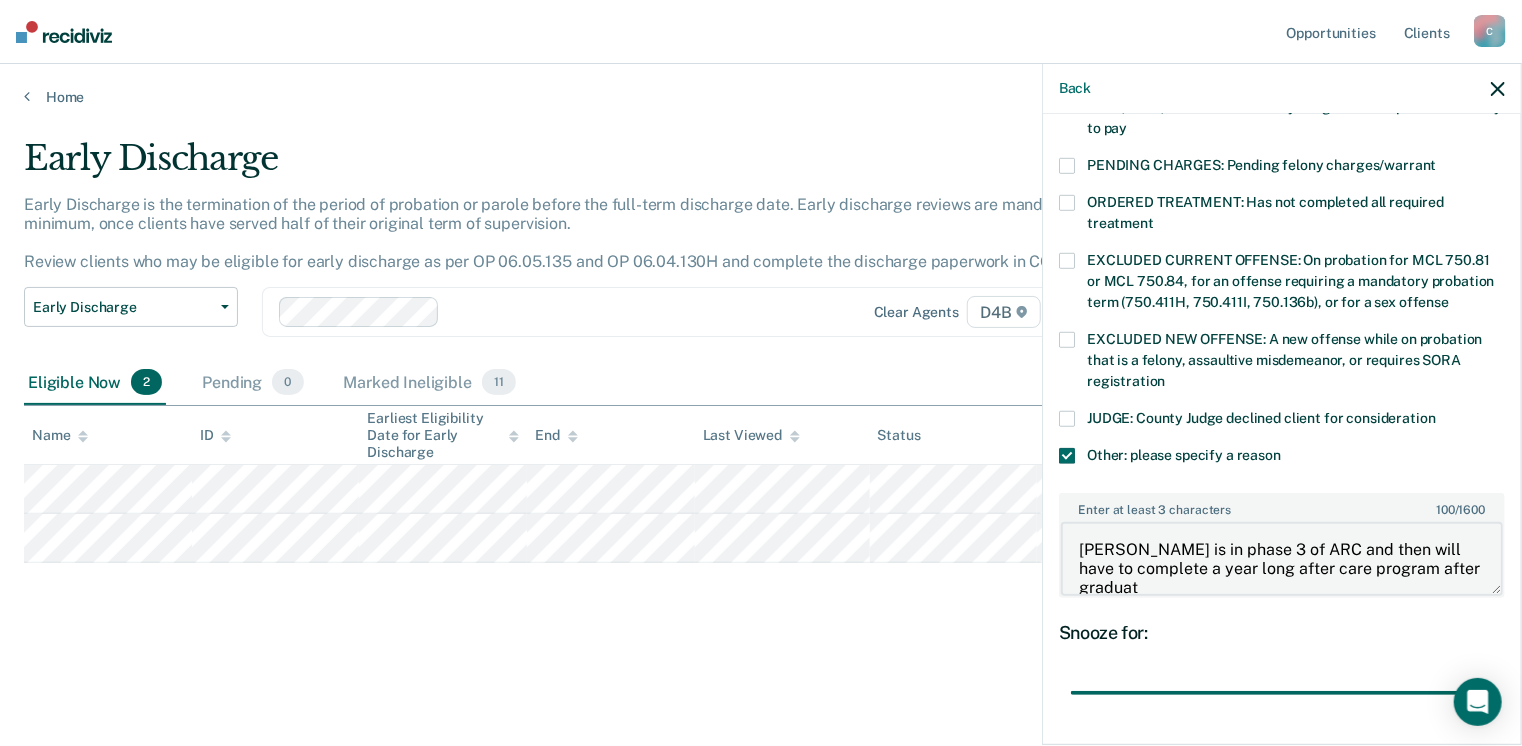 scroll, scrollTop: 3, scrollLeft: 0, axis: vertical 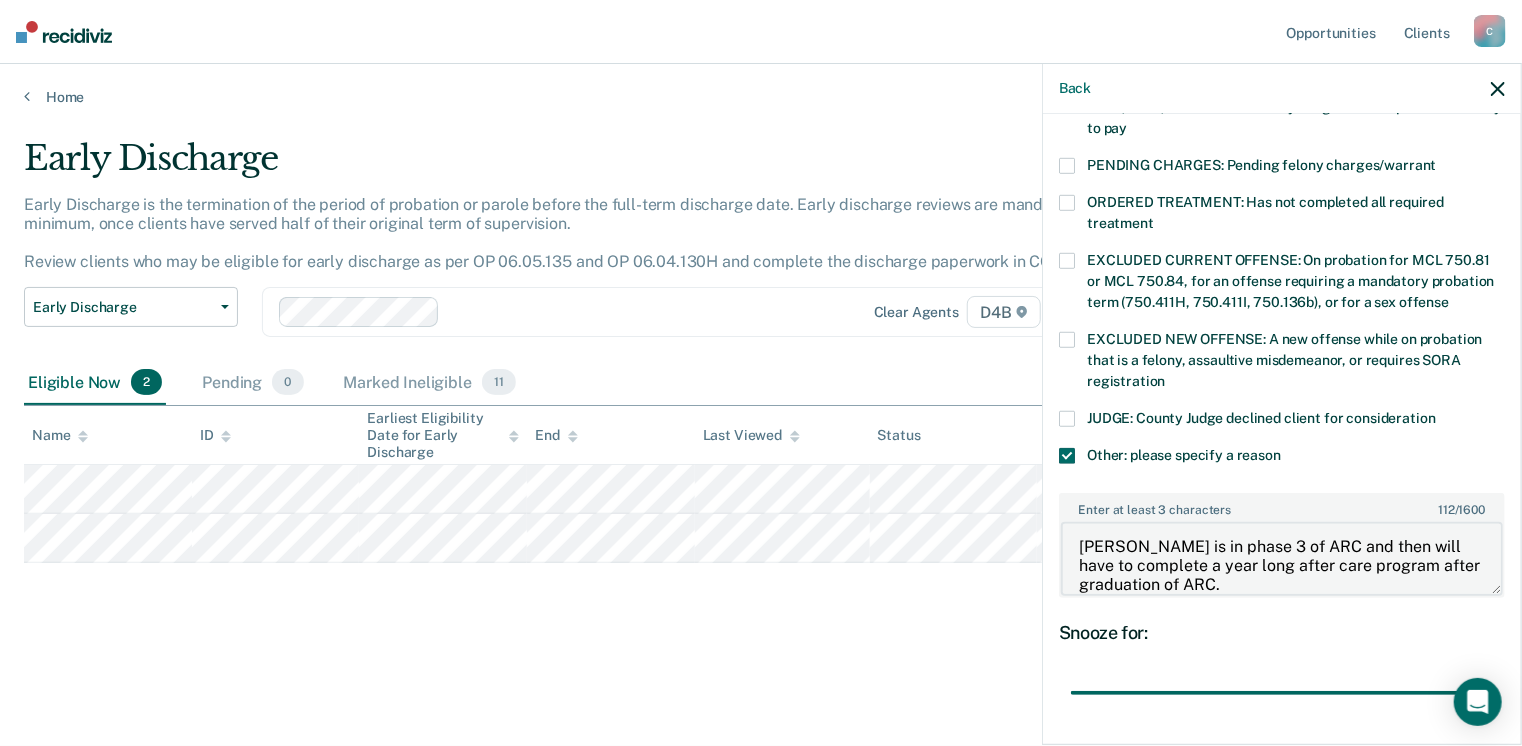 type on "[PERSON_NAME] is in phase 3 of ARC and then will have to complete a year long after care program after graduation of ARC." 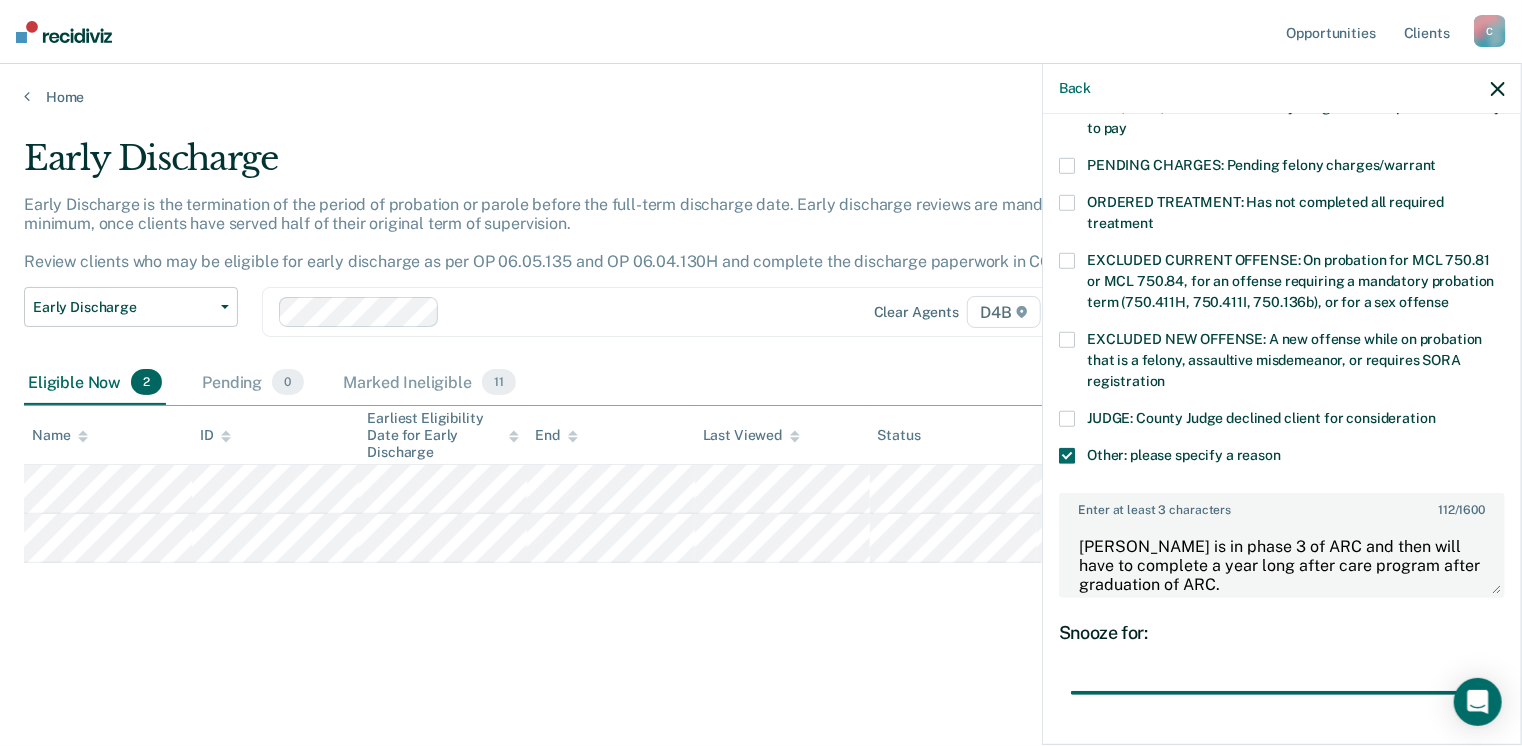scroll, scrollTop: 749, scrollLeft: 0, axis: vertical 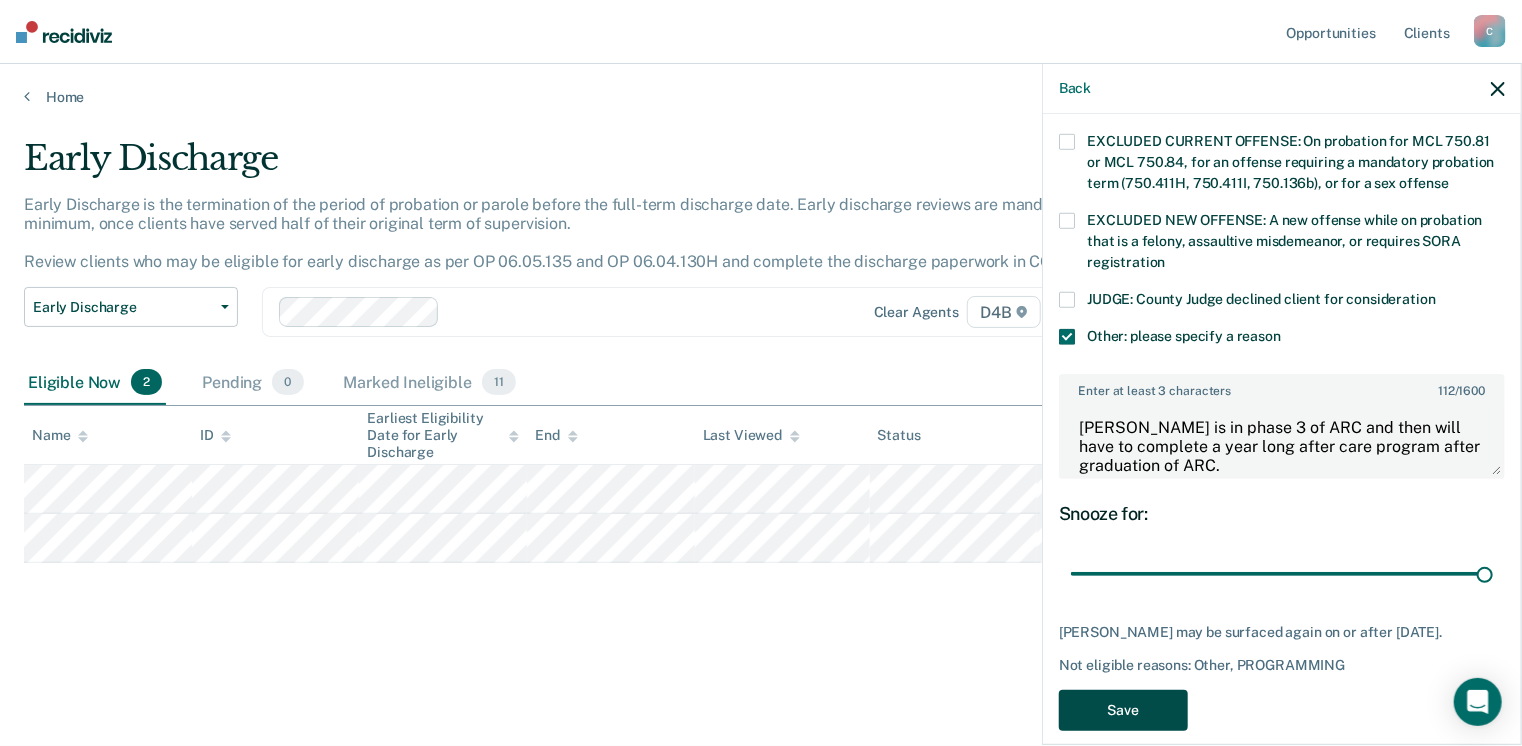 click on "Save" at bounding box center (1123, 710) 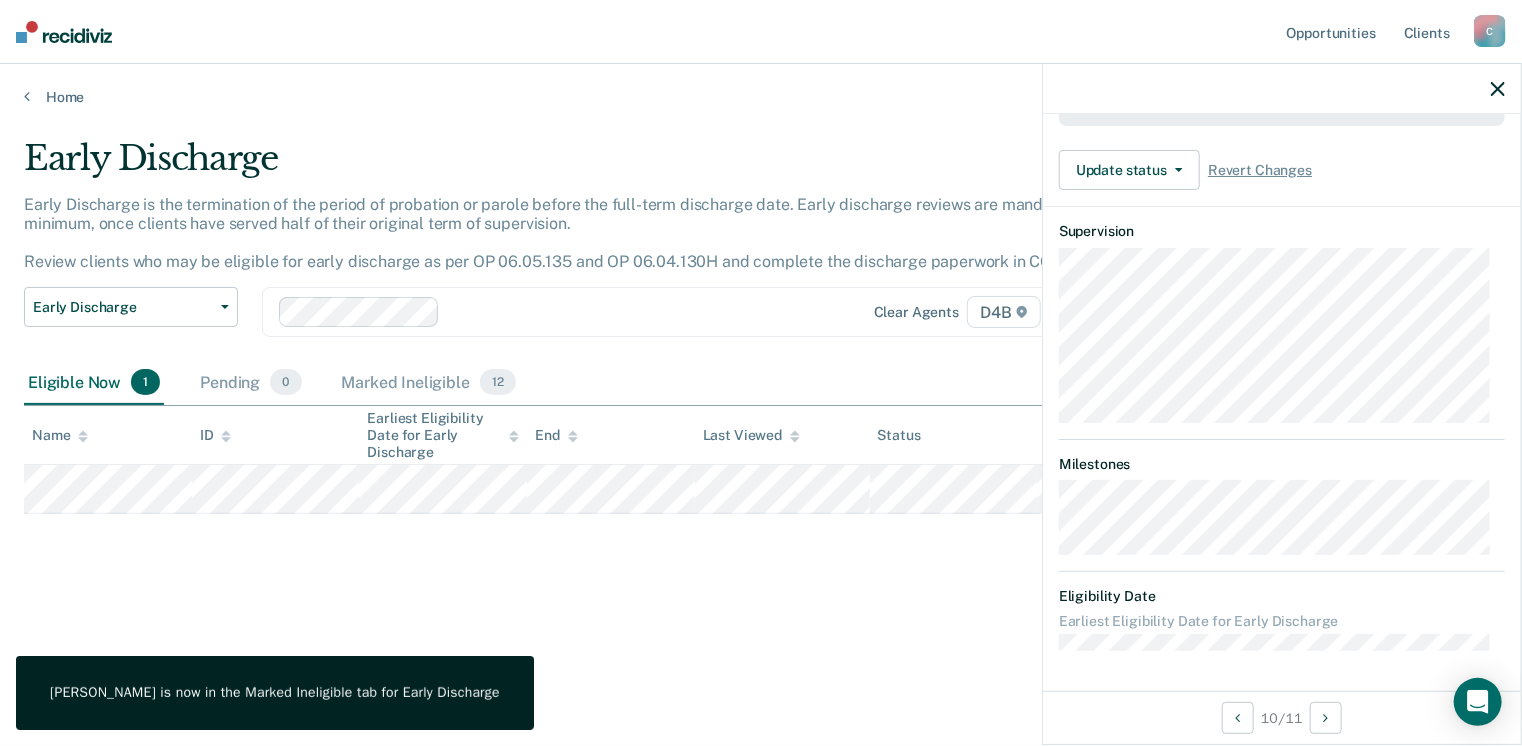 scroll, scrollTop: 627, scrollLeft: 0, axis: vertical 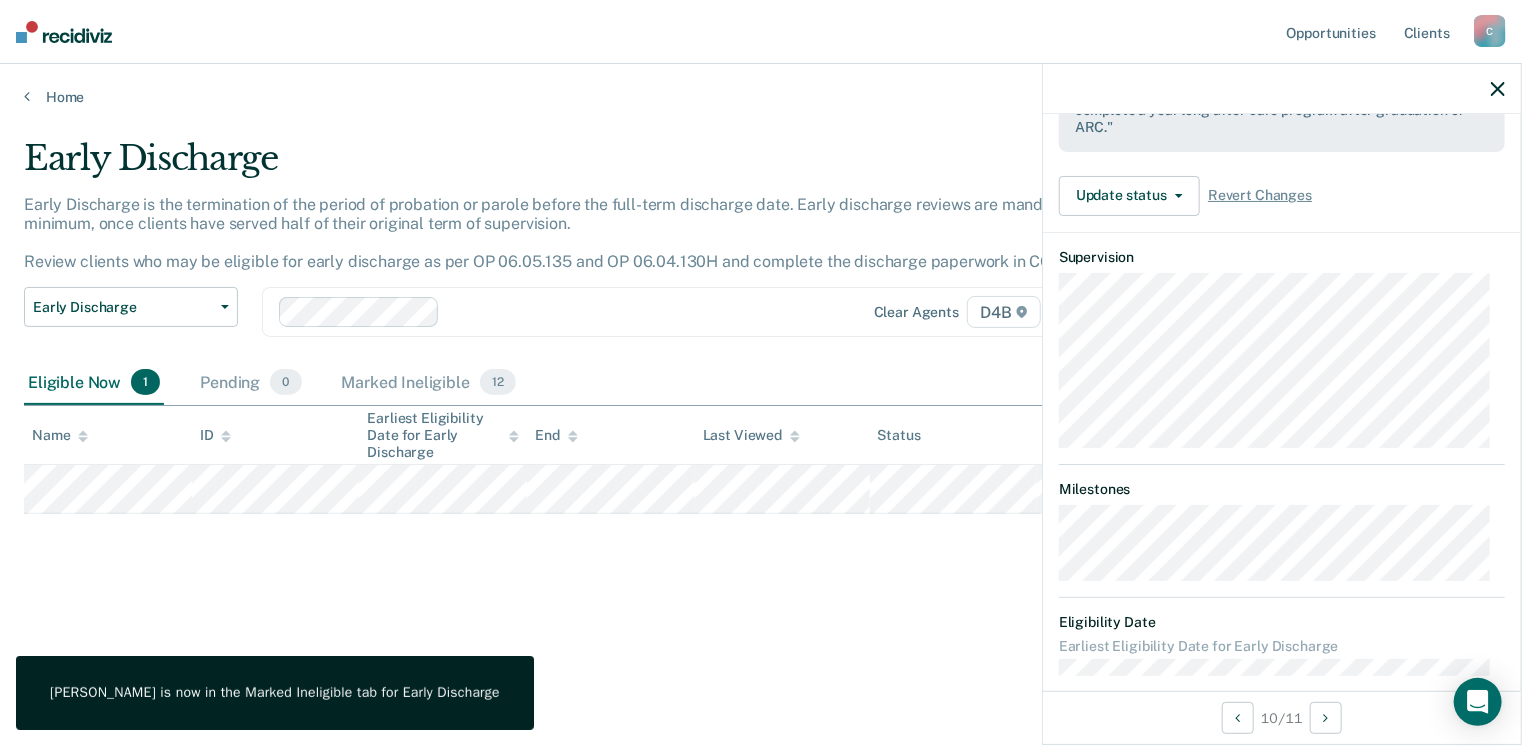 click on "10  /  11" at bounding box center [1282, 717] 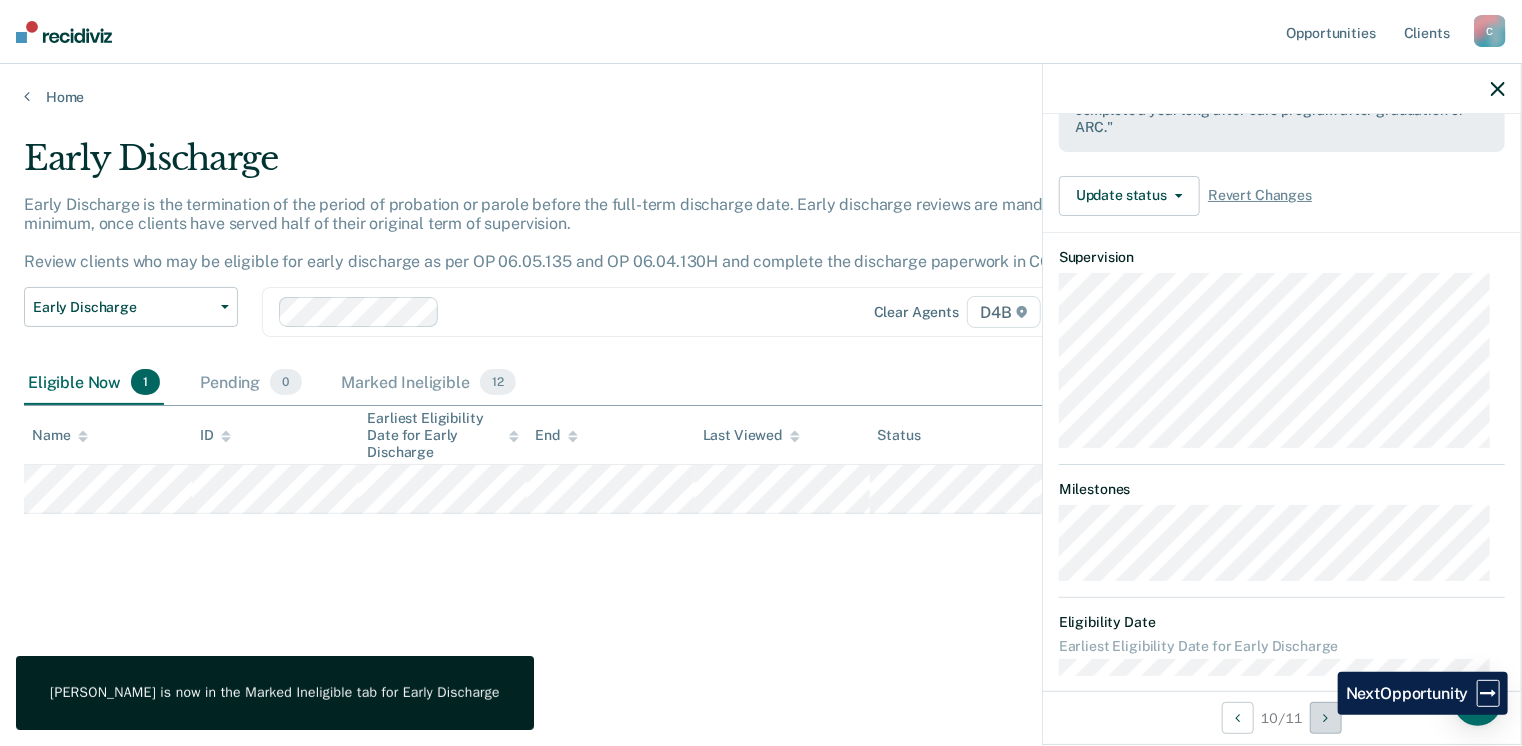 click at bounding box center (1326, 718) 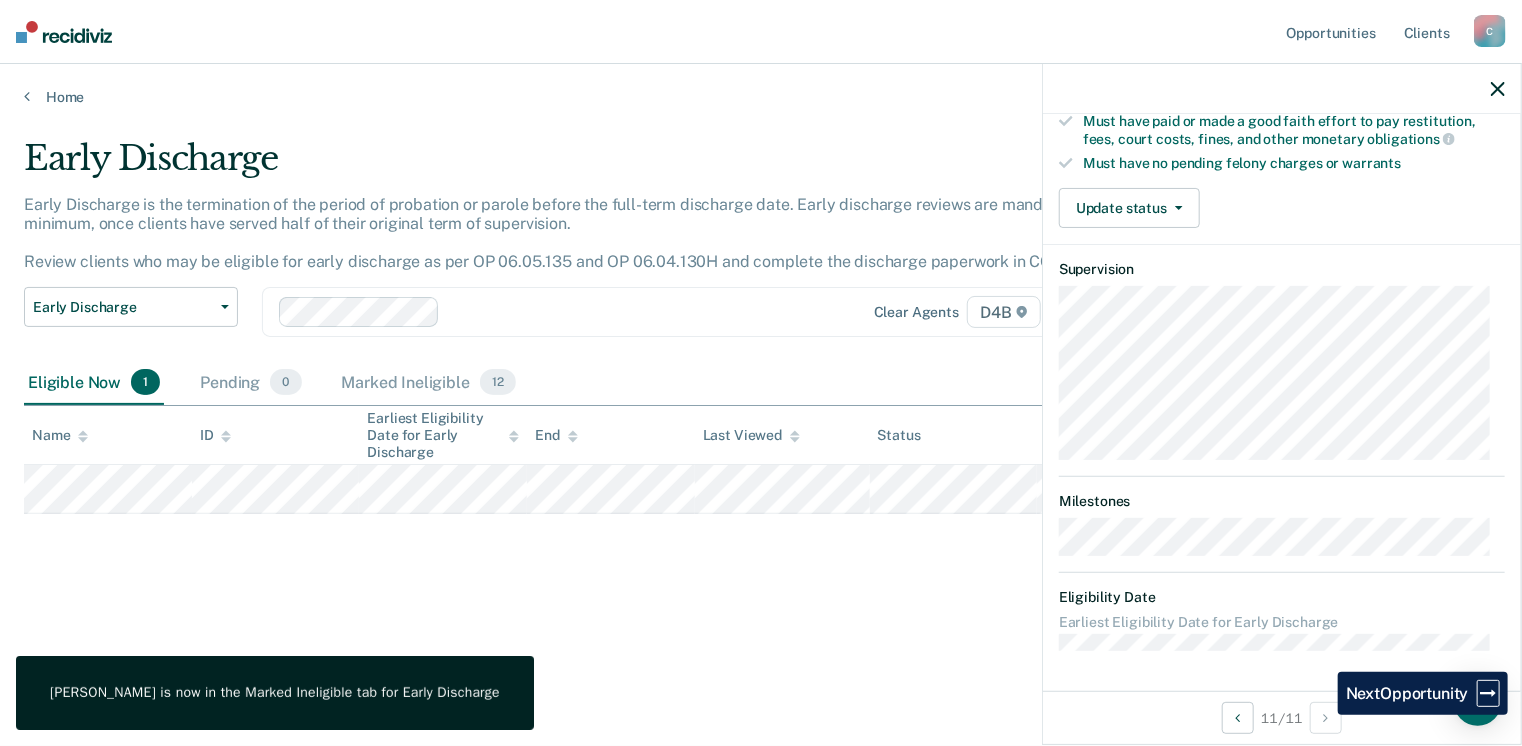scroll, scrollTop: 392, scrollLeft: 0, axis: vertical 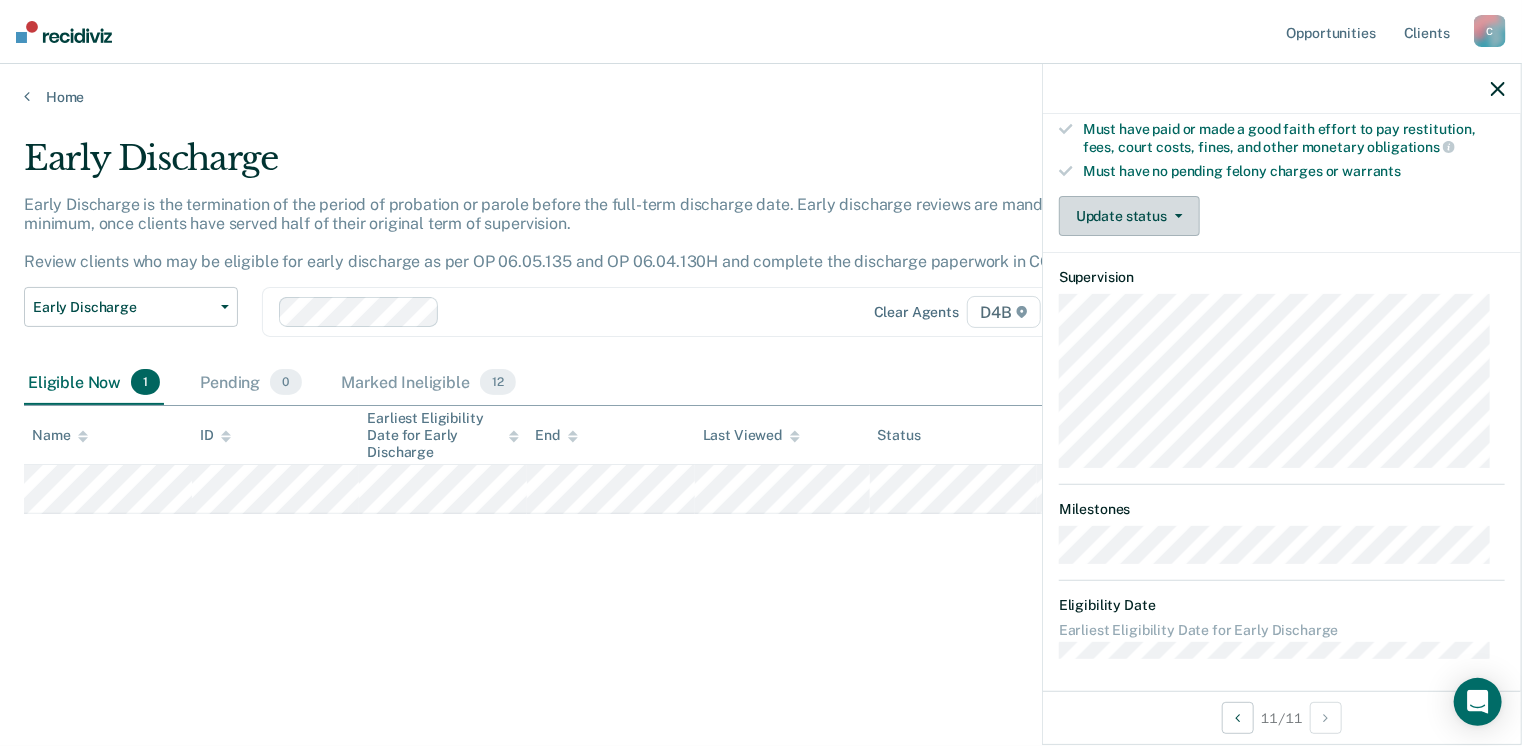 click on "Update status" at bounding box center [1129, 216] 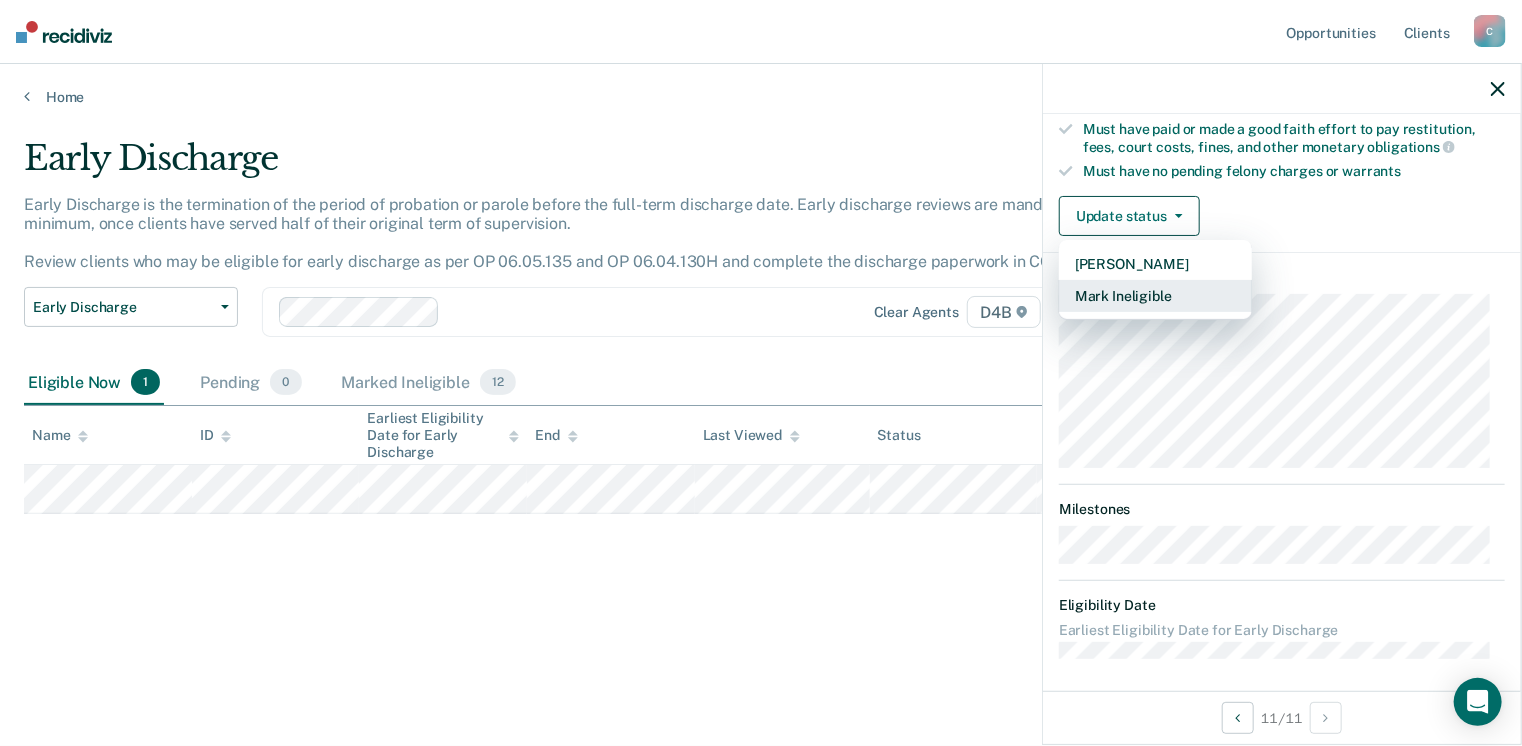 click on "Mark Ineligible" at bounding box center (1155, 296) 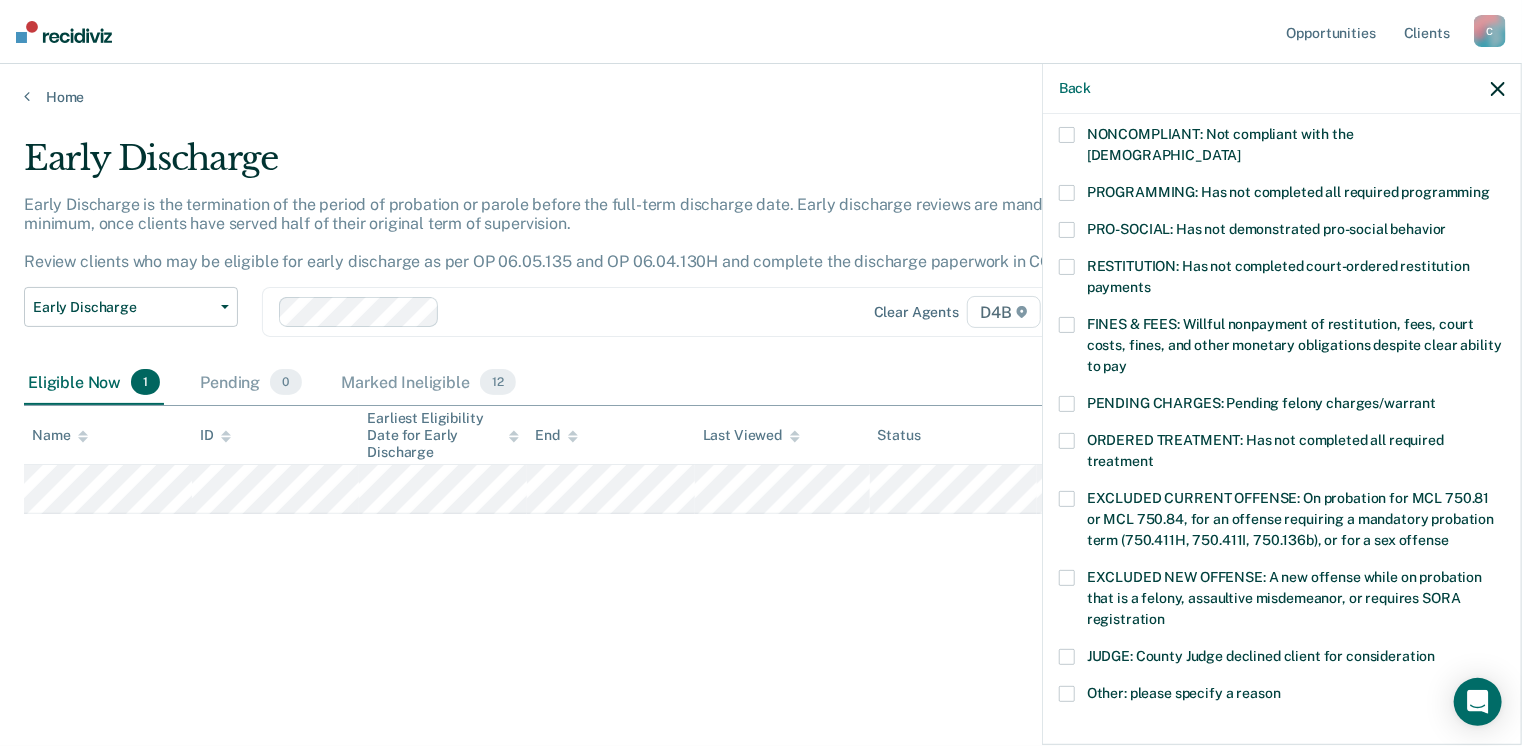 click at bounding box center (1067, 441) 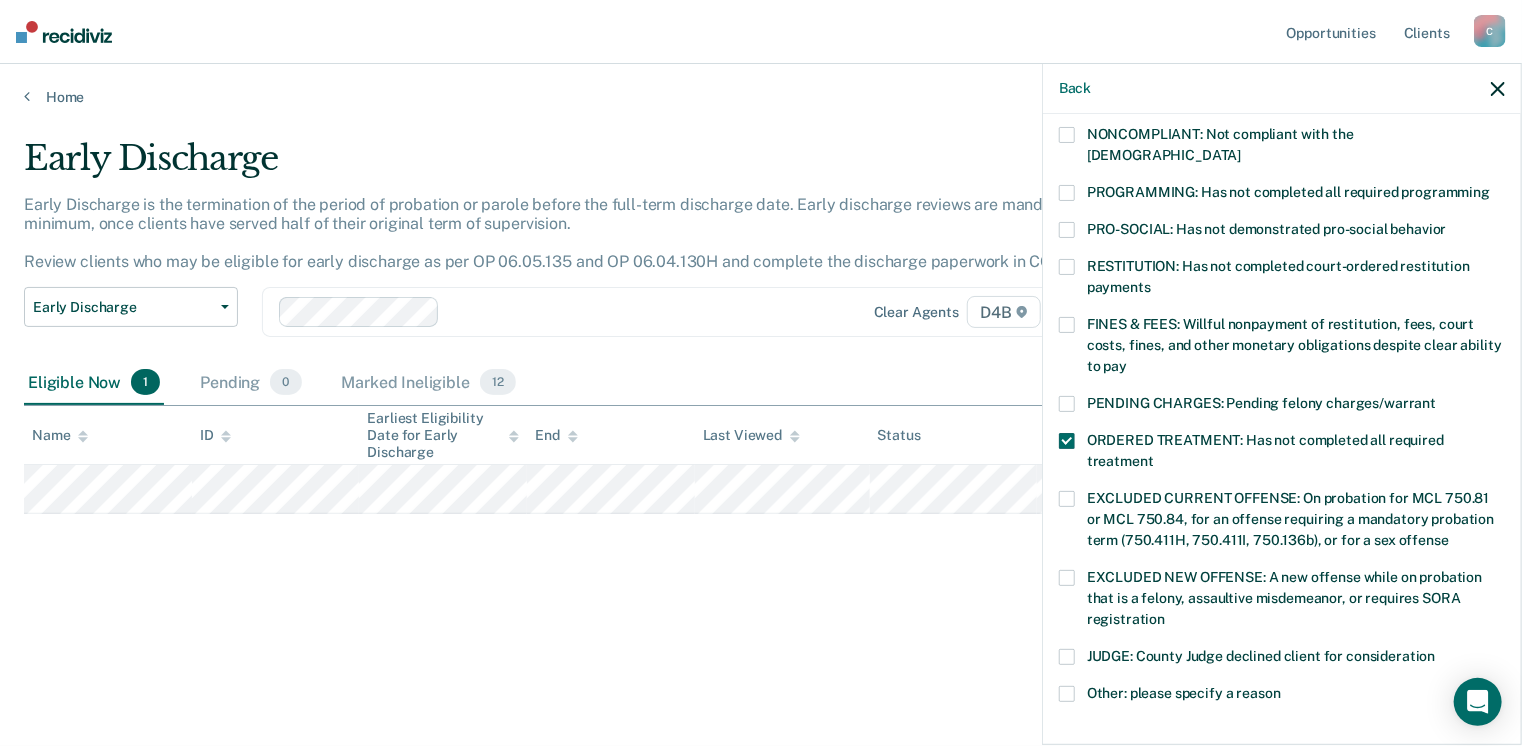 click at bounding box center (1067, 325) 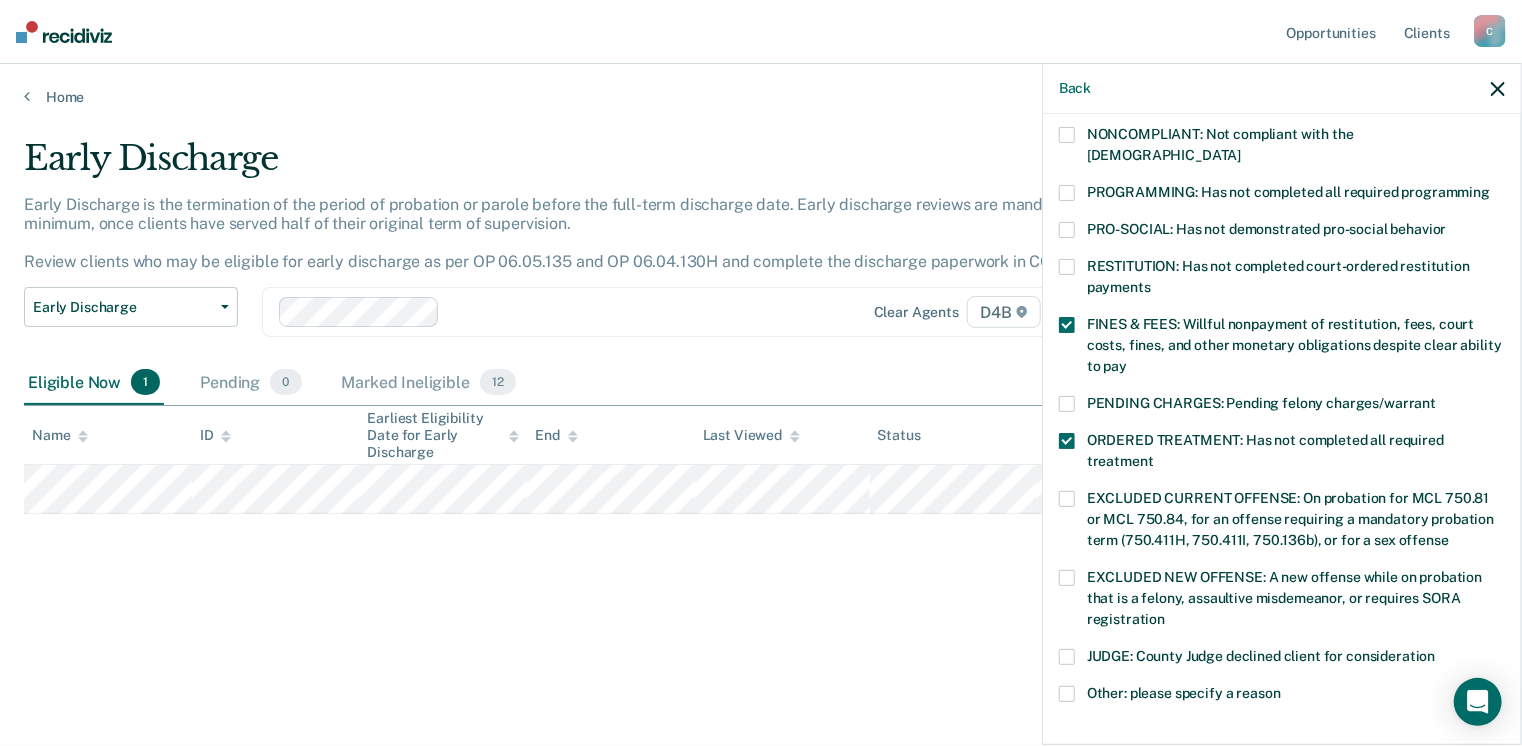 click at bounding box center (1067, 193) 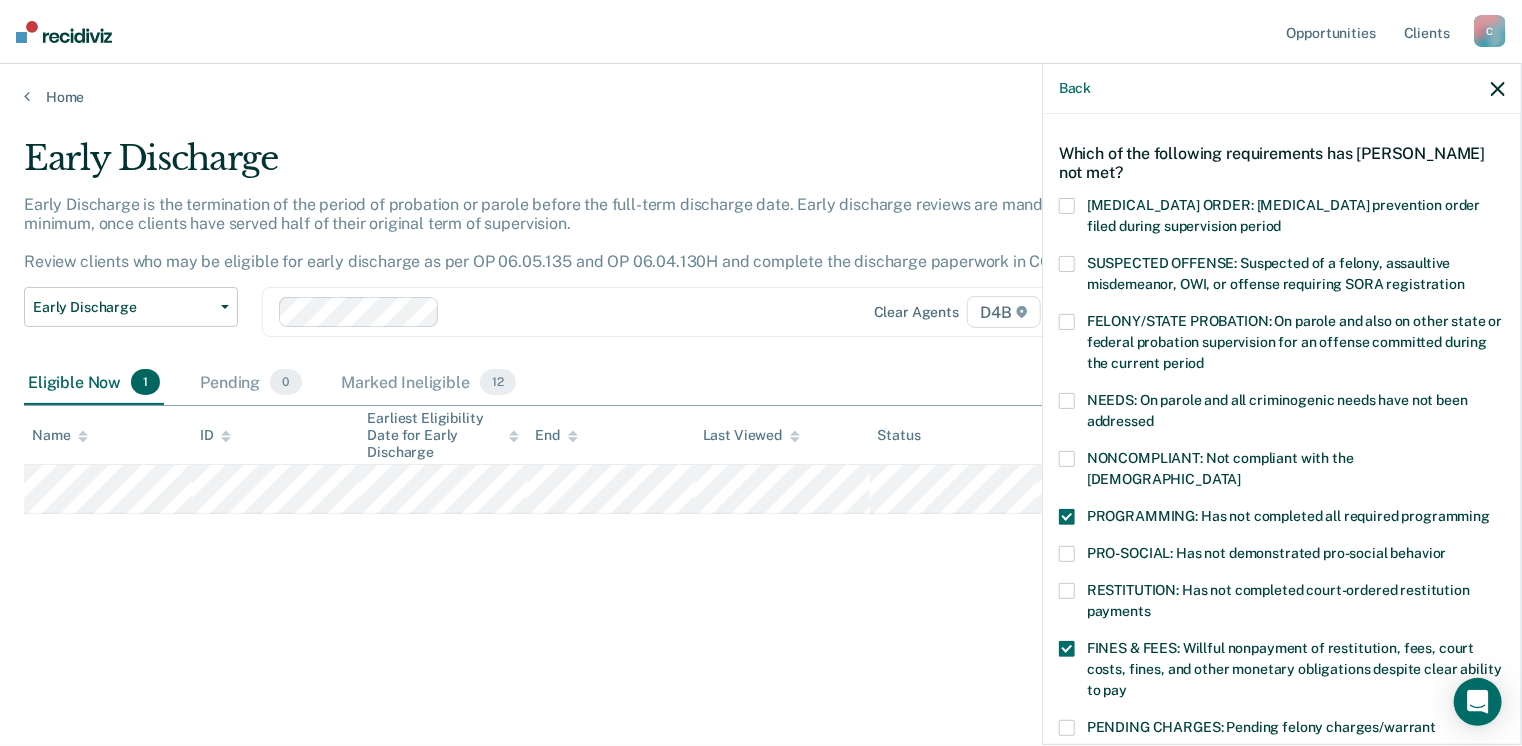 scroll, scrollTop: 0, scrollLeft: 0, axis: both 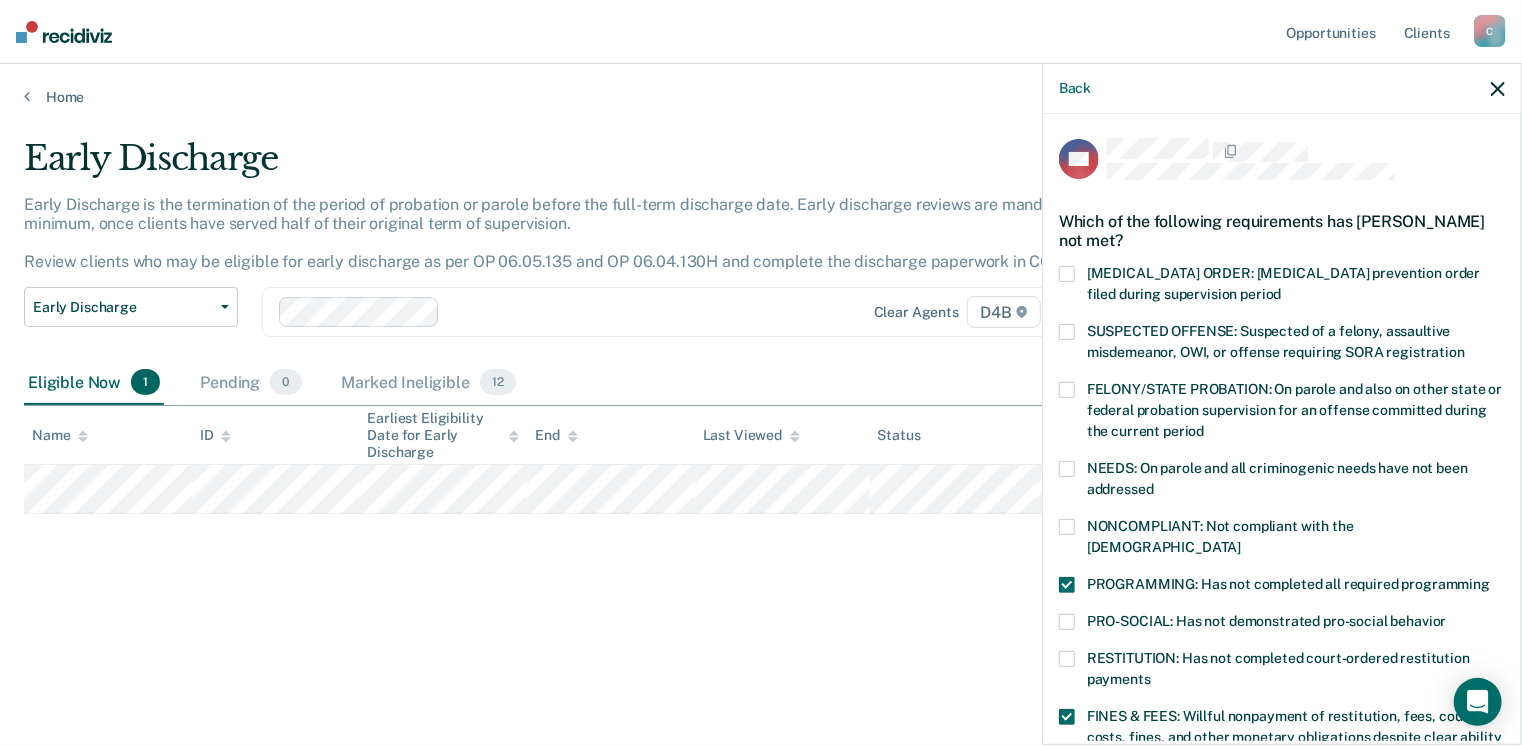 click at bounding box center [1067, 527] 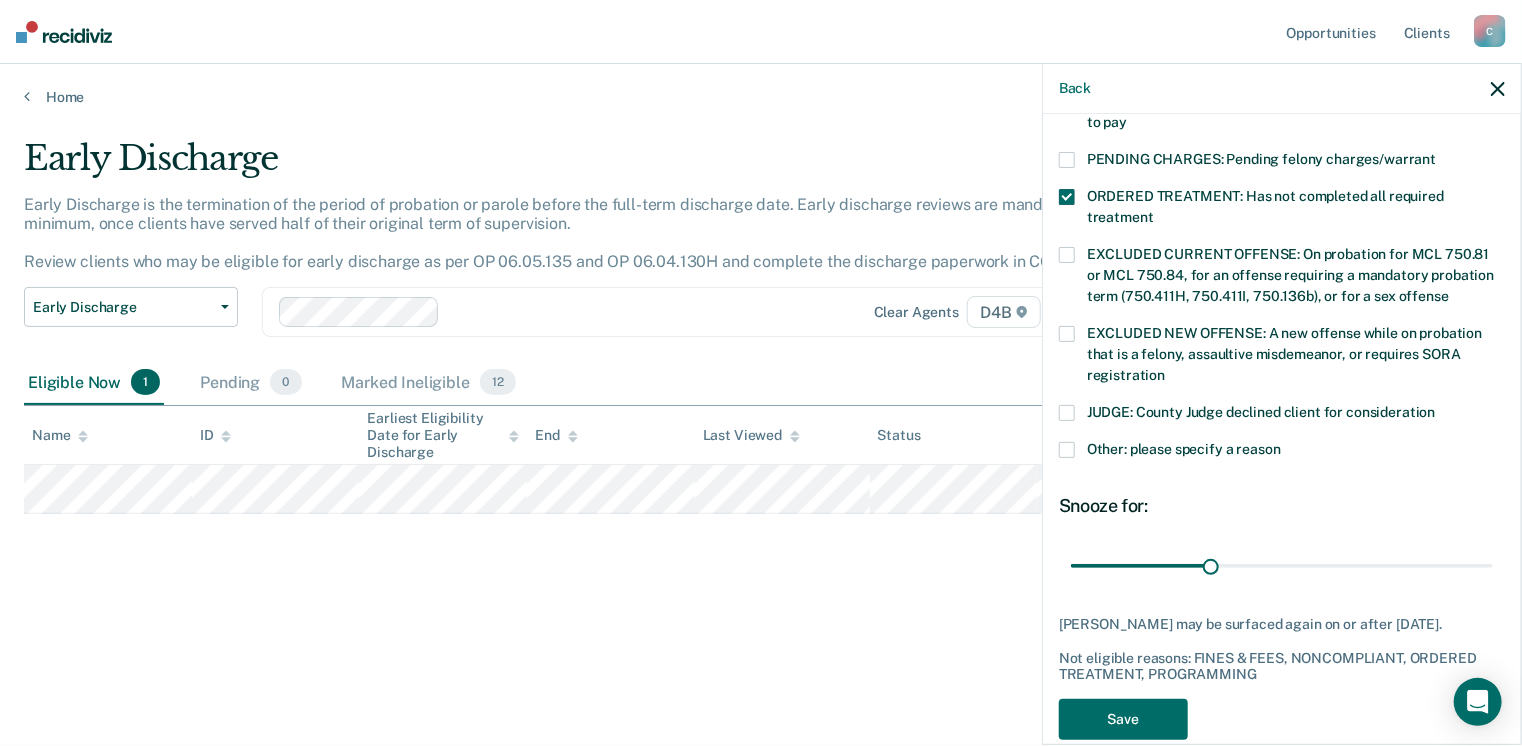 scroll, scrollTop: 647, scrollLeft: 0, axis: vertical 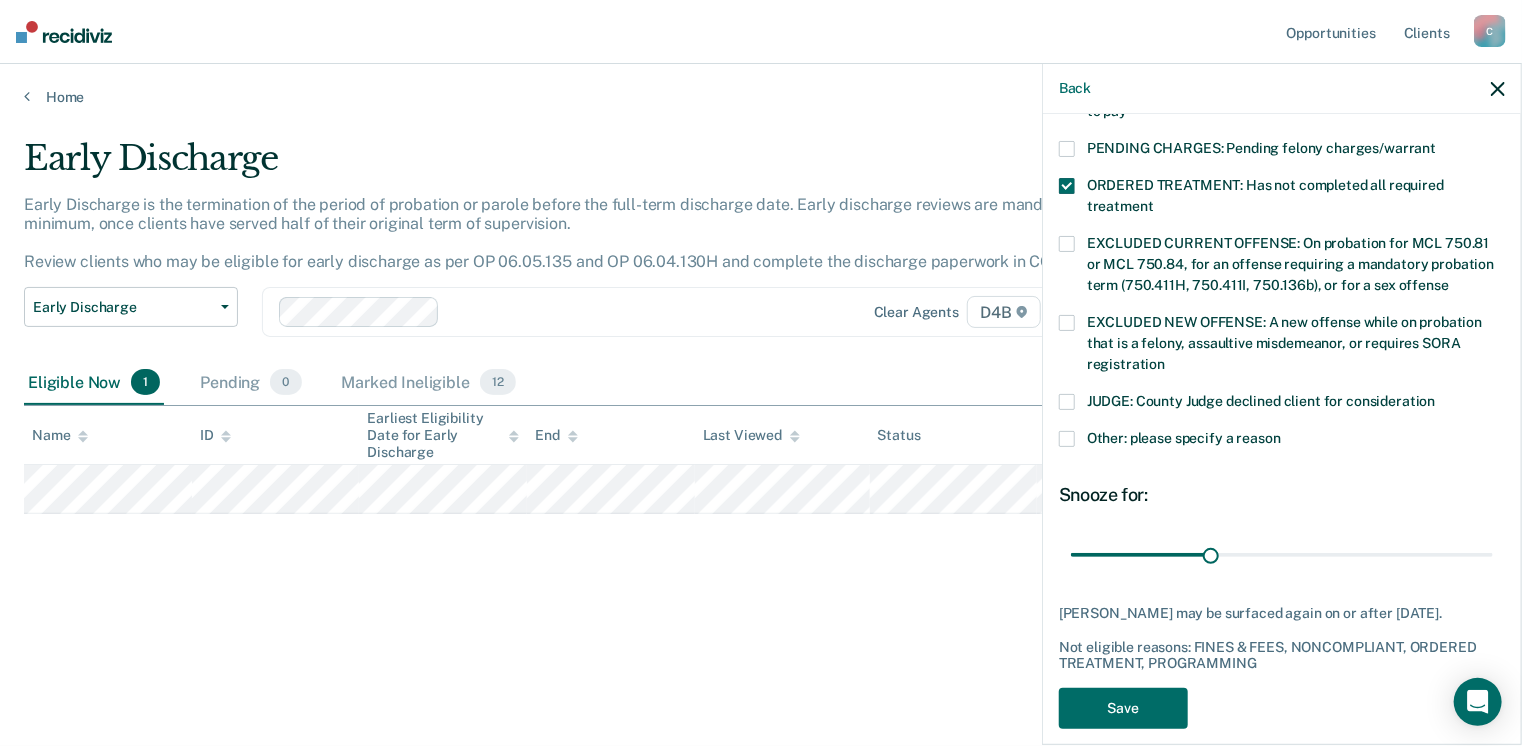 click at bounding box center (1067, 439) 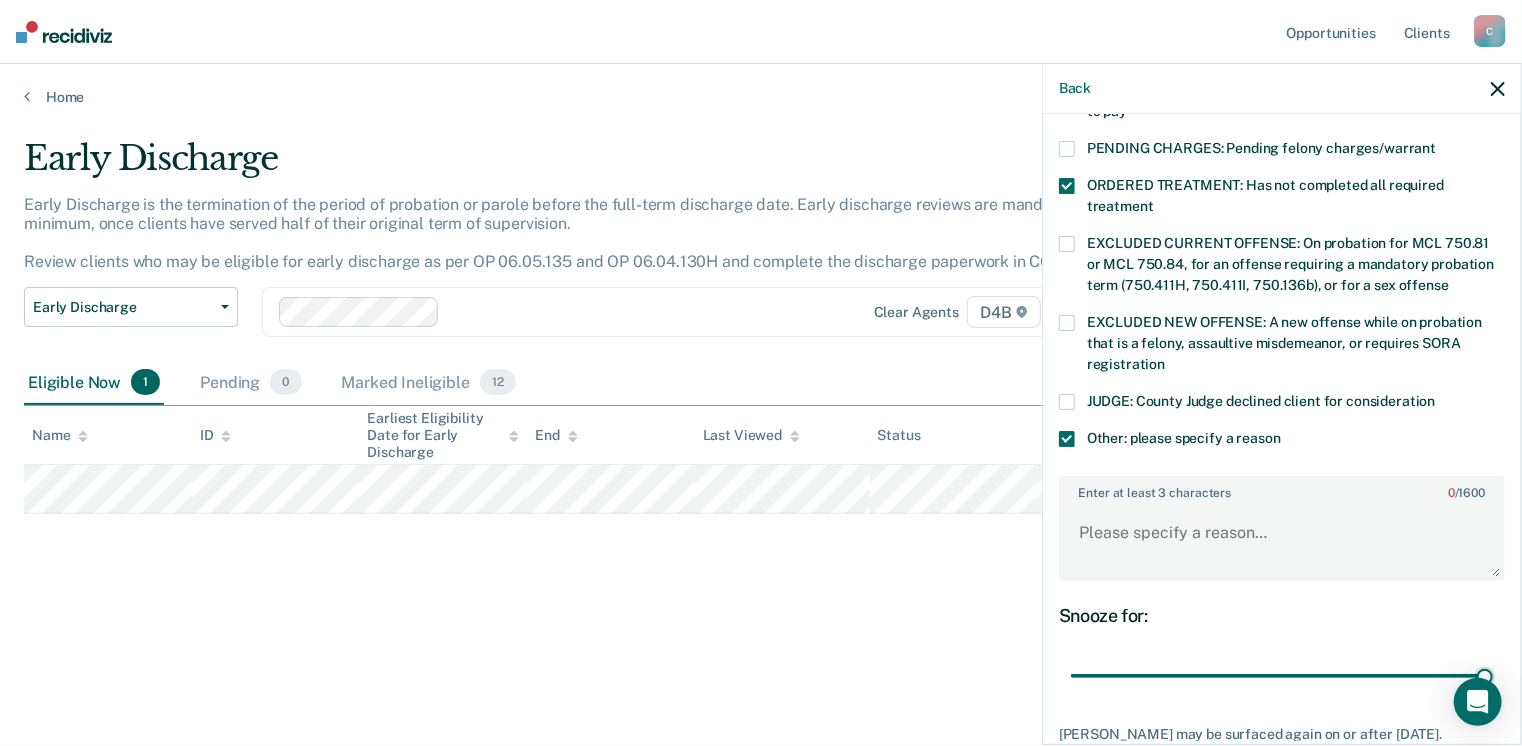 drag, startPoint x: 1206, startPoint y: 653, endPoint x: 1488, endPoint y: 592, distance: 288.5221 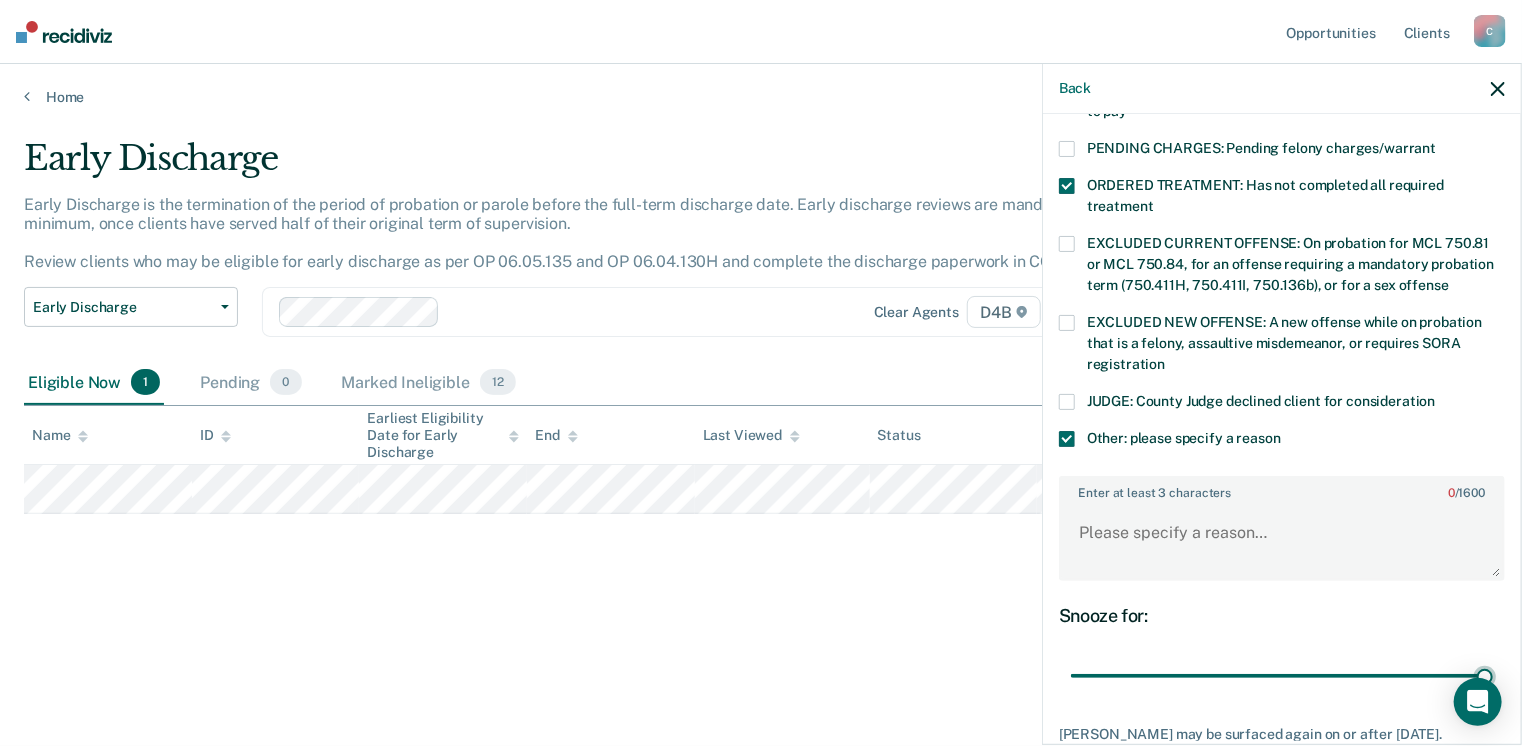 type on "90" 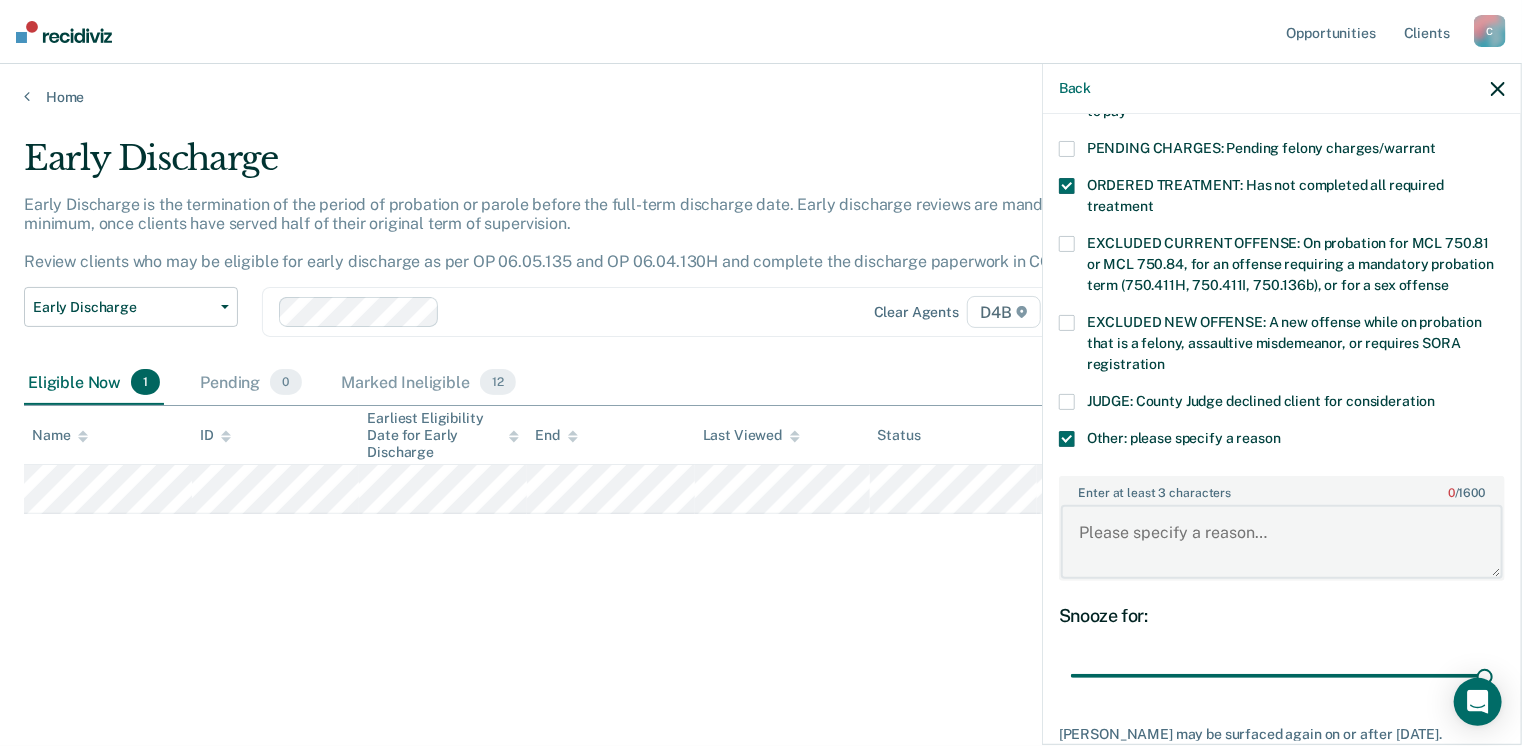 click on "Enter at least 3 characters 0  /  1600" at bounding box center [1282, 542] 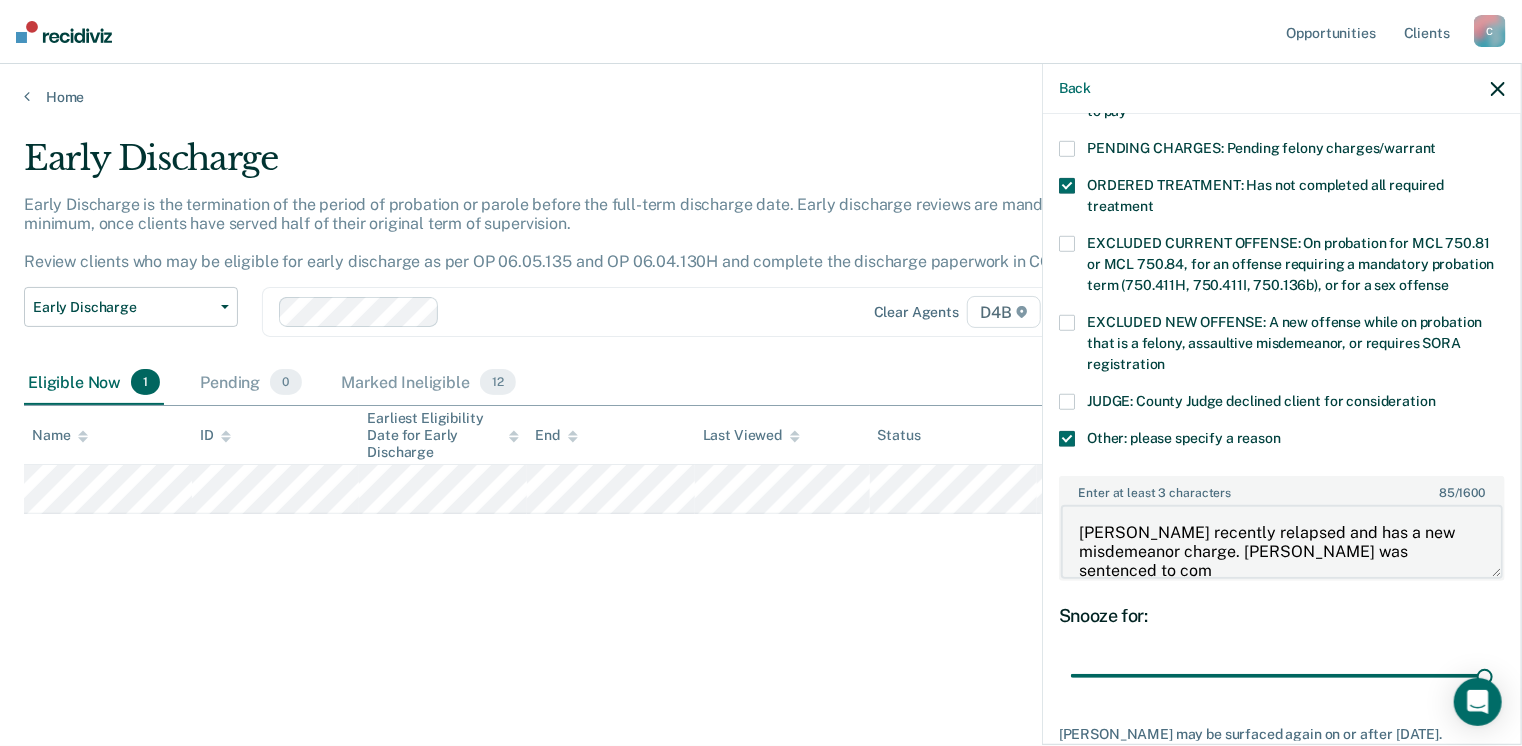 scroll, scrollTop: 3, scrollLeft: 0, axis: vertical 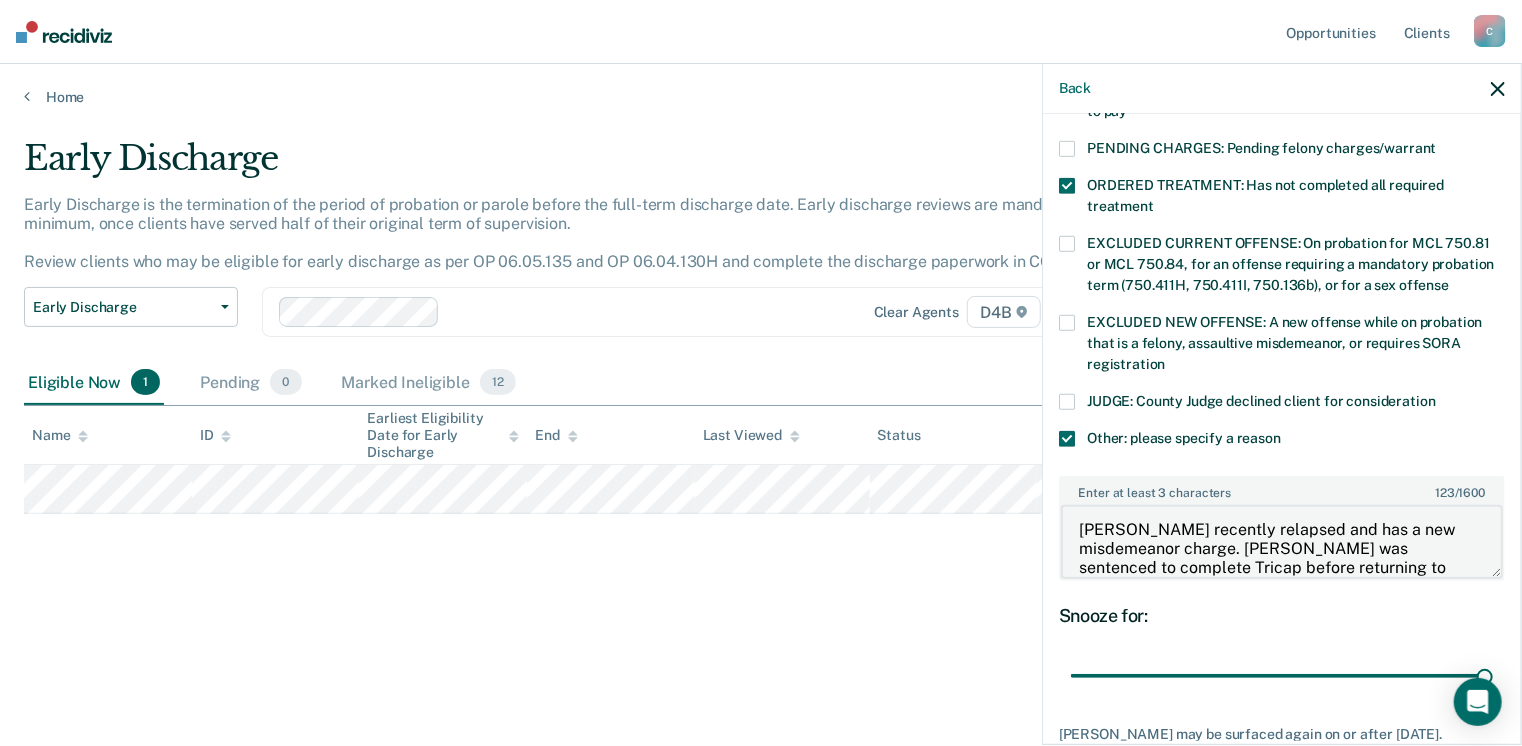 type on "[PERSON_NAME] recently relapsed and has a new misdemeanor charge. [PERSON_NAME] was sentenced to complete Tricap before returning to ARC." 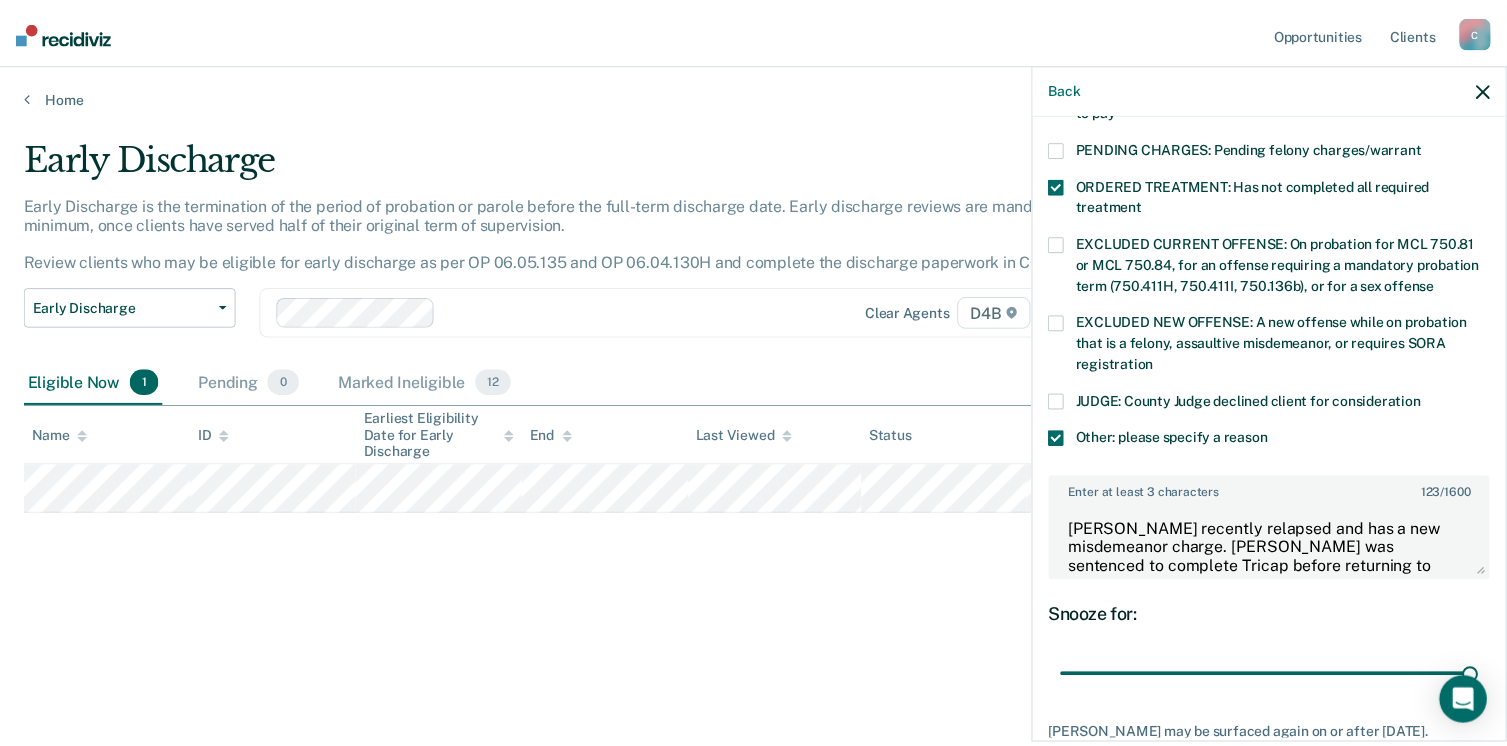 scroll, scrollTop: 766, scrollLeft: 0, axis: vertical 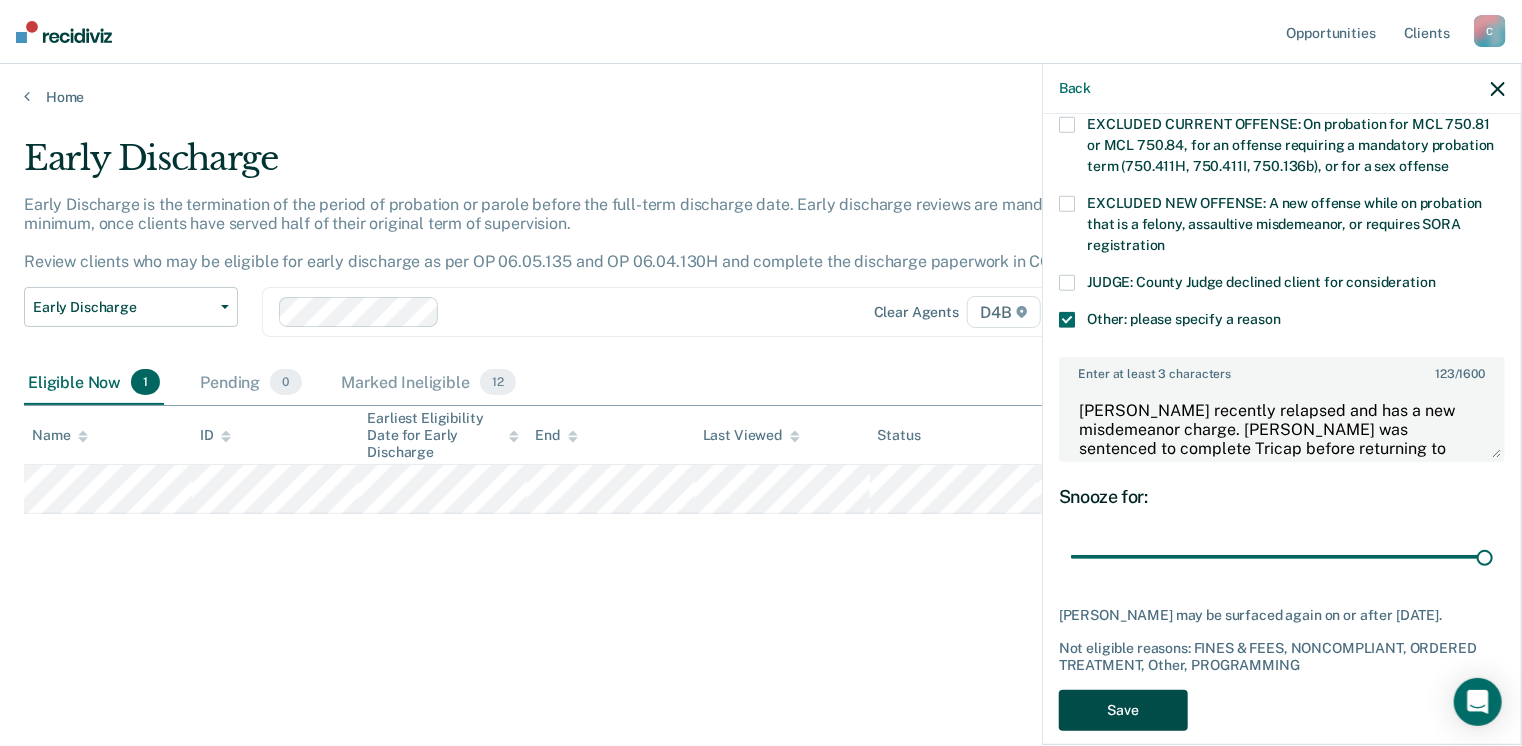 click on "Save" at bounding box center (1123, 710) 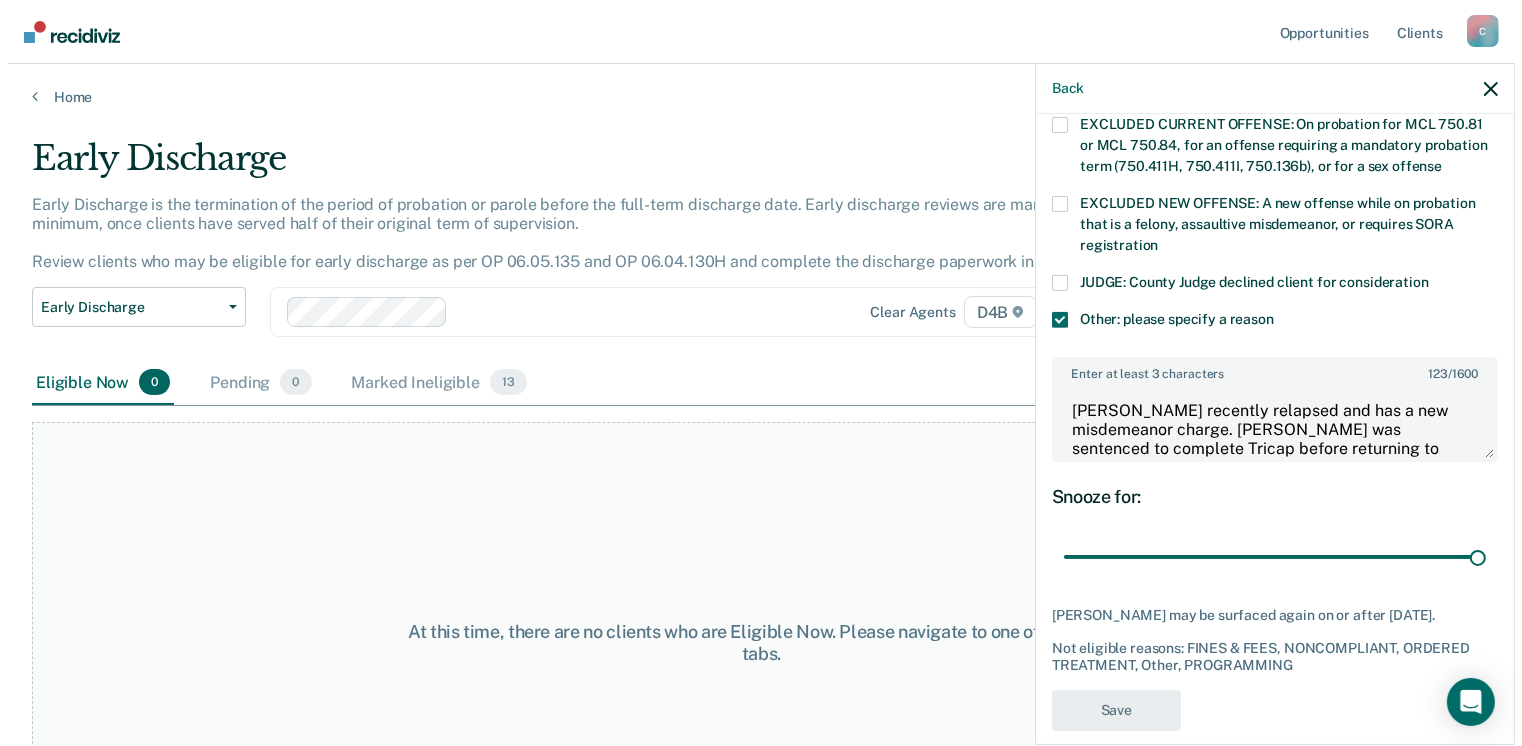 scroll, scrollTop: 623, scrollLeft: 0, axis: vertical 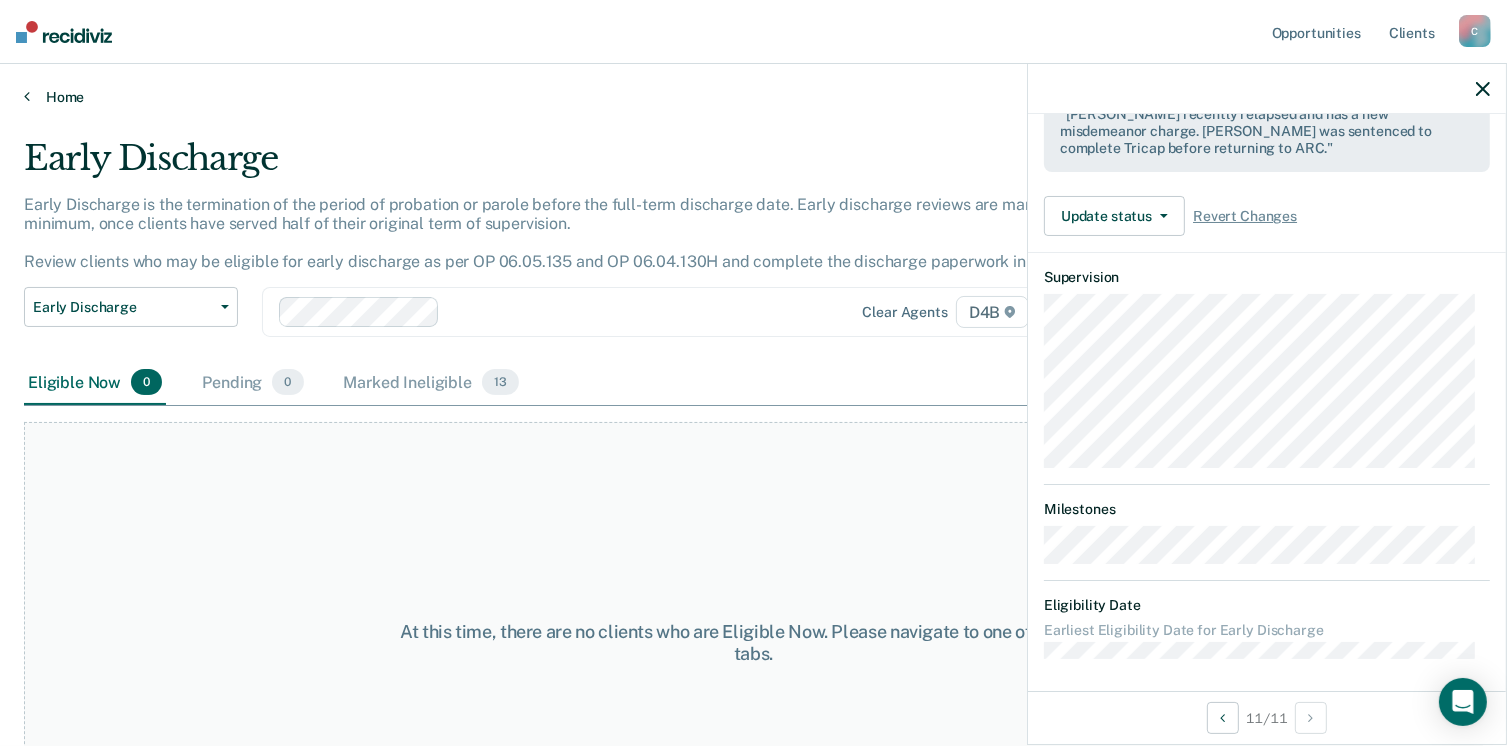 click on "Home" at bounding box center [753, 97] 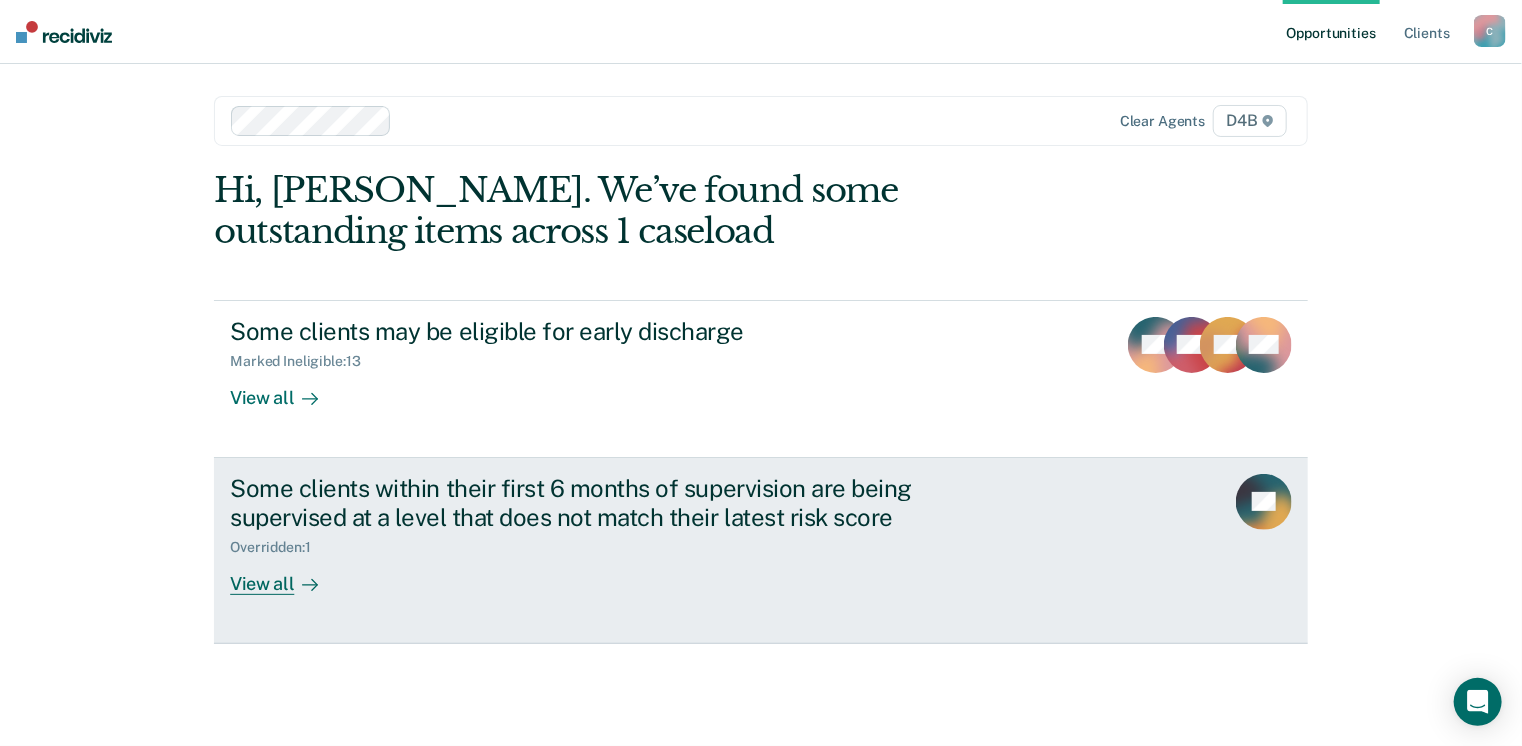 click on "View all" at bounding box center [286, 575] 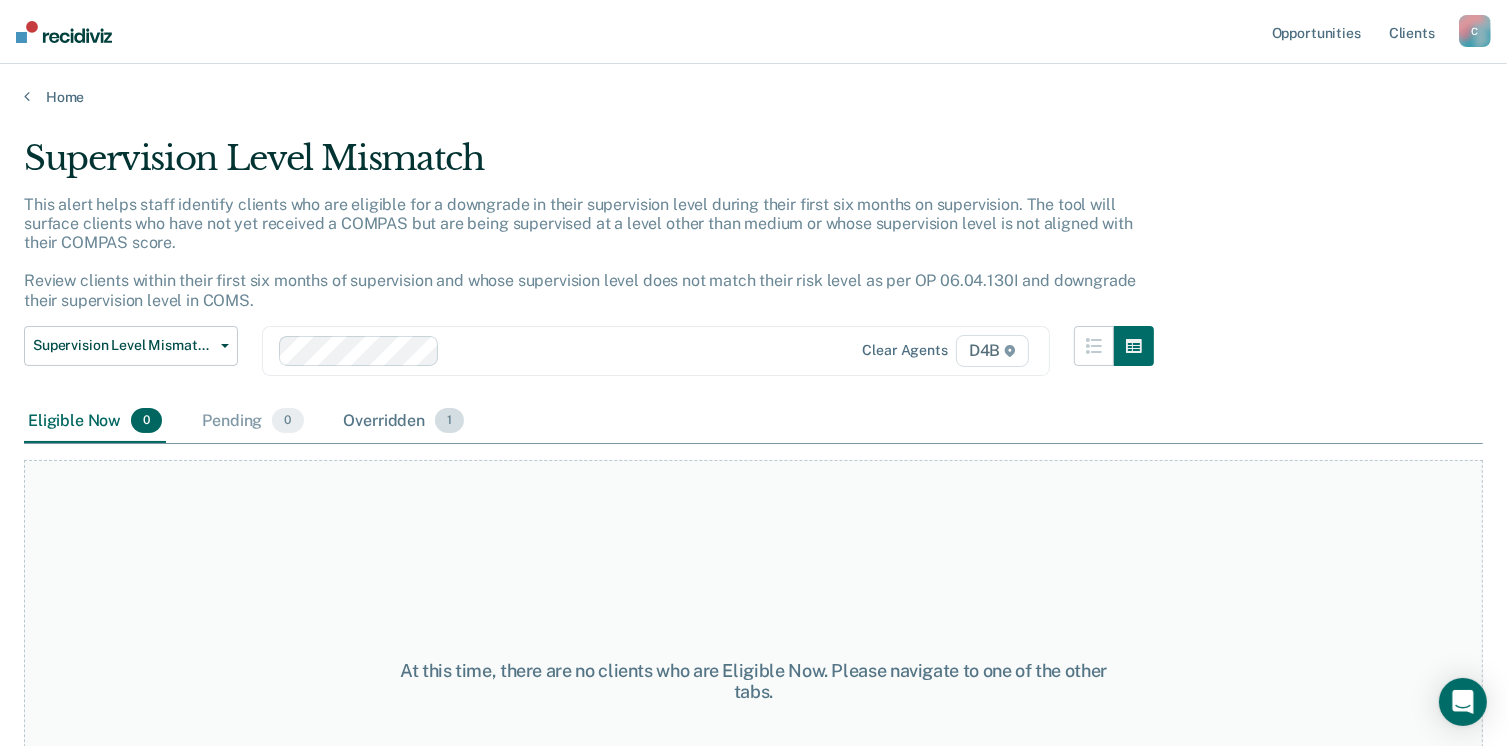 click on "Overridden 1" at bounding box center [404, 422] 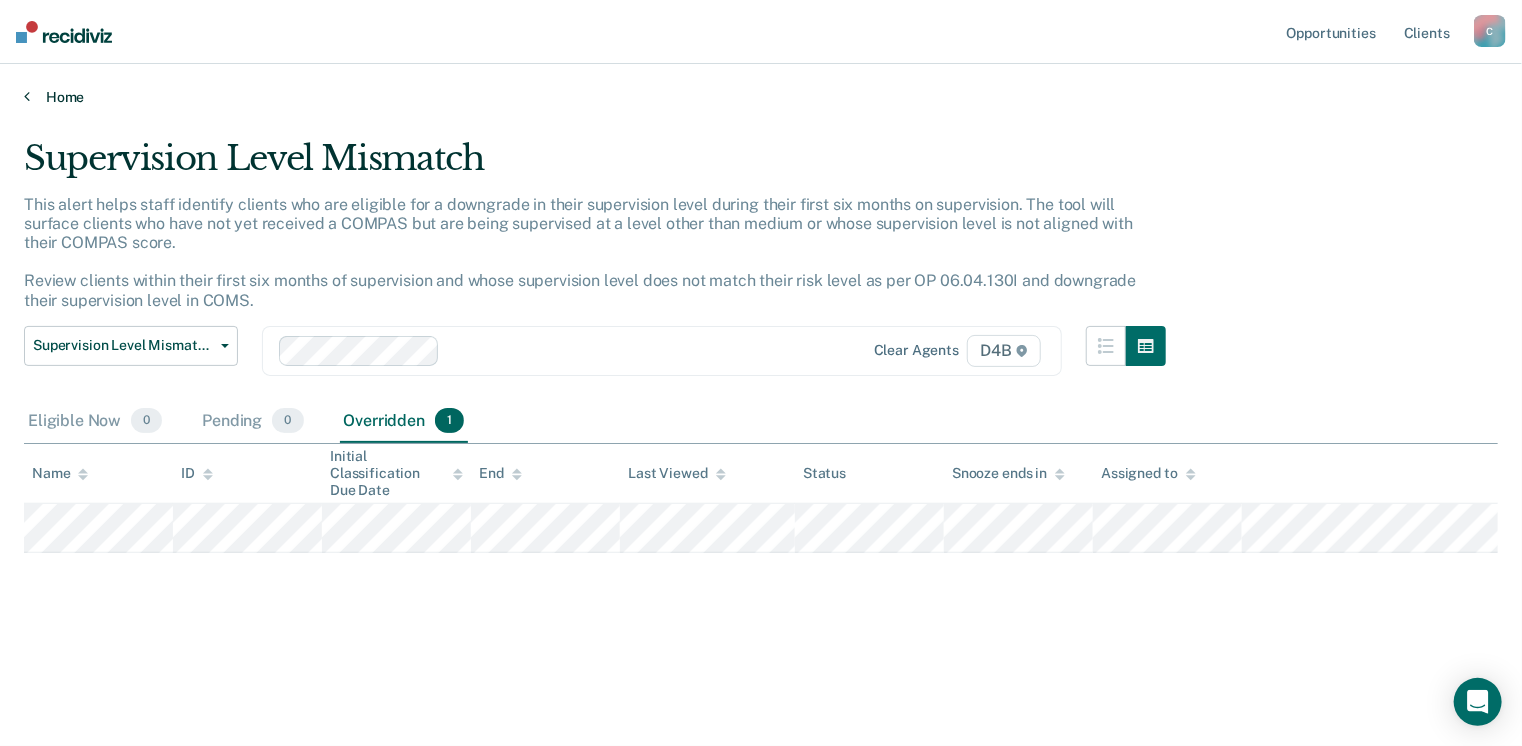 click on "Home" at bounding box center (761, 97) 